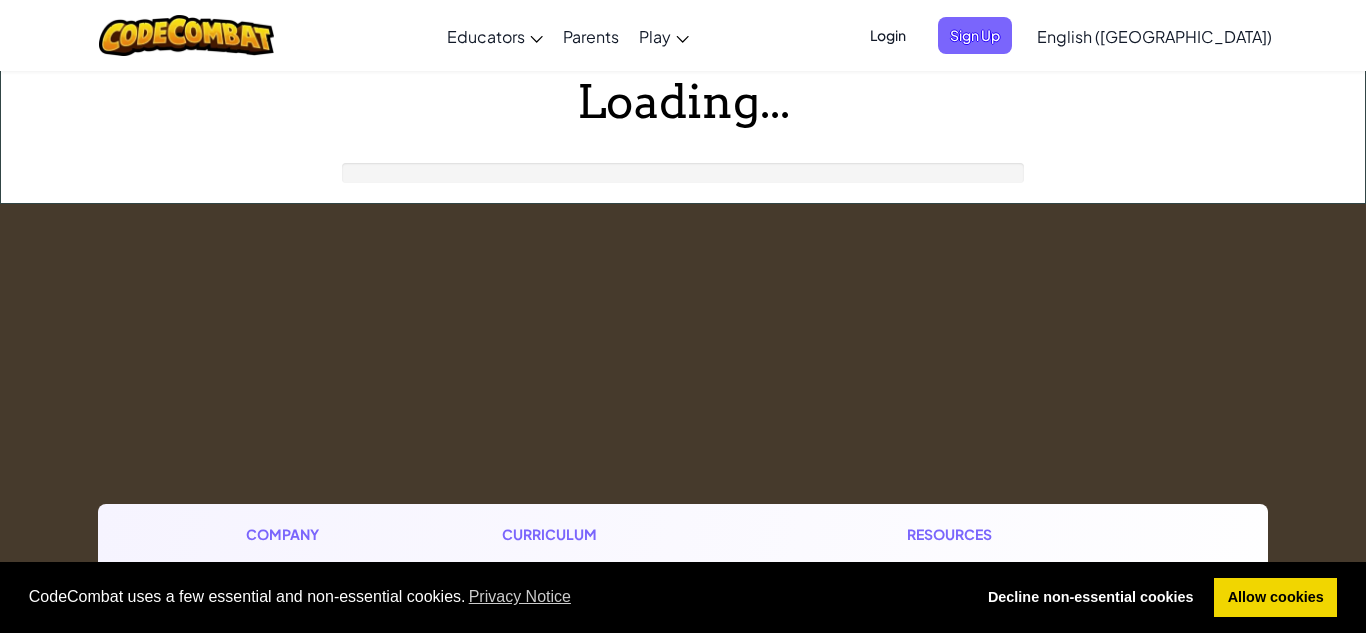 scroll, scrollTop: 0, scrollLeft: 0, axis: both 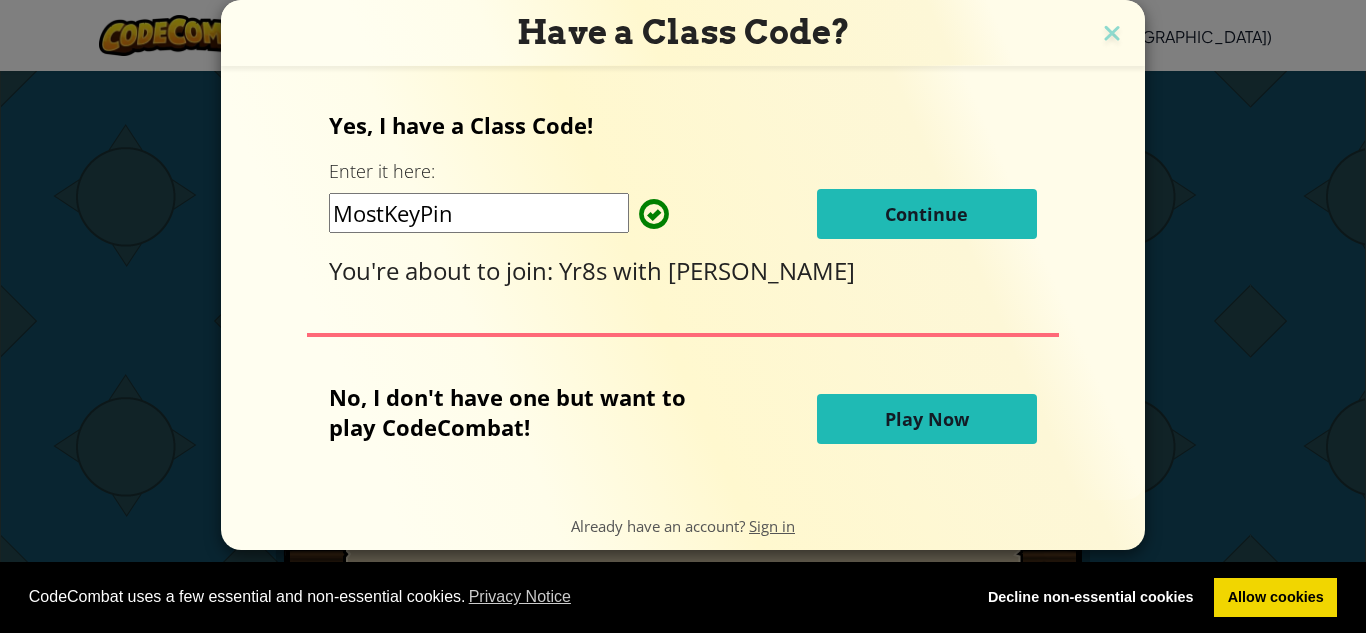 click on "Continue" at bounding box center [926, 214] 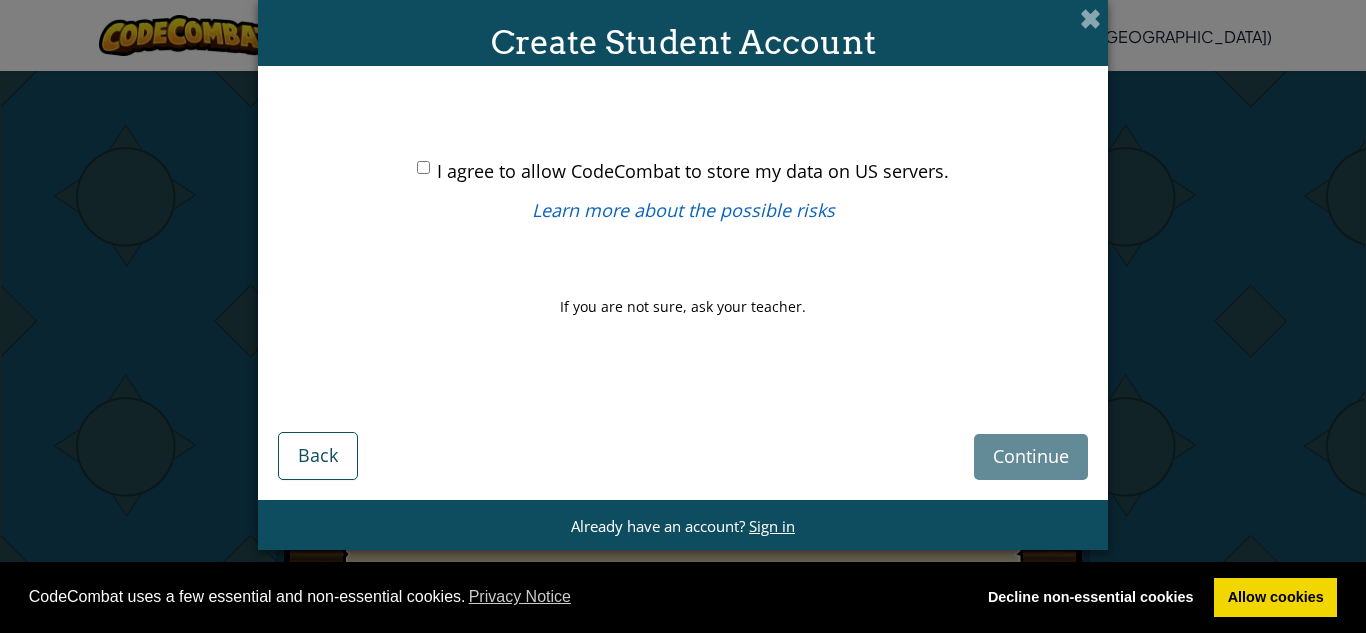 click on "I agree to allow CodeCombat to store my data on US servers." at bounding box center [693, 171] 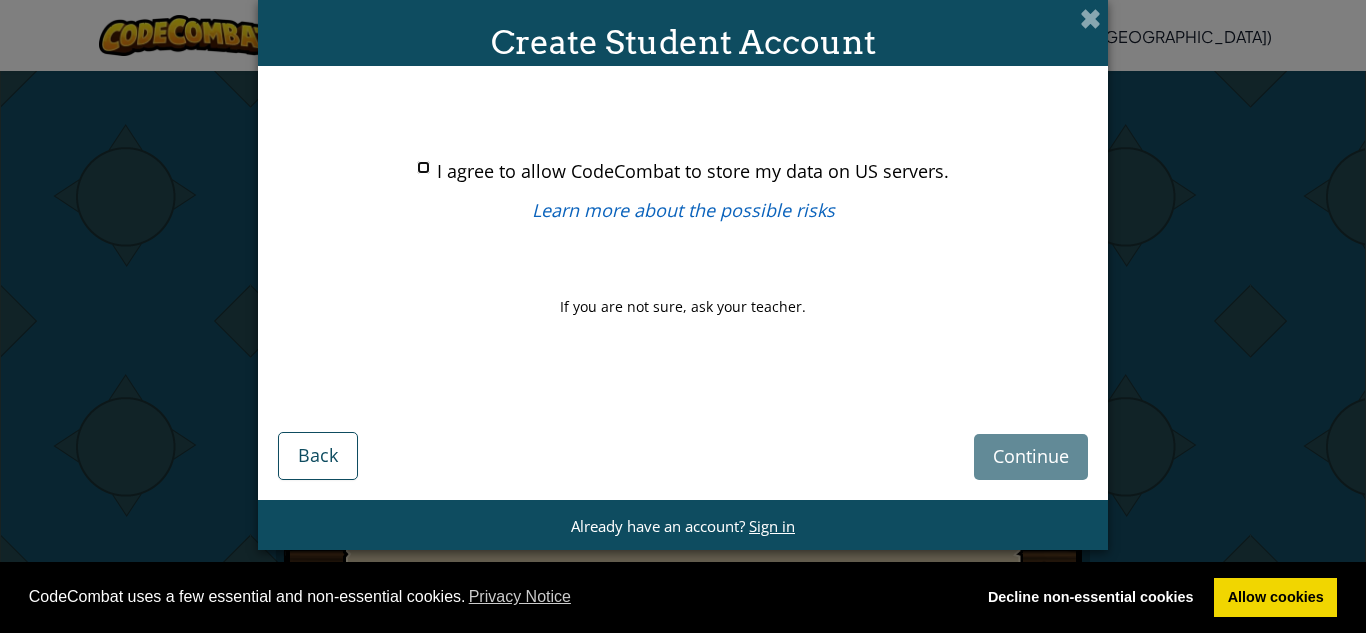 checkbox on "true" 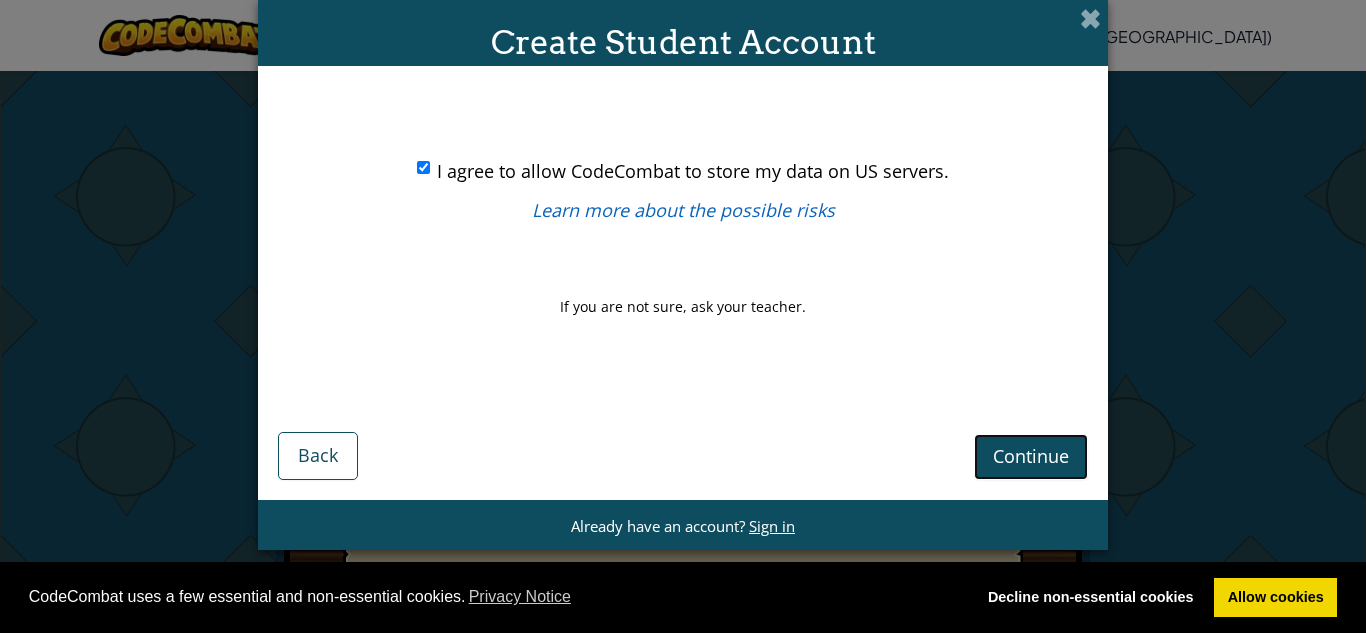 click on "Continue" at bounding box center [1031, 456] 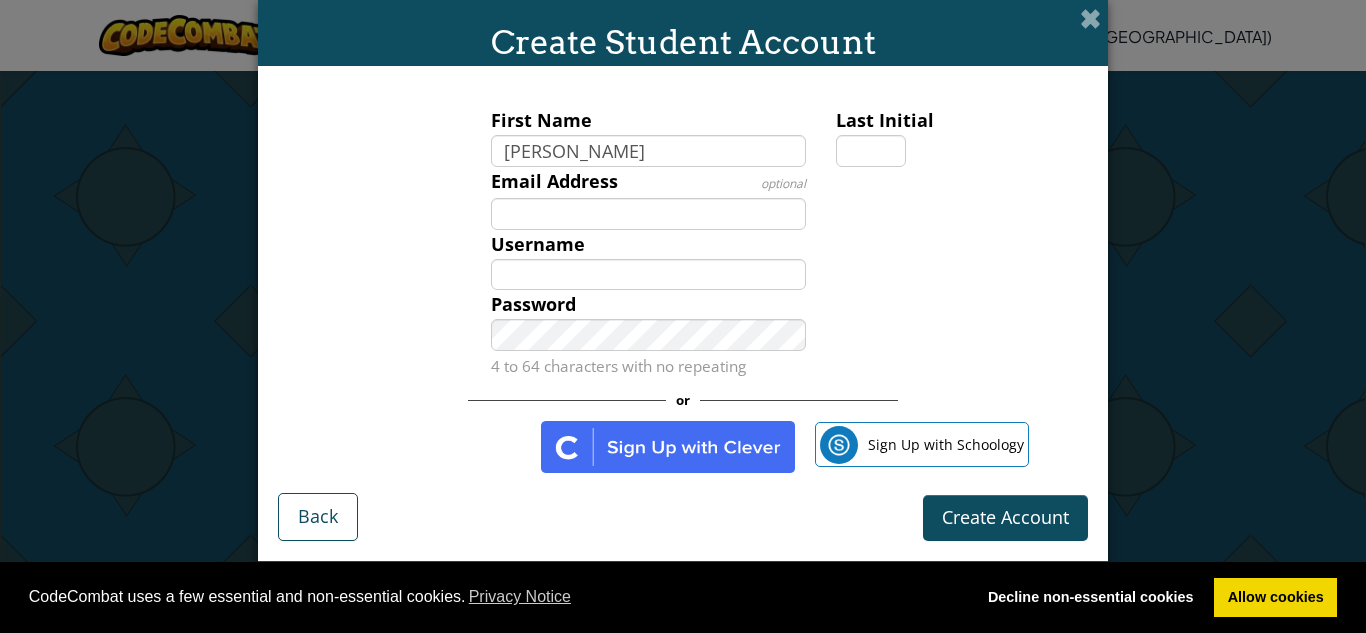 type on "aurelia" 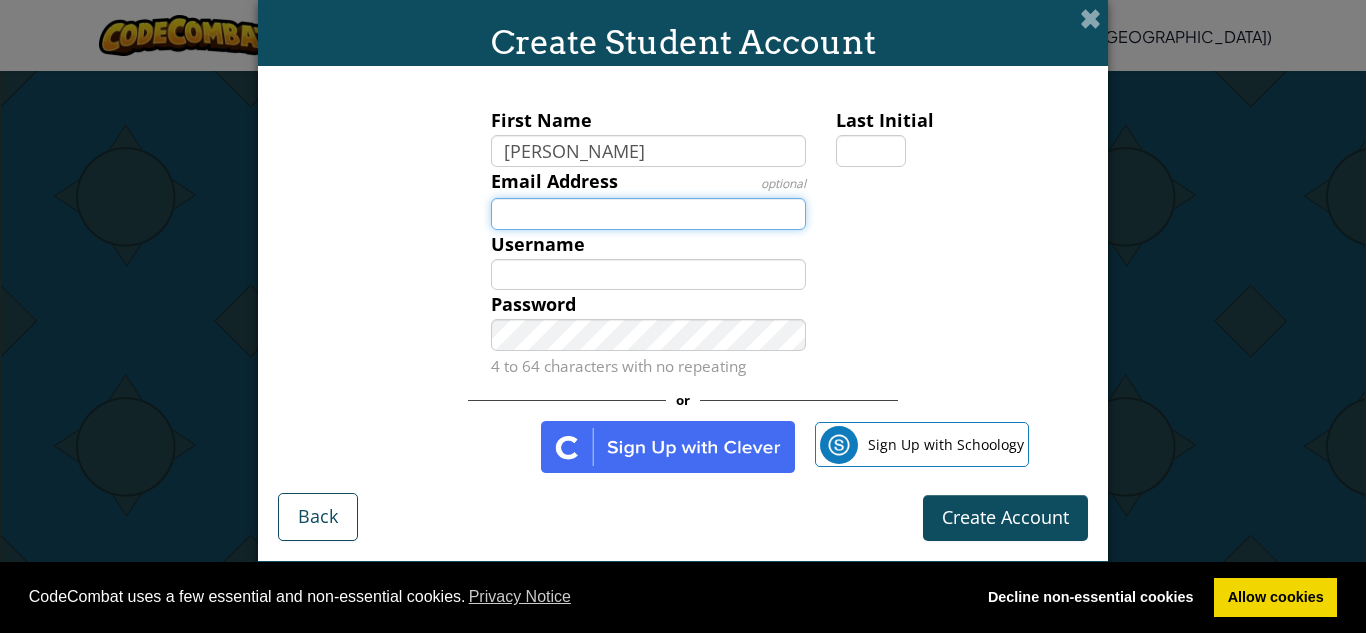type on "Aurelia" 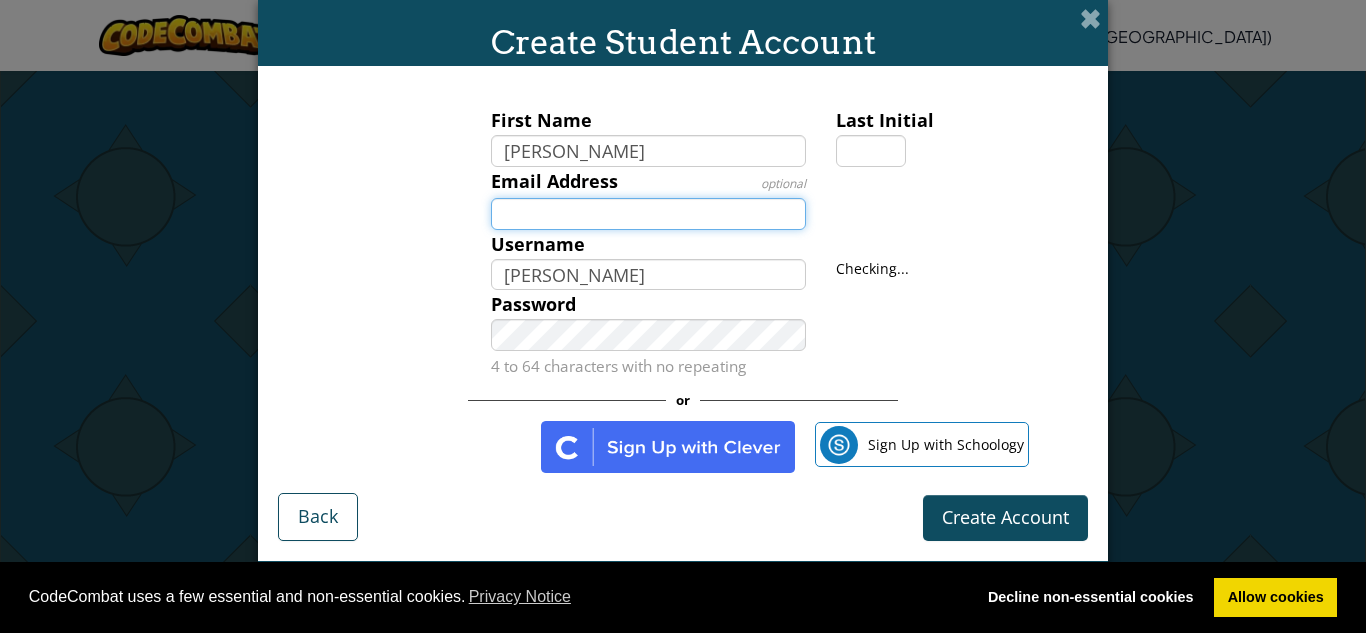 click on "Email Address" at bounding box center (649, 214) 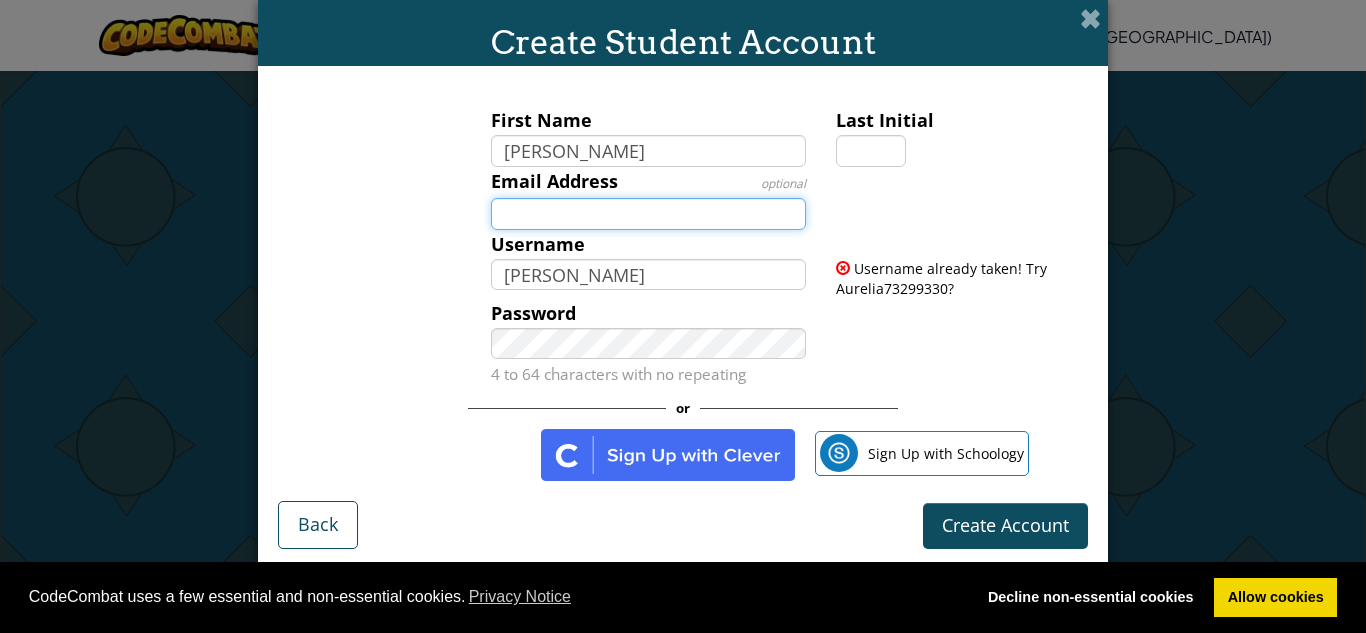 type on "astevens23@ranelagh.bonitas.org.uk" 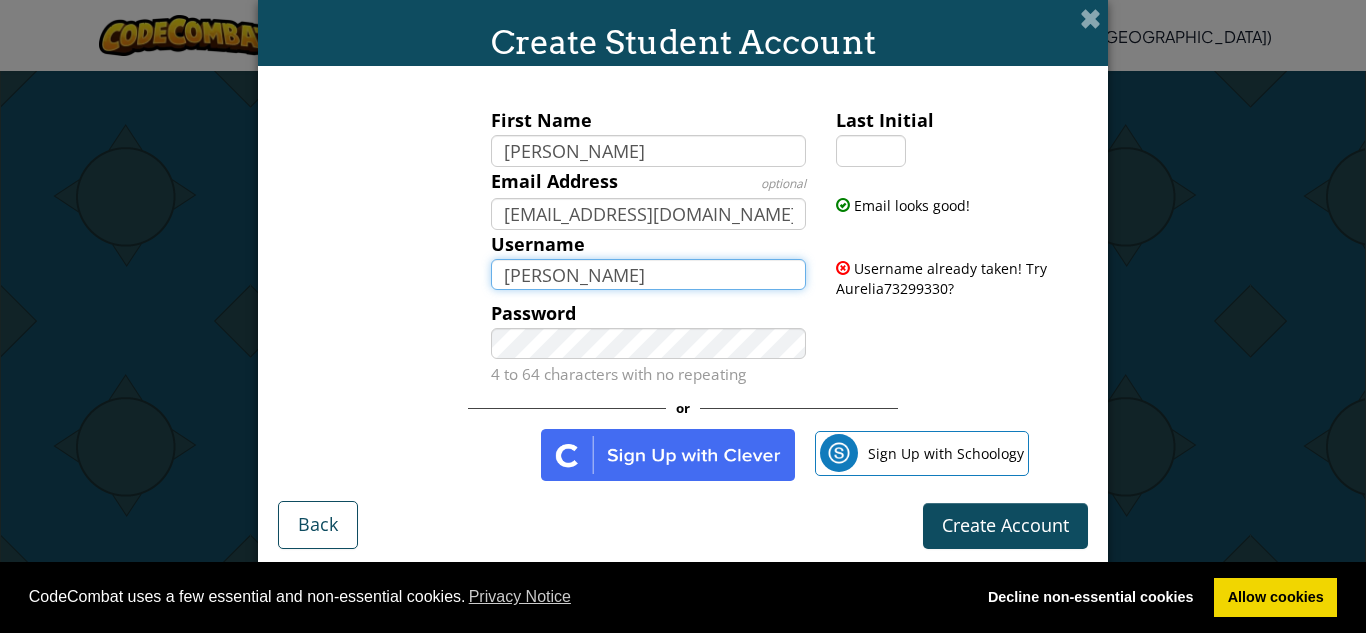 click on "Aurelia" at bounding box center (649, 275) 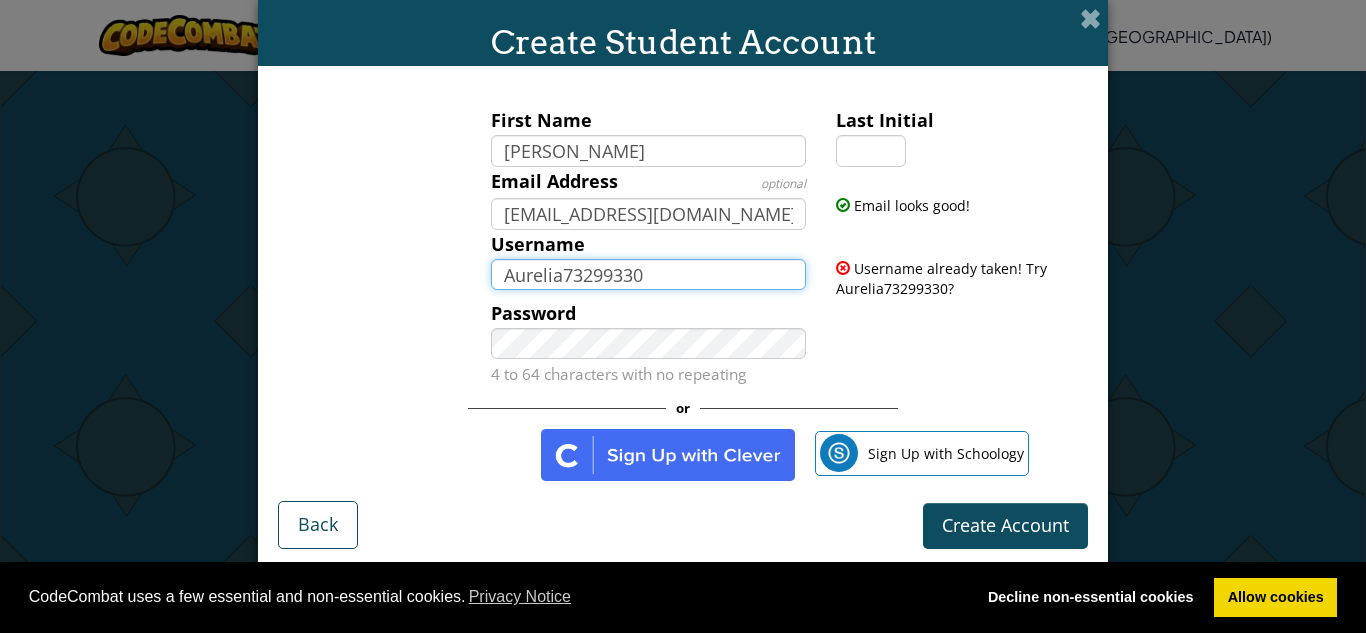 type on "Aurelia73299330" 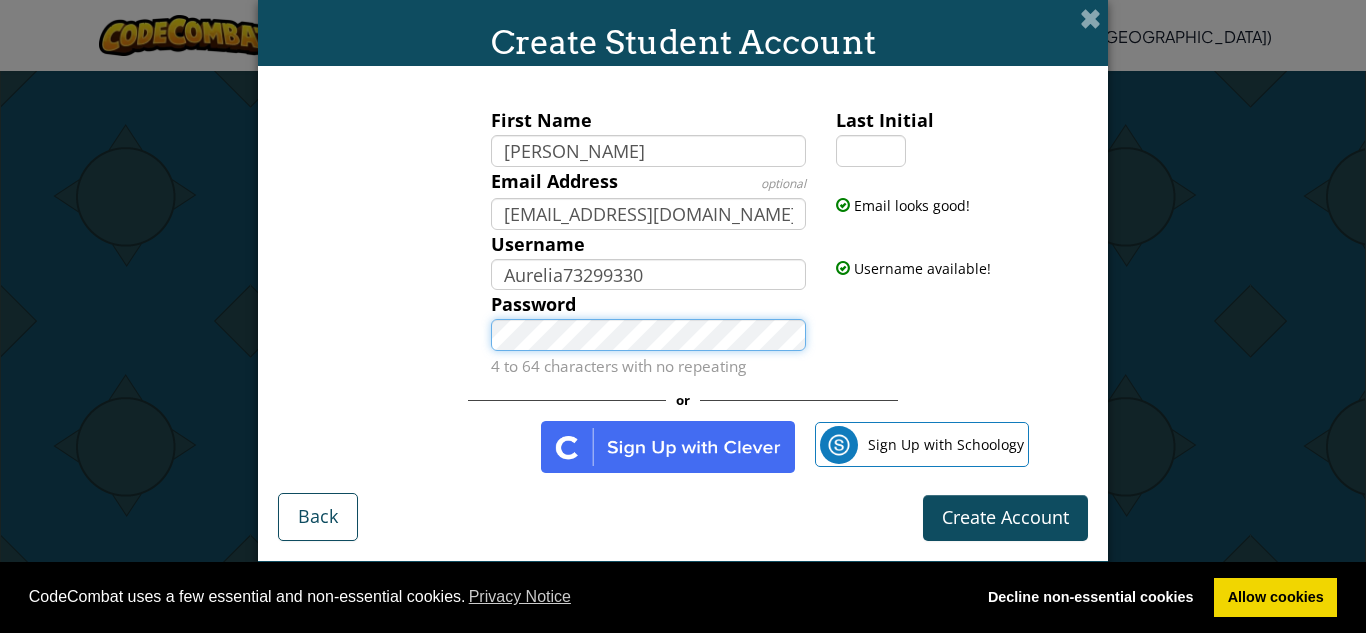 click on "Create Account" at bounding box center (1005, 518) 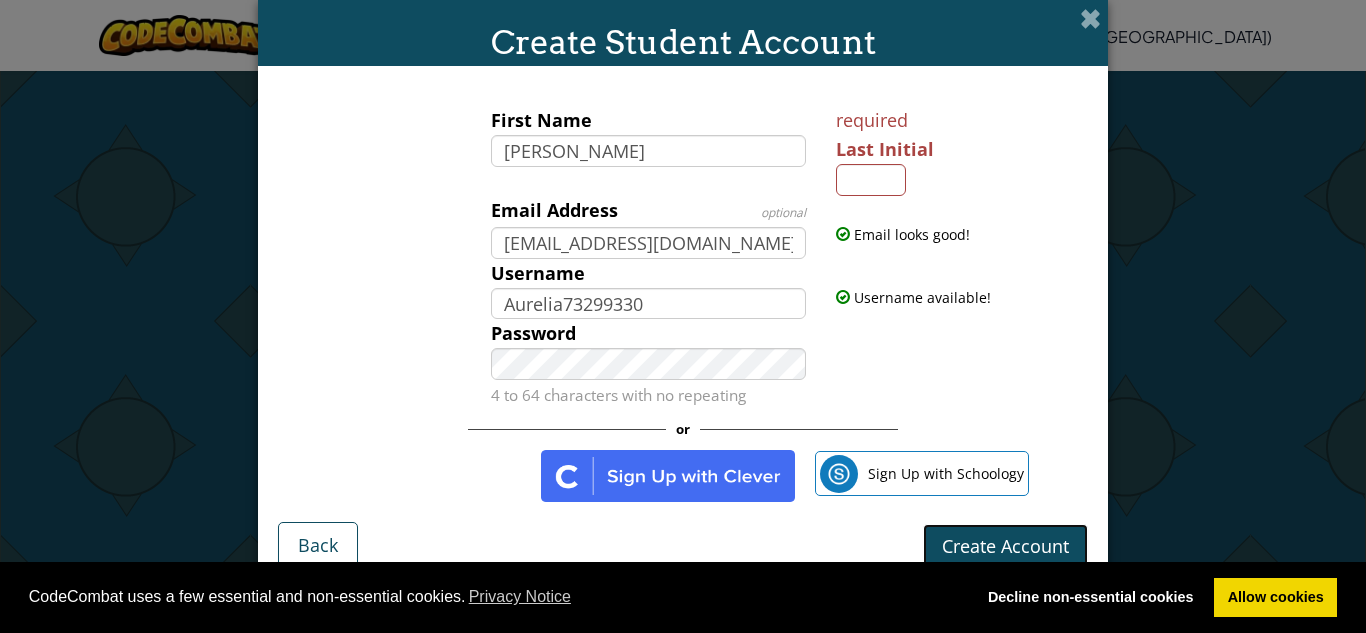 click on "Create Account" at bounding box center (1005, 546) 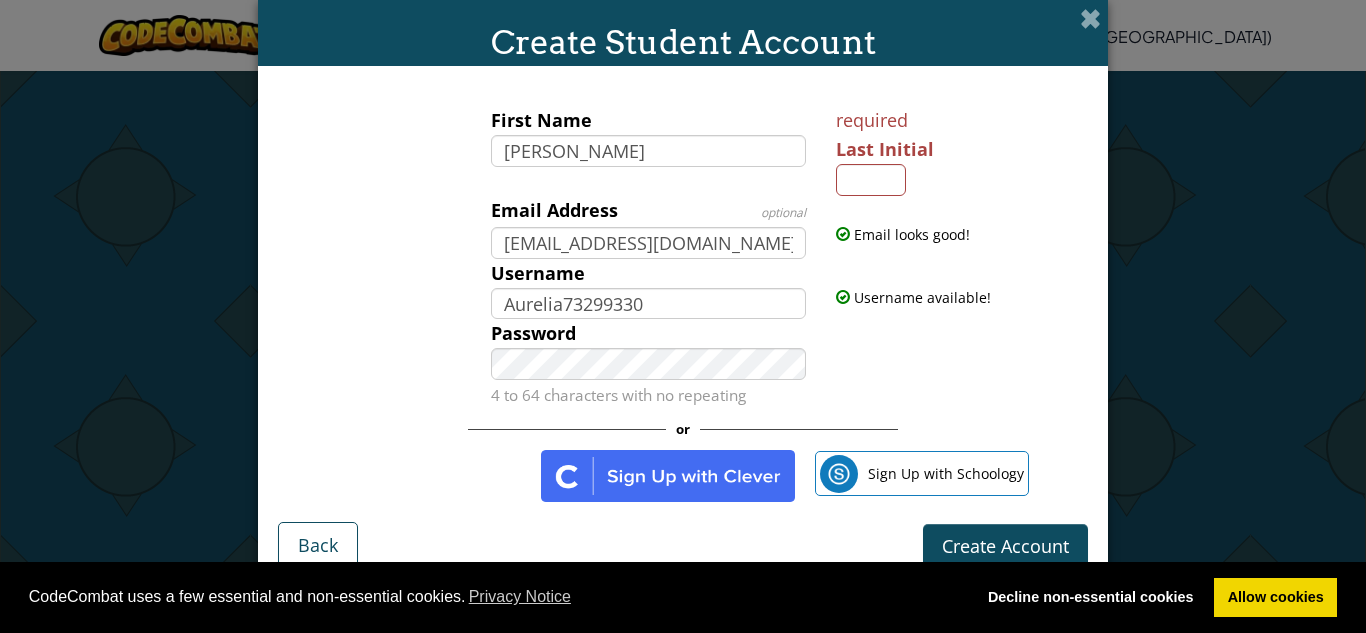 click on "Email looks good!" at bounding box center [959, 220] 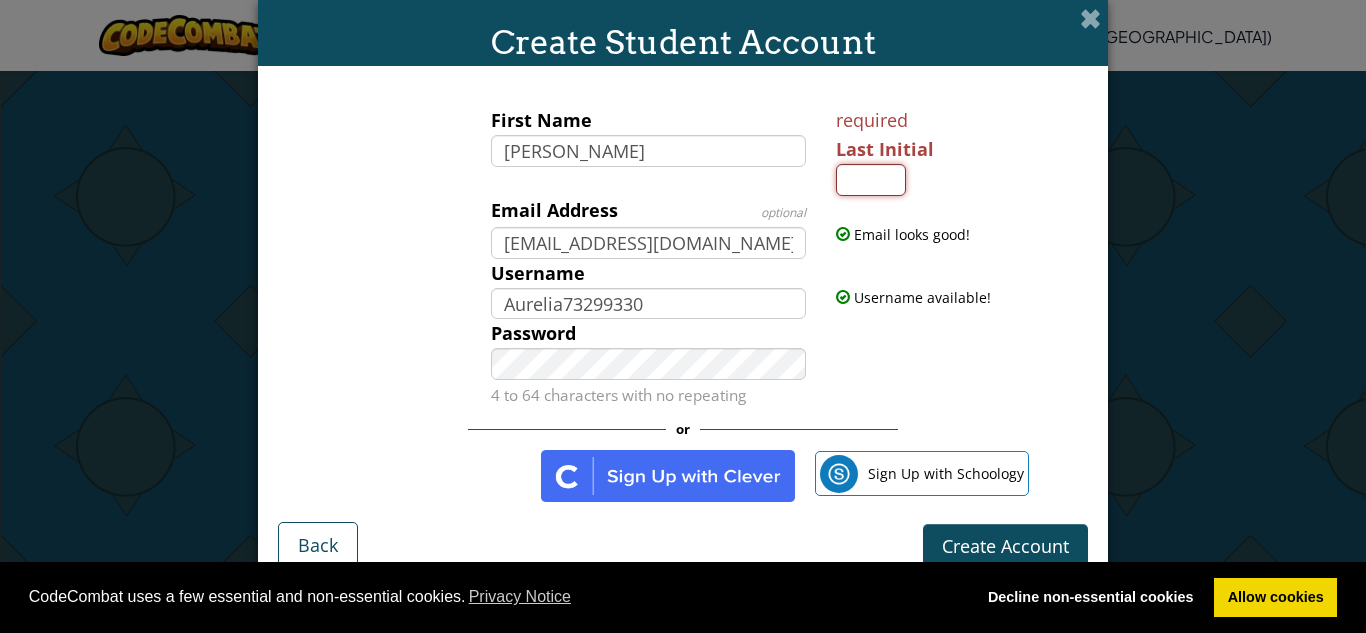 click on "Last Initial" at bounding box center [871, 180] 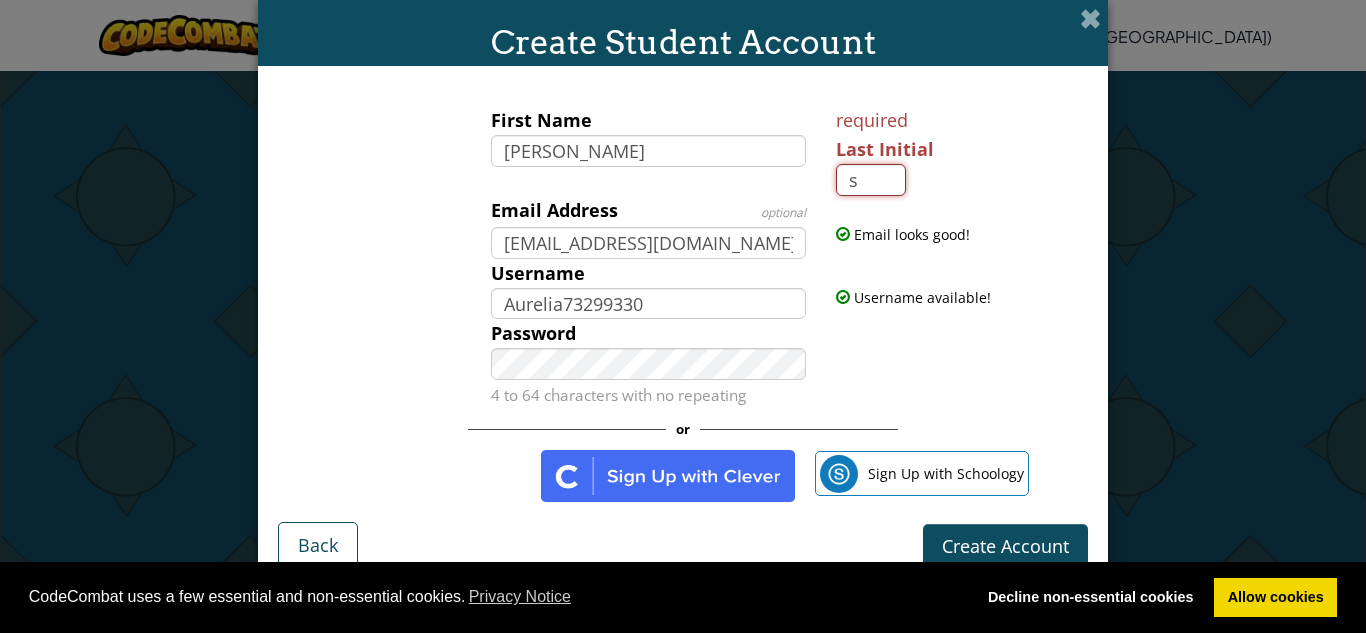 type on "s" 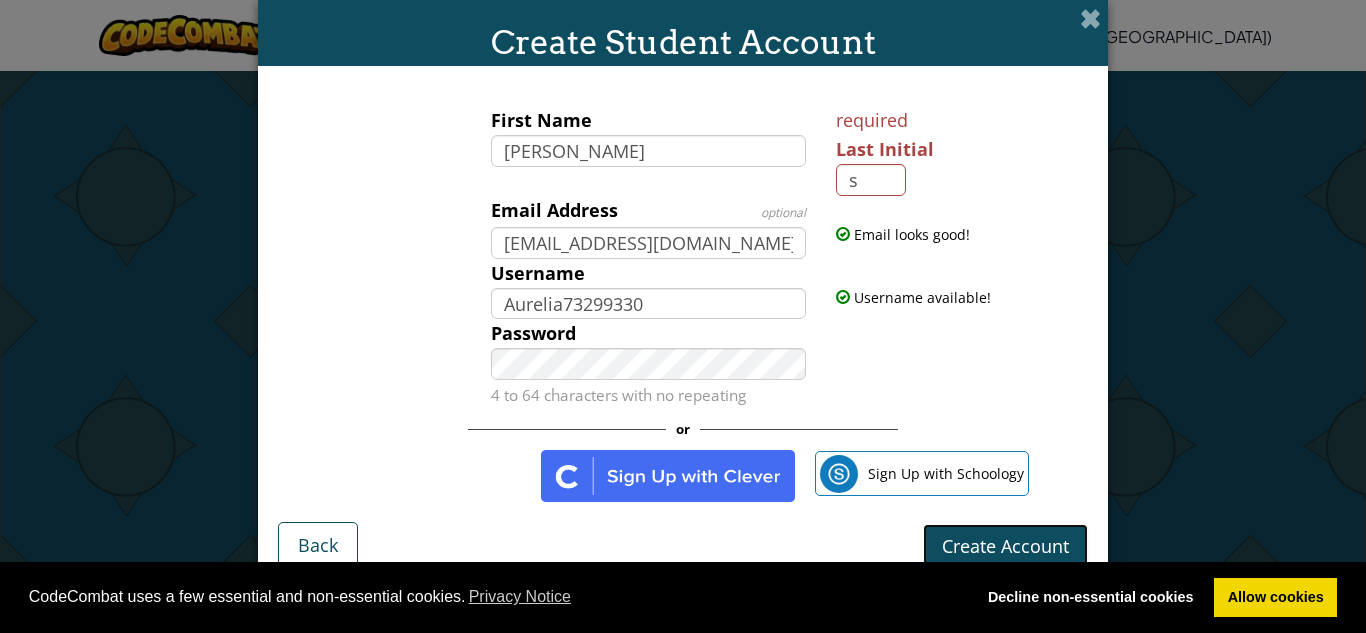 type on "AureliaS" 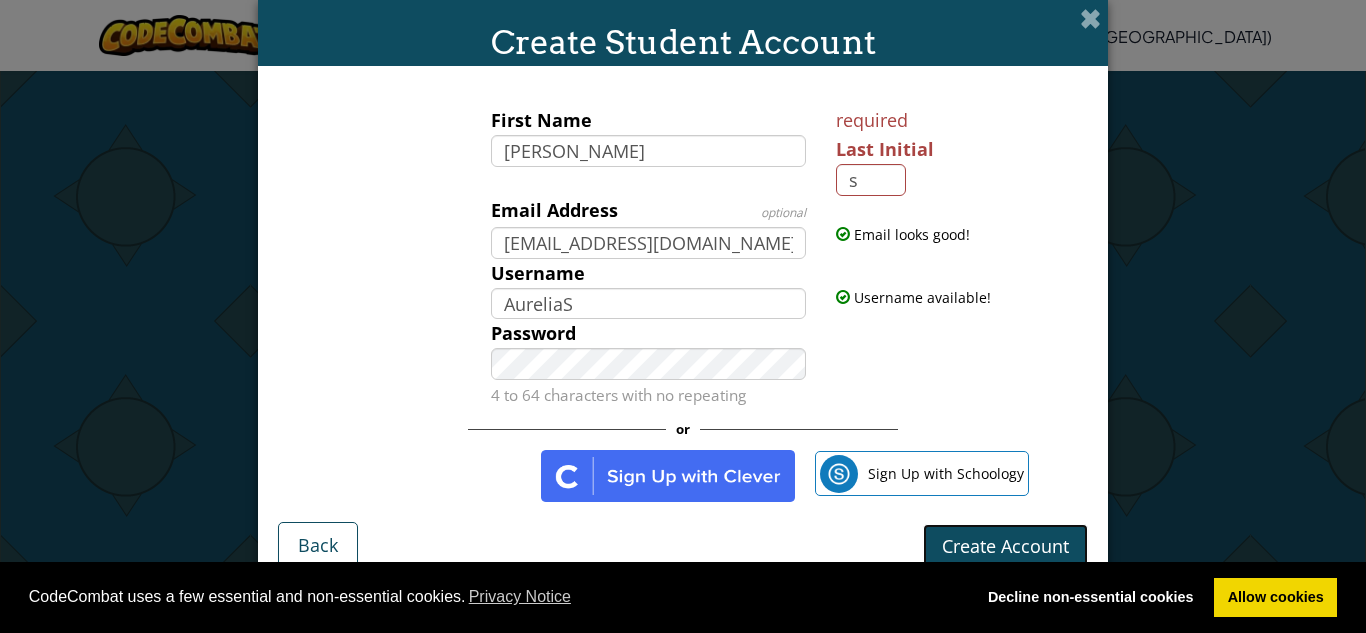 click on "Create Account" at bounding box center (1005, 546) 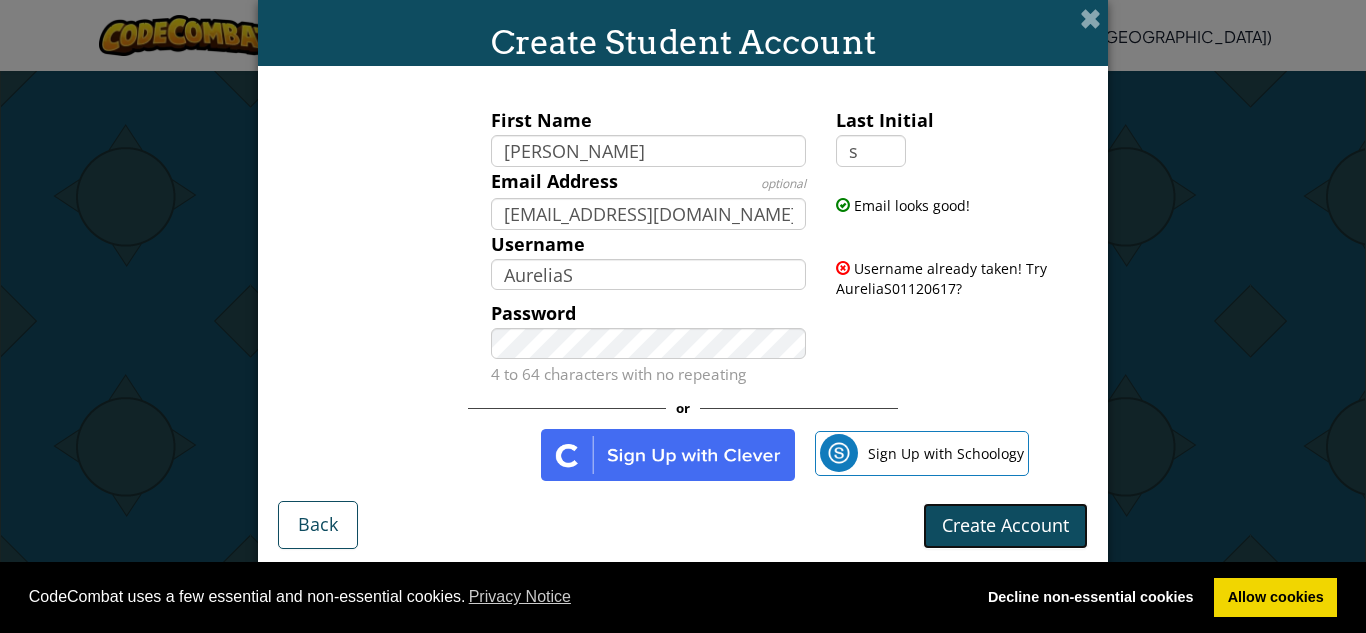 click on "Create Account" at bounding box center [1005, 526] 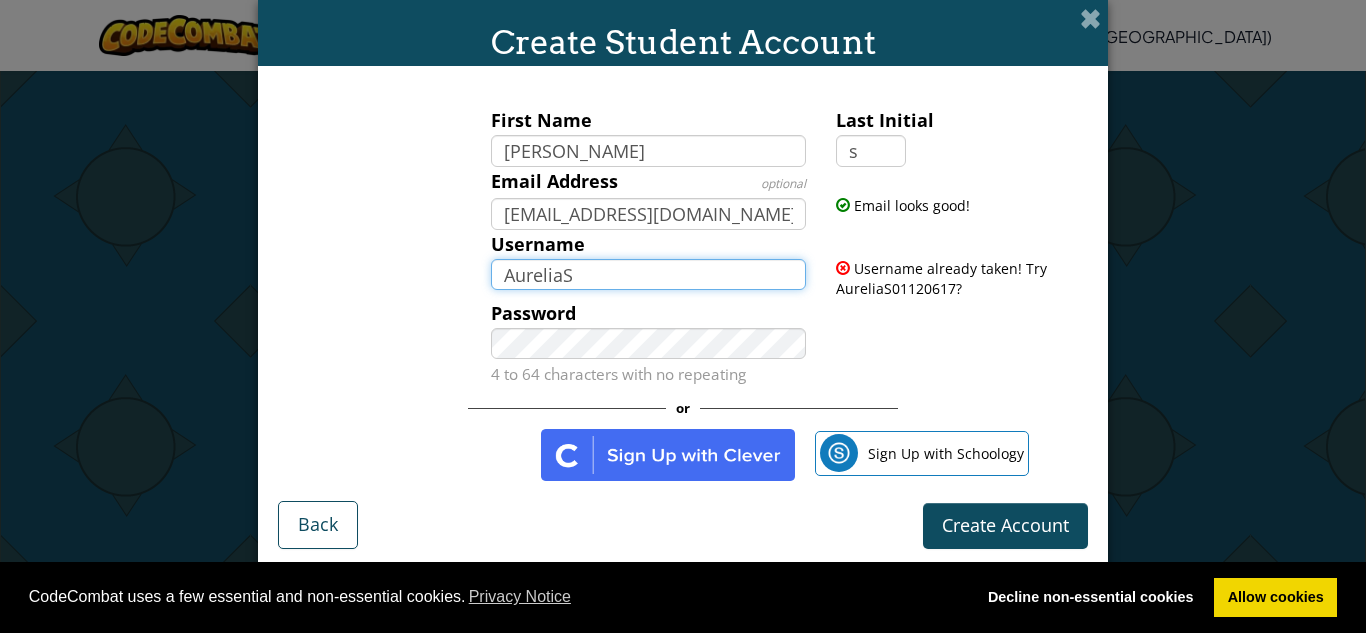 click on "AureliaS" at bounding box center (649, 275) 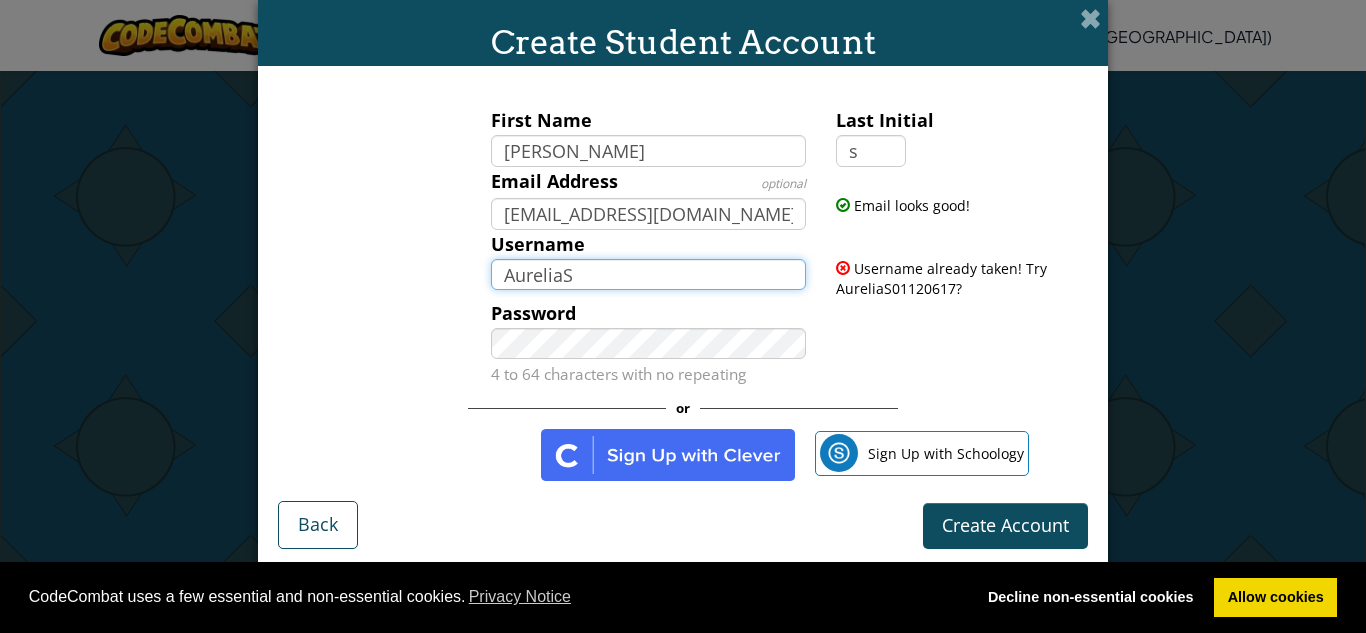 drag, startPoint x: 702, startPoint y: 271, endPoint x: 557, endPoint y: 263, distance: 145.22052 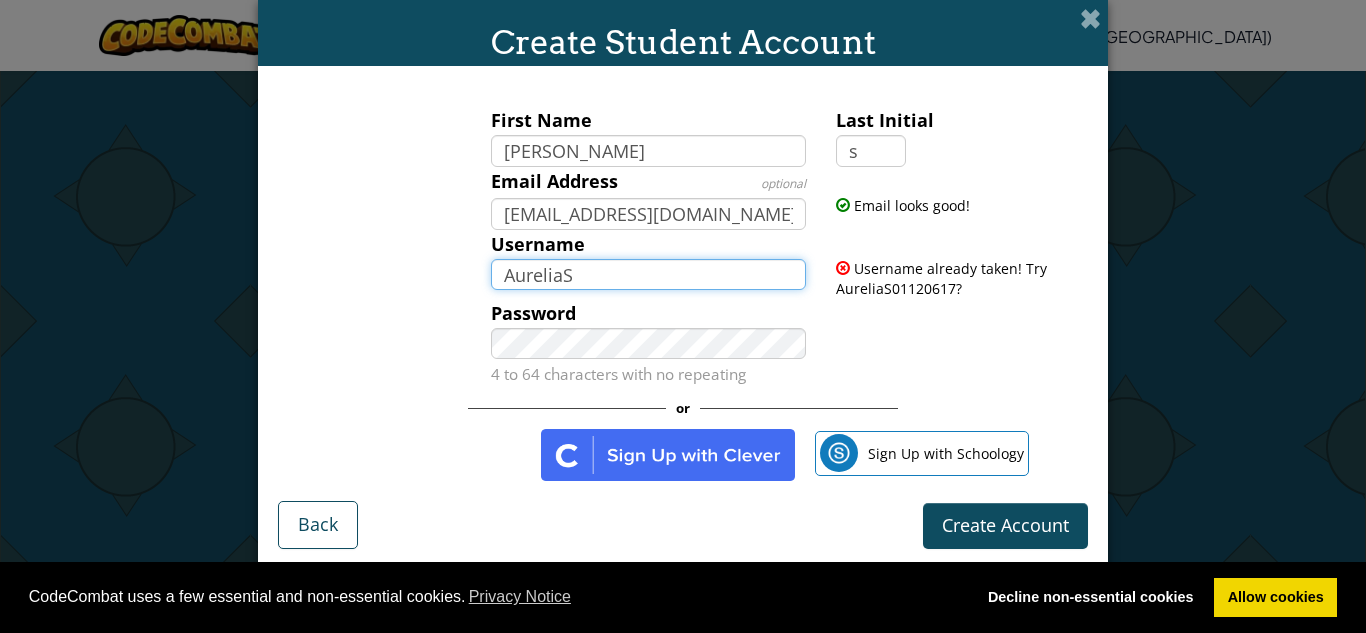 click on "AureliaS" at bounding box center [649, 275] 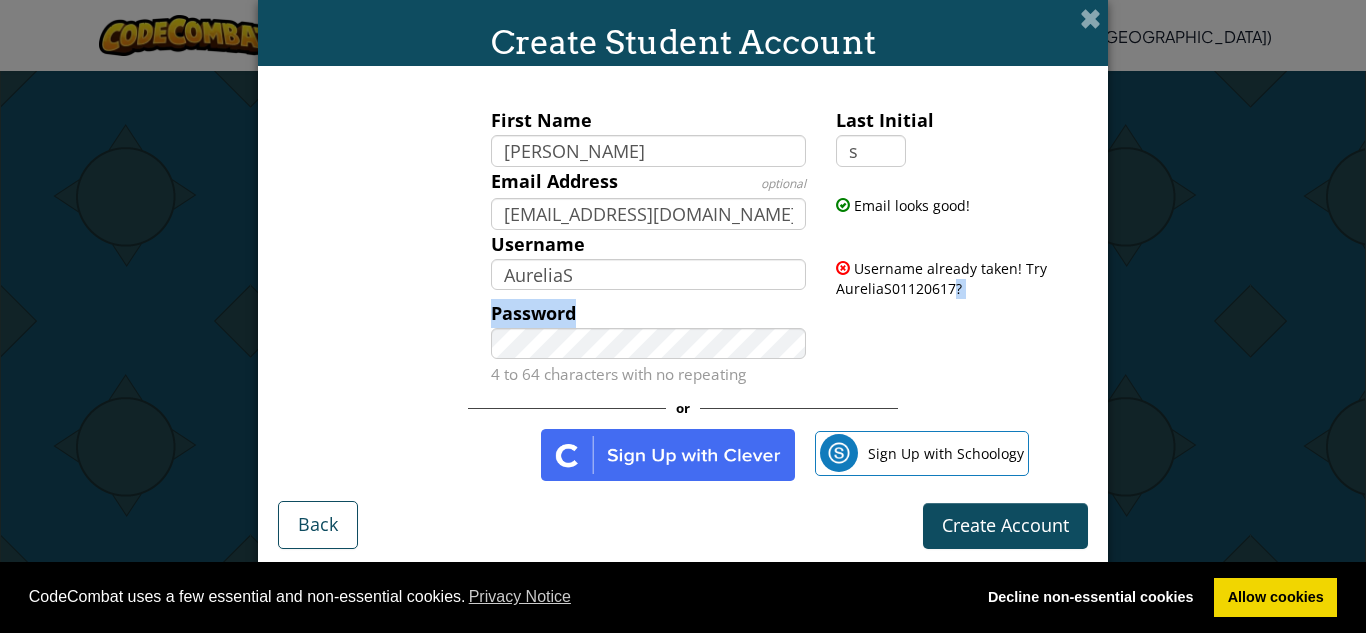drag, startPoint x: 944, startPoint y: 288, endPoint x: 814, endPoint y: 299, distance: 130.46455 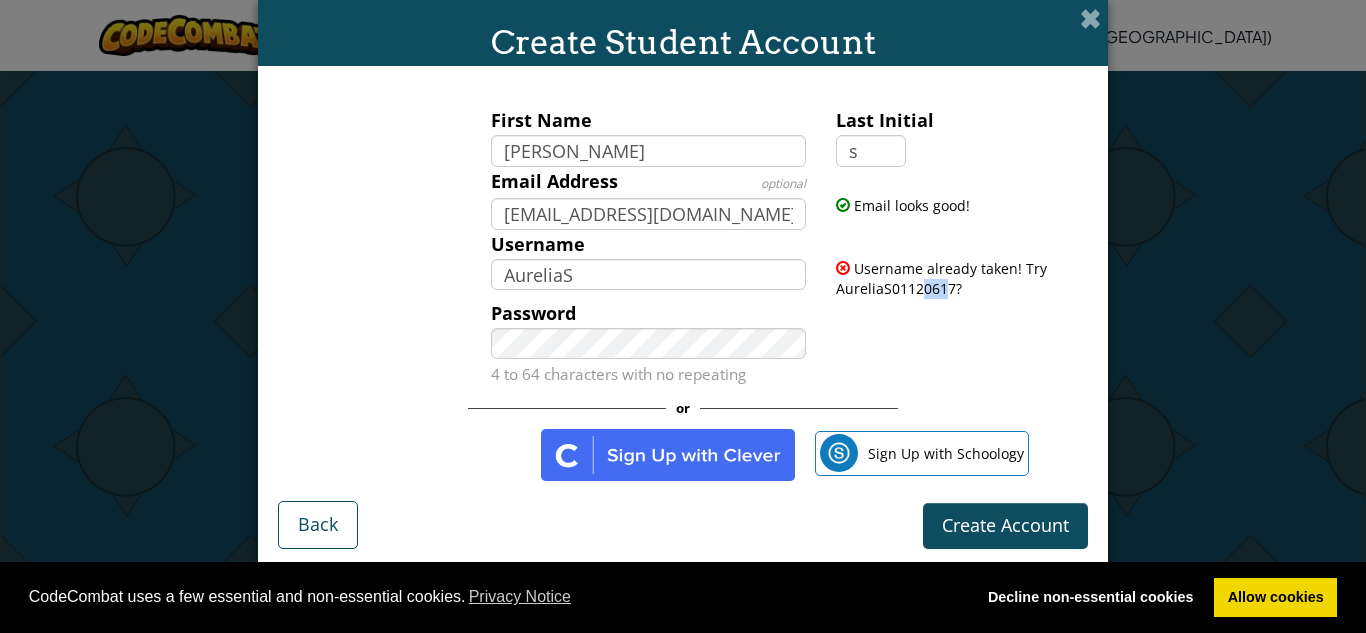 drag, startPoint x: 940, startPoint y: 285, endPoint x: 917, endPoint y: 286, distance: 23.021729 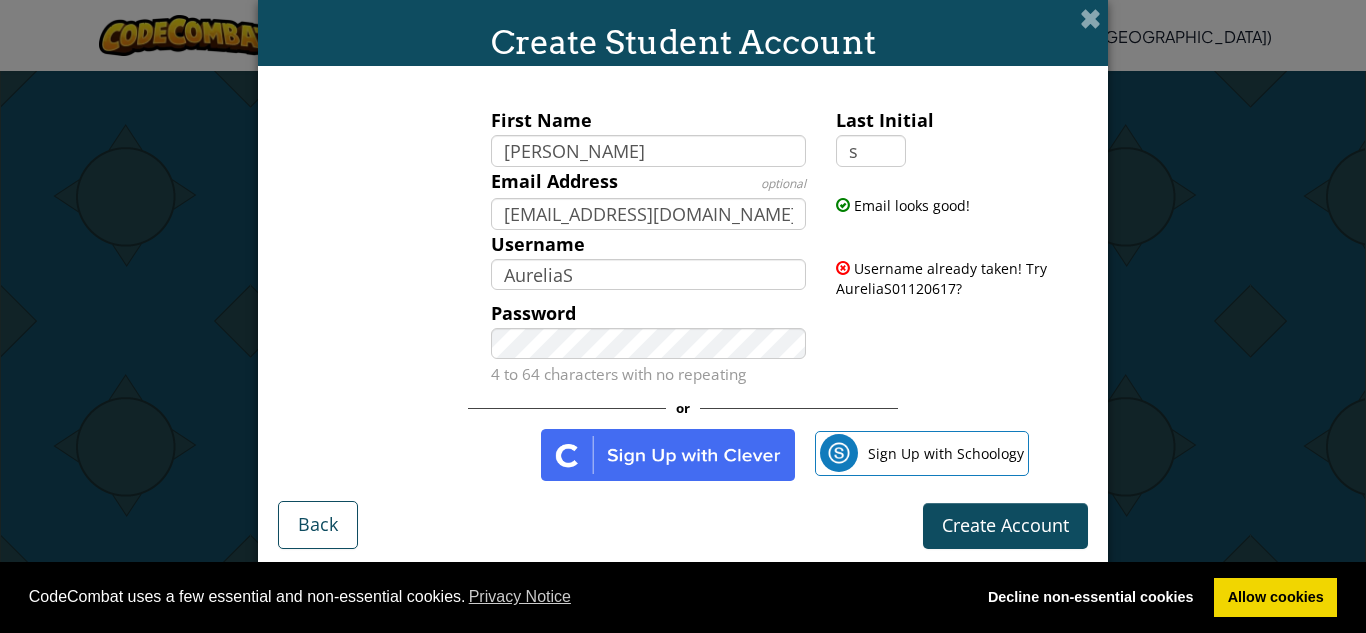click on "Username already taken! Try AureliaS01120617?" at bounding box center (941, 278) 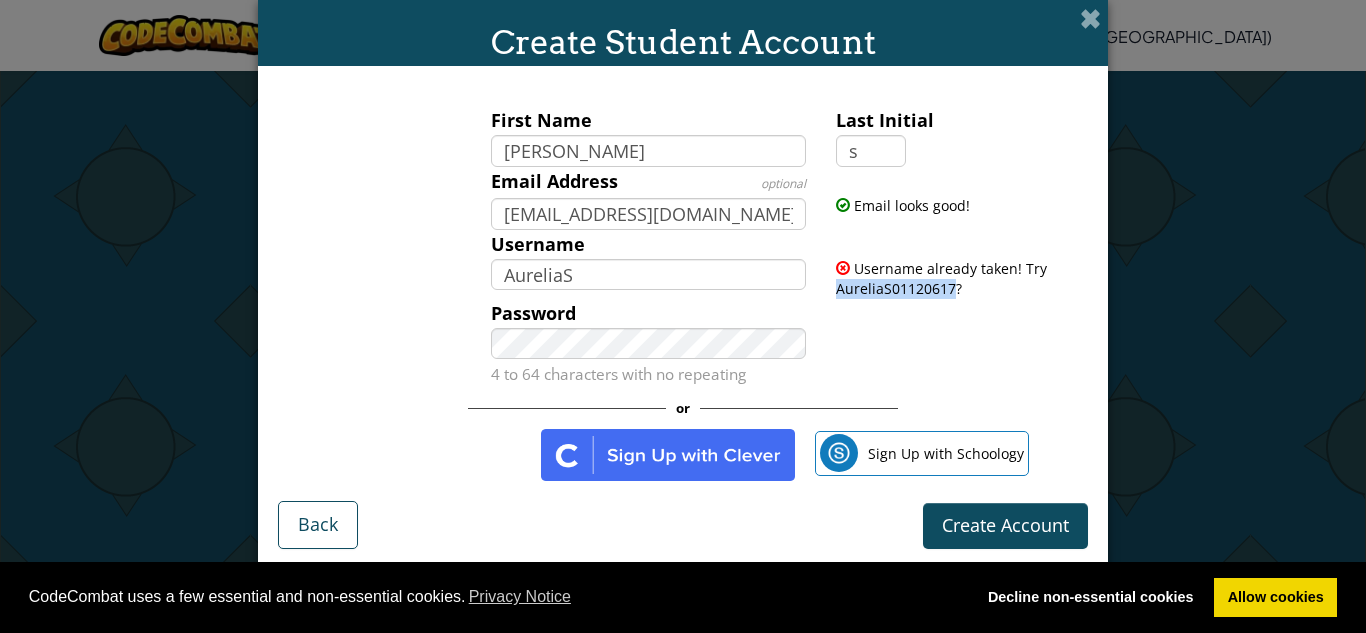 drag, startPoint x: 945, startPoint y: 287, endPoint x: 819, endPoint y: 294, distance: 126.1943 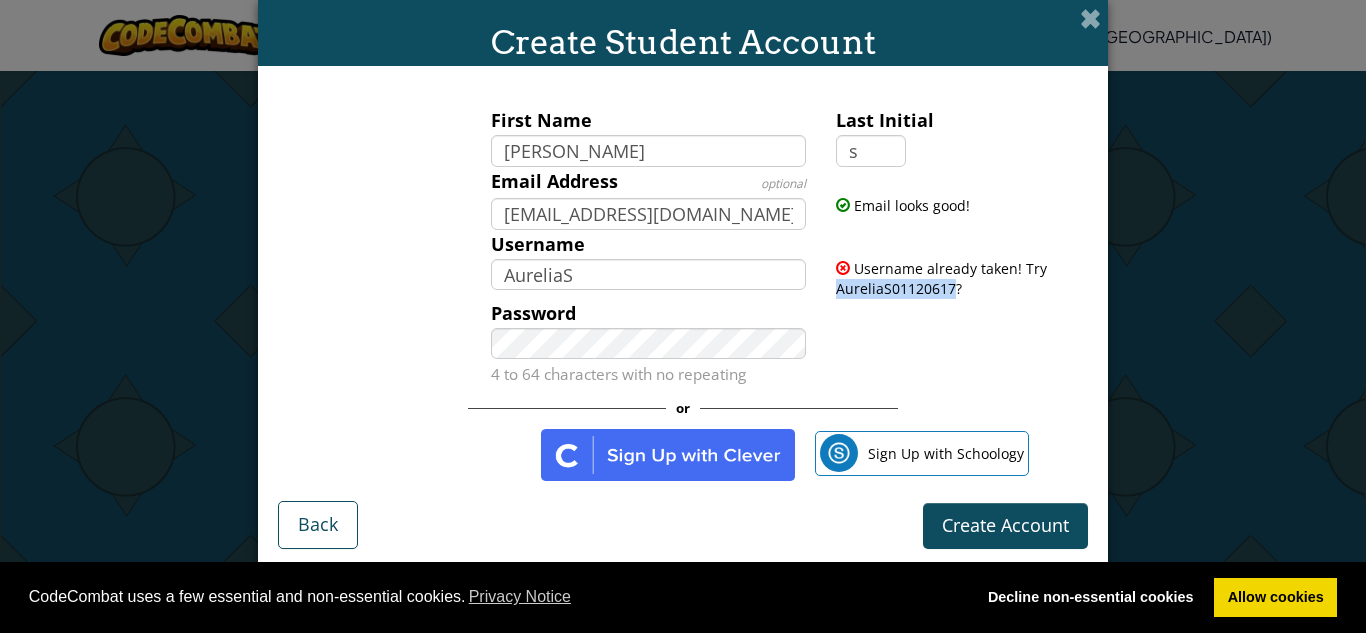 click on "Username already taken! Try AureliaS01120617?" at bounding box center [959, 264] 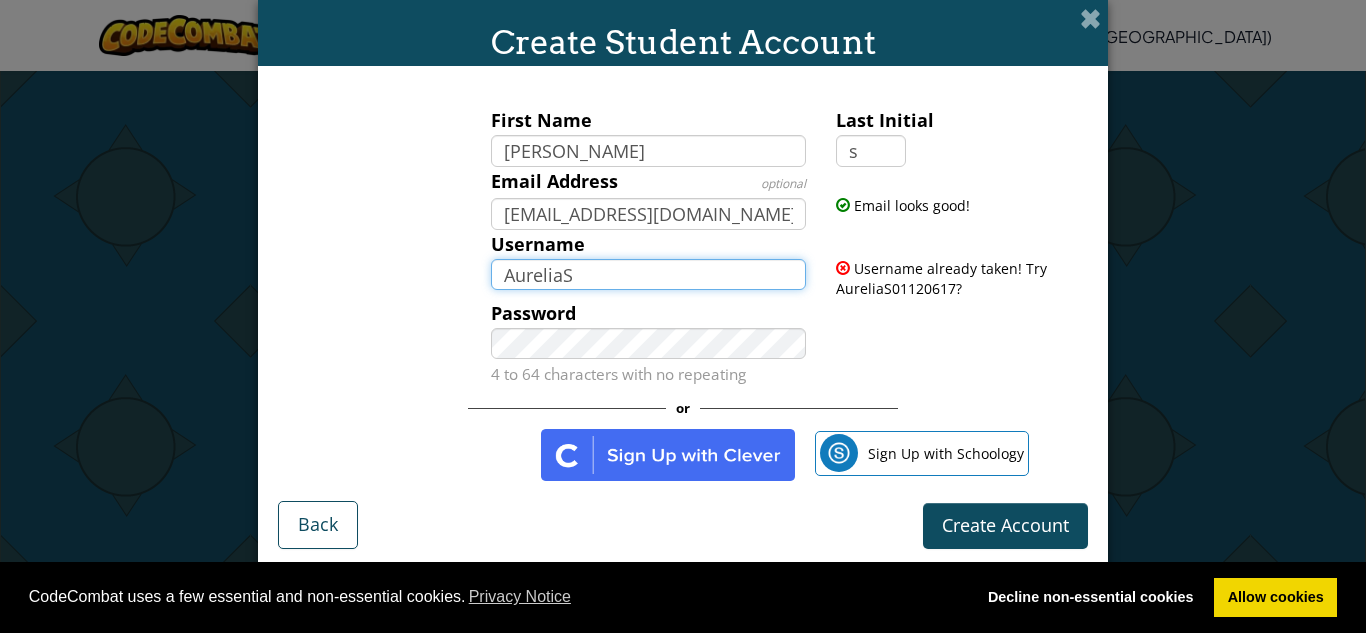 click on "AureliaS" at bounding box center [649, 275] 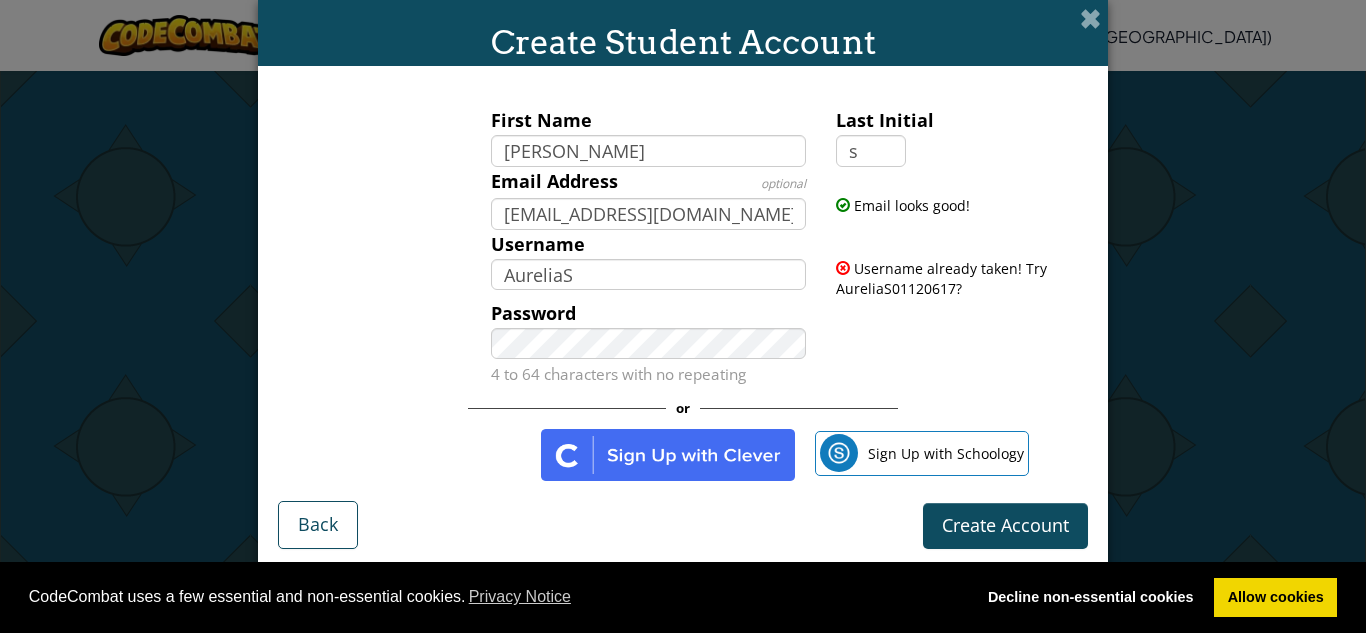 click on "Username already taken! Try AureliaS01120617?" at bounding box center (941, 278) 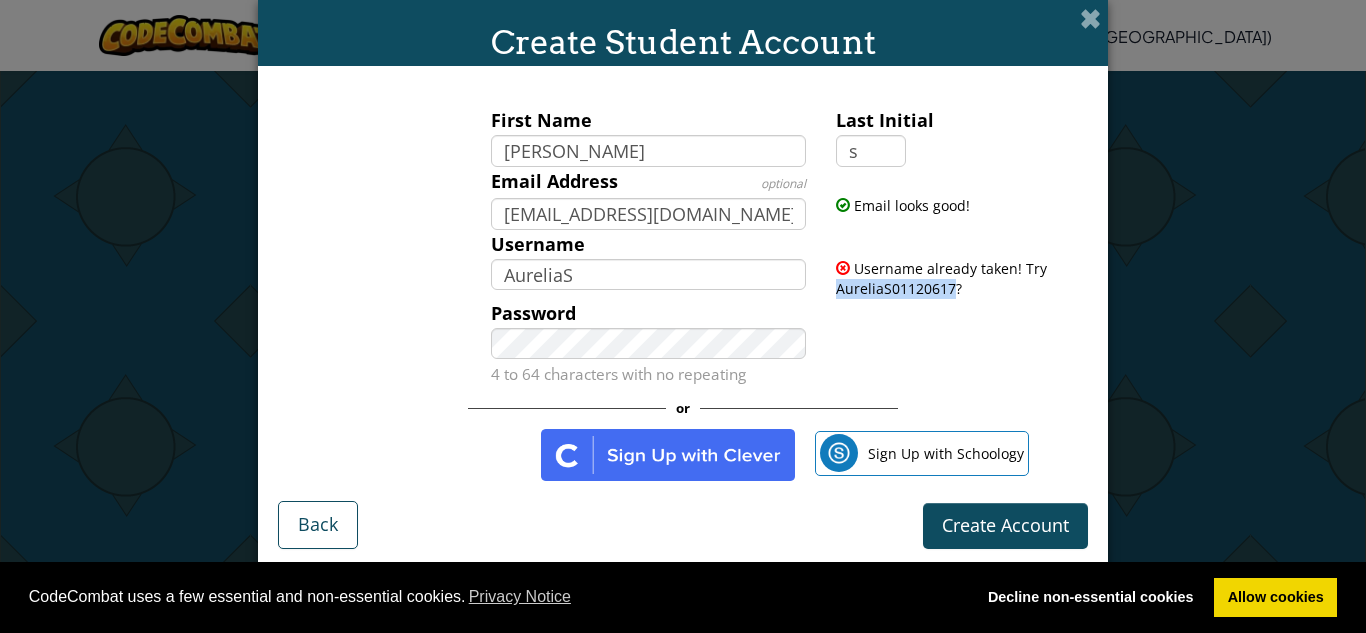 click on "Username already taken! Try AureliaS01120617?" at bounding box center (941, 278) 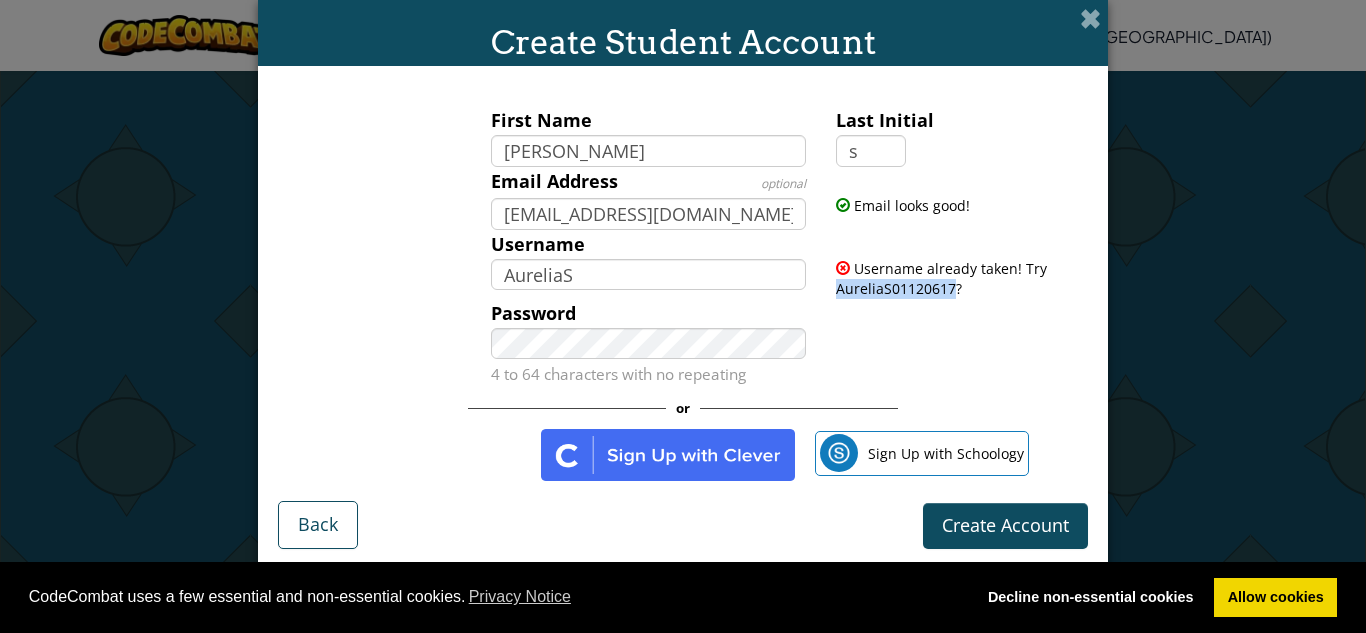 copy on "AureliaS01120617" 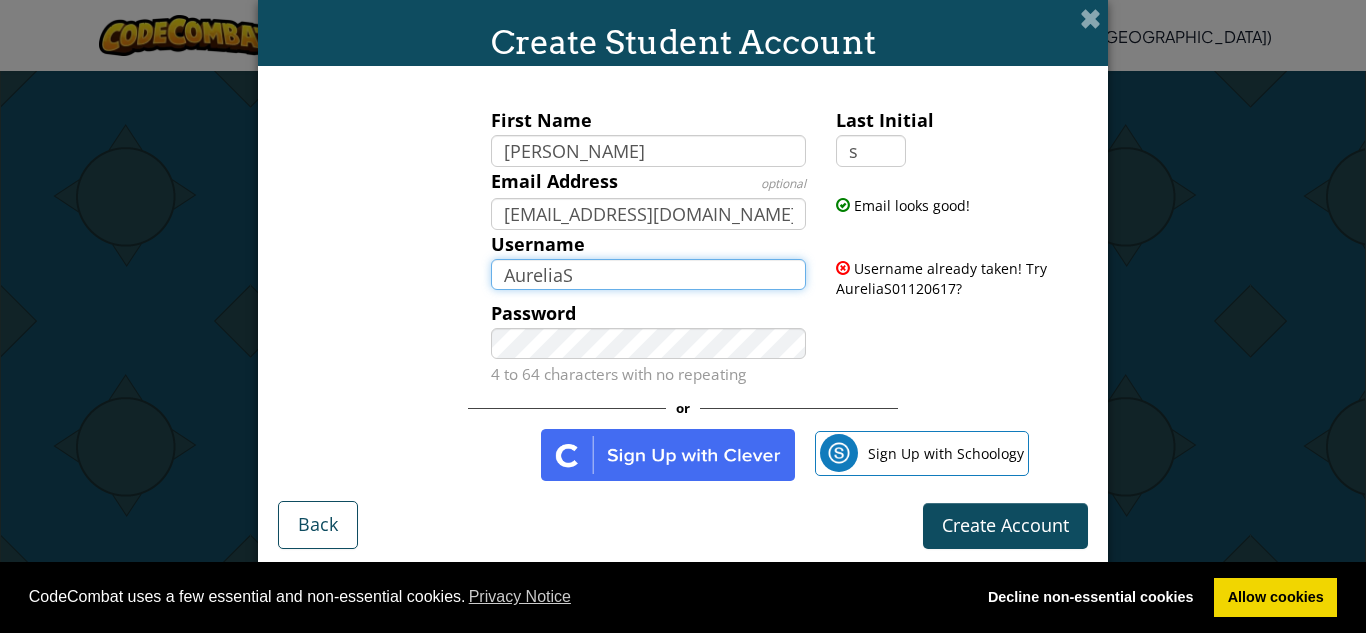 click on "AureliaS" at bounding box center (649, 275) 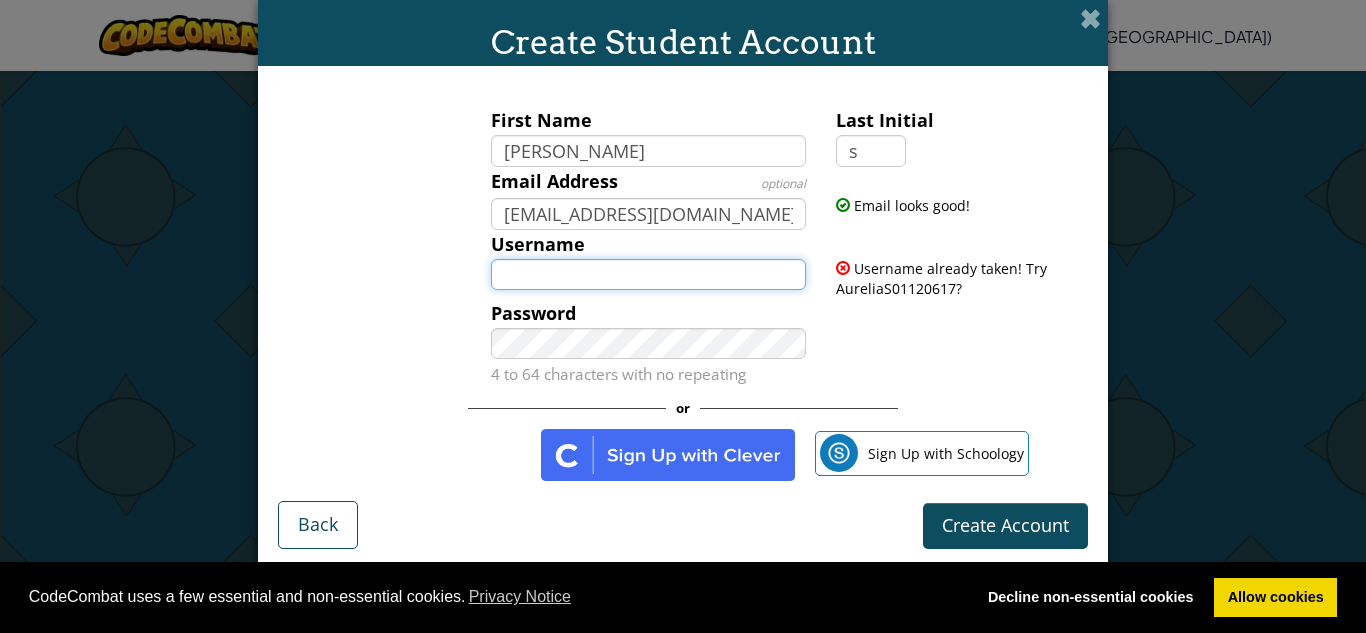 paste on "AureliaS01120617" 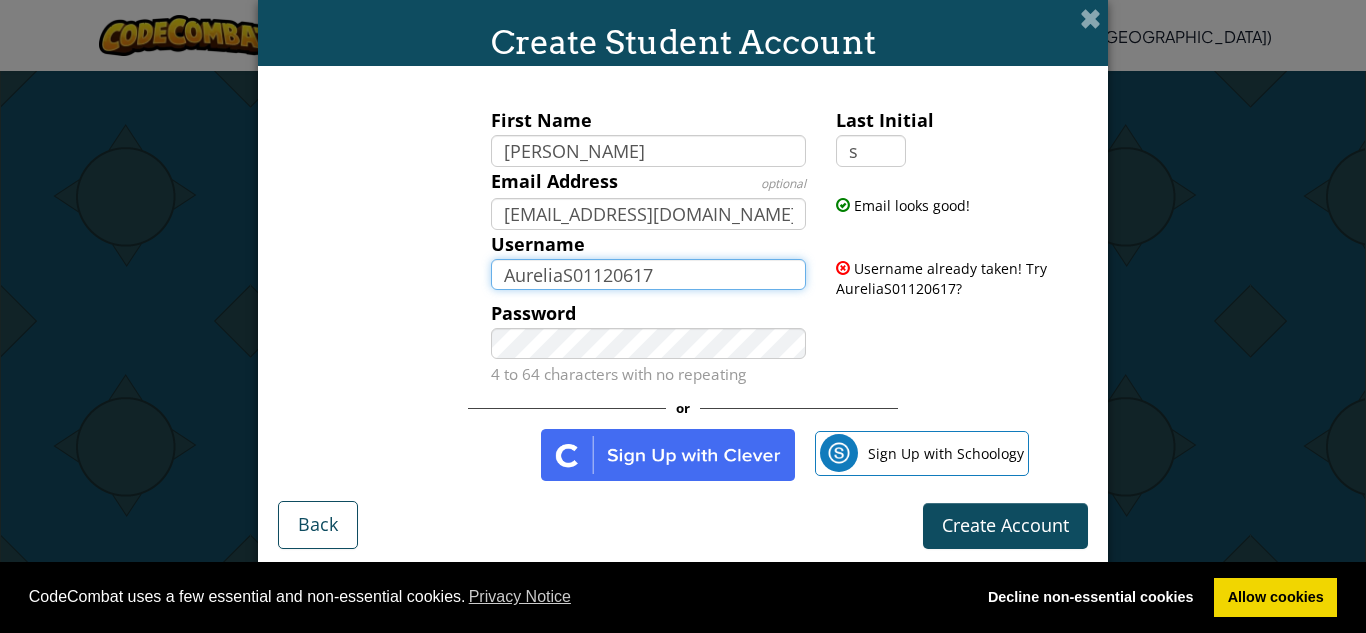 type on "AureliaS01120617" 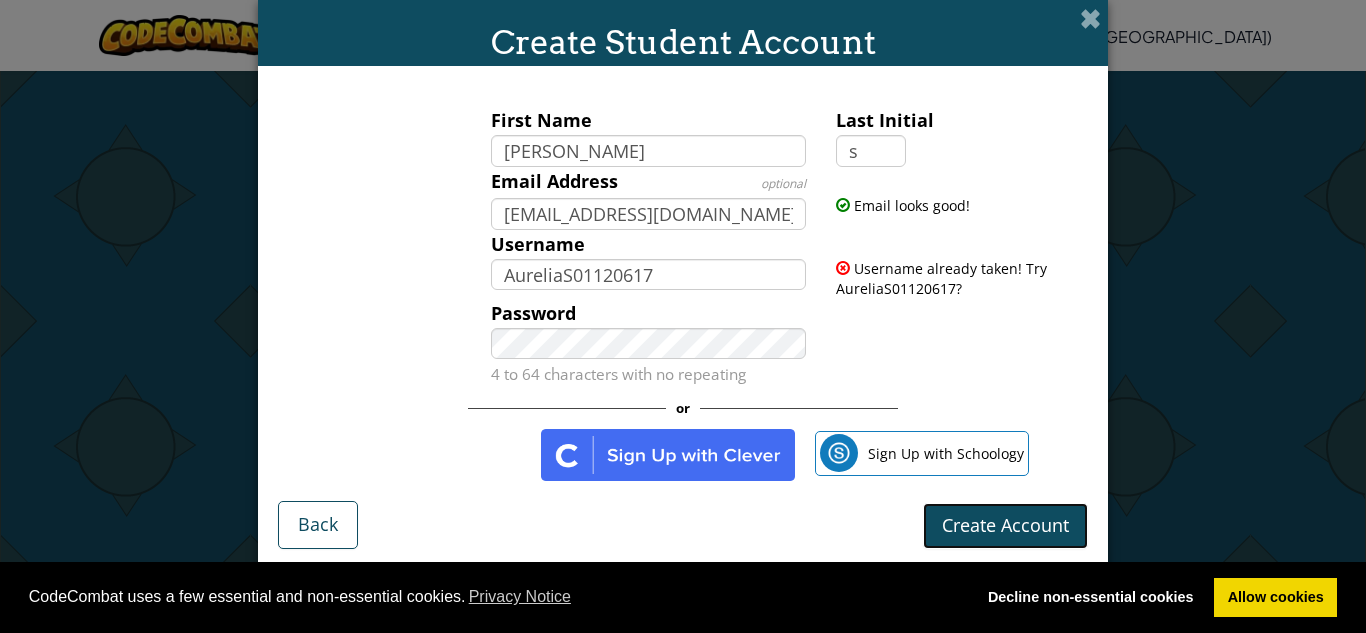 click on "Create Account" at bounding box center (1005, 526) 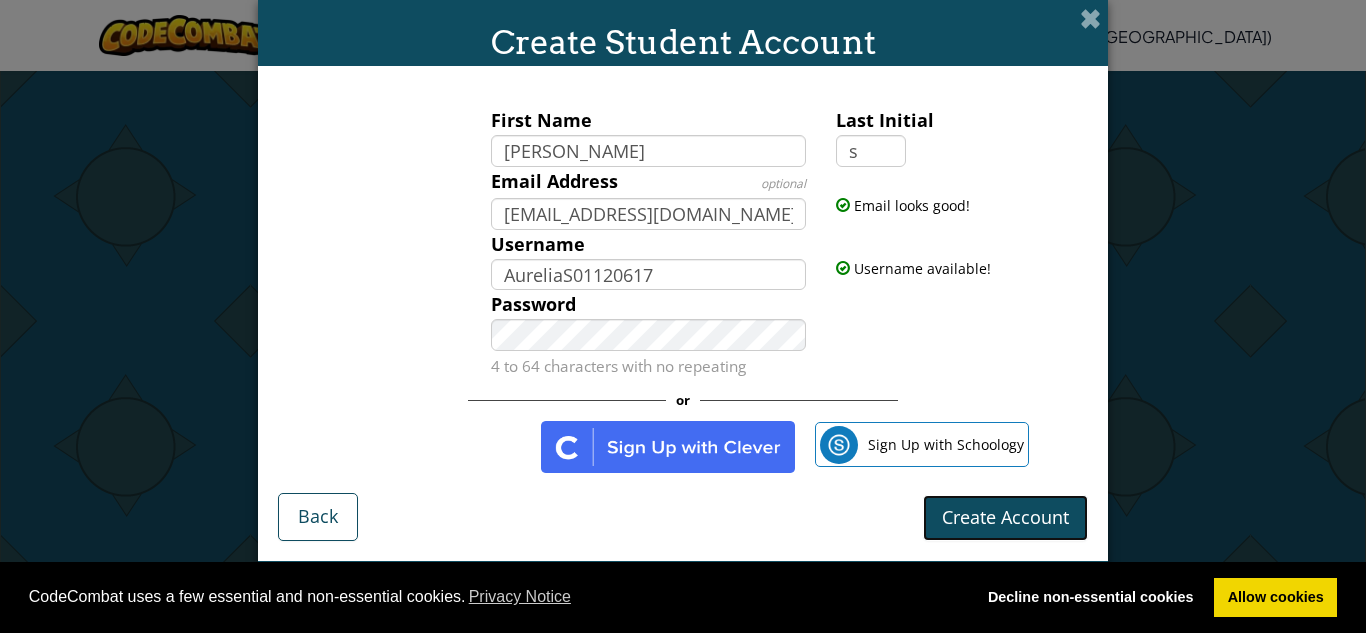 click on "Create Account" at bounding box center (1005, 518) 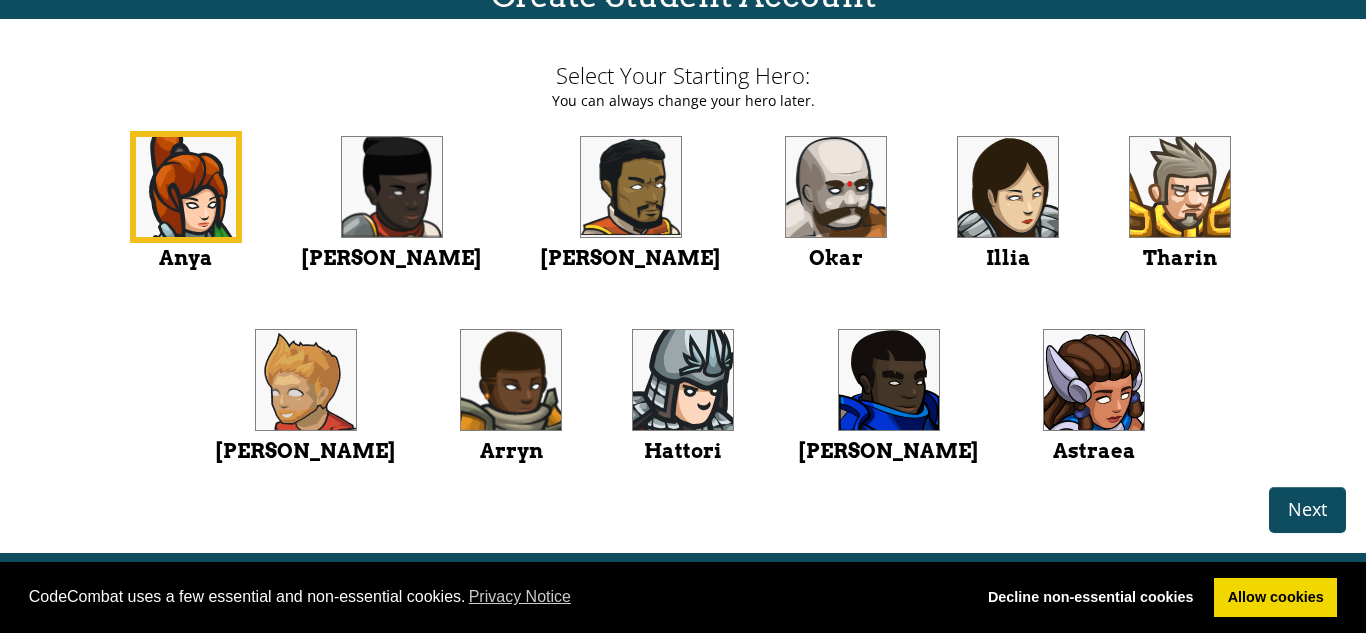 scroll, scrollTop: 0, scrollLeft: 0, axis: both 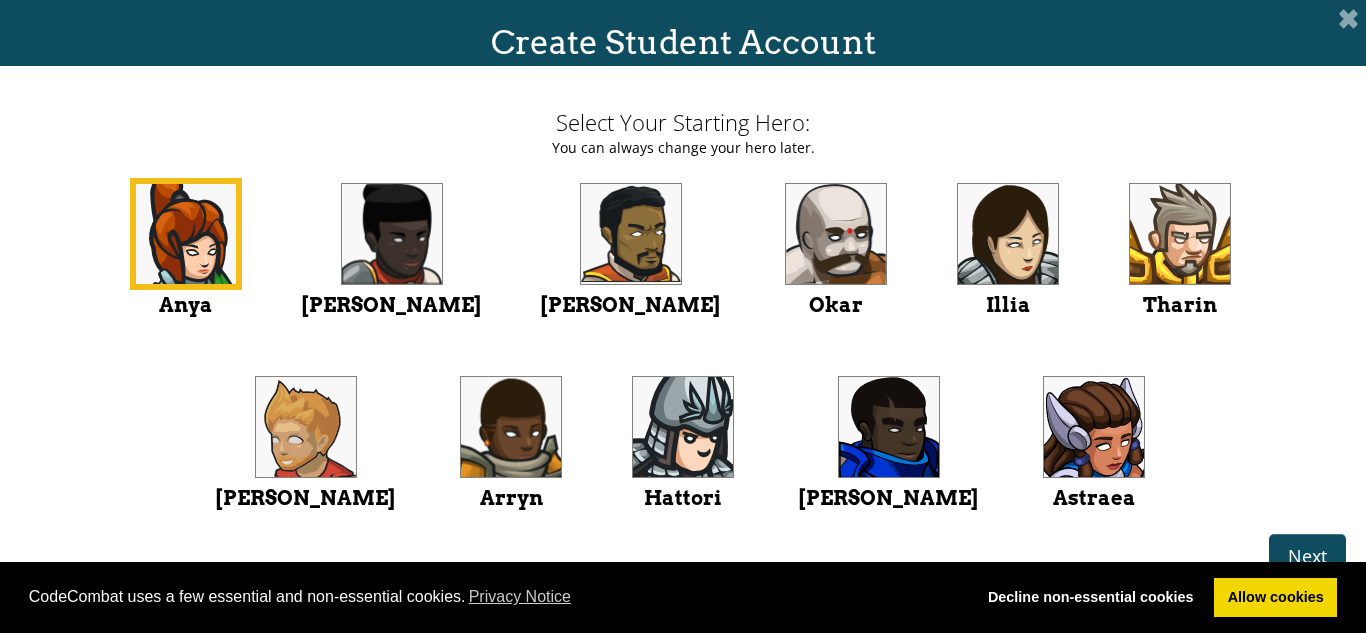 click at bounding box center (1094, 427) 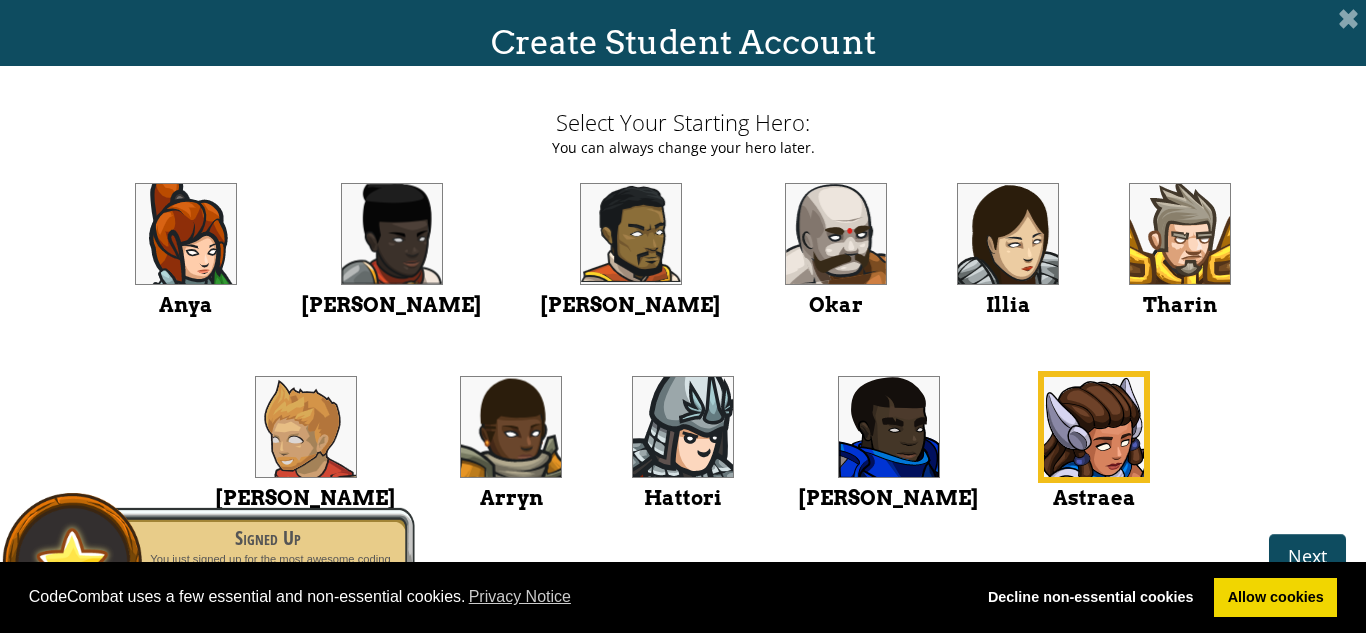 scroll, scrollTop: 47, scrollLeft: 0, axis: vertical 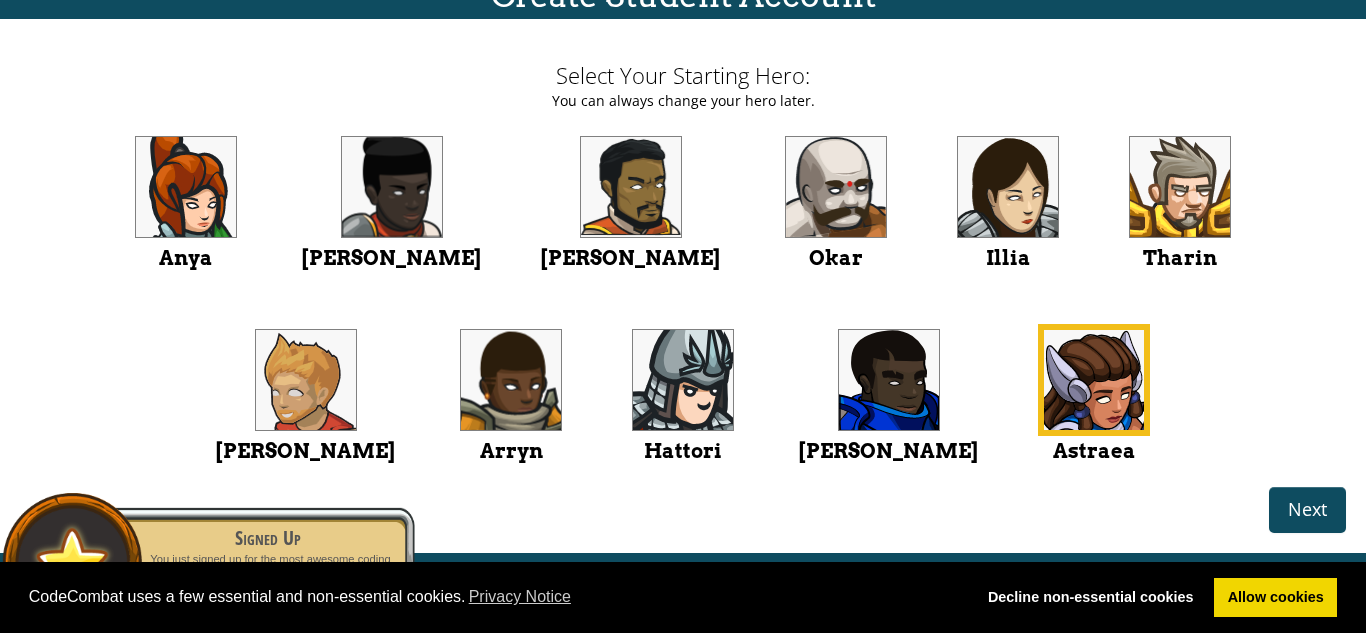 click on "Anya Ida Alejandro Okar Illia Tharin Ned Arryn Hattori Gordon Astraea" at bounding box center [683, 324] 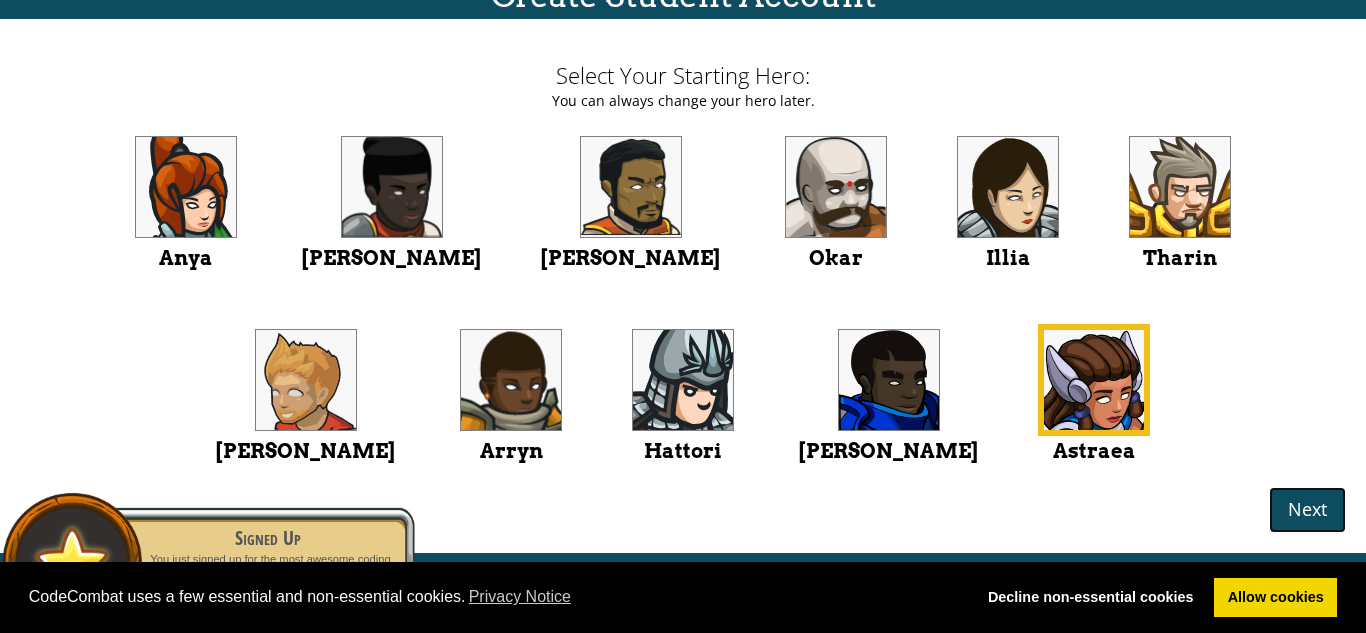 click on "Next" at bounding box center (1307, 509) 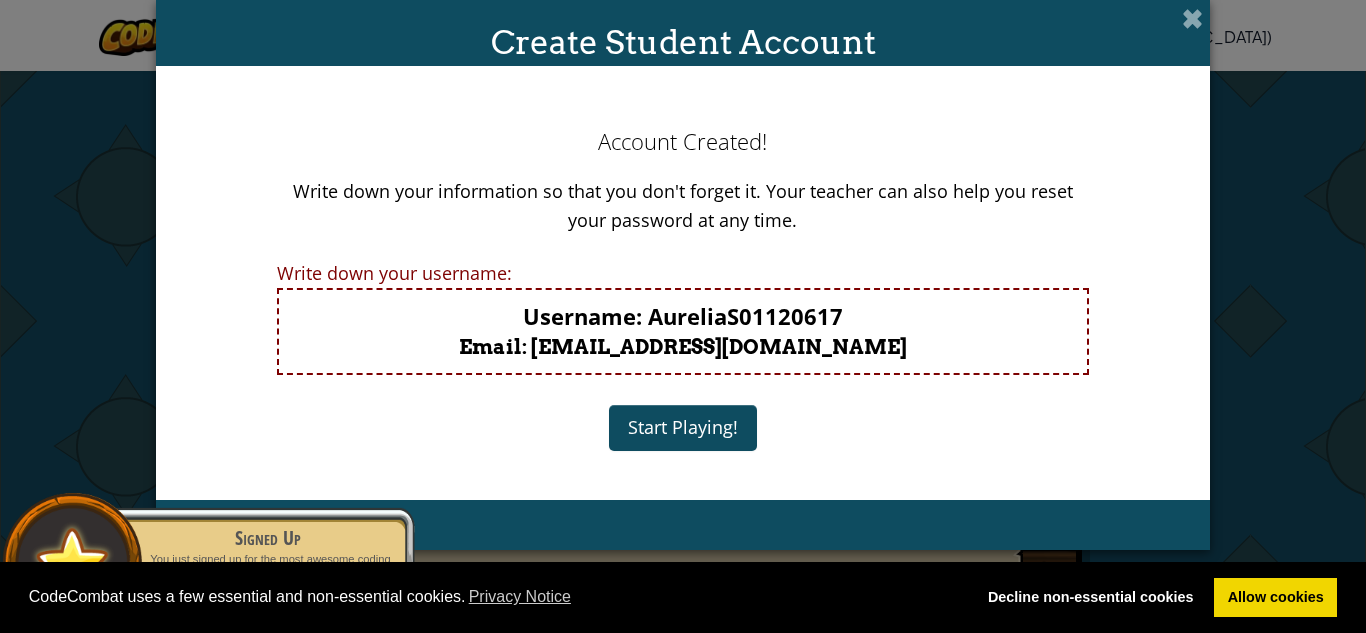 scroll, scrollTop: 0, scrollLeft: 0, axis: both 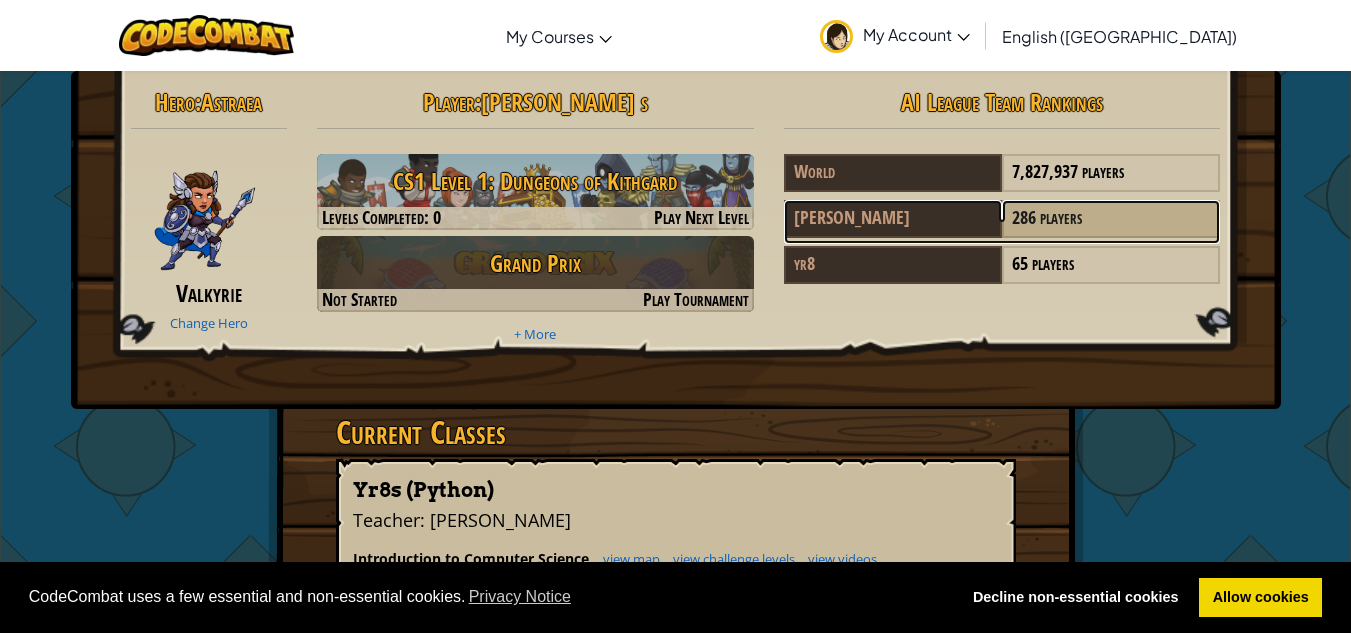 click on "286" at bounding box center [1024, 217] 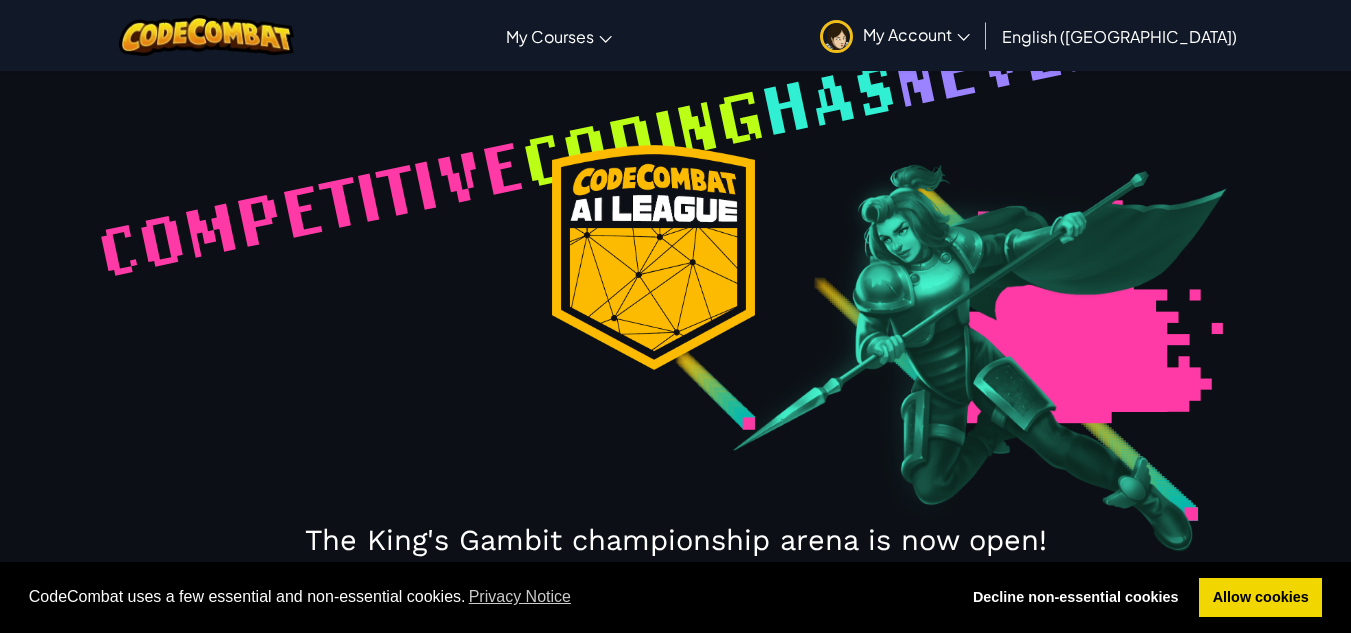 select on "63720d6a2c944700433096cd" 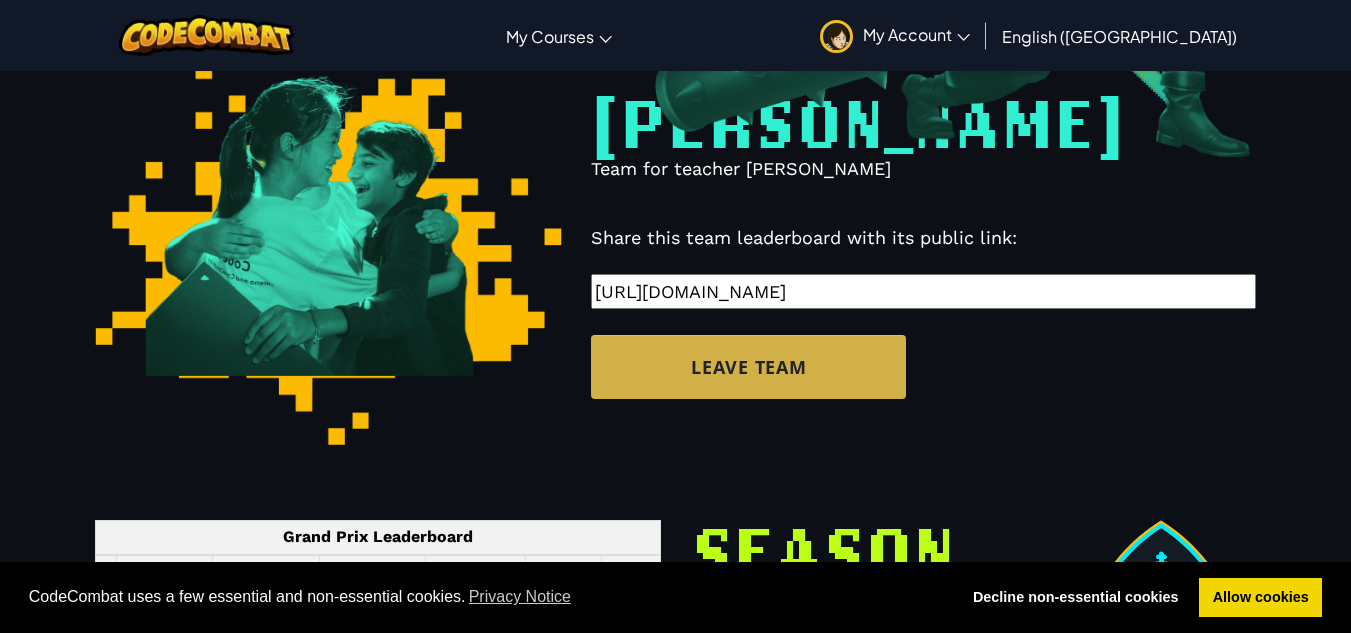 scroll, scrollTop: 700, scrollLeft: 0, axis: vertical 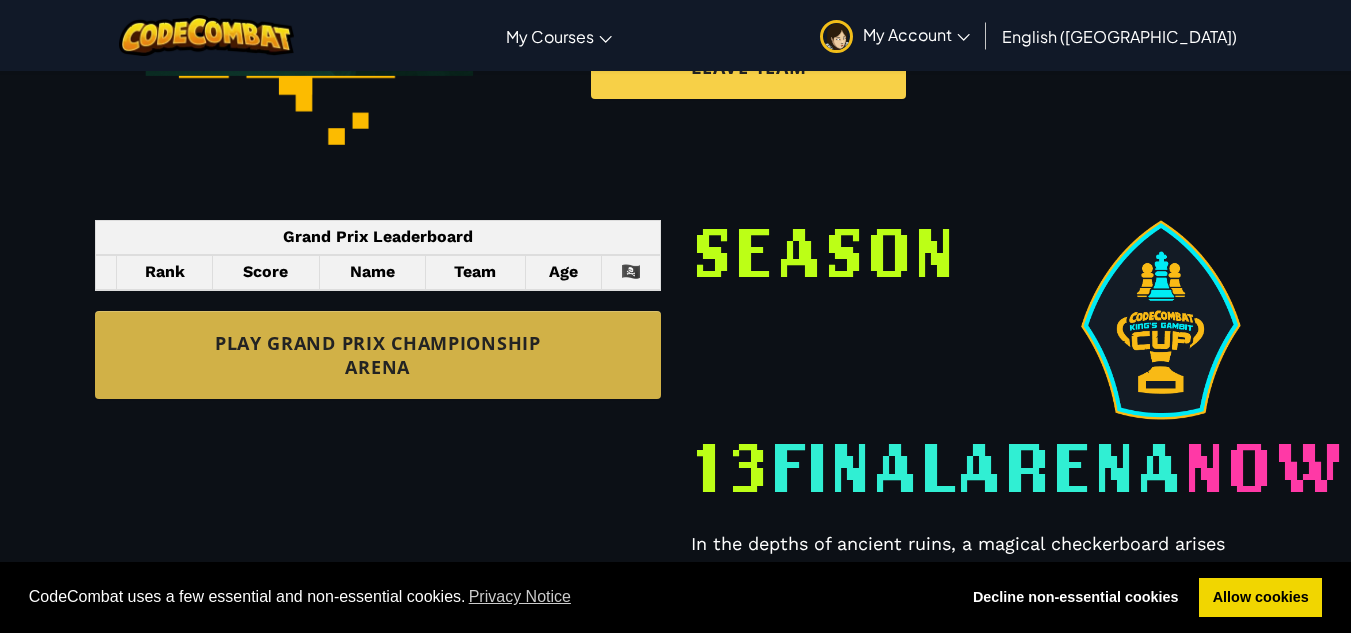 click on "Leave Team" at bounding box center (748, 67) 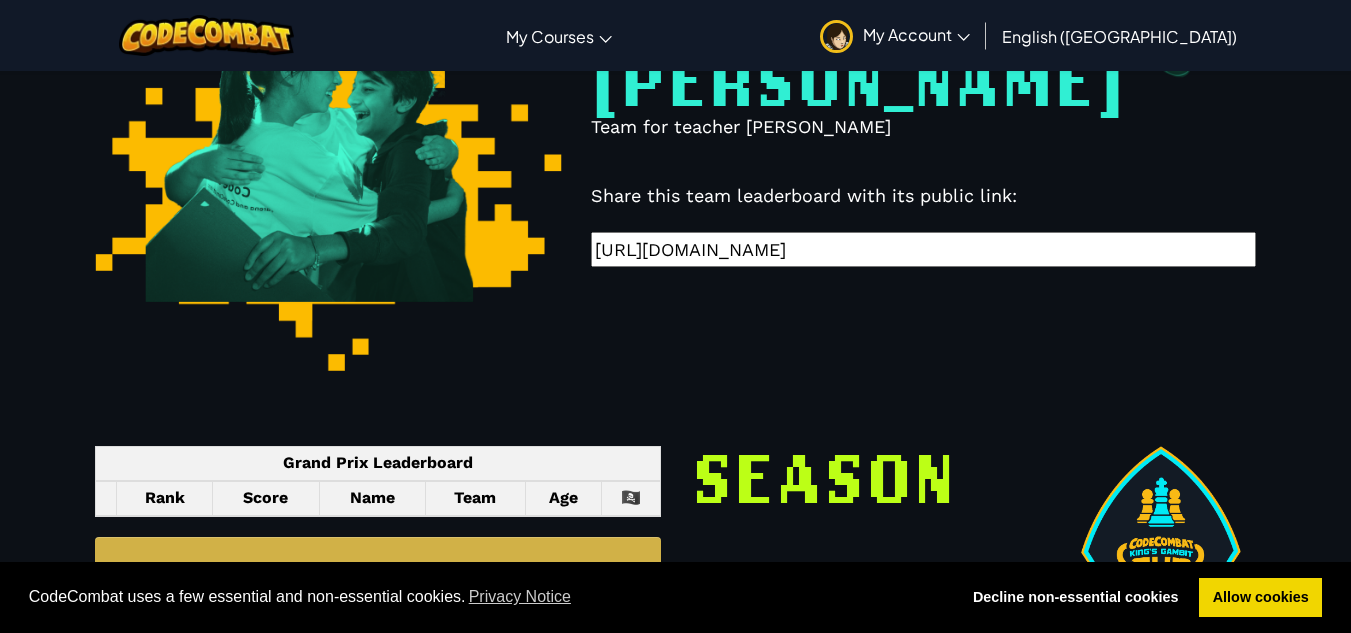 scroll, scrollTop: 874, scrollLeft: 0, axis: vertical 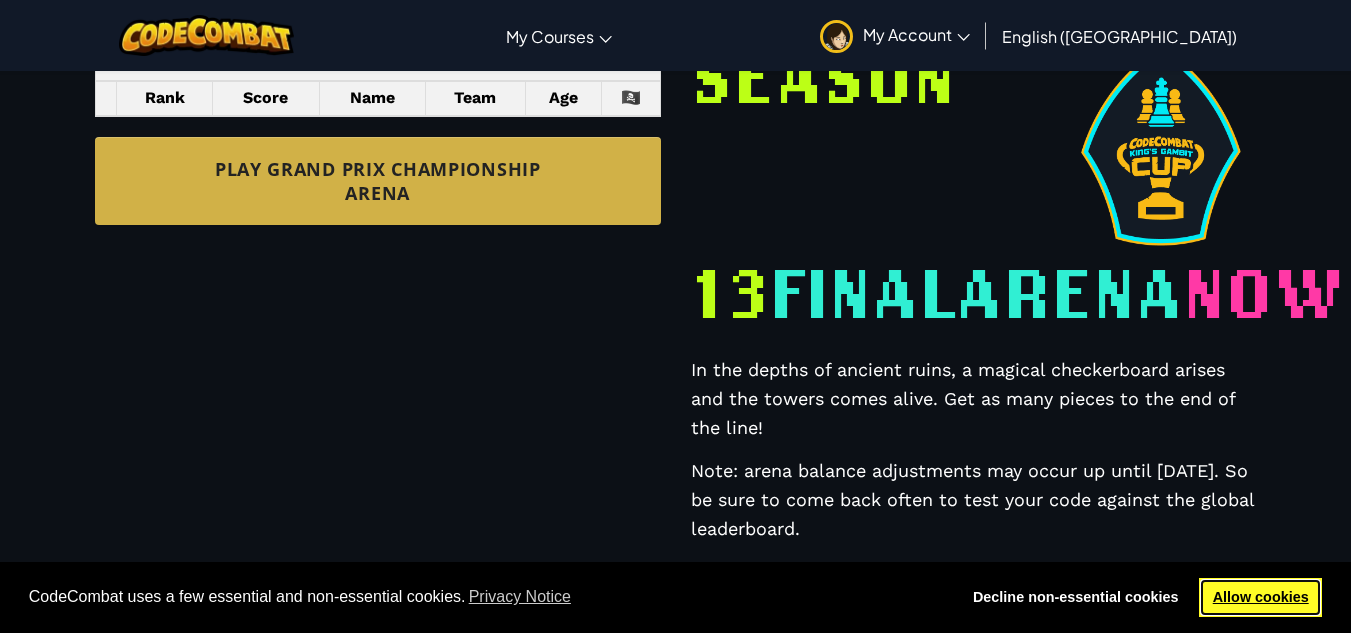 click on "Allow cookies" at bounding box center [1260, 598] 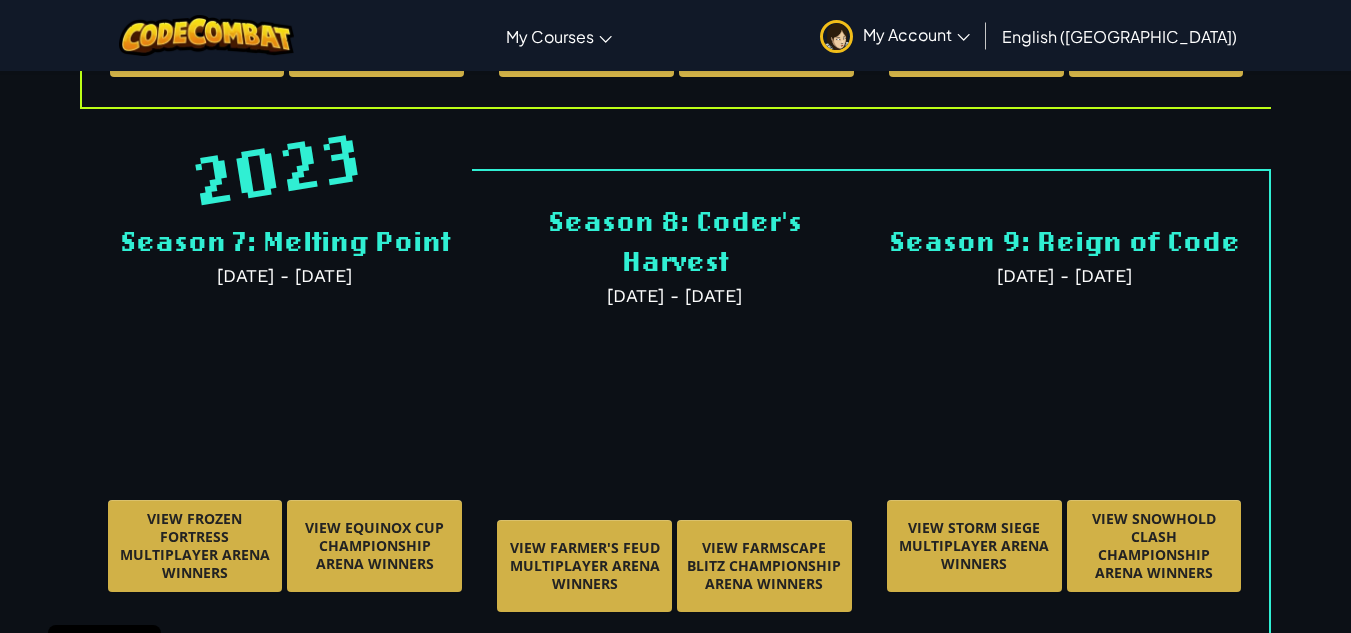 scroll, scrollTop: 5874, scrollLeft: 0, axis: vertical 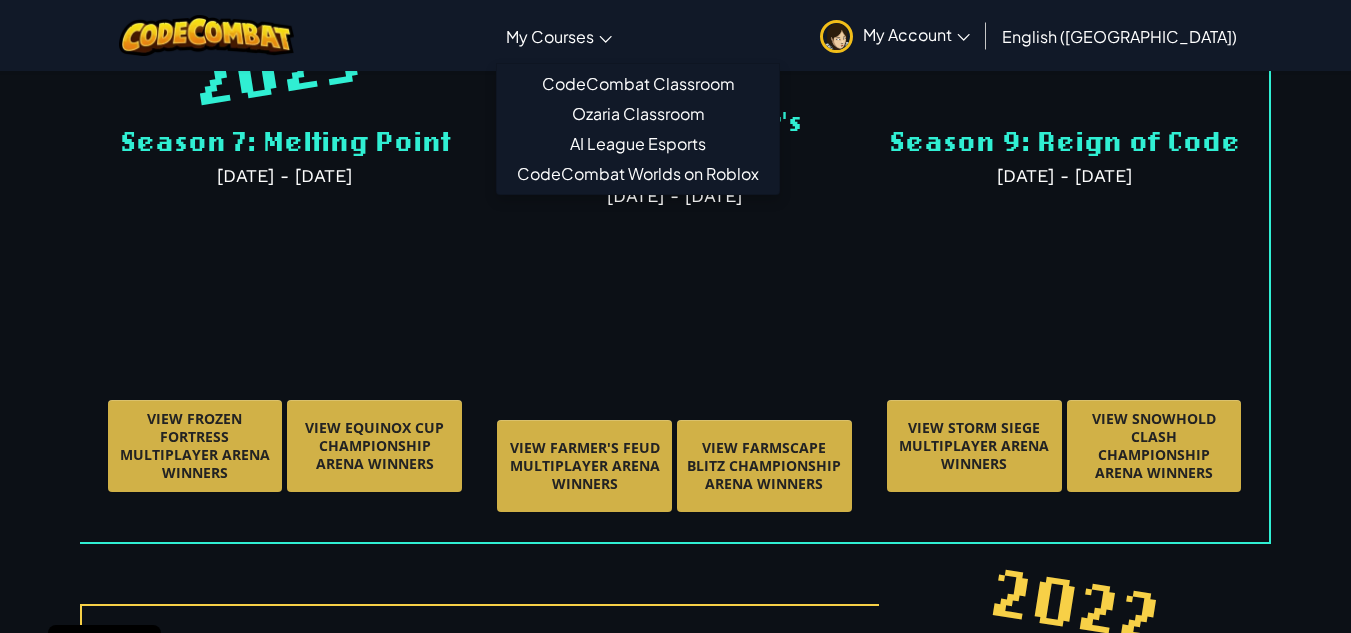 click on "My Courses" at bounding box center (550, 36) 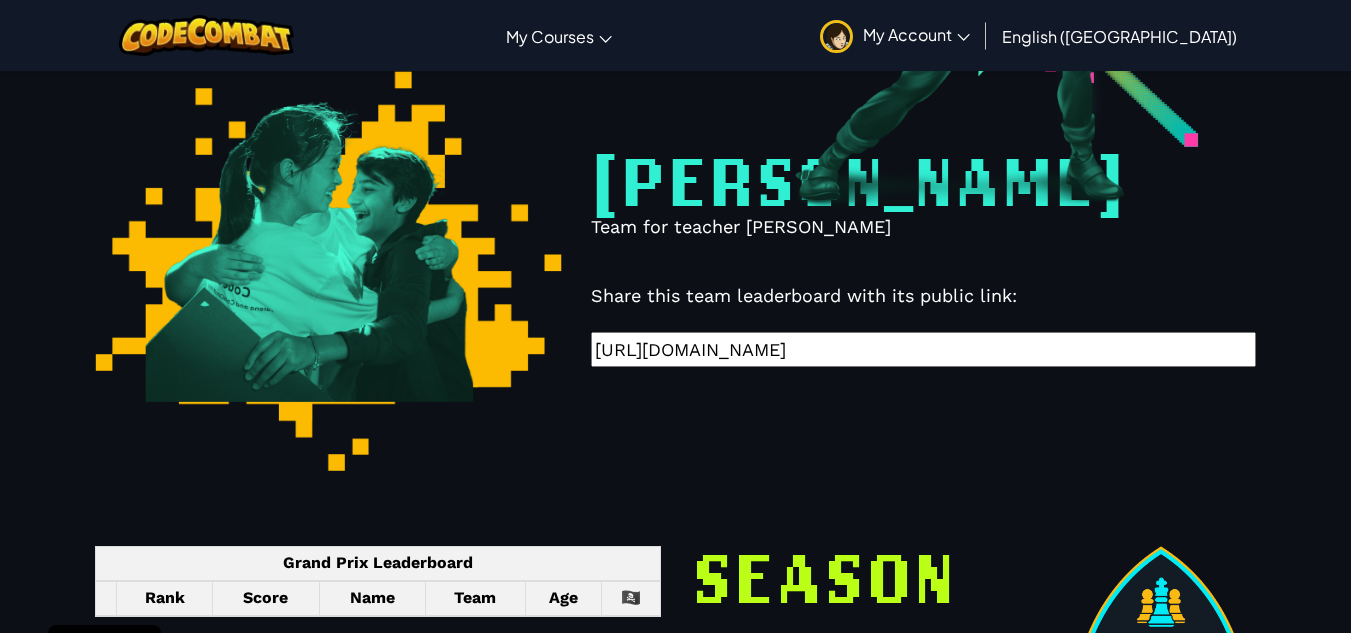 scroll, scrollTop: 0, scrollLeft: 0, axis: both 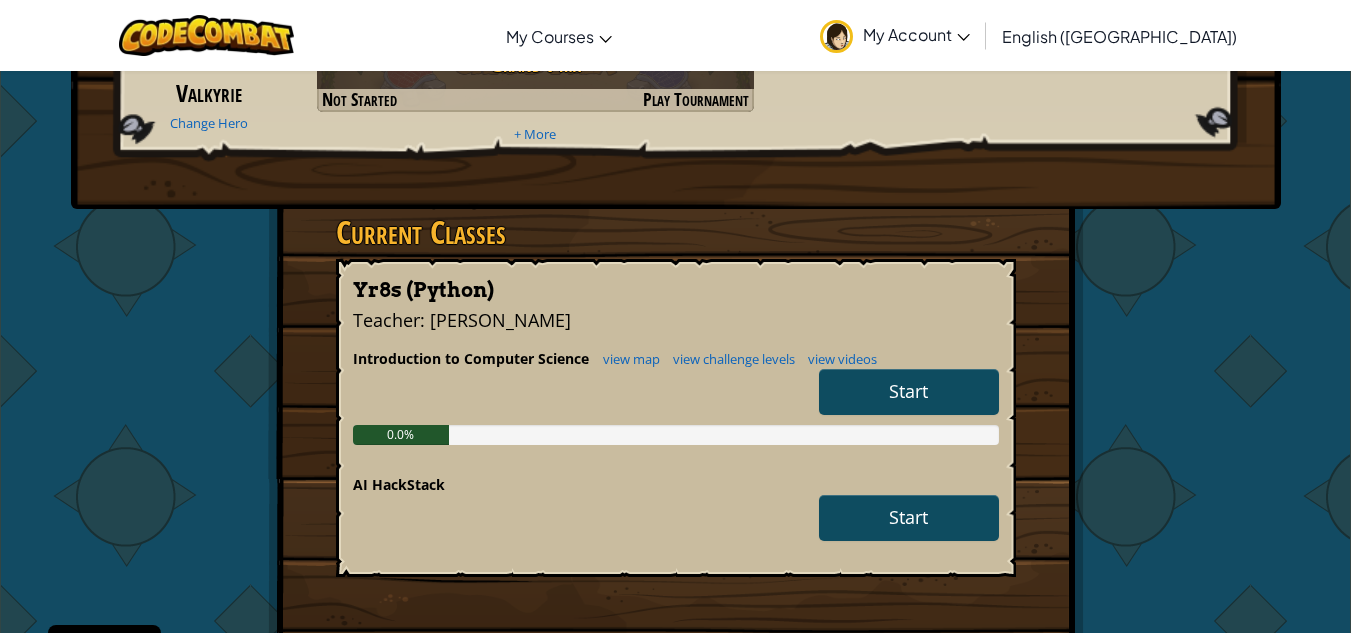 click on "Start" at bounding box center [908, 391] 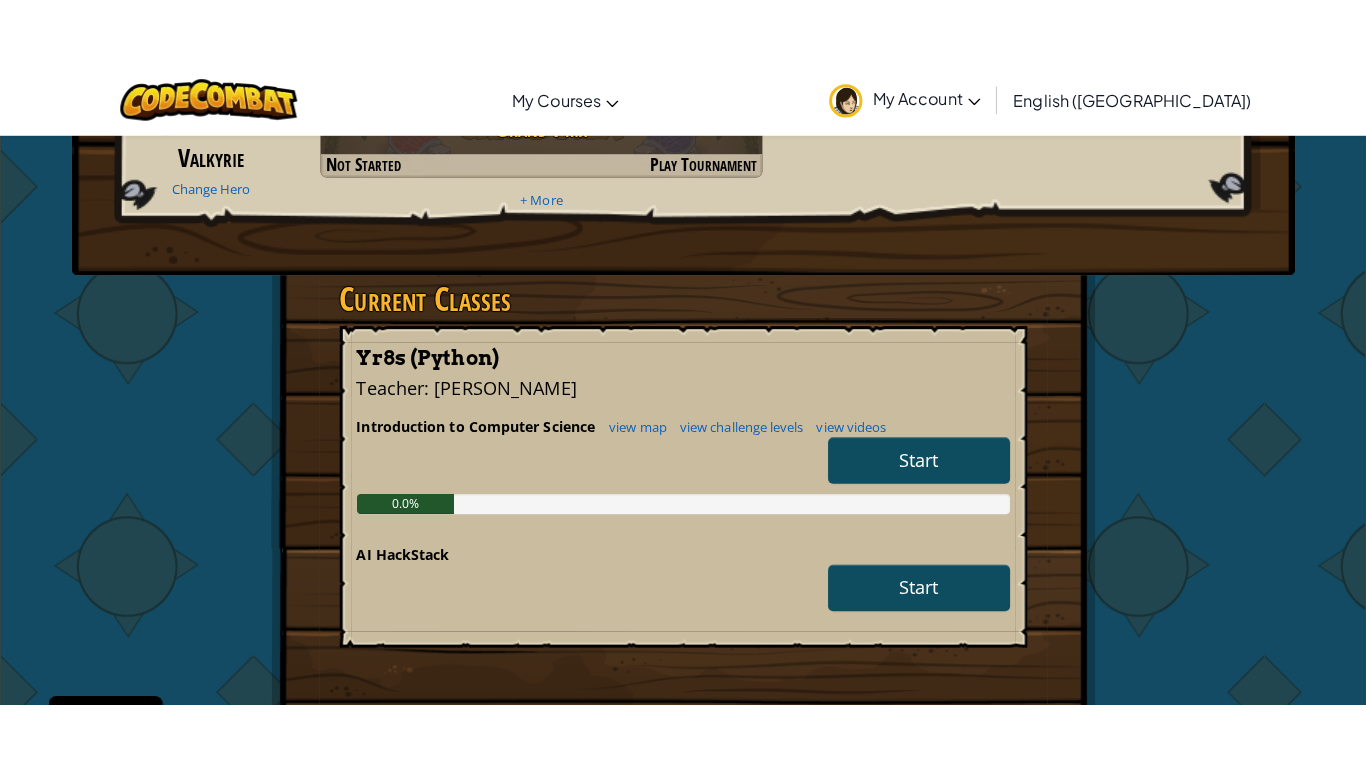 scroll, scrollTop: 0, scrollLeft: 0, axis: both 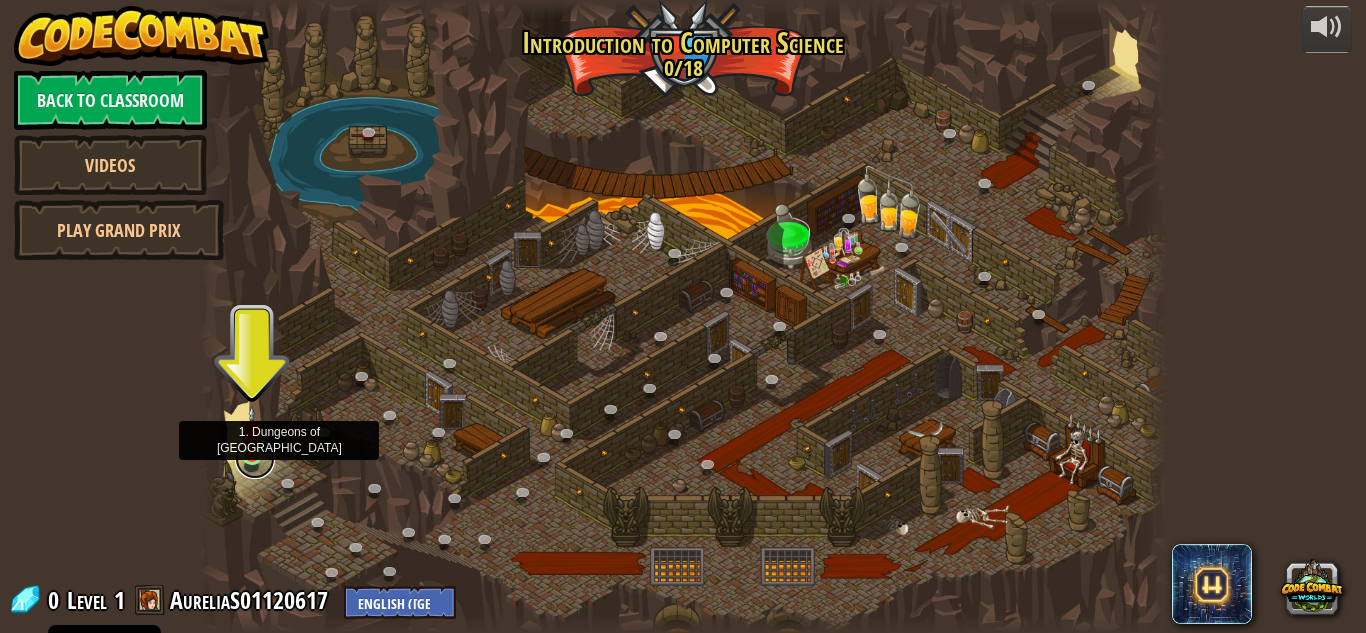 click at bounding box center (255, 459) 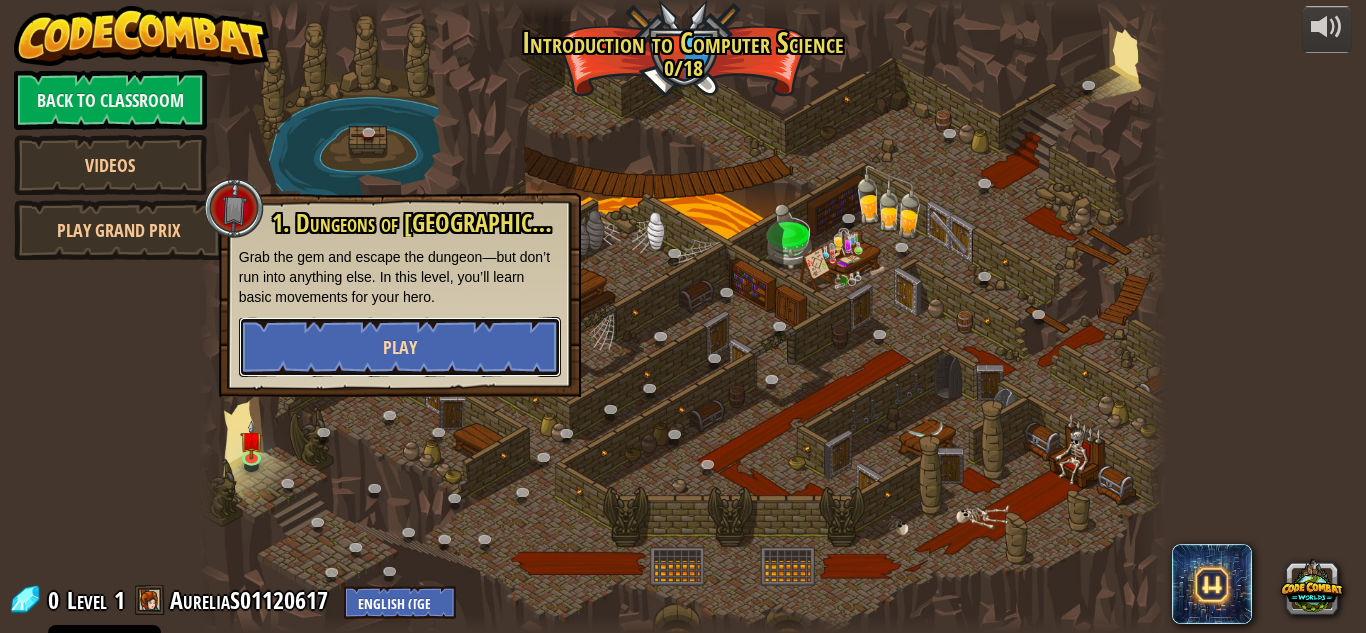 click on "Play" at bounding box center (400, 347) 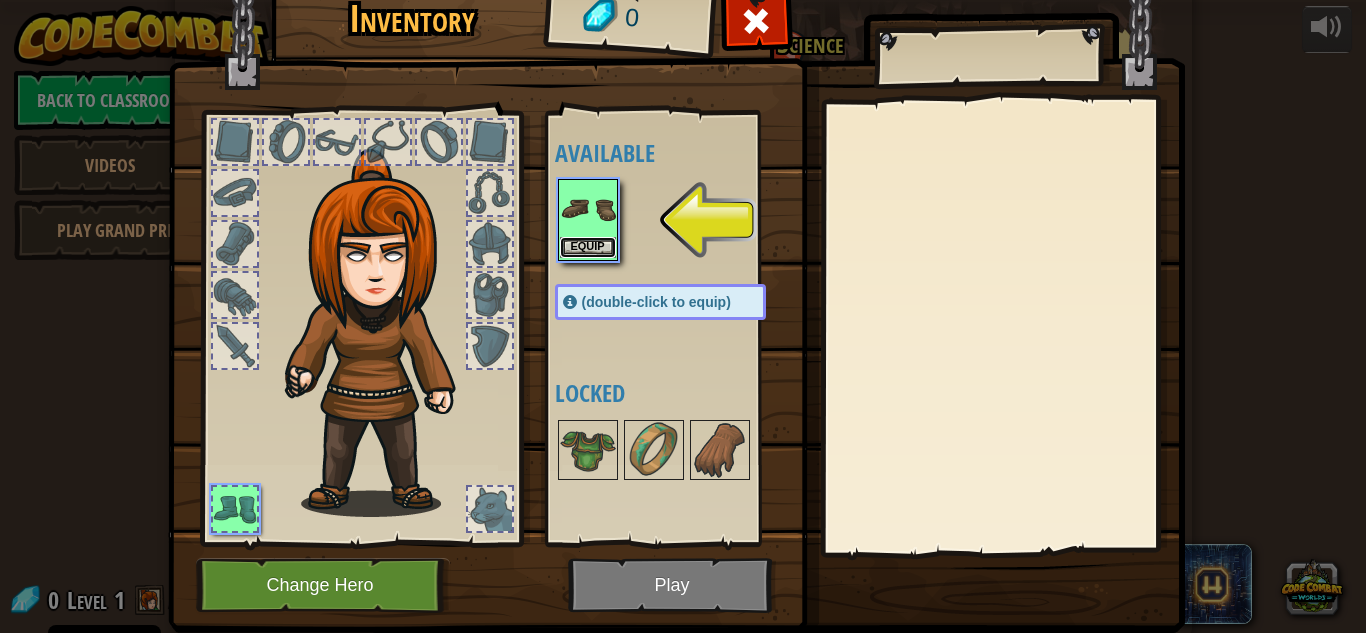 click on "Equip" at bounding box center (588, 247) 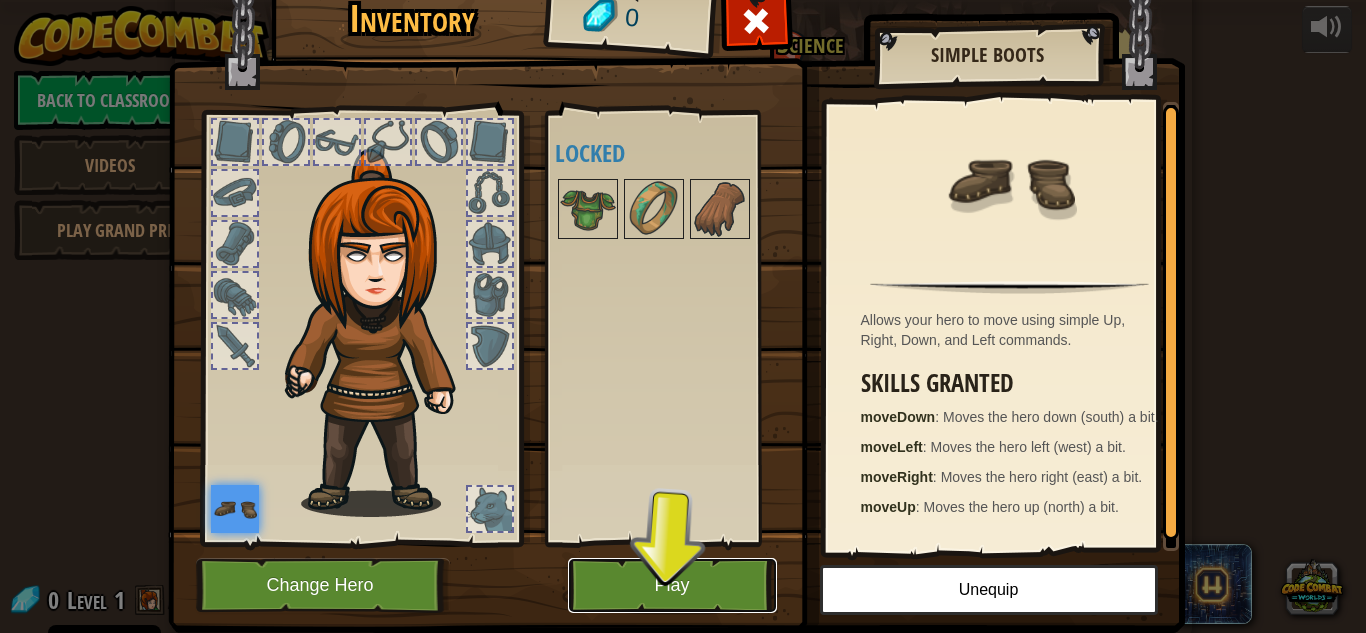 click on "Play" at bounding box center (672, 585) 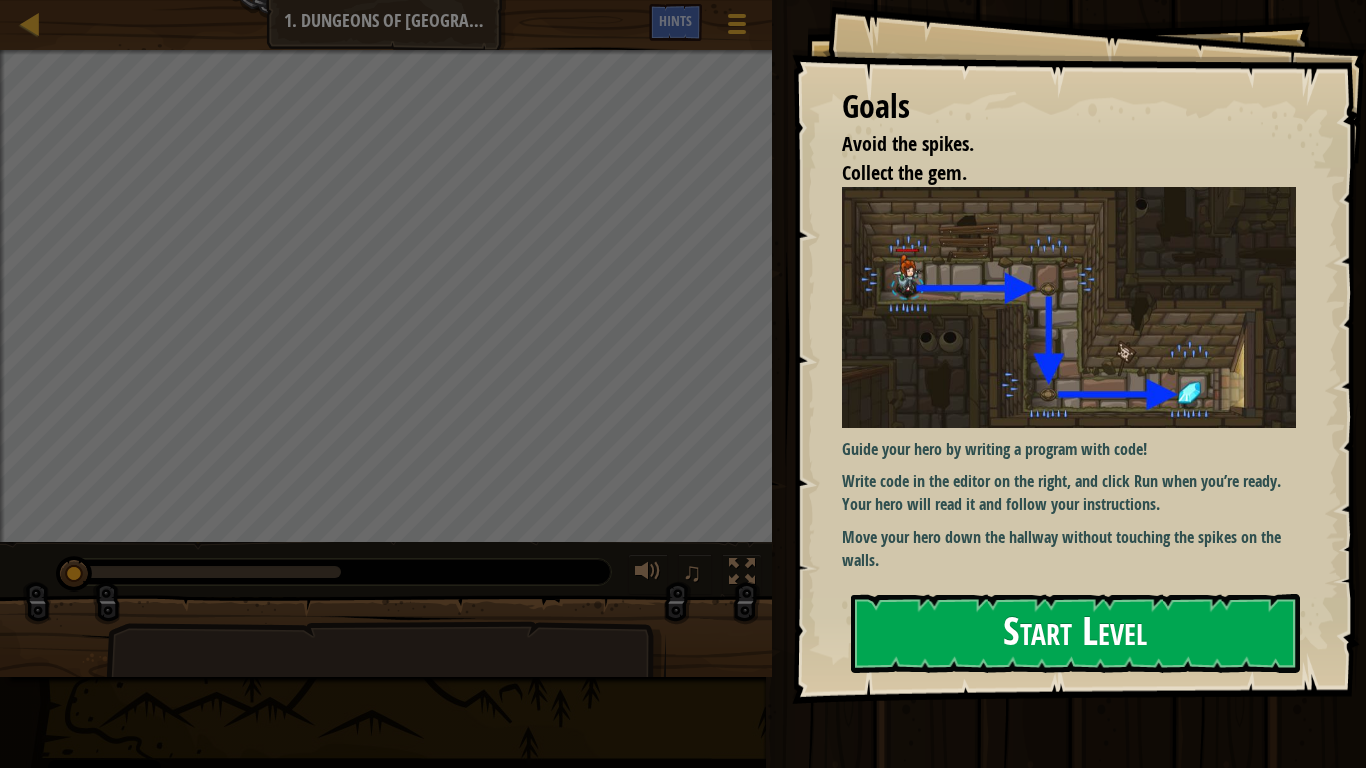 click on "Start Level" at bounding box center (1075, 633) 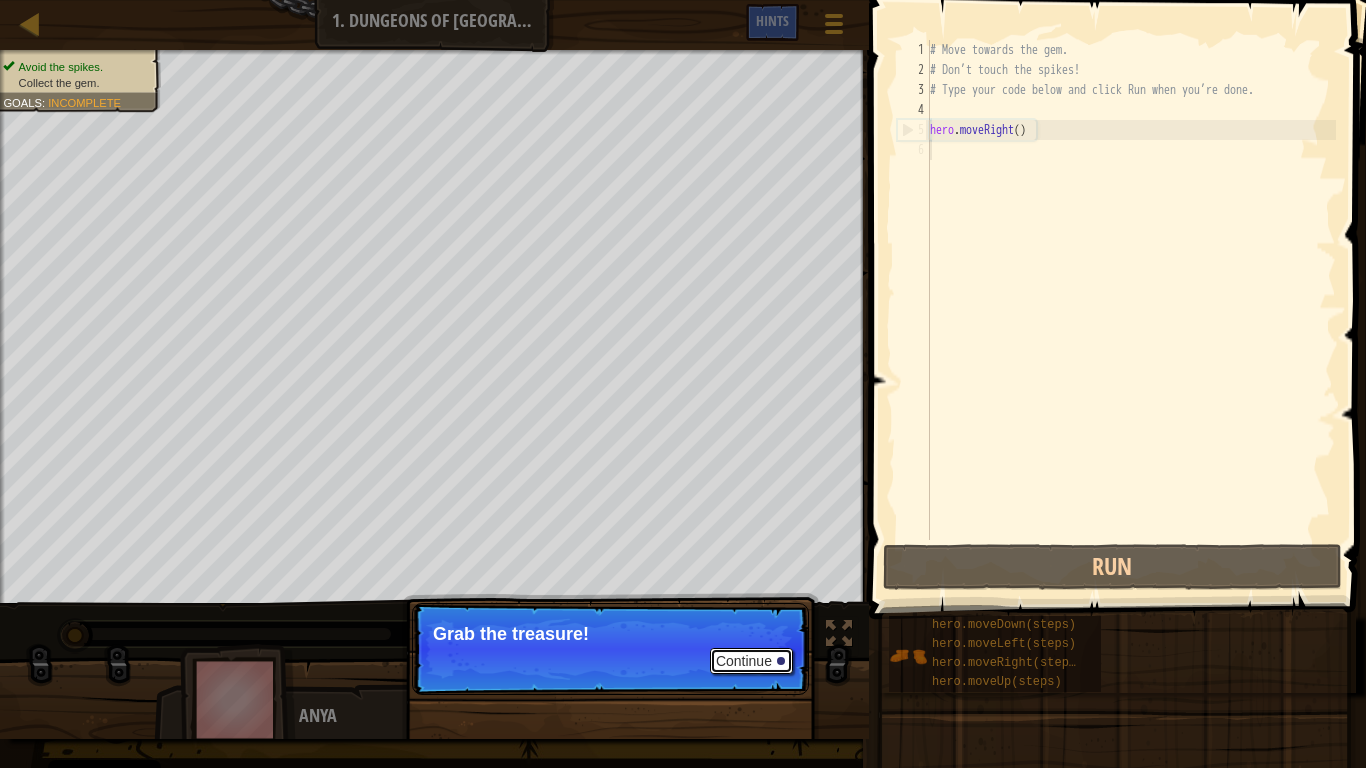 click on "Continue" at bounding box center (751, 661) 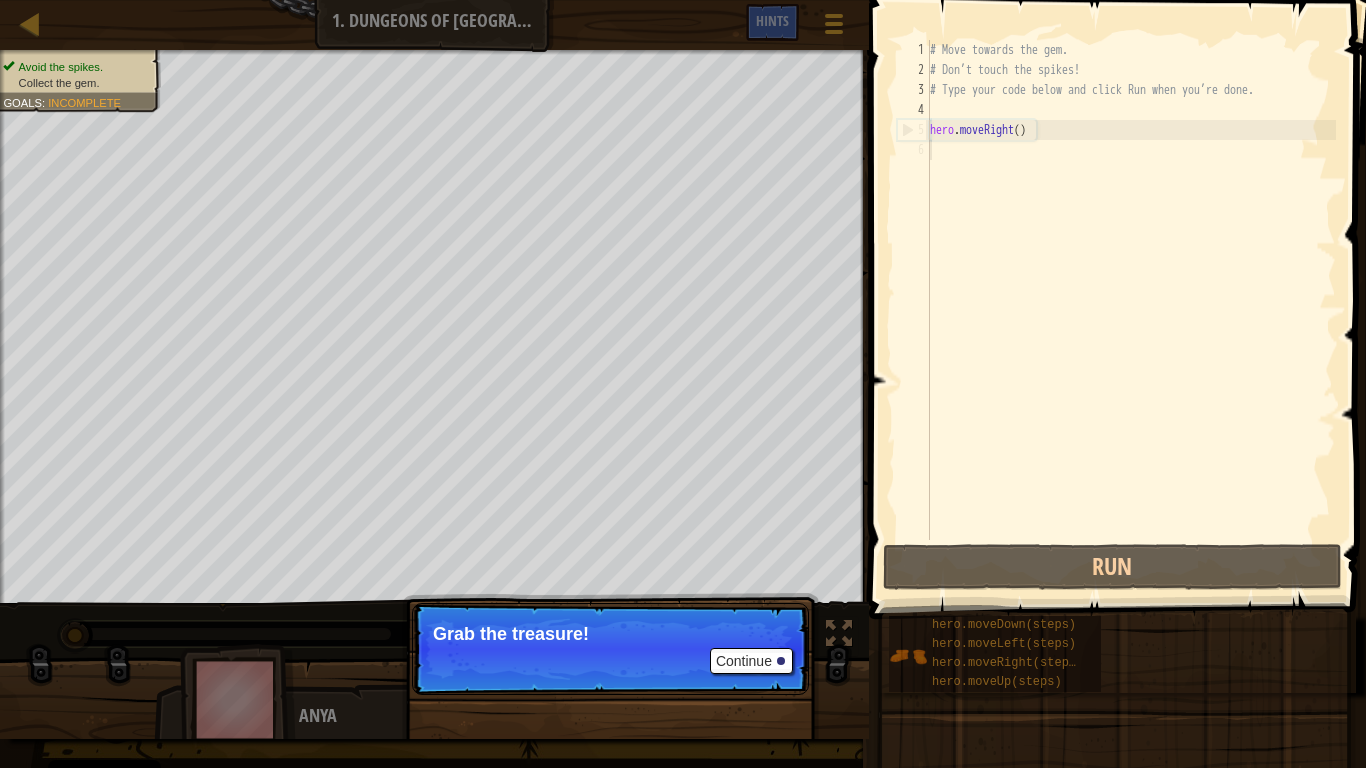 scroll, scrollTop: 9, scrollLeft: 0, axis: vertical 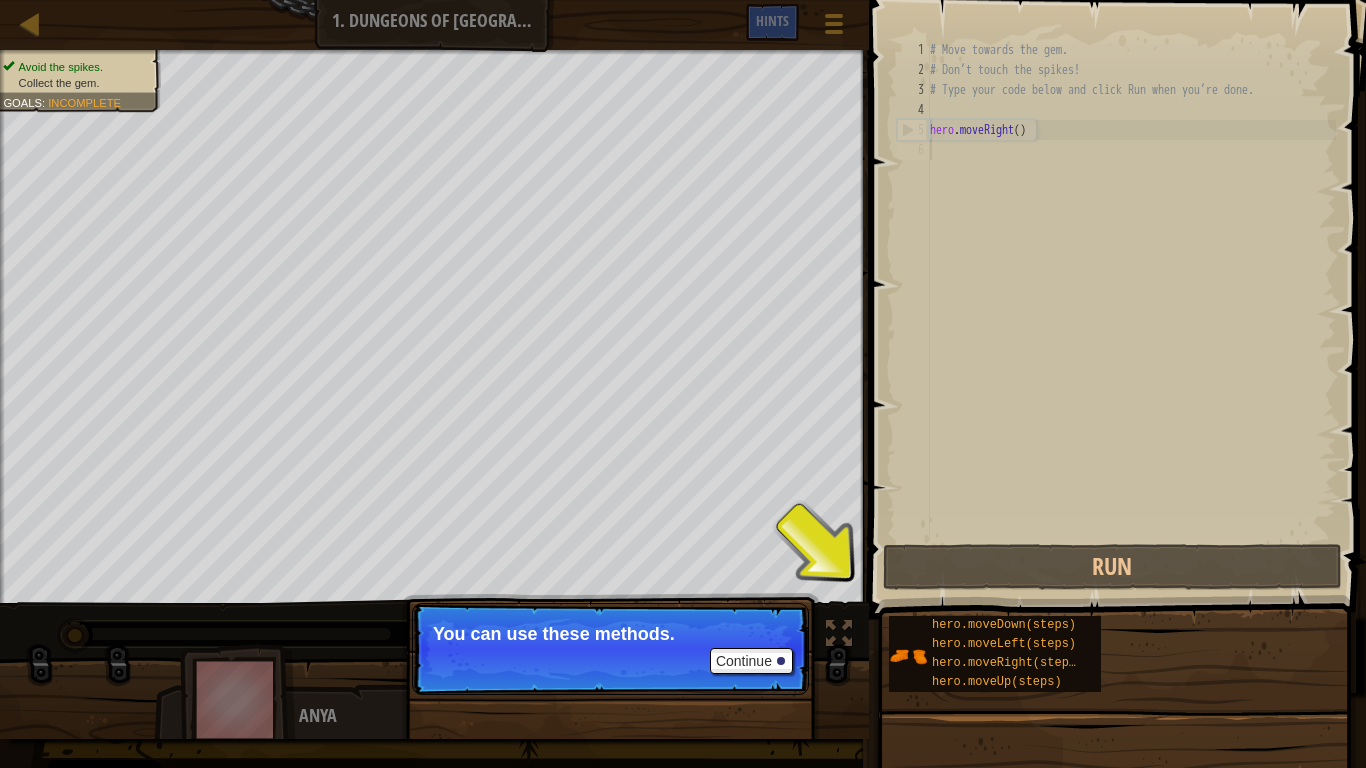click on "Continue  You can use these methods." at bounding box center (610, 649) 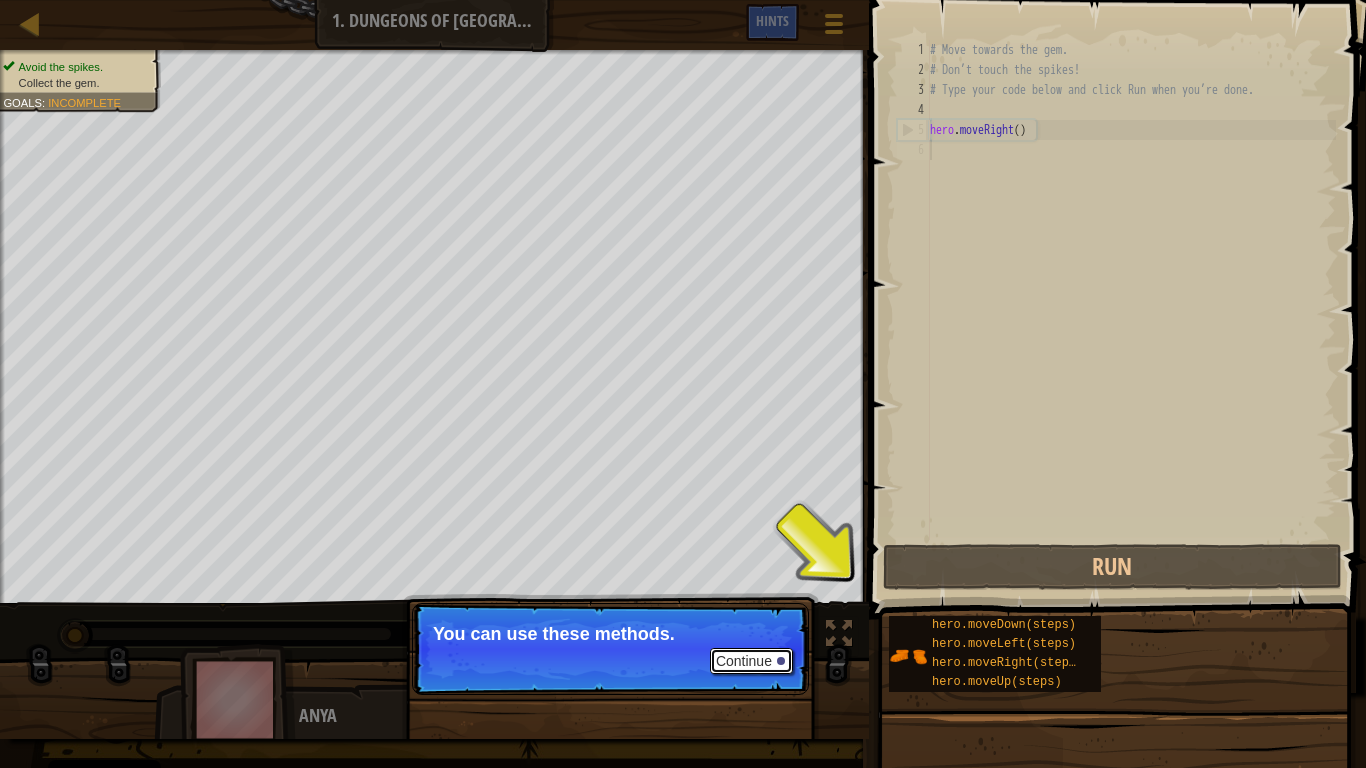 click on "Continue" at bounding box center (751, 661) 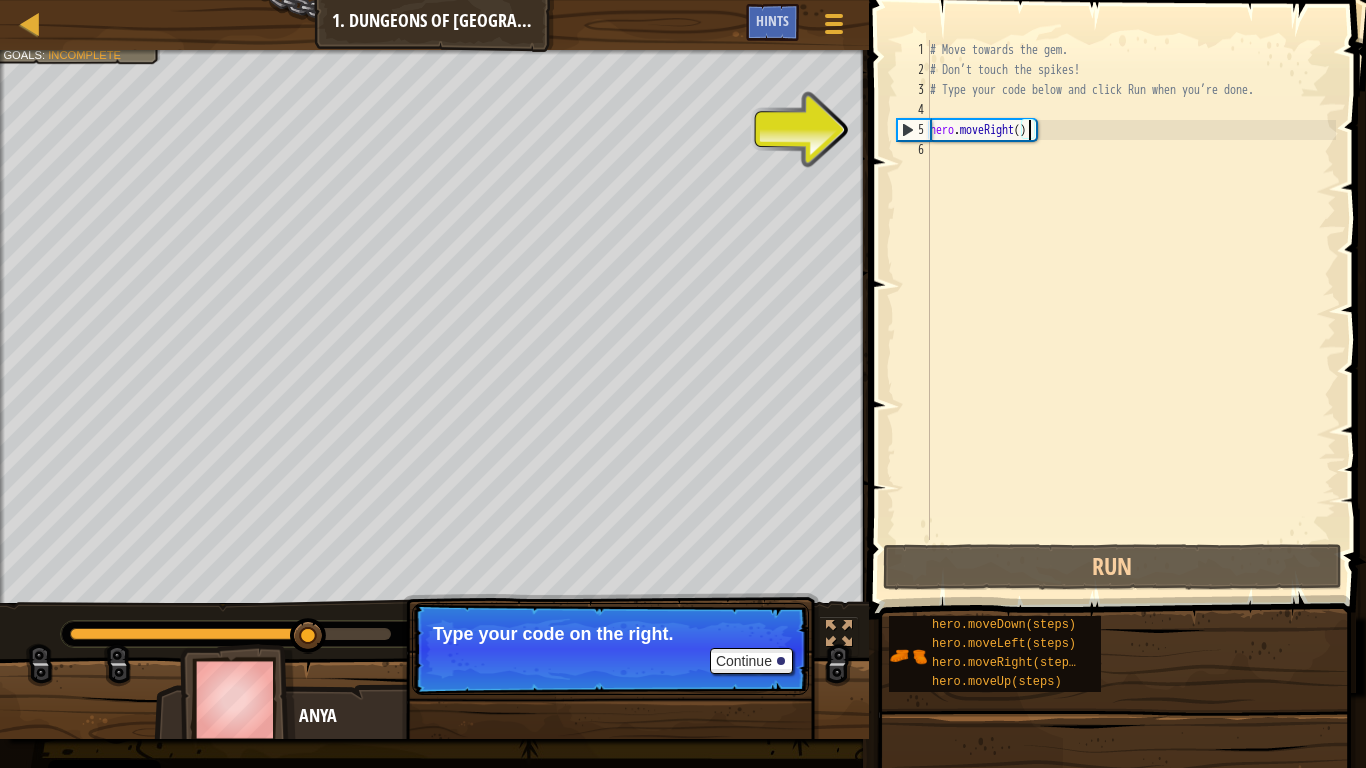 click on "# Move towards the gem. # Don’t touch the spikes! # Type your code below and click Run when you’re done. hero . moveRight ( )" at bounding box center (1131, 310) 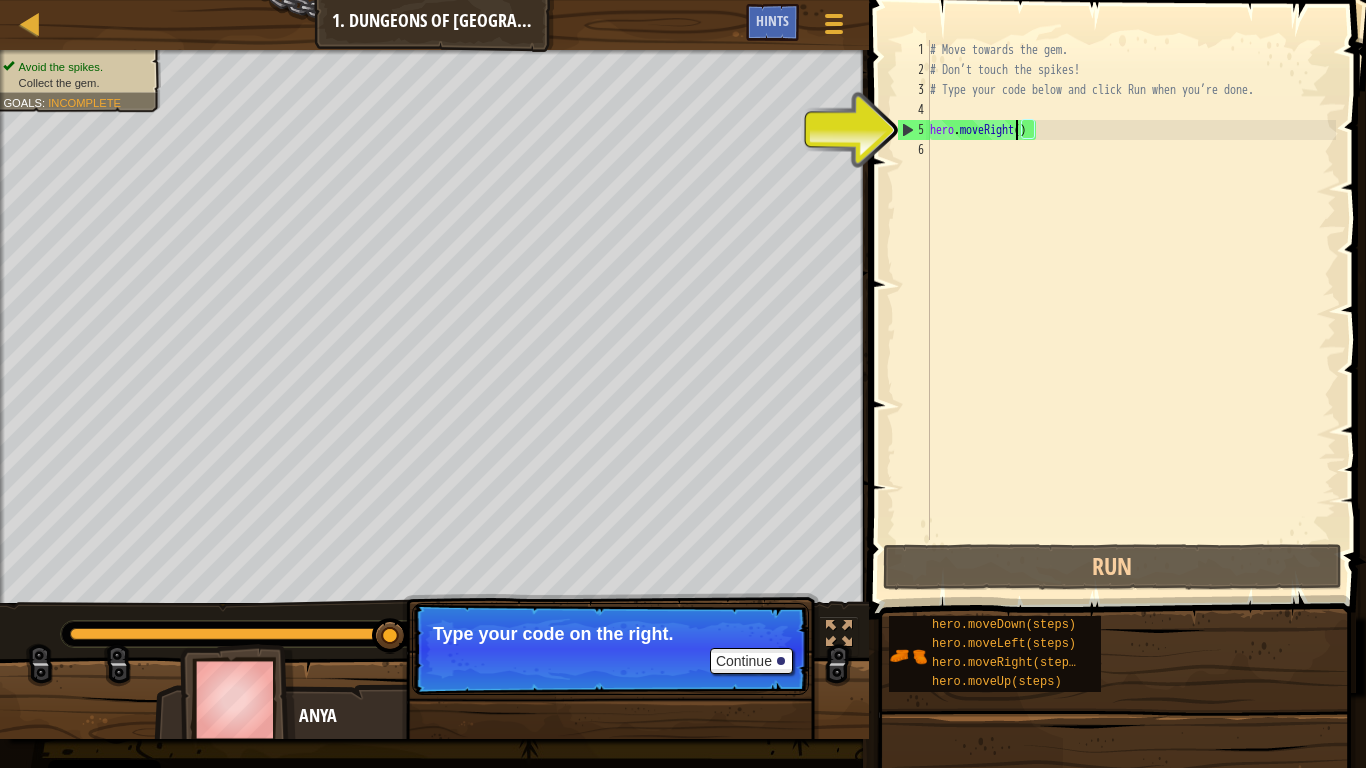 click on "# Move towards the gem. # Don’t touch the spikes! # Type your code below and click Run when you’re done. hero . moveRight ( )" at bounding box center (1131, 310) 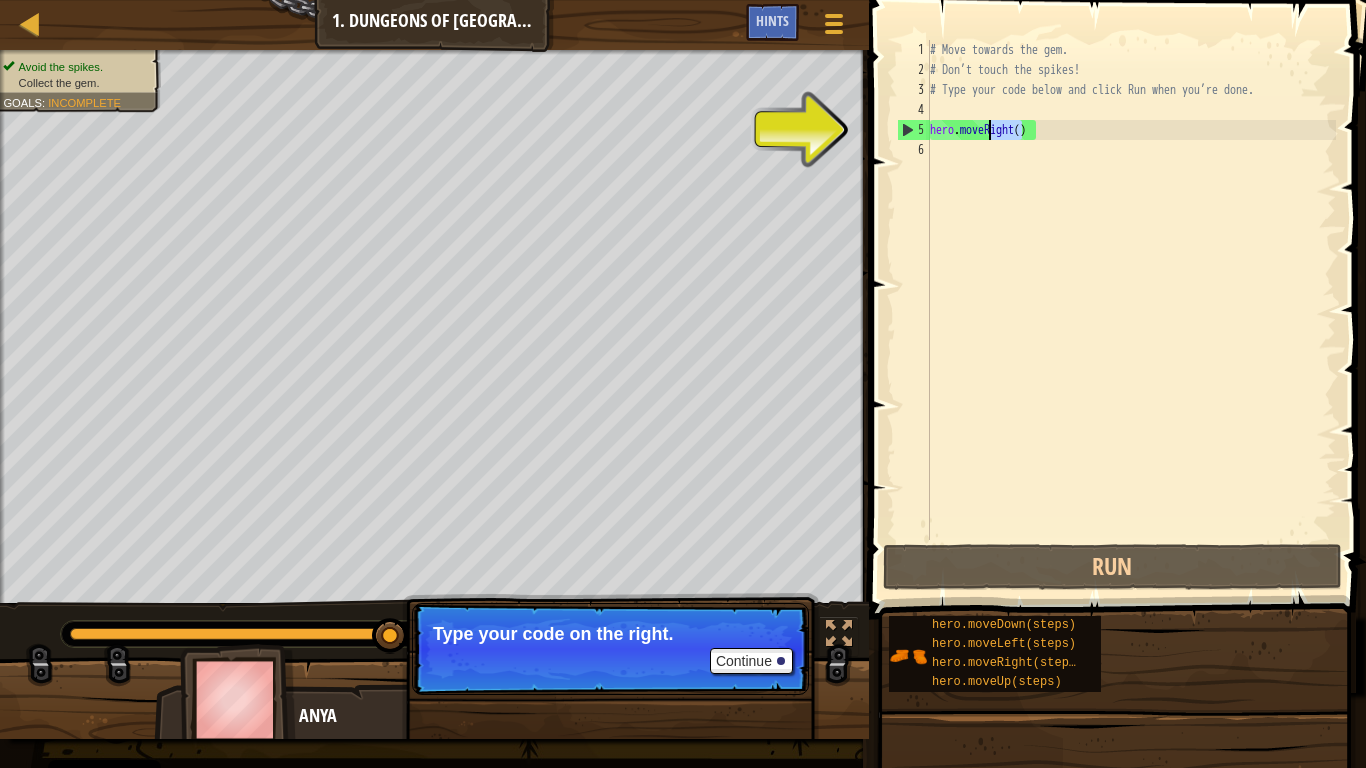 drag, startPoint x: 1021, startPoint y: 127, endPoint x: 994, endPoint y: 131, distance: 27.294687 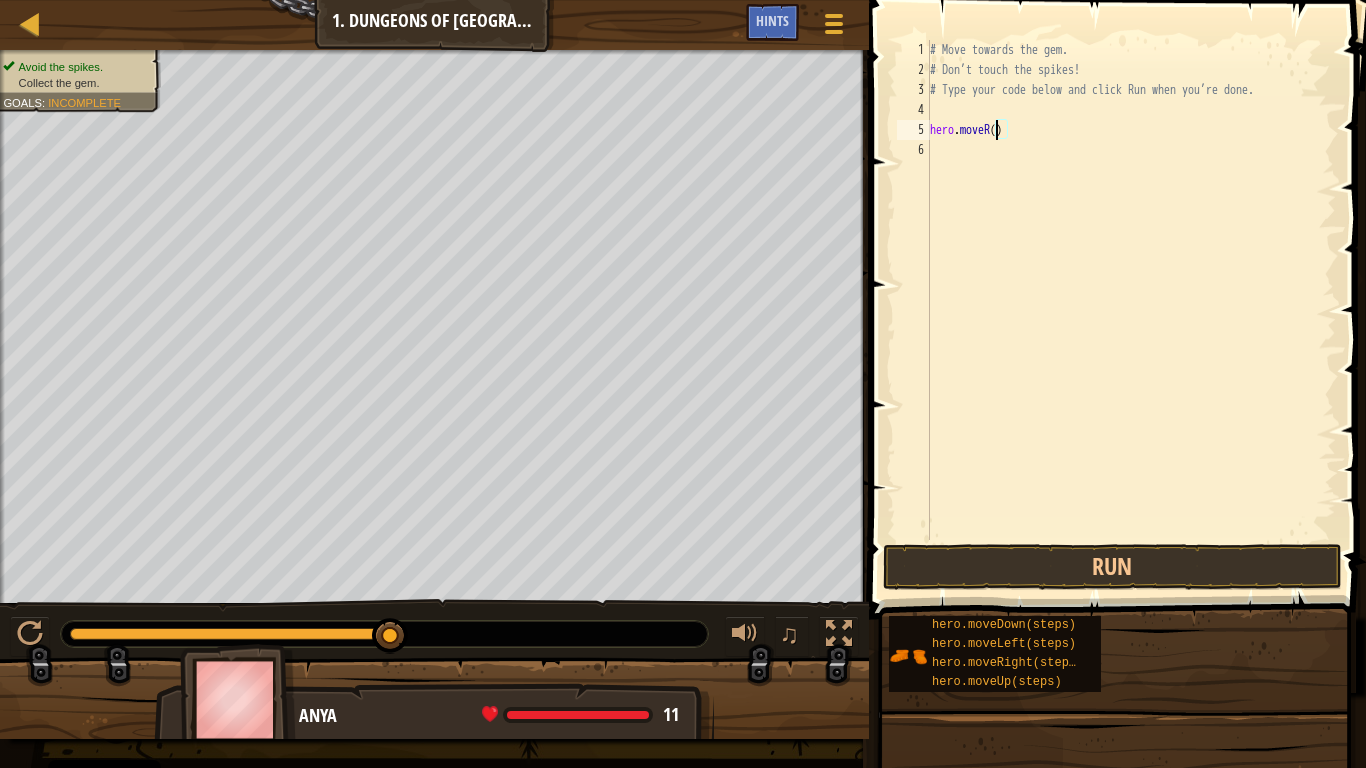 type on "hero.move()" 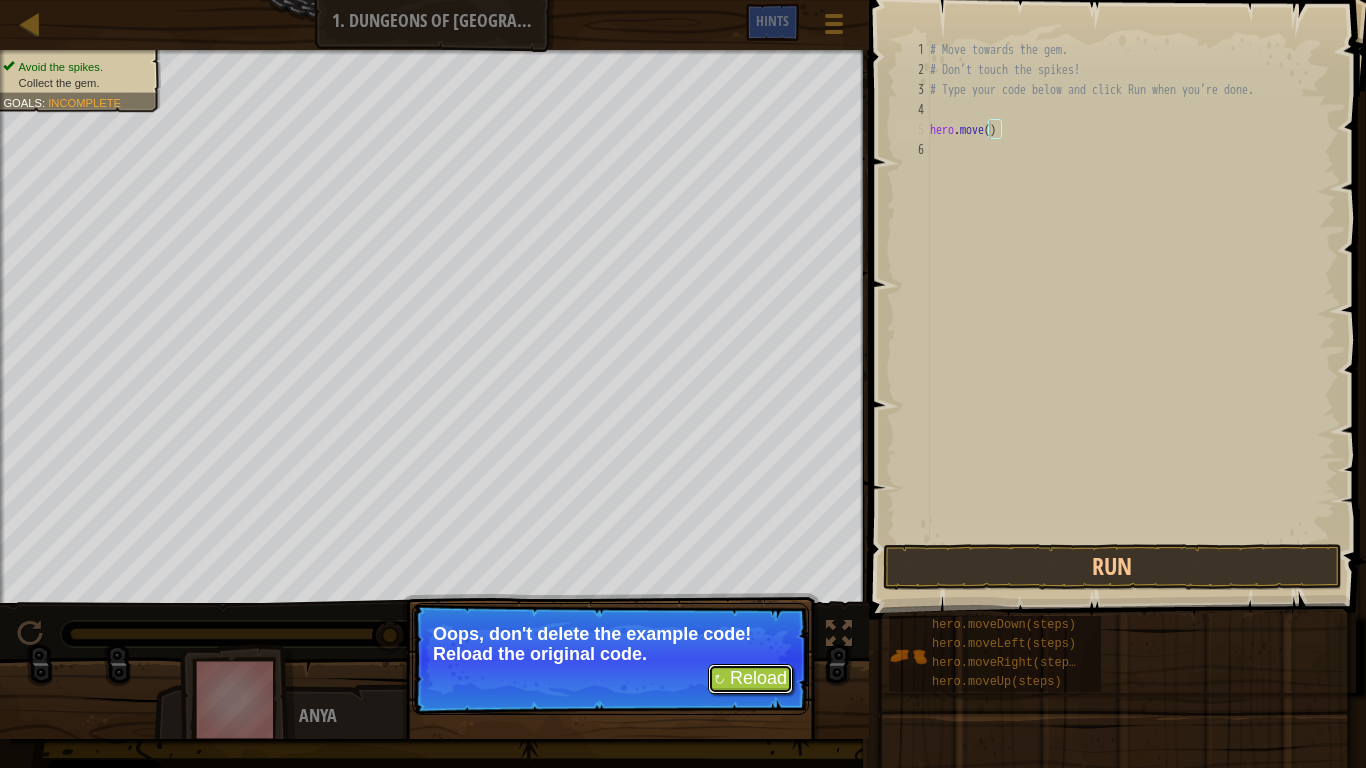 click on "↻ Reload" at bounding box center [750, 679] 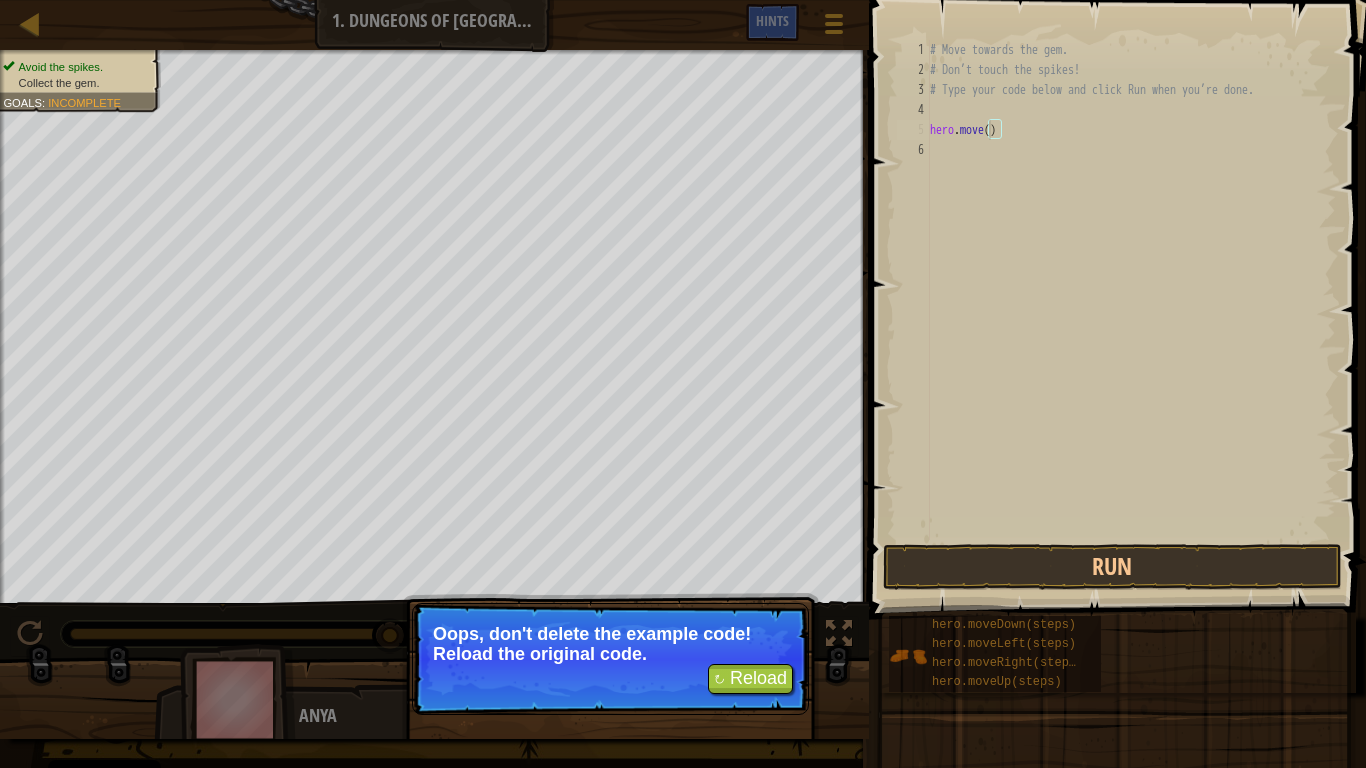 scroll, scrollTop: 9, scrollLeft: 0, axis: vertical 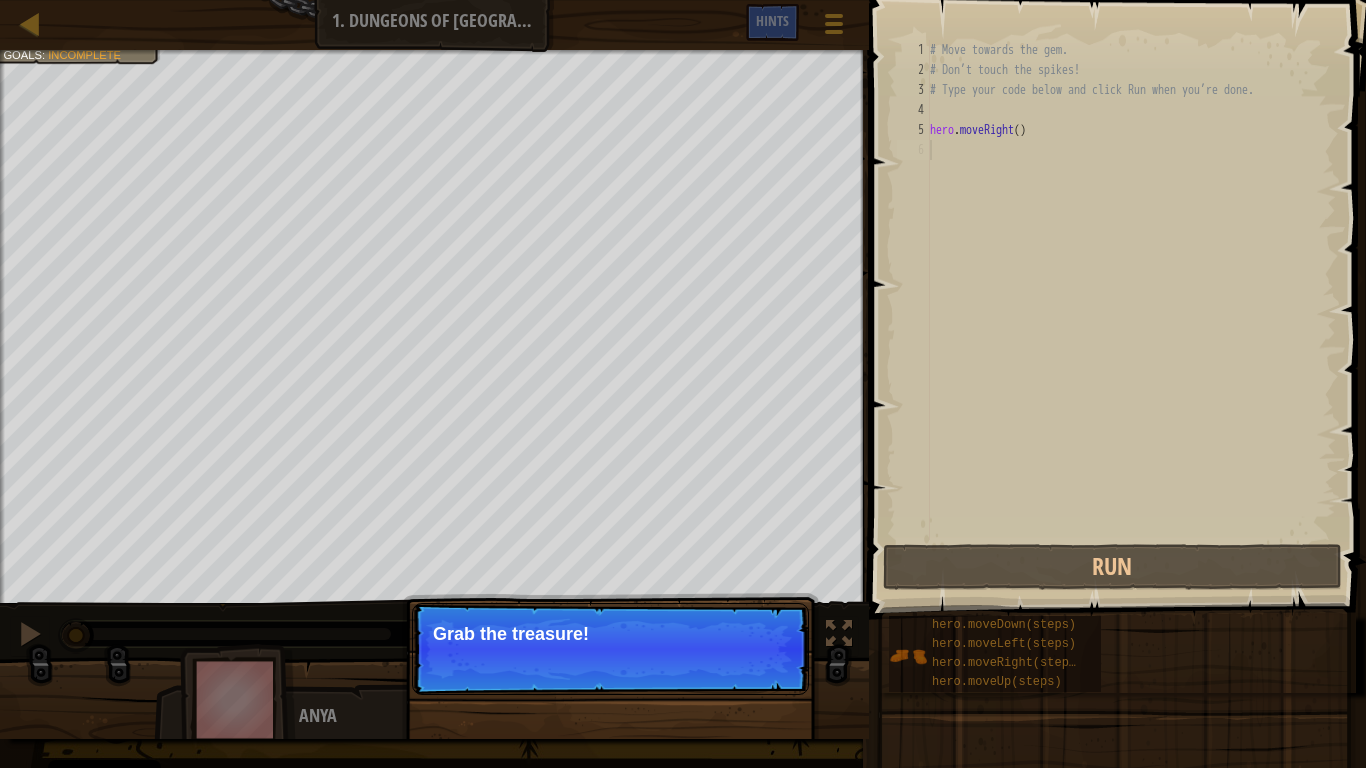click on "Continue" at bounding box center [751, 661] 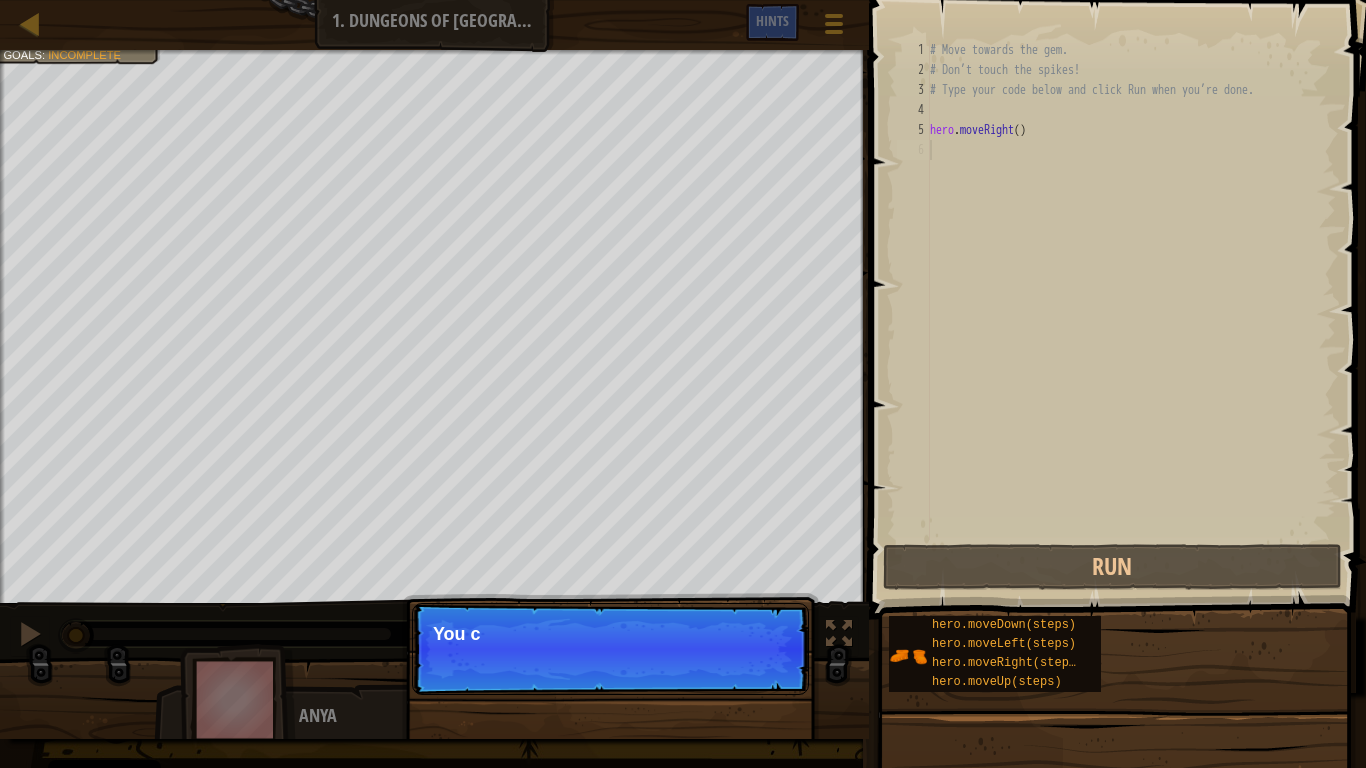 click on "Continue  You c" at bounding box center [610, 649] 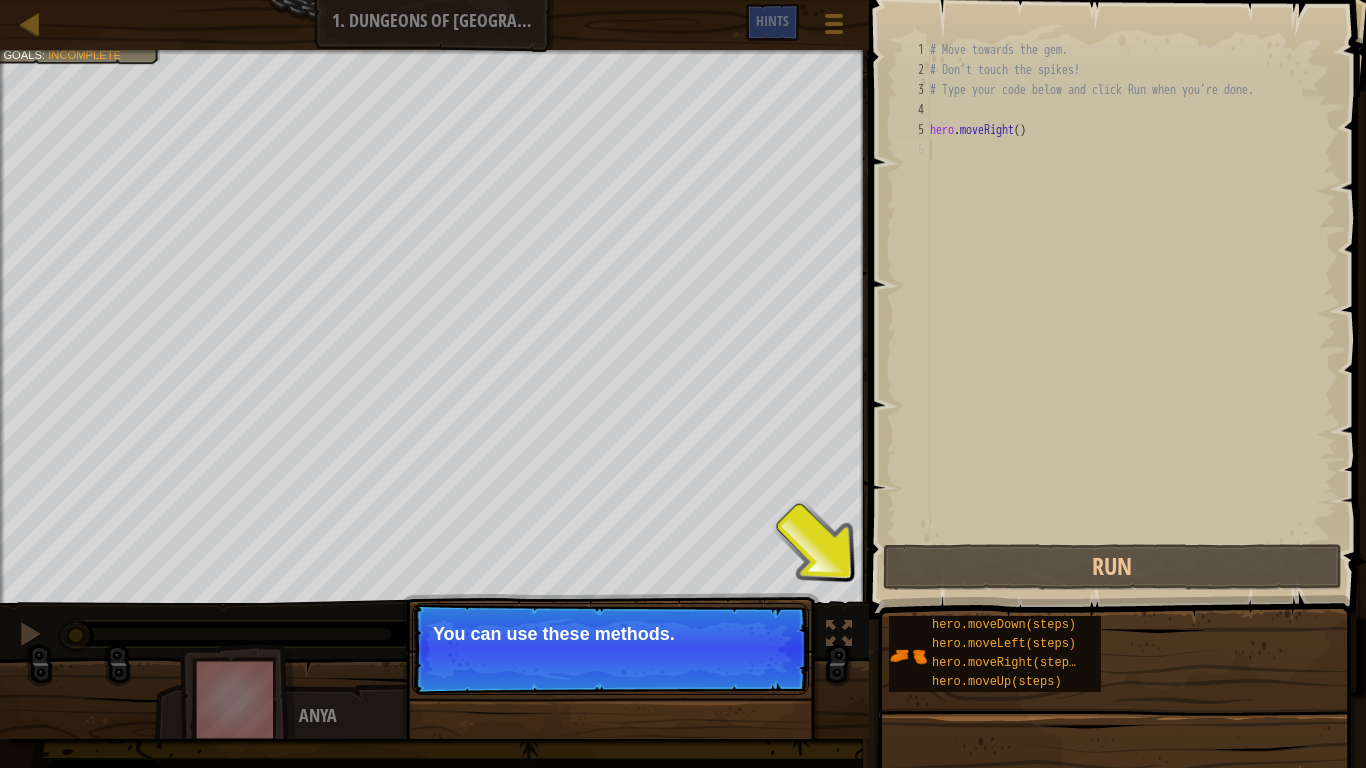 click on "Continue" at bounding box center (751, 661) 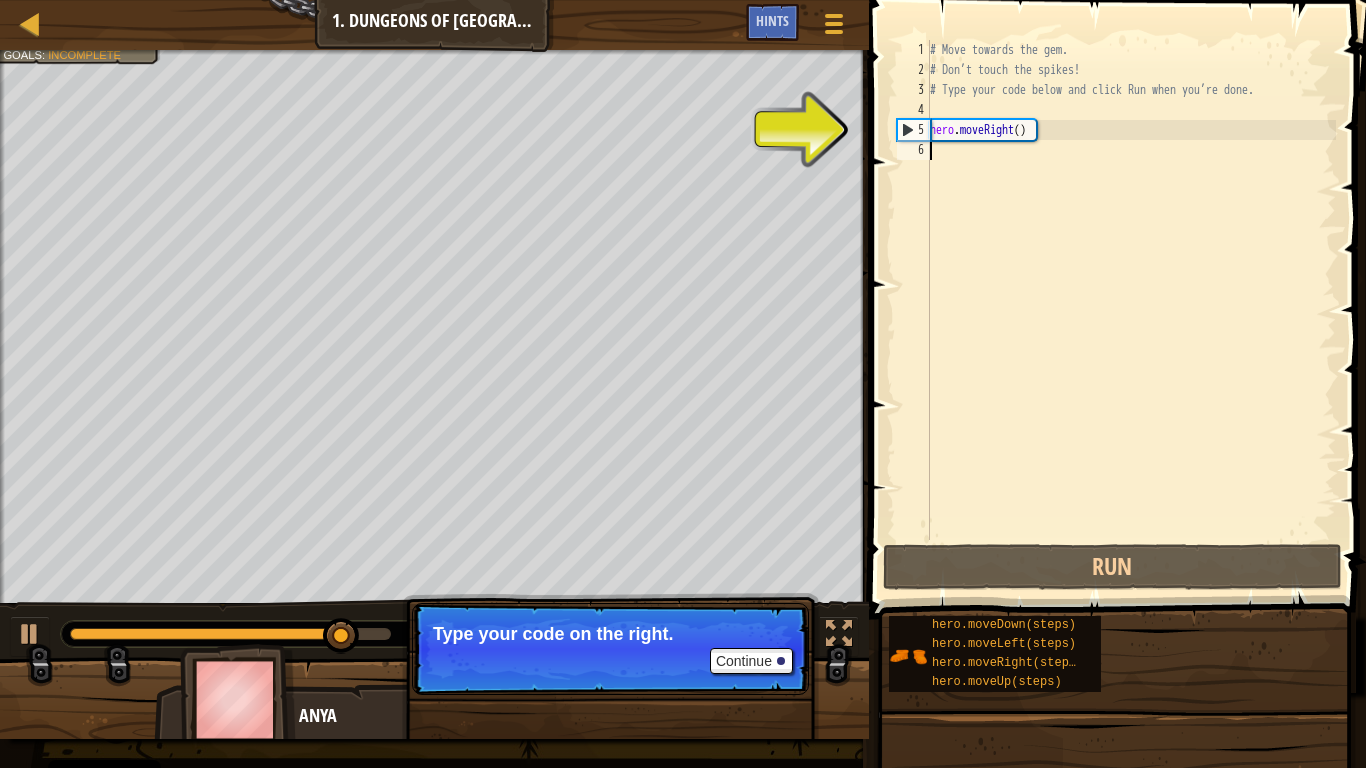 click on "# Move towards the gem. # Don’t touch the spikes! # Type your code below and click Run when you’re done. hero . moveRight ( )" at bounding box center (1131, 310) 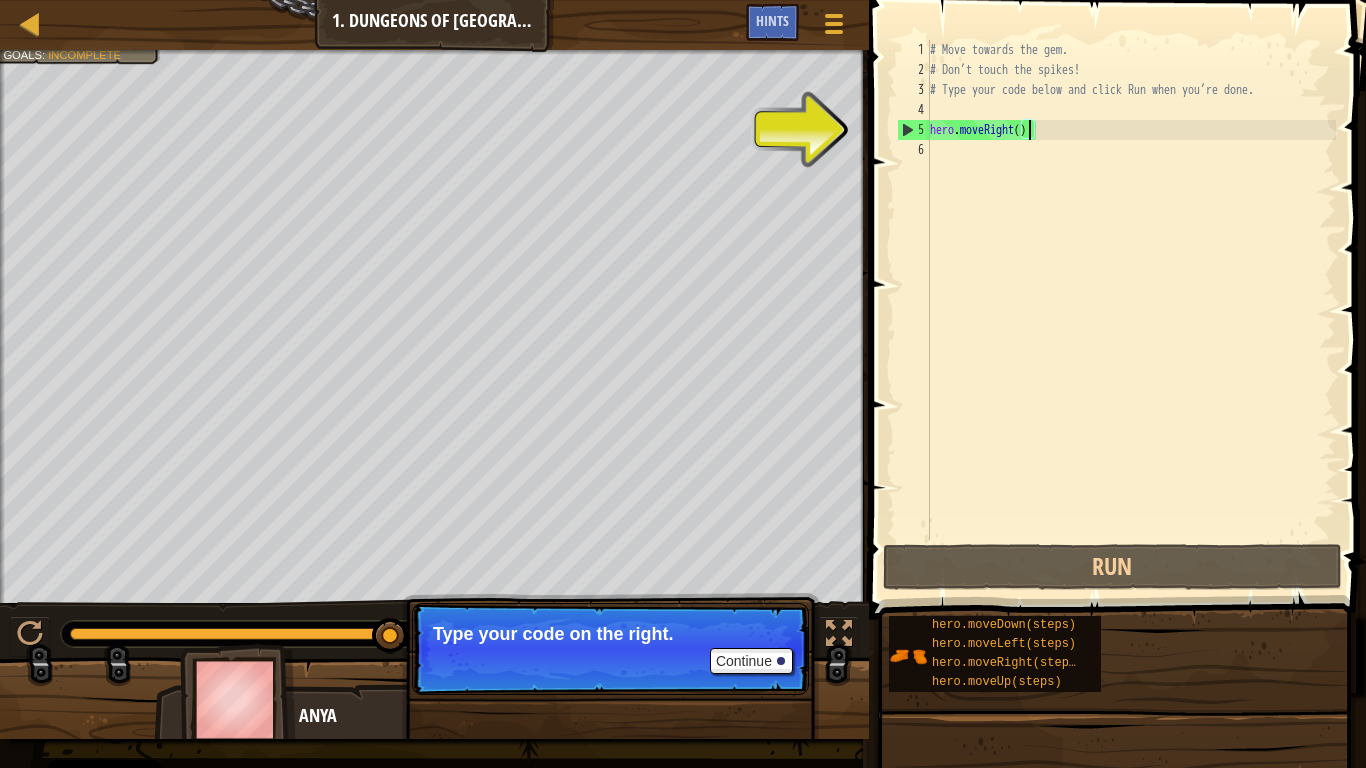 click on "# Move towards the gem. # Don’t touch the spikes! # Type your code below and click Run when you’re done. hero . moveRight ( )" at bounding box center (1131, 310) 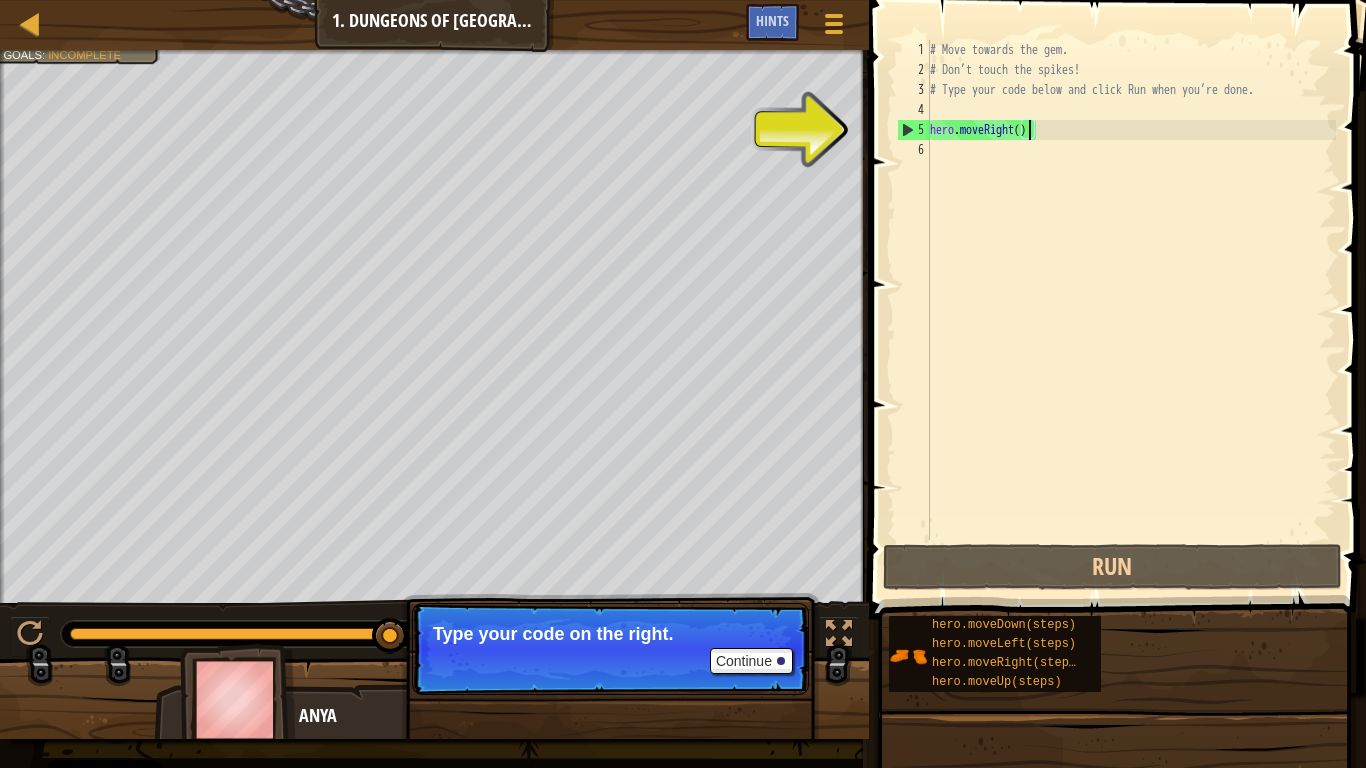 type on "hero.moveRight(4)" 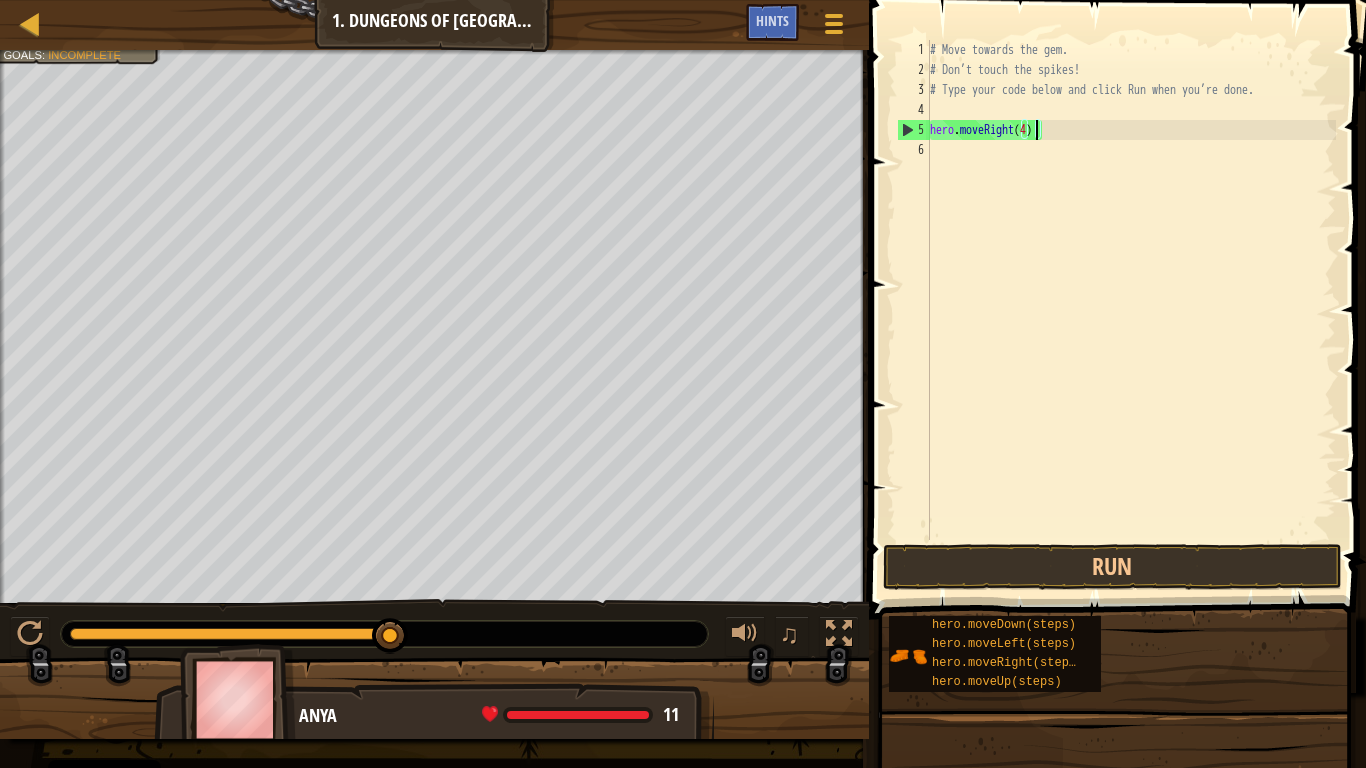 scroll, scrollTop: 9, scrollLeft: 0, axis: vertical 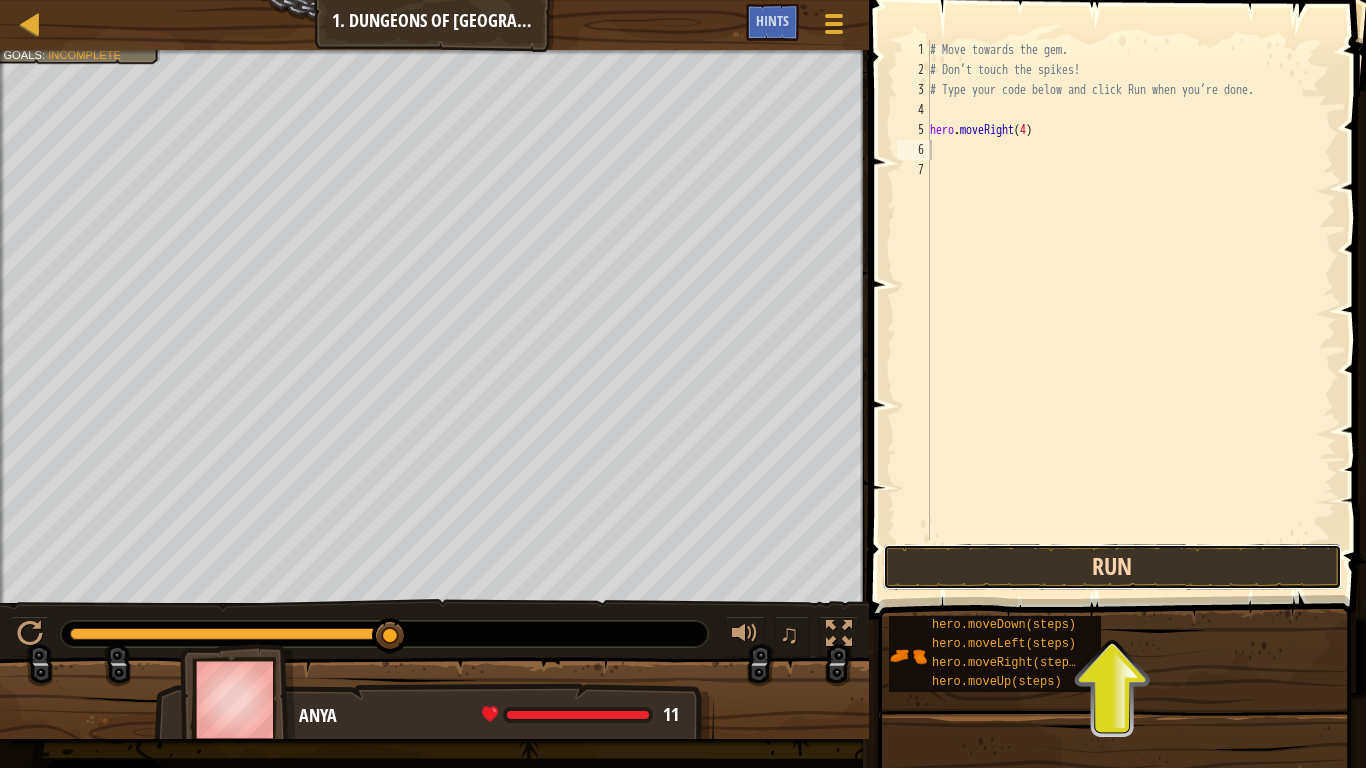 click on "Run" at bounding box center [1112, 567] 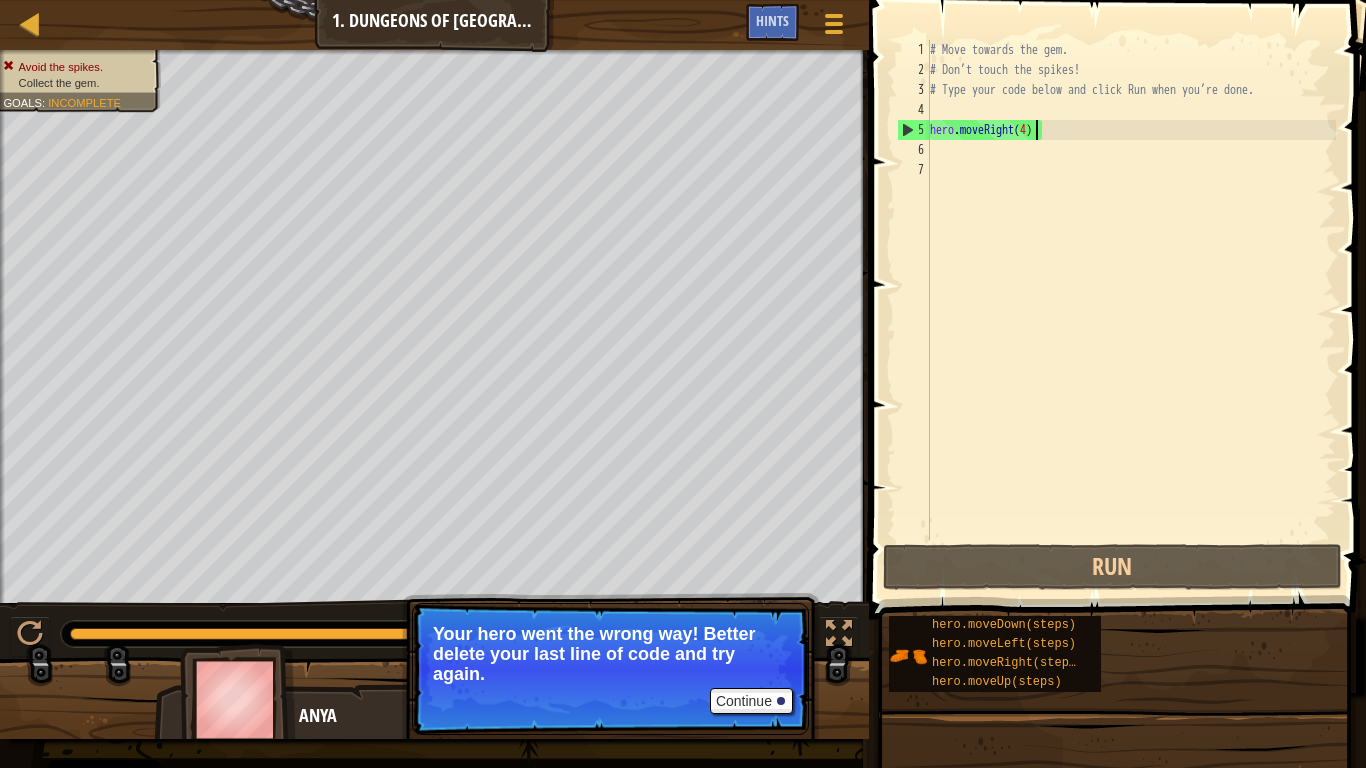 click on "# Move towards the gem. # Don’t touch the spikes! # Type your code below and click Run when you’re done. hero . moveRight ( 4 )" at bounding box center [1131, 310] 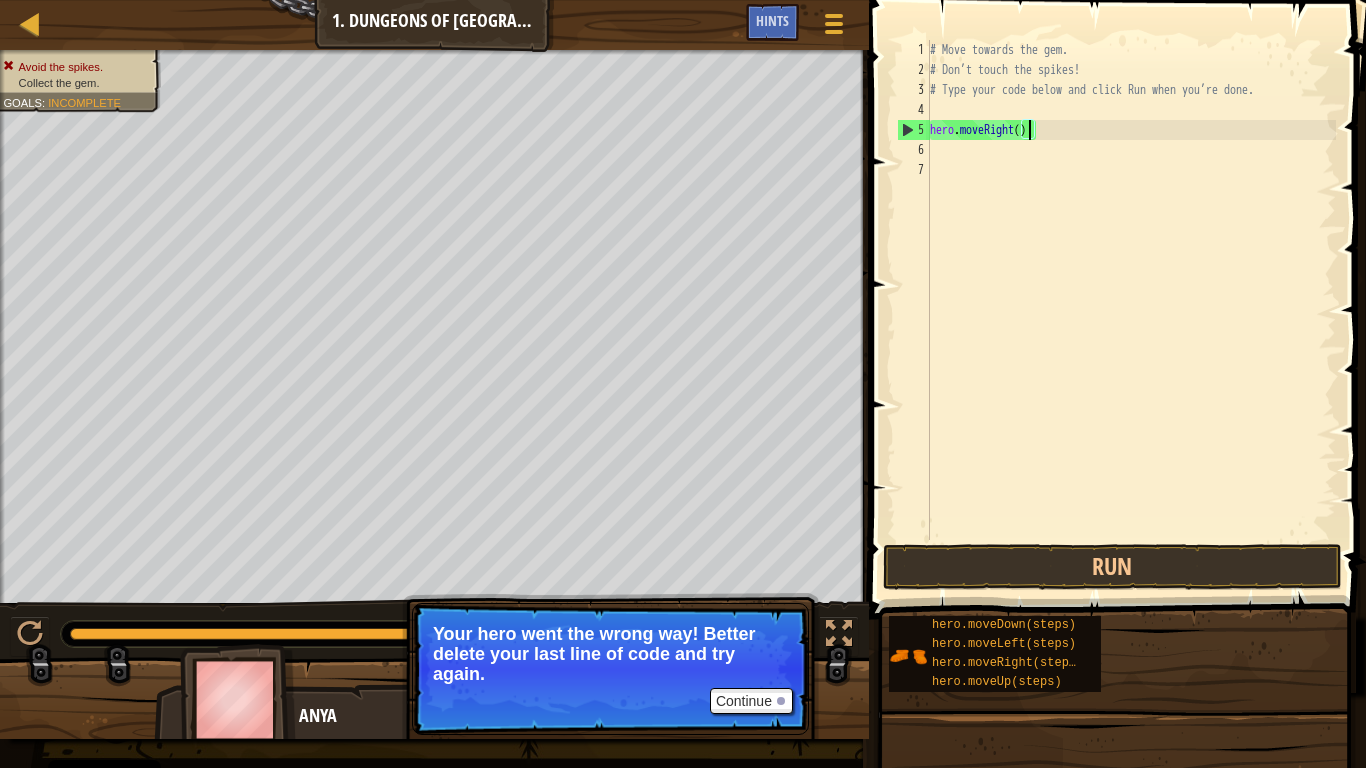 scroll, scrollTop: 9, scrollLeft: 8, axis: both 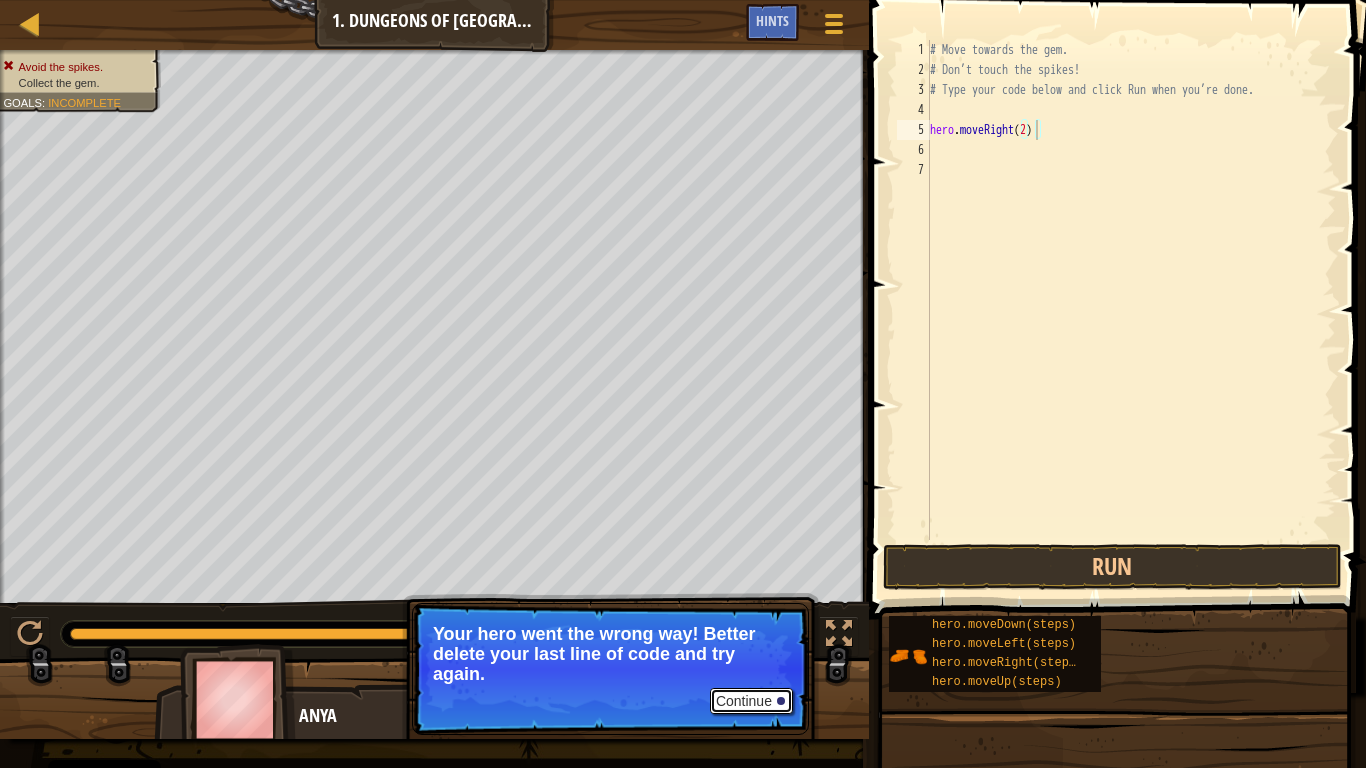 click on "Continue" at bounding box center [751, 701] 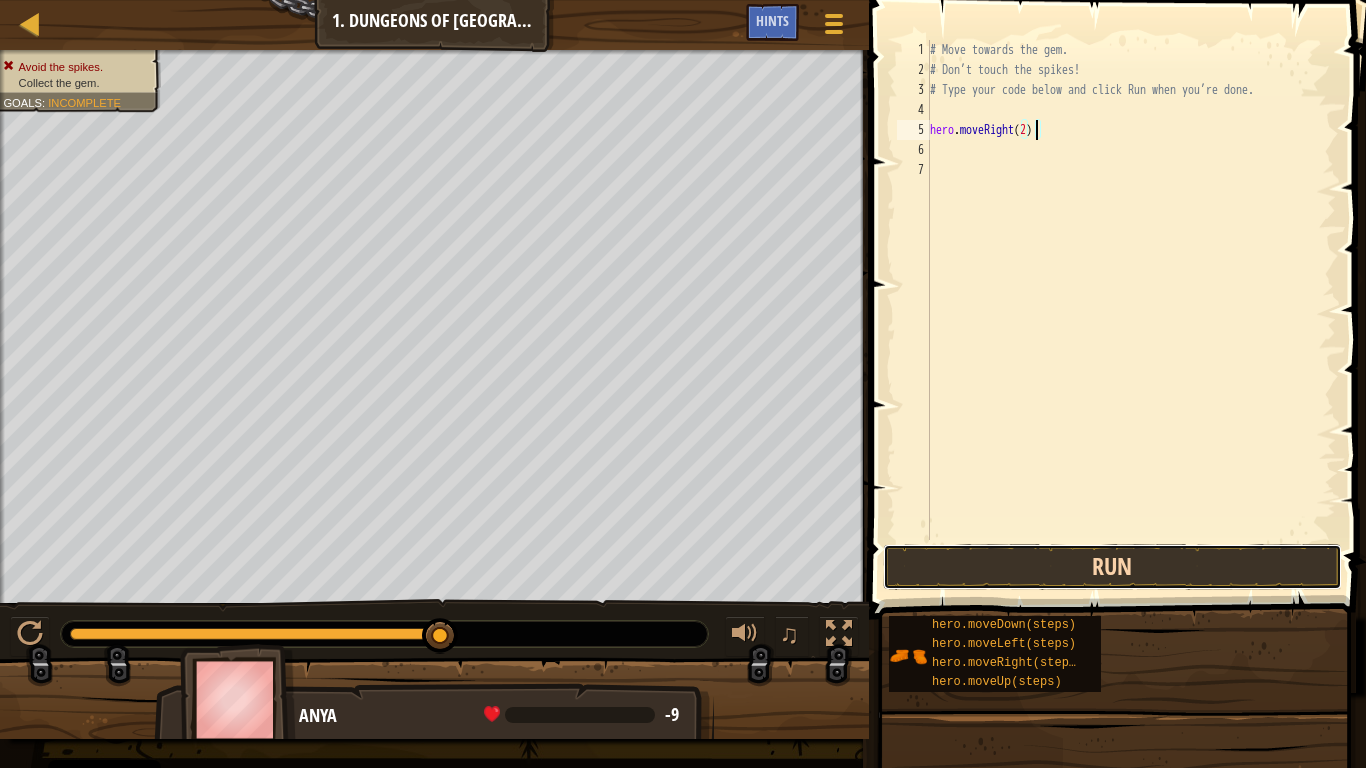 click on "Run" at bounding box center [1112, 567] 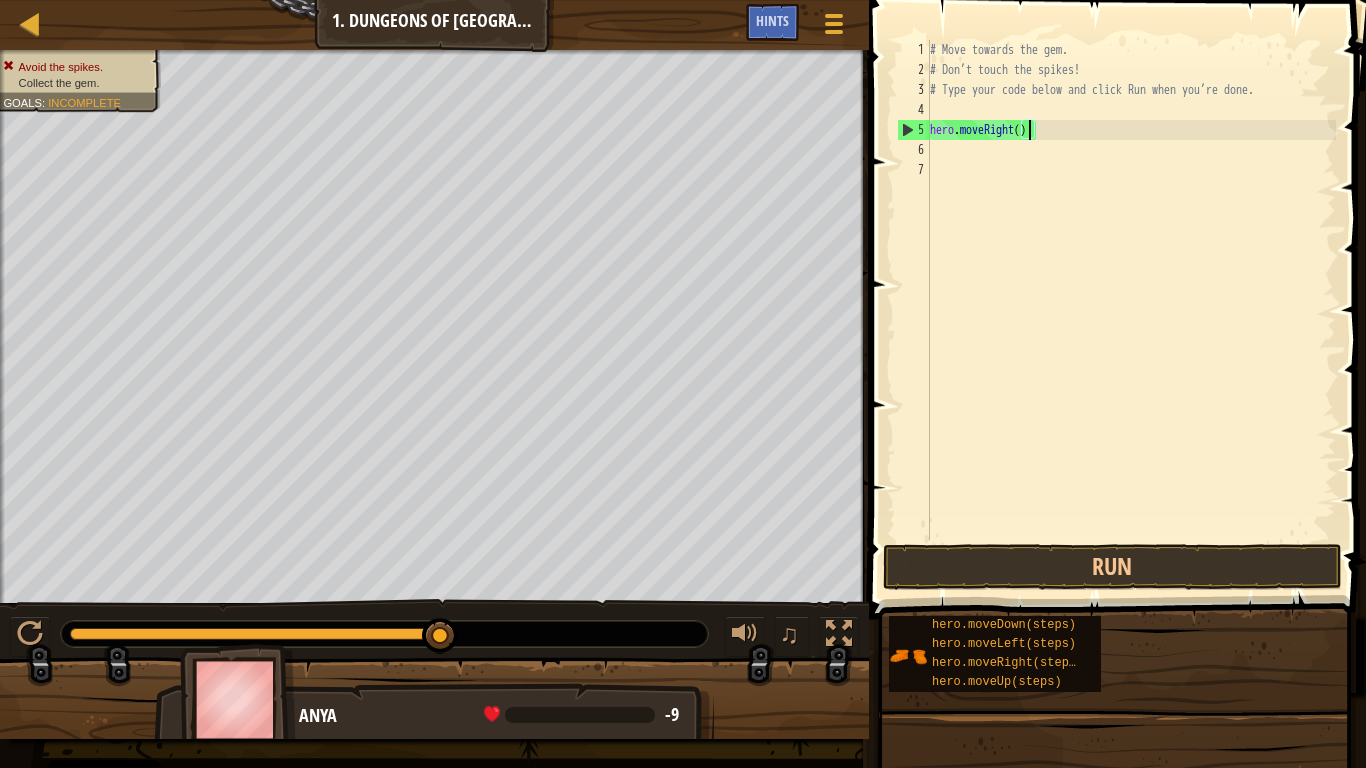 type on "hero.moveRight(1)" 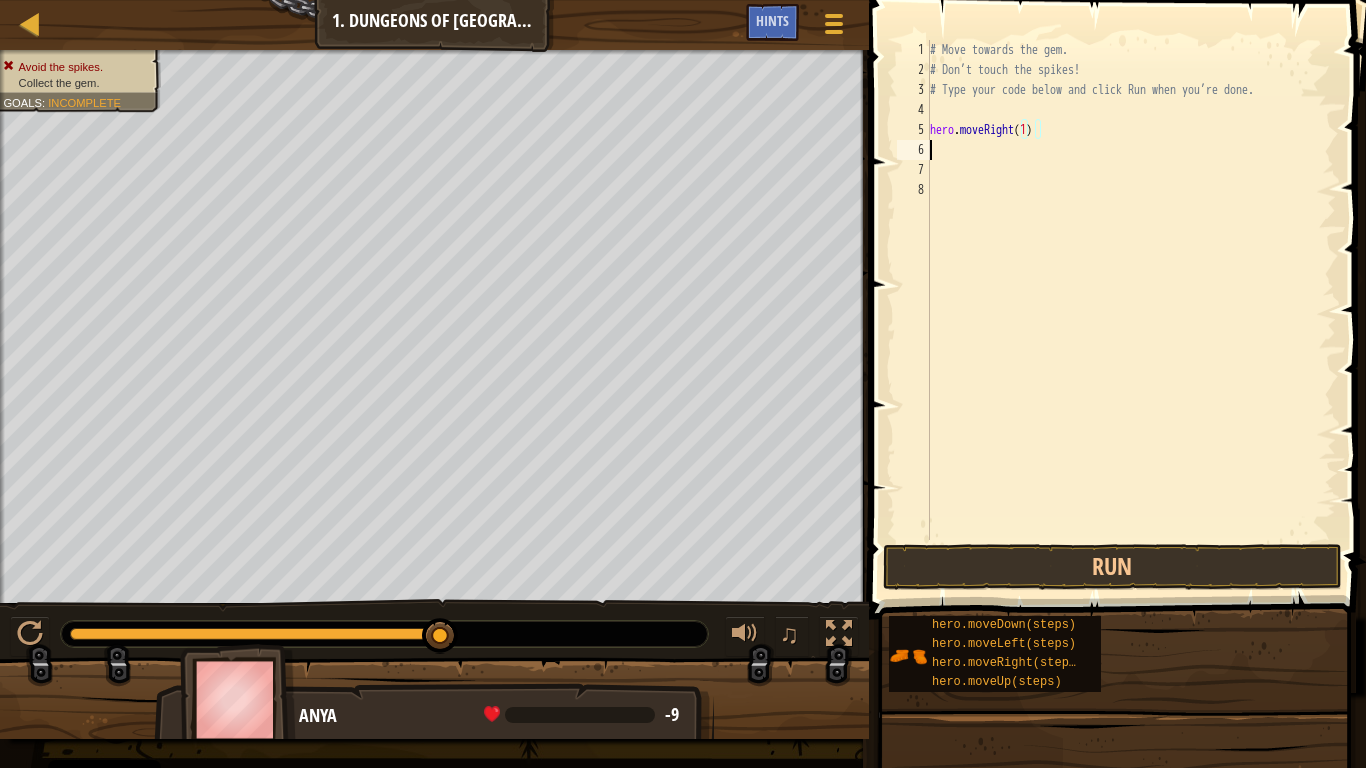 scroll, scrollTop: 9, scrollLeft: 0, axis: vertical 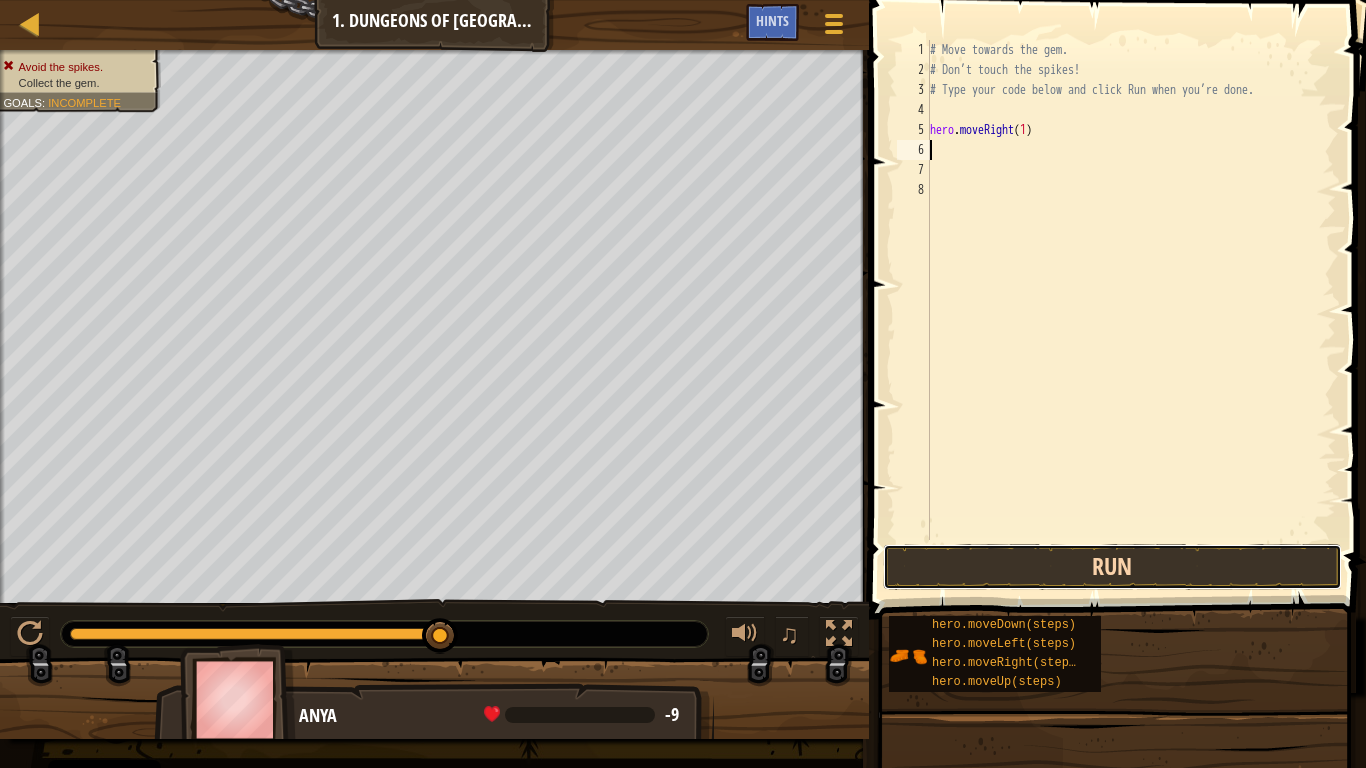 click on "Run" at bounding box center (1112, 567) 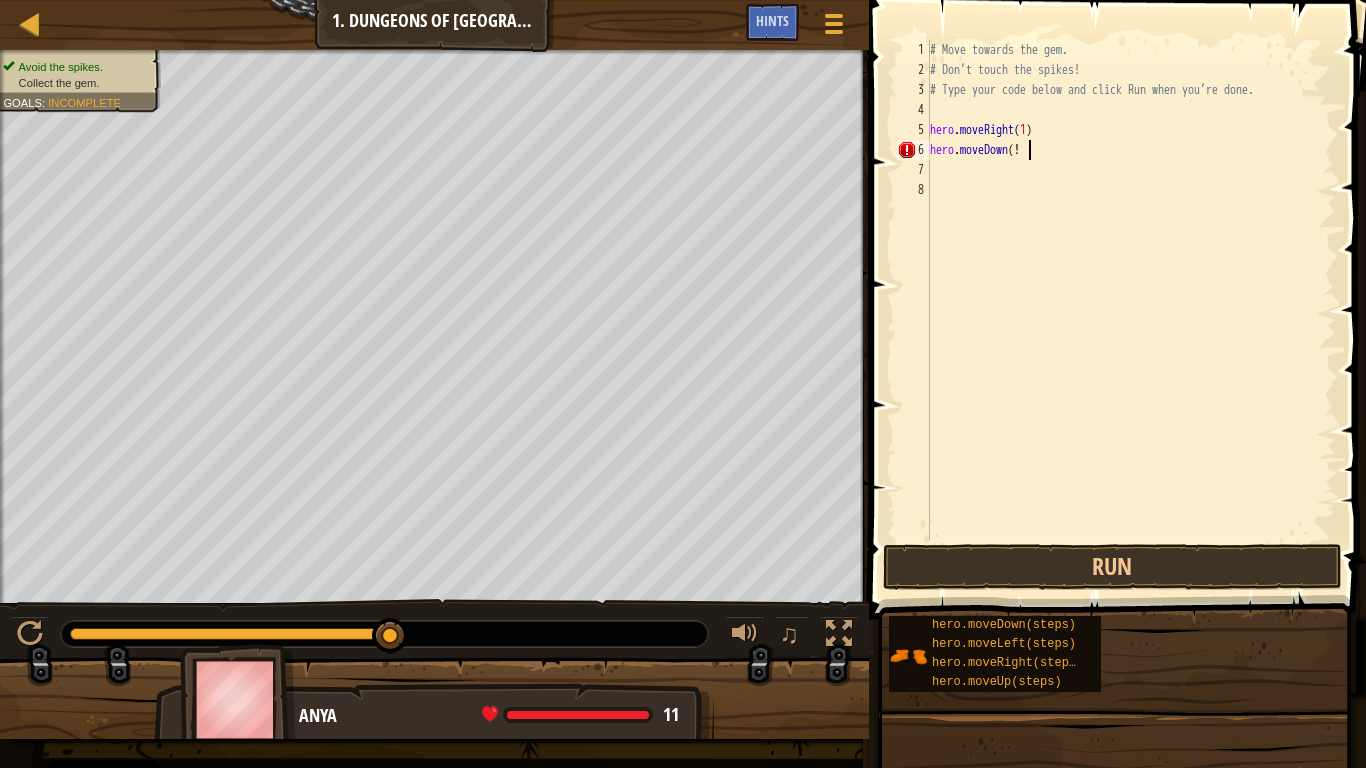 scroll, scrollTop: 9, scrollLeft: 7, axis: both 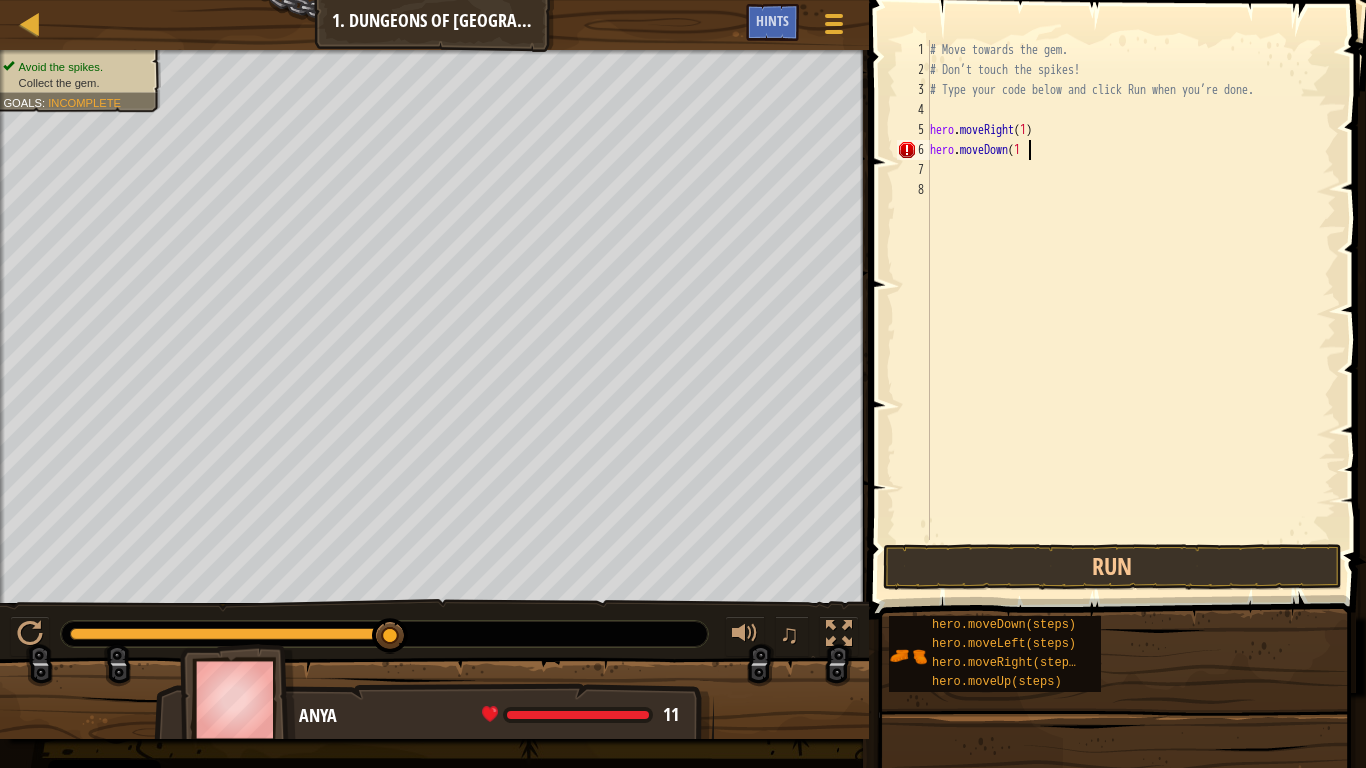 type on "hero.moveDown(1)" 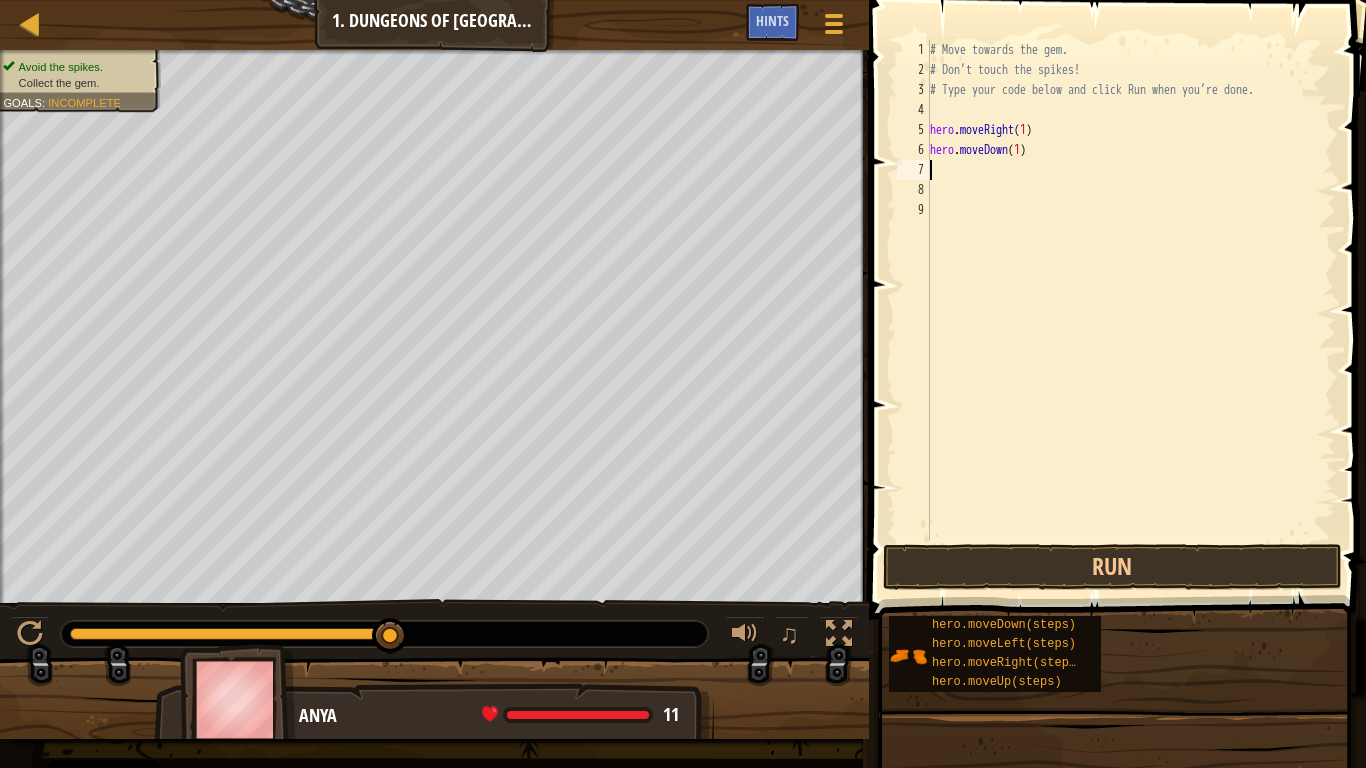 scroll, scrollTop: 9, scrollLeft: 0, axis: vertical 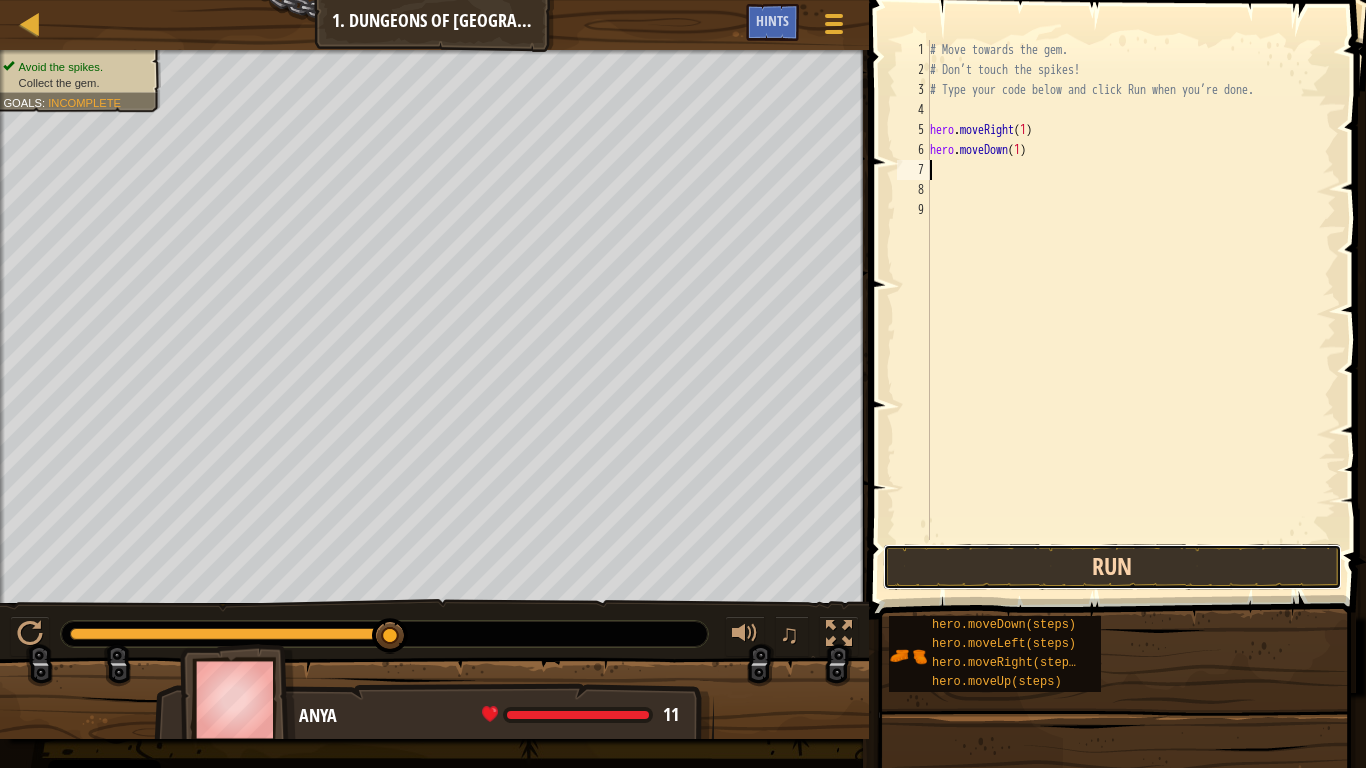 click on "Run" at bounding box center [1112, 567] 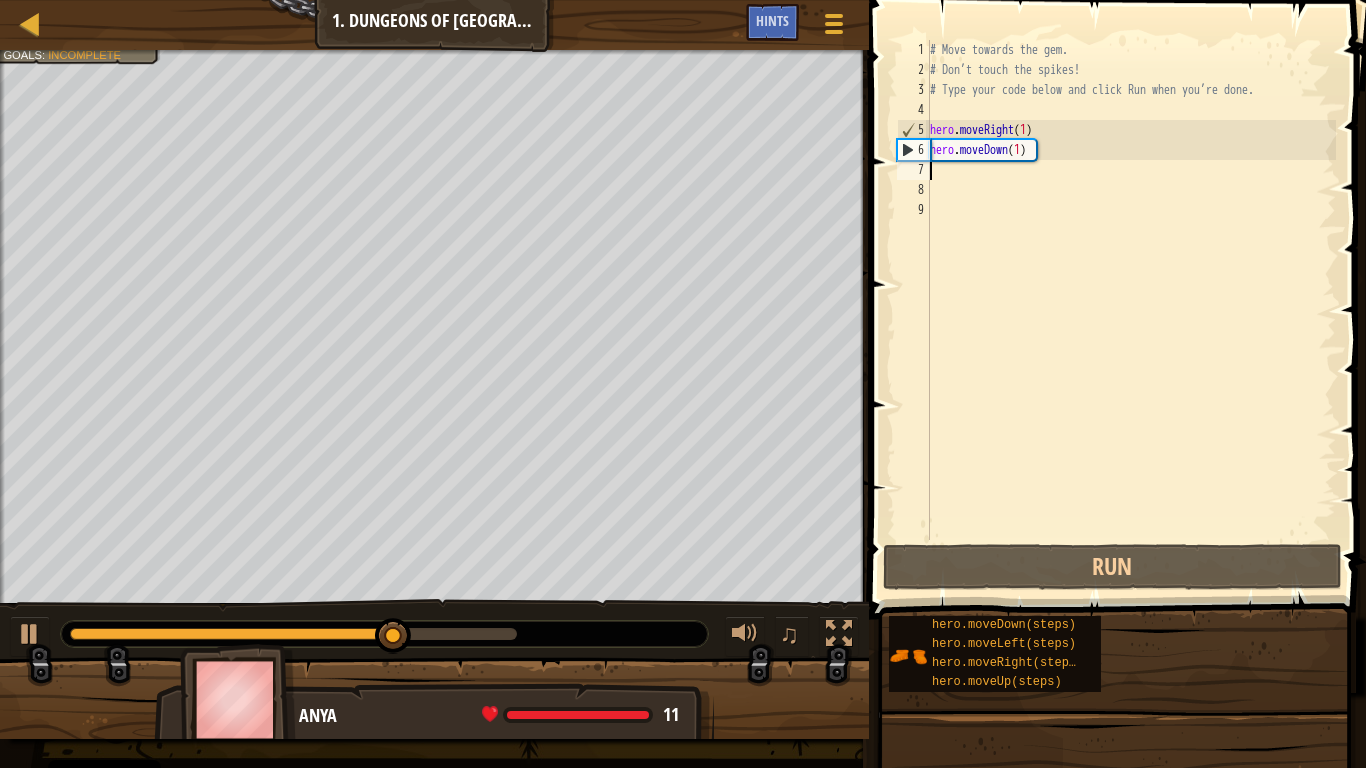 click on "# Move towards the gem. # Don’t touch the spikes! # Type your code below and click Run when you’re done. hero . moveRight ( 1 ) hero . moveDown ( 1 )" at bounding box center (1131, 310) 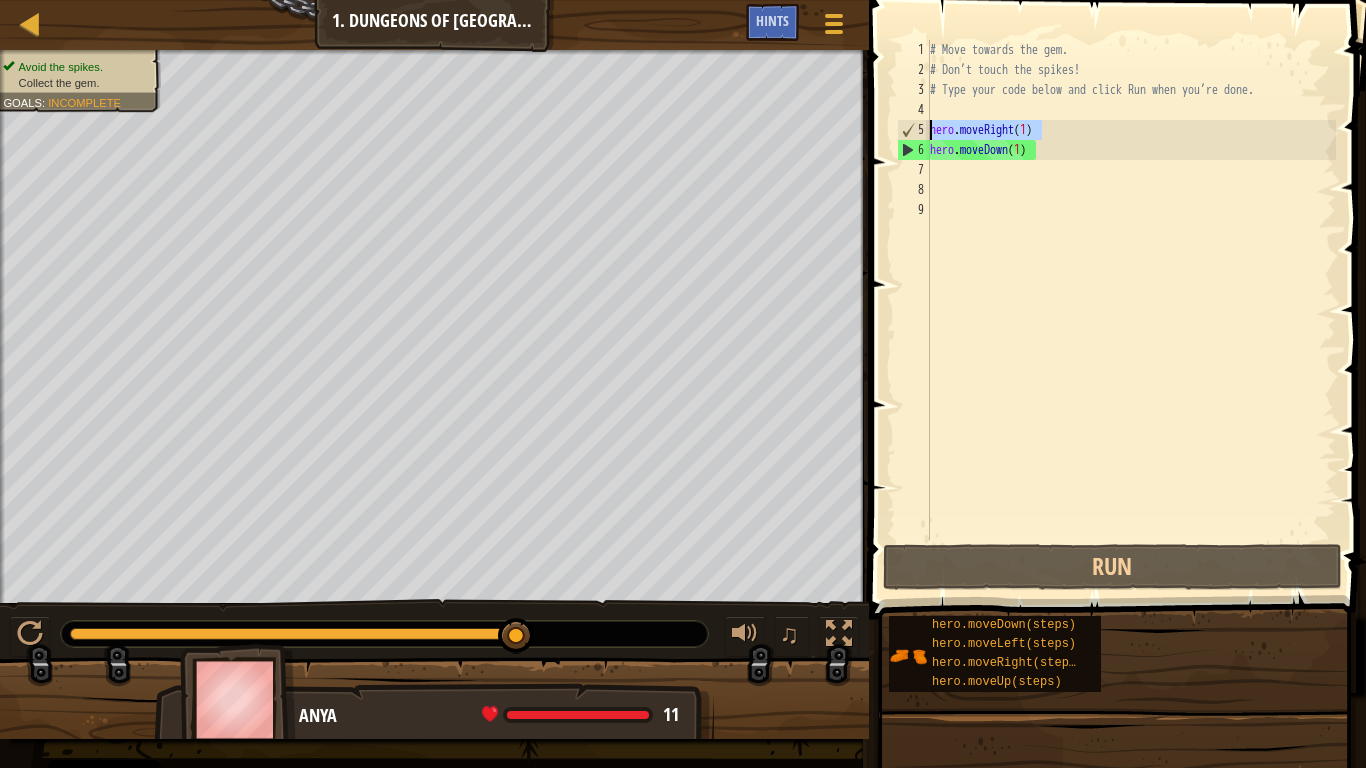 drag, startPoint x: 1052, startPoint y: 127, endPoint x: 897, endPoint y: 135, distance: 155.20631 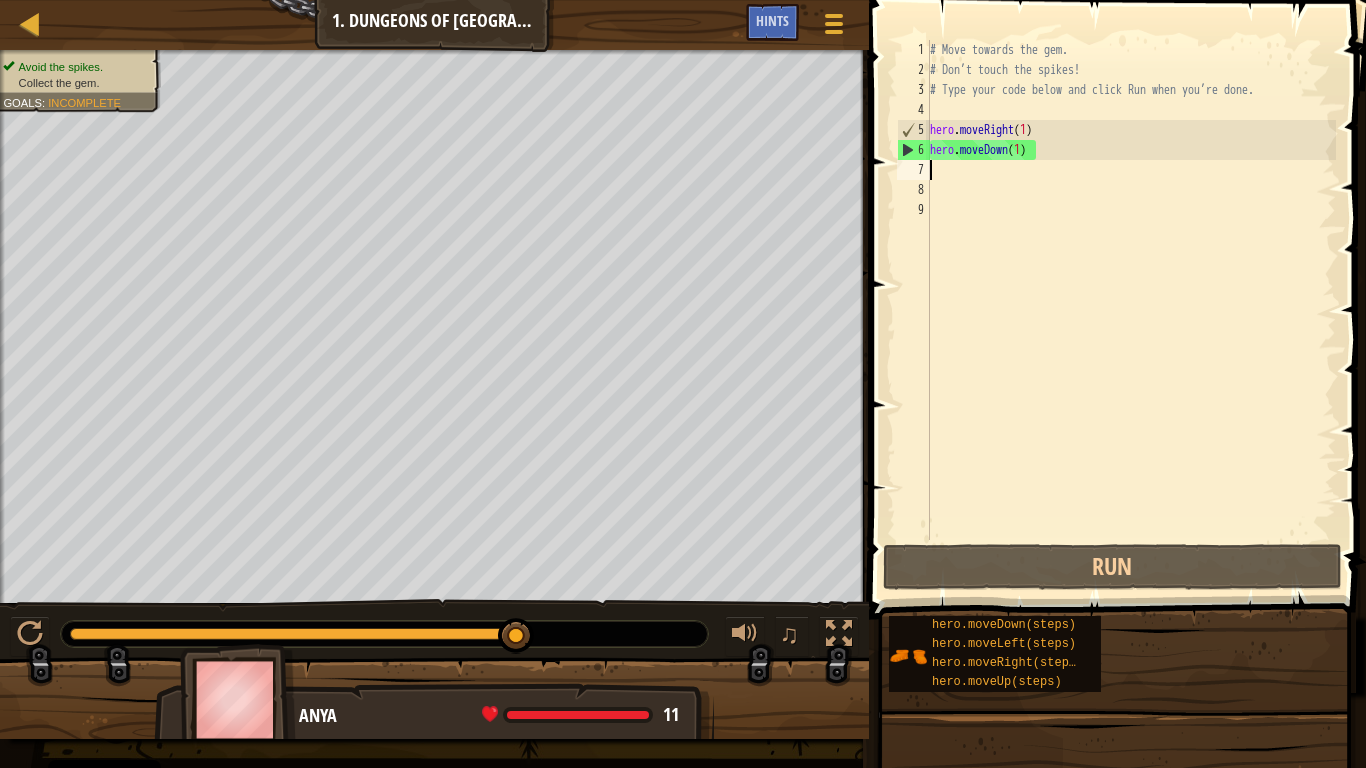 paste on "hero.moveRight(1)" 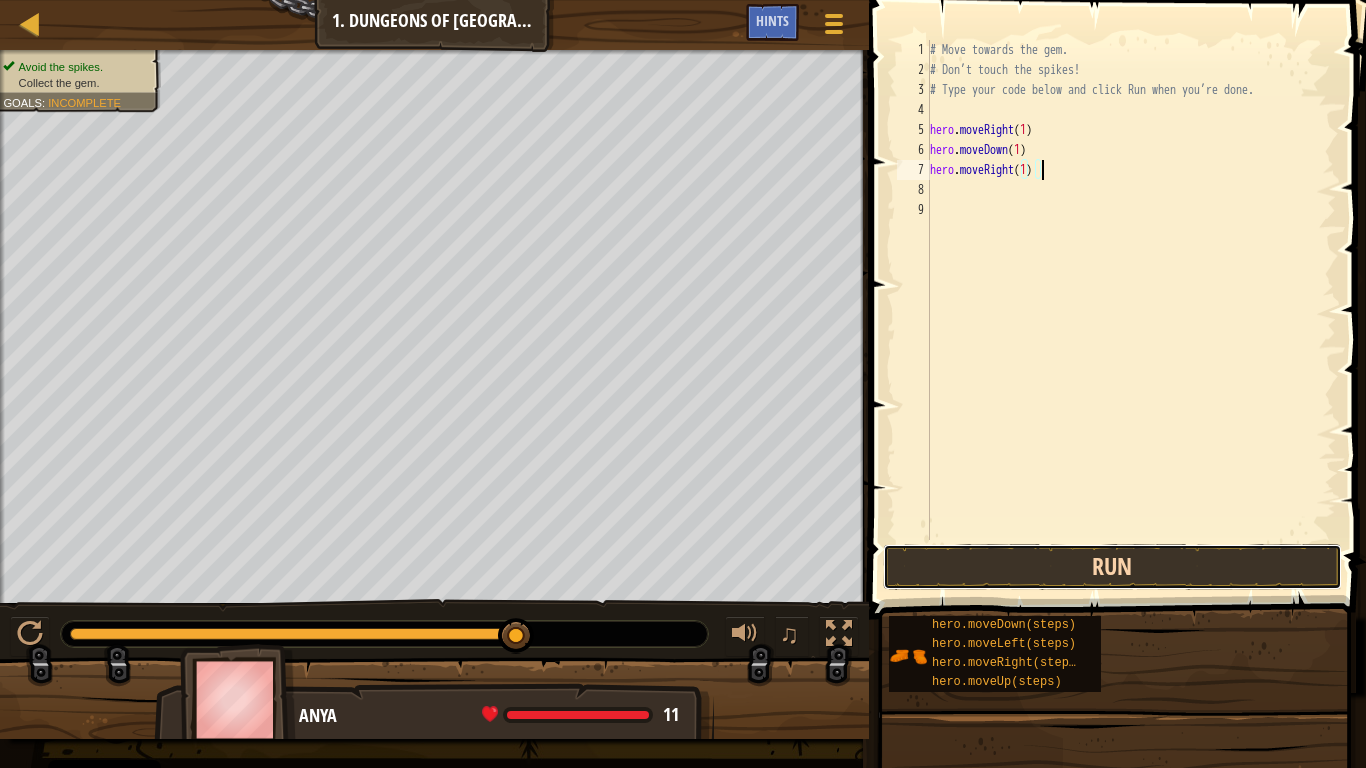 click on "Run" at bounding box center (1112, 567) 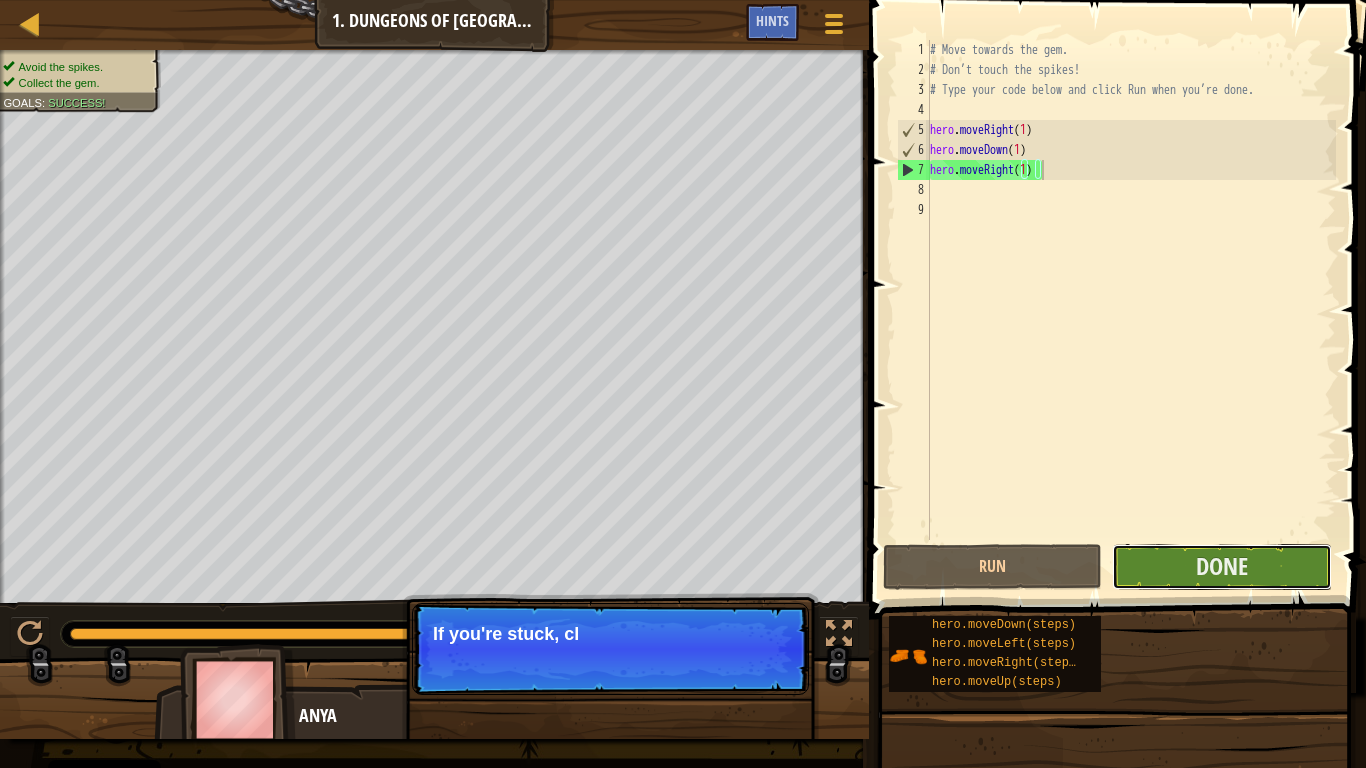 click on "Done" at bounding box center (1221, 567) 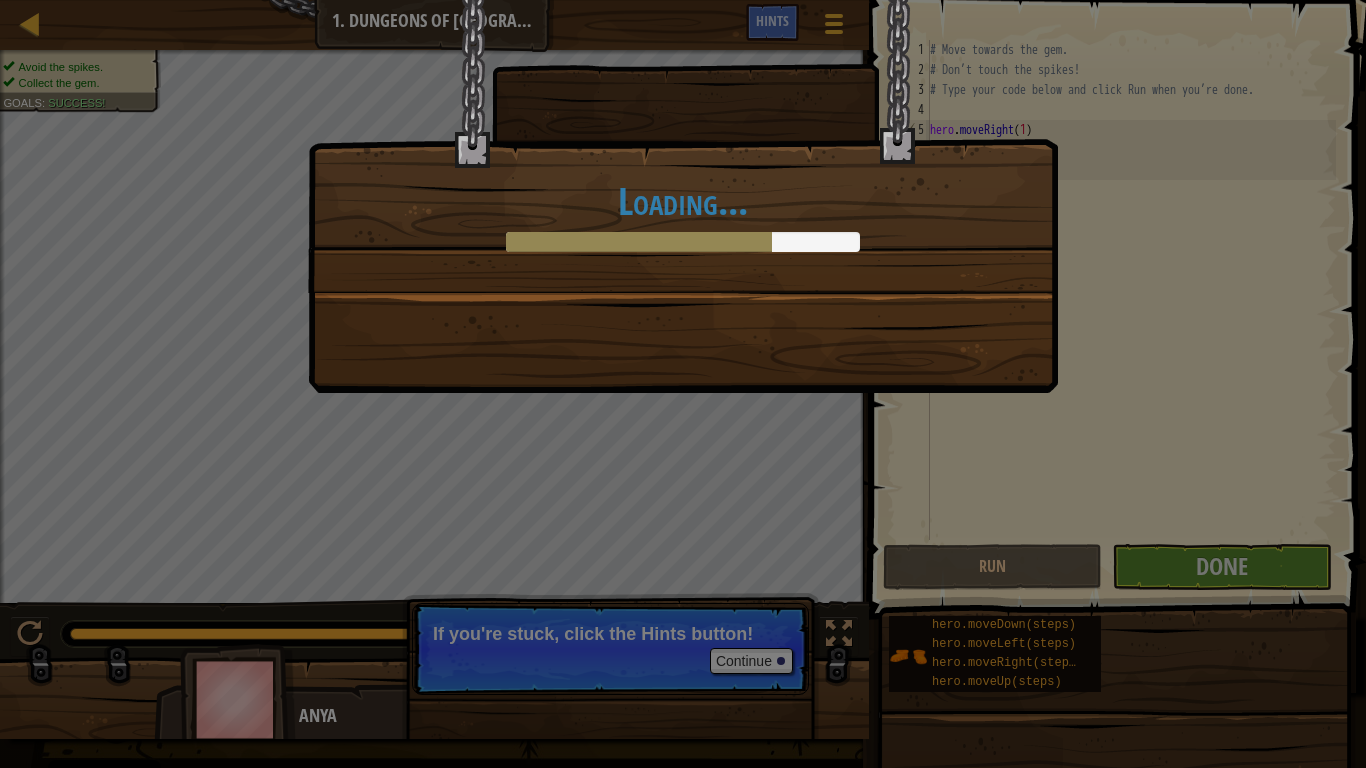 click on "Loading..." at bounding box center [683, 384] 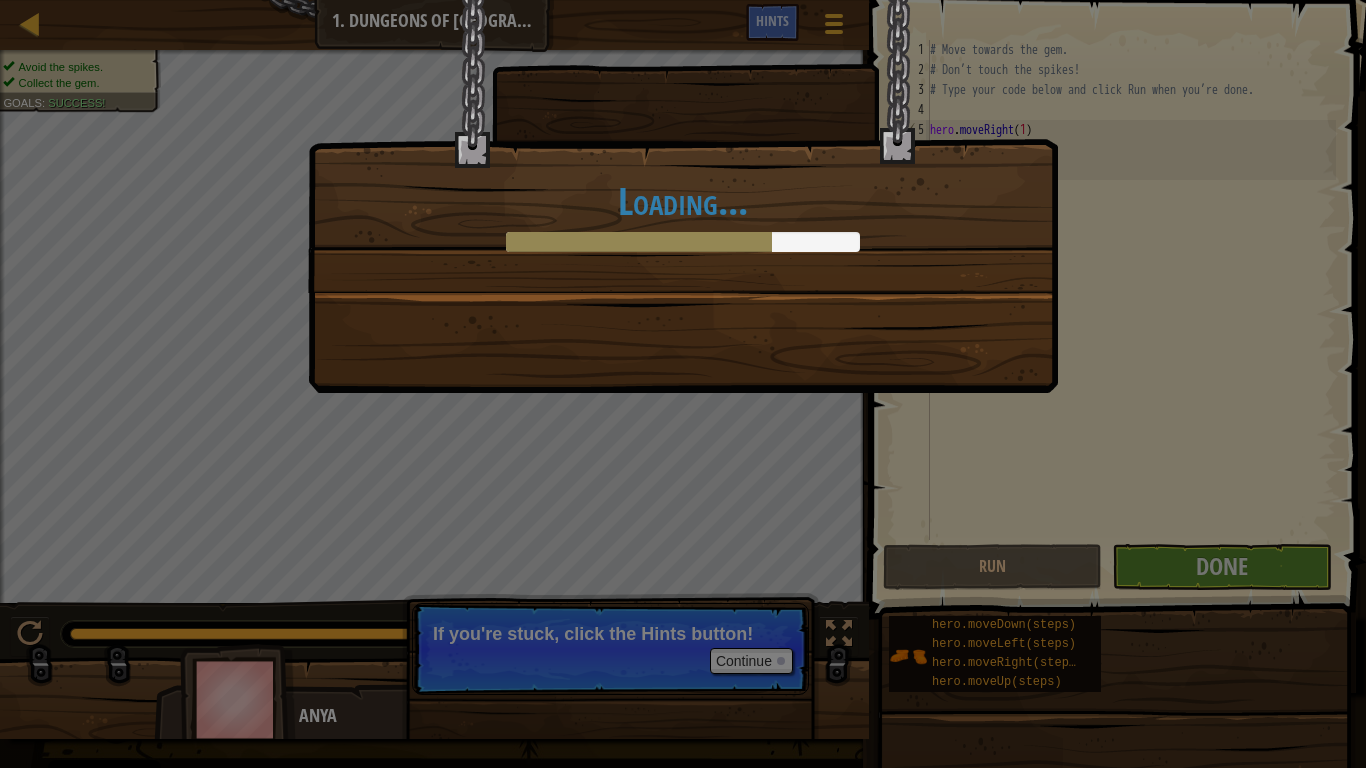 click on "Loading..." at bounding box center [683, 384] 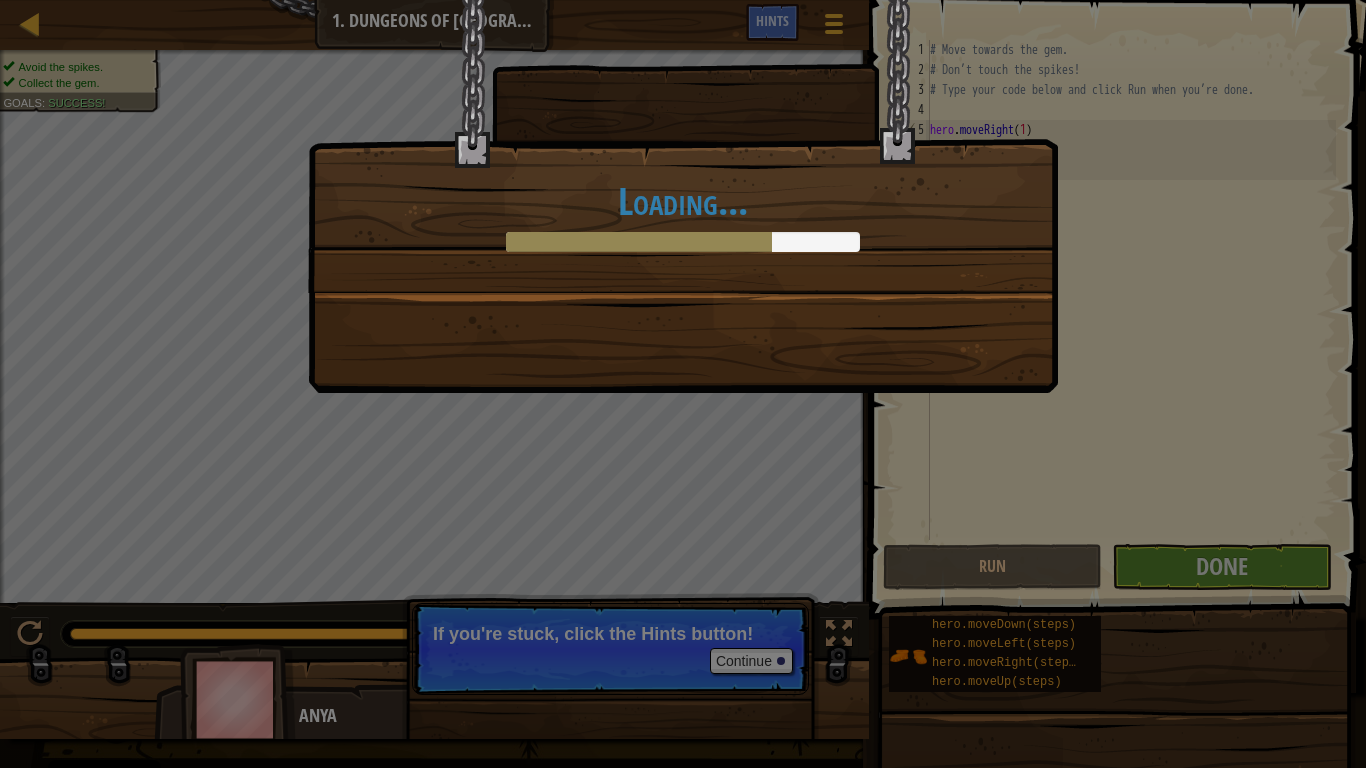 click on "Loading..." at bounding box center (683, 384) 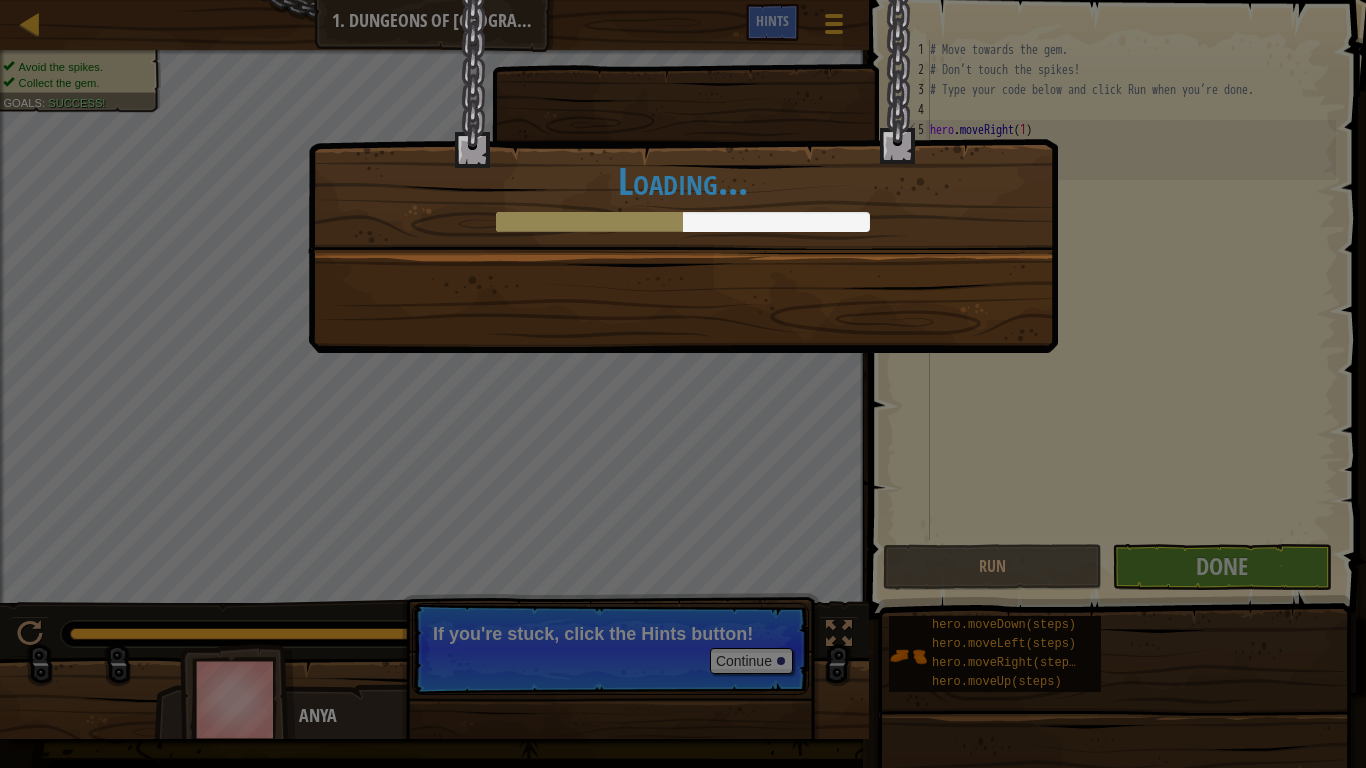 click on "You completed Dungeons of Kithgard! +0 +0 New Item Clean code: no code errors or warnings. +0 +0 Continue Loading..." at bounding box center [683, 384] 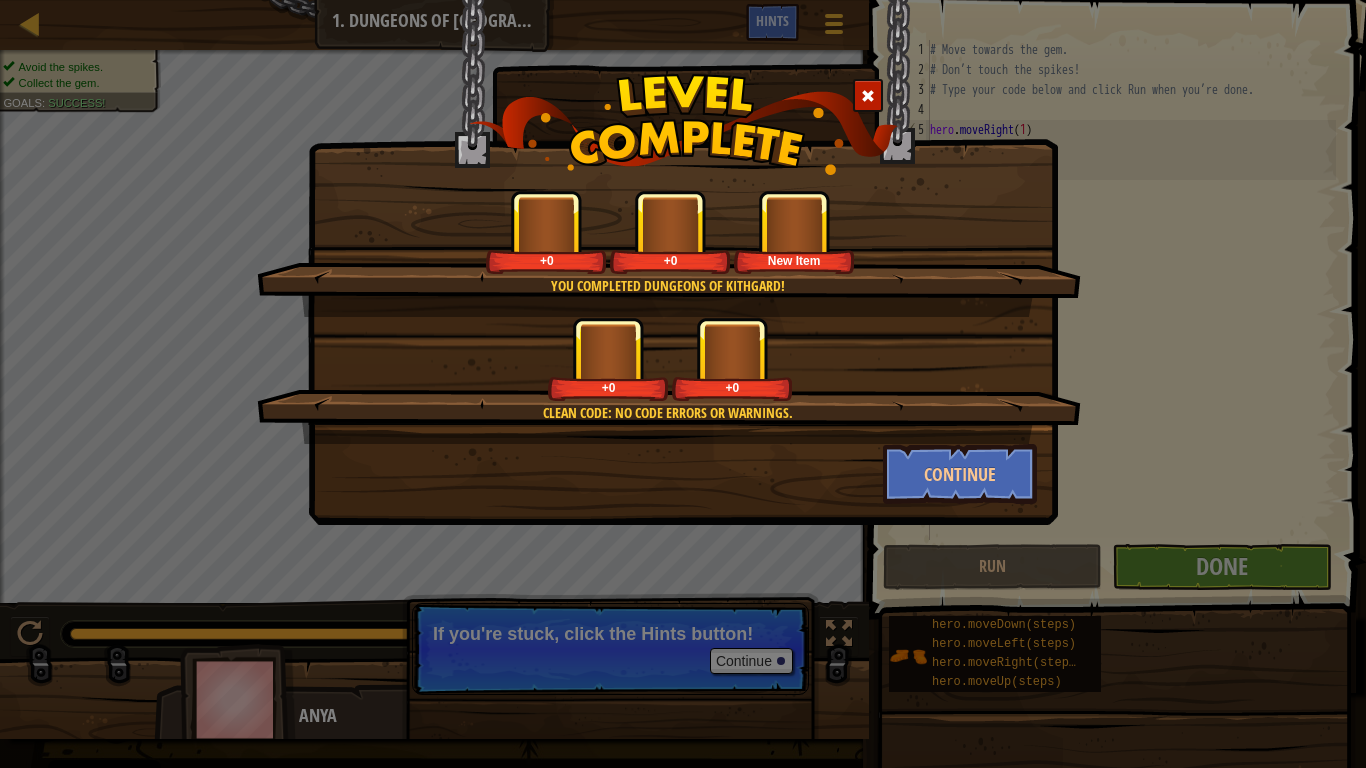 click on "You completed Dungeons of Kithgard! +0 +0 New Item Clean code: no code errors or warnings. +0 +0 Continue" at bounding box center (683, 384) 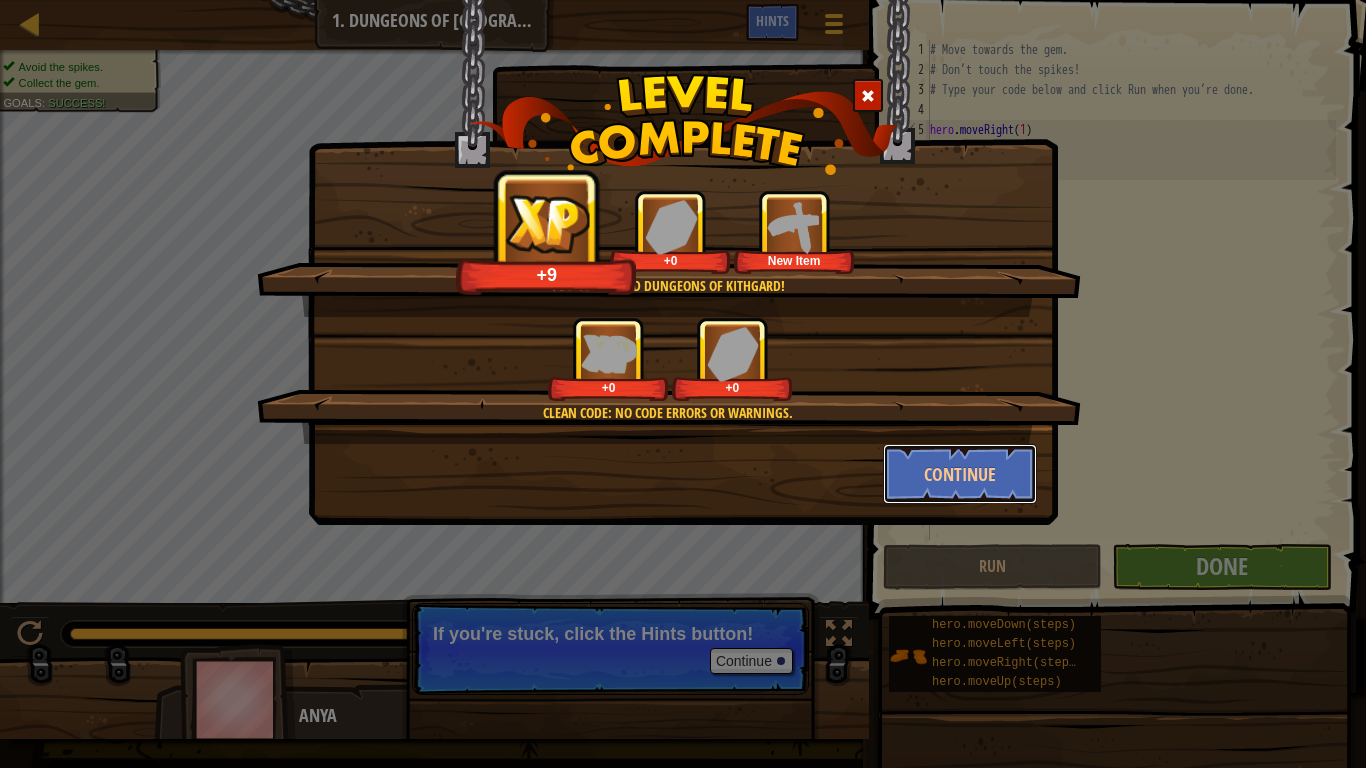 click on "Continue" at bounding box center (960, 474) 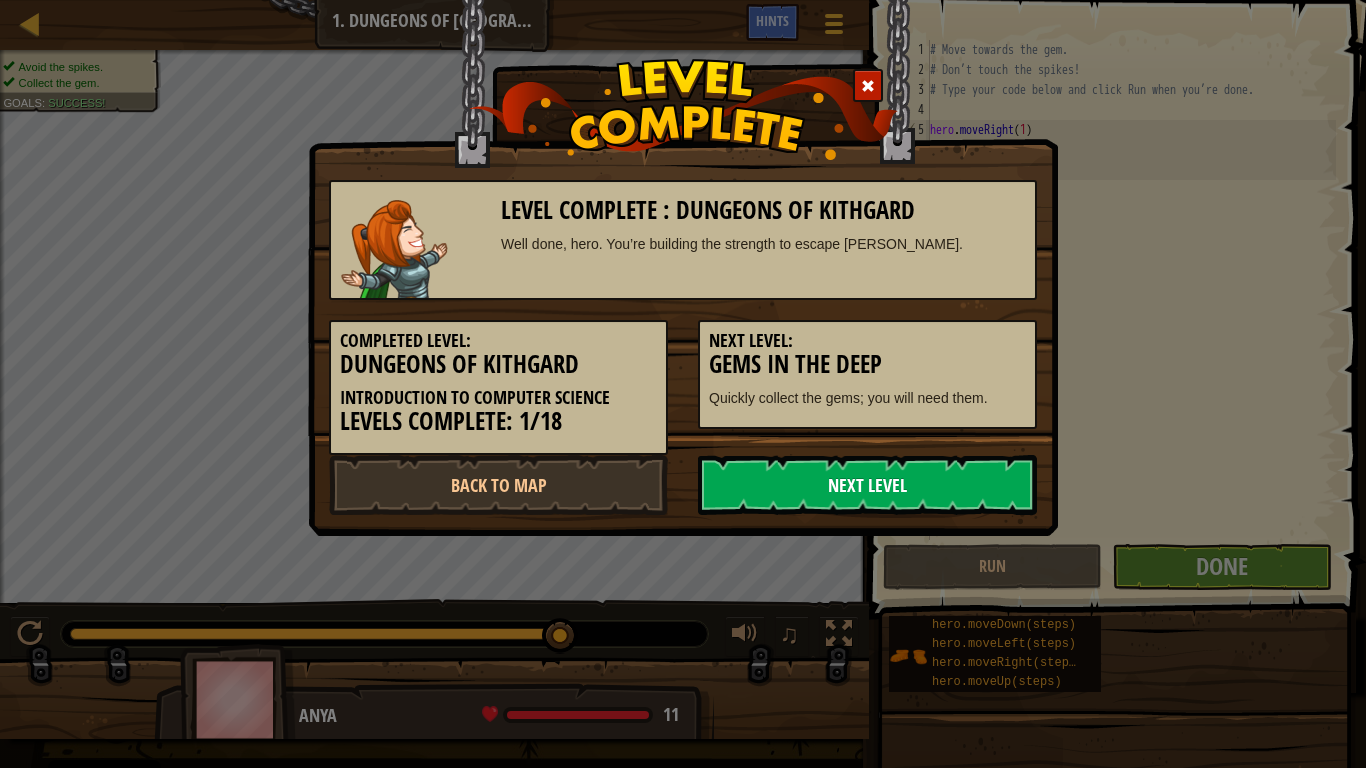 click on "Next Level" at bounding box center (867, 485) 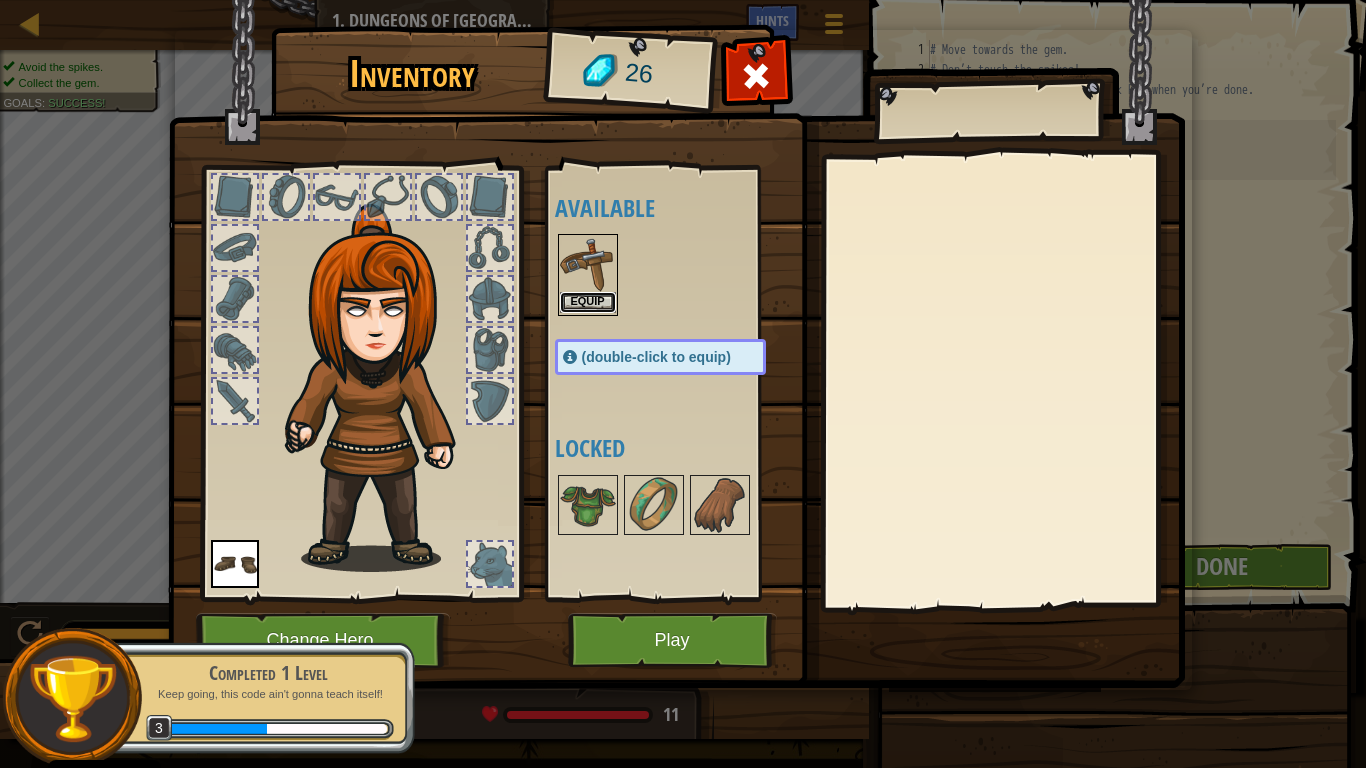 click on "Equip" at bounding box center (588, 302) 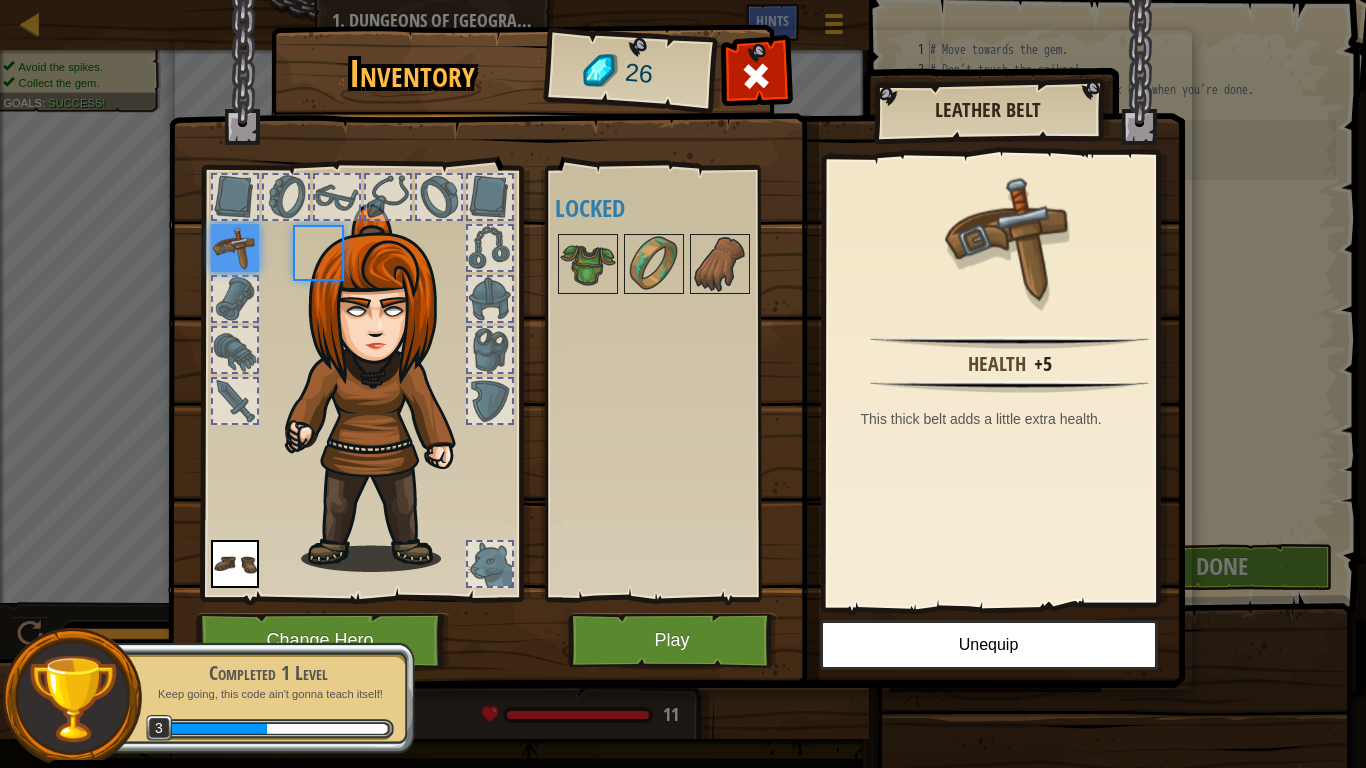 click on "Available Equip Equip (double-click to equip) Locked" at bounding box center [680, 383] 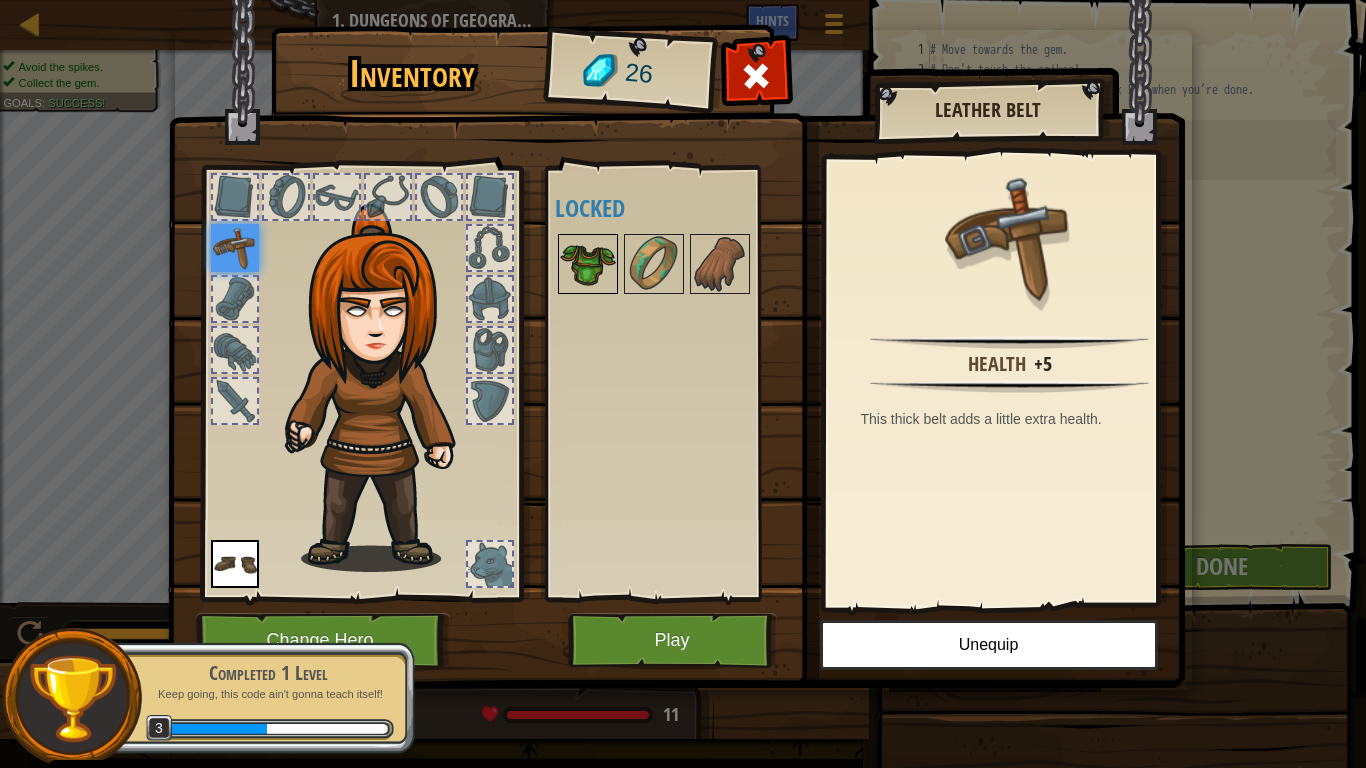 click at bounding box center (588, 264) 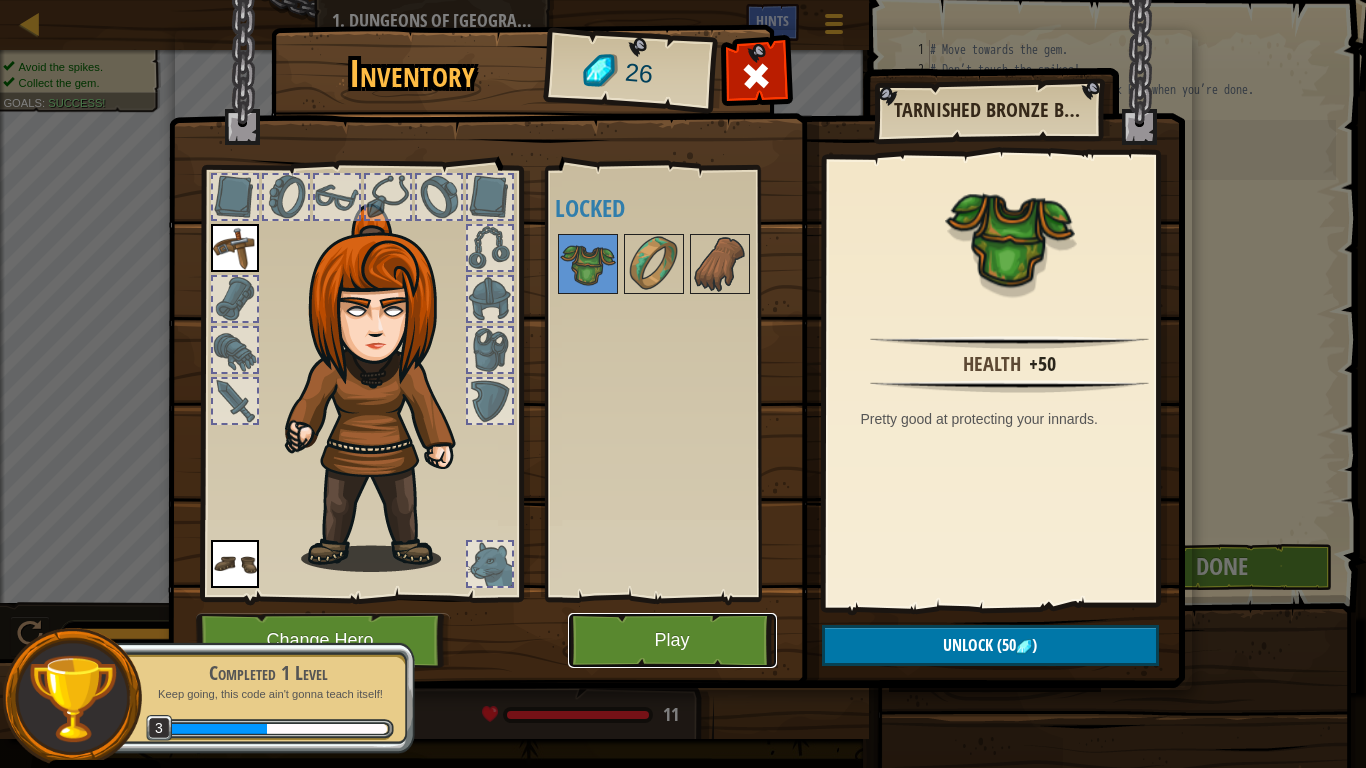 click on "Play" at bounding box center [672, 640] 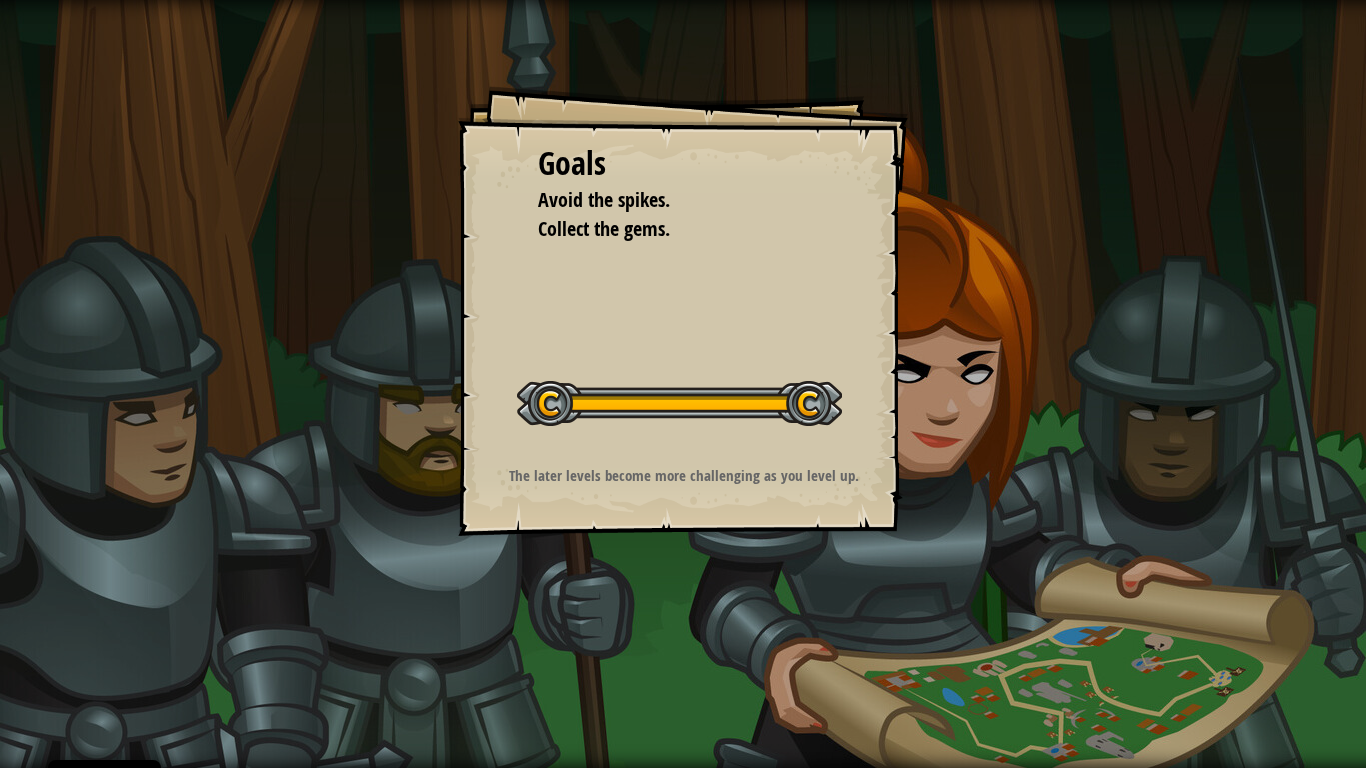 click on "Goals Avoid the spikes. Collect the gems. Start Level Error loading from server. Try refreshing the page. You'll need a subscription to play this level. Subscribe You'll need to join a course to play this level. Back to my courses Ask your teacher to assign a license to you so you can continue to play CodeCombat! Back to my courses This level is locked. Back to my courses The later levels become more challenging as you level up." at bounding box center (683, 311) 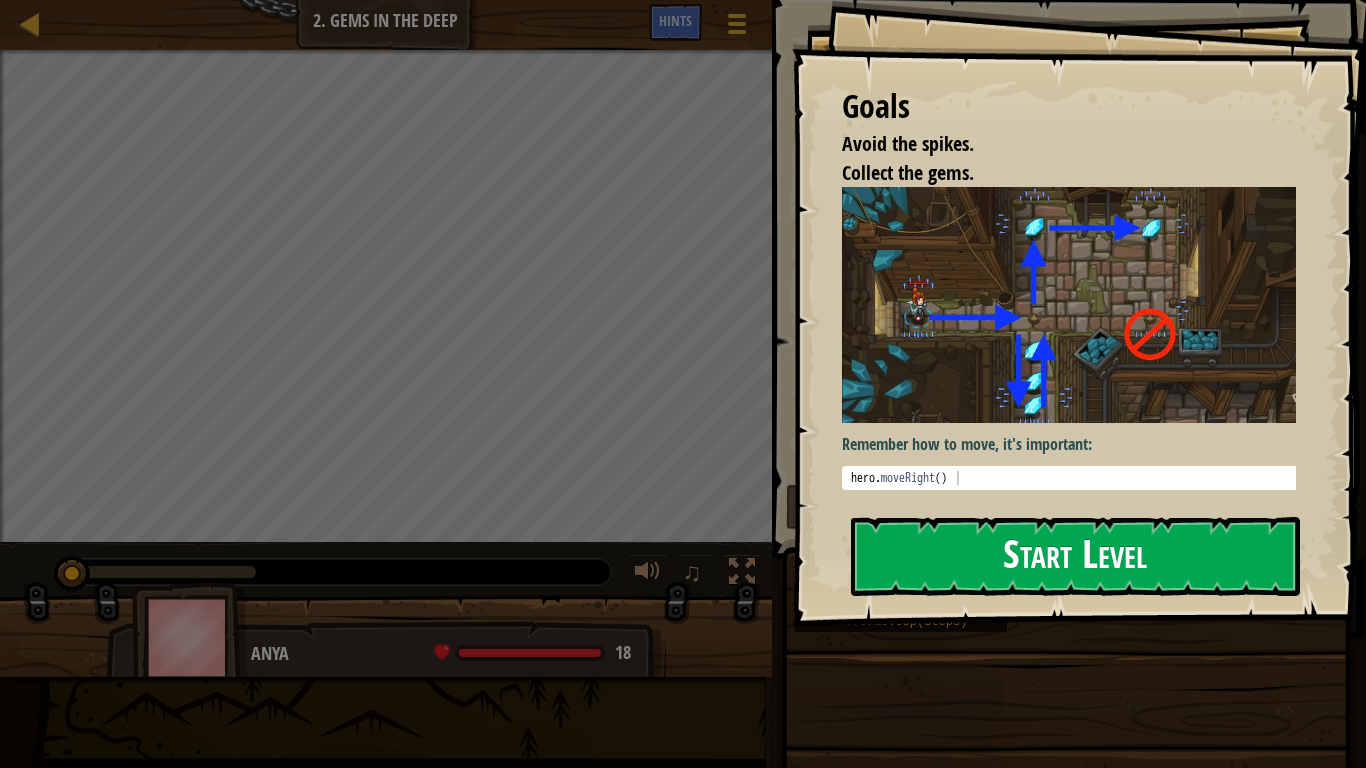 click on "Start Level" at bounding box center [1075, 556] 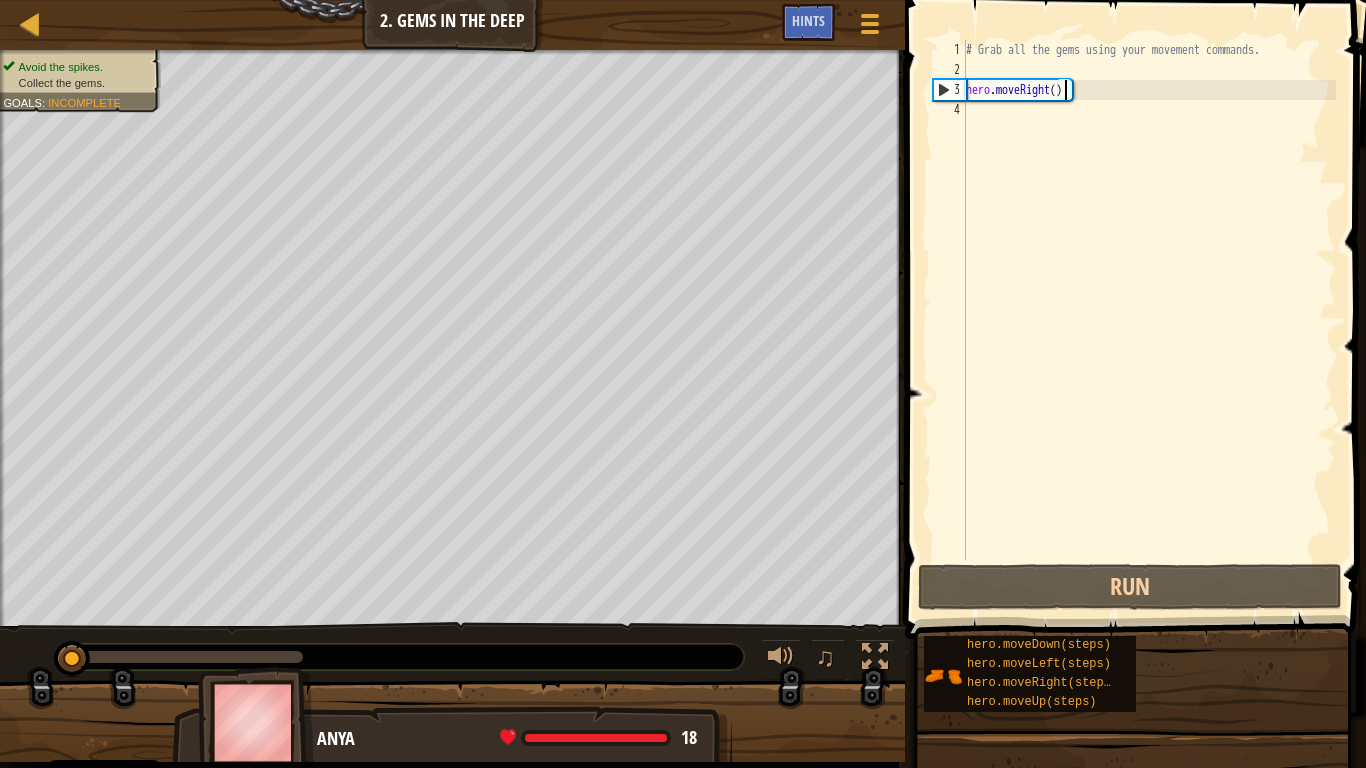 click on "# Grab all the gems using your movement commands. hero . moveRight ( )" at bounding box center (1149, 320) 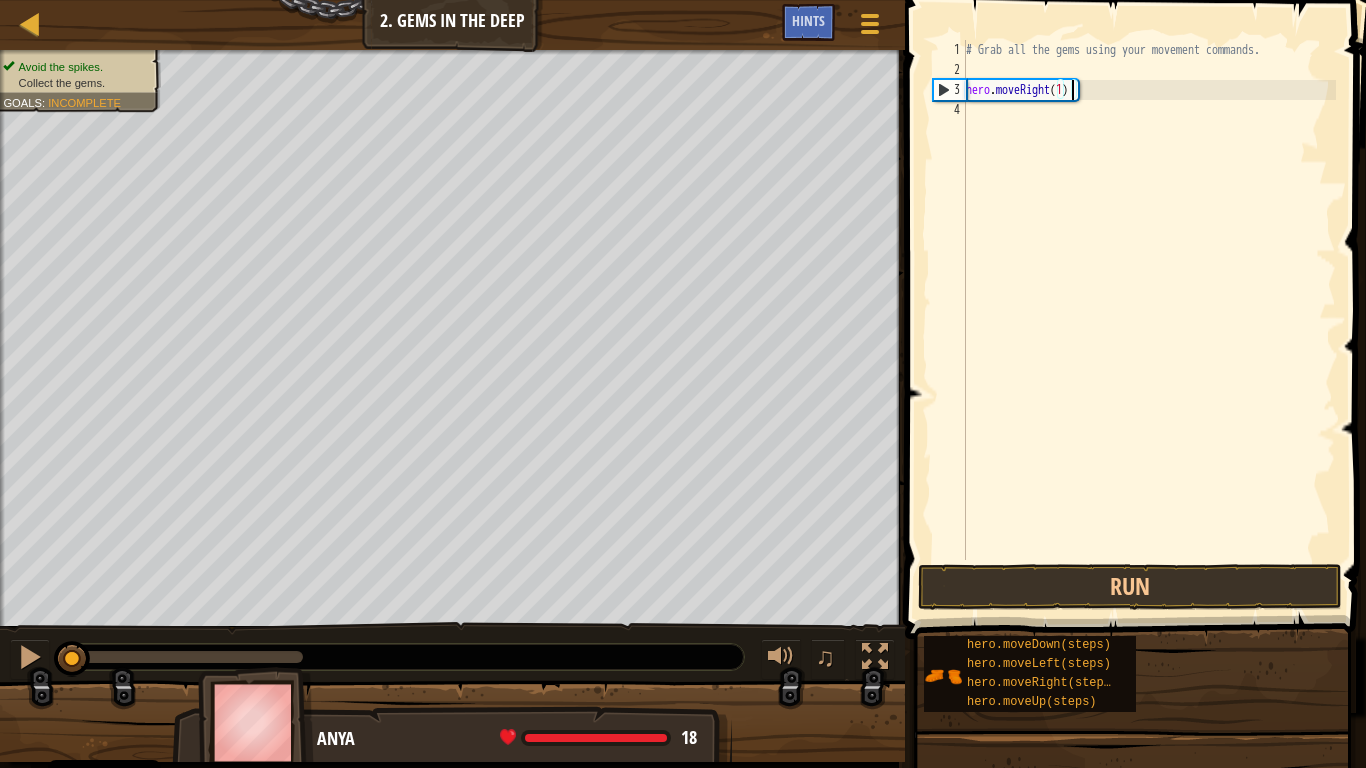 scroll, scrollTop: 9, scrollLeft: 8, axis: both 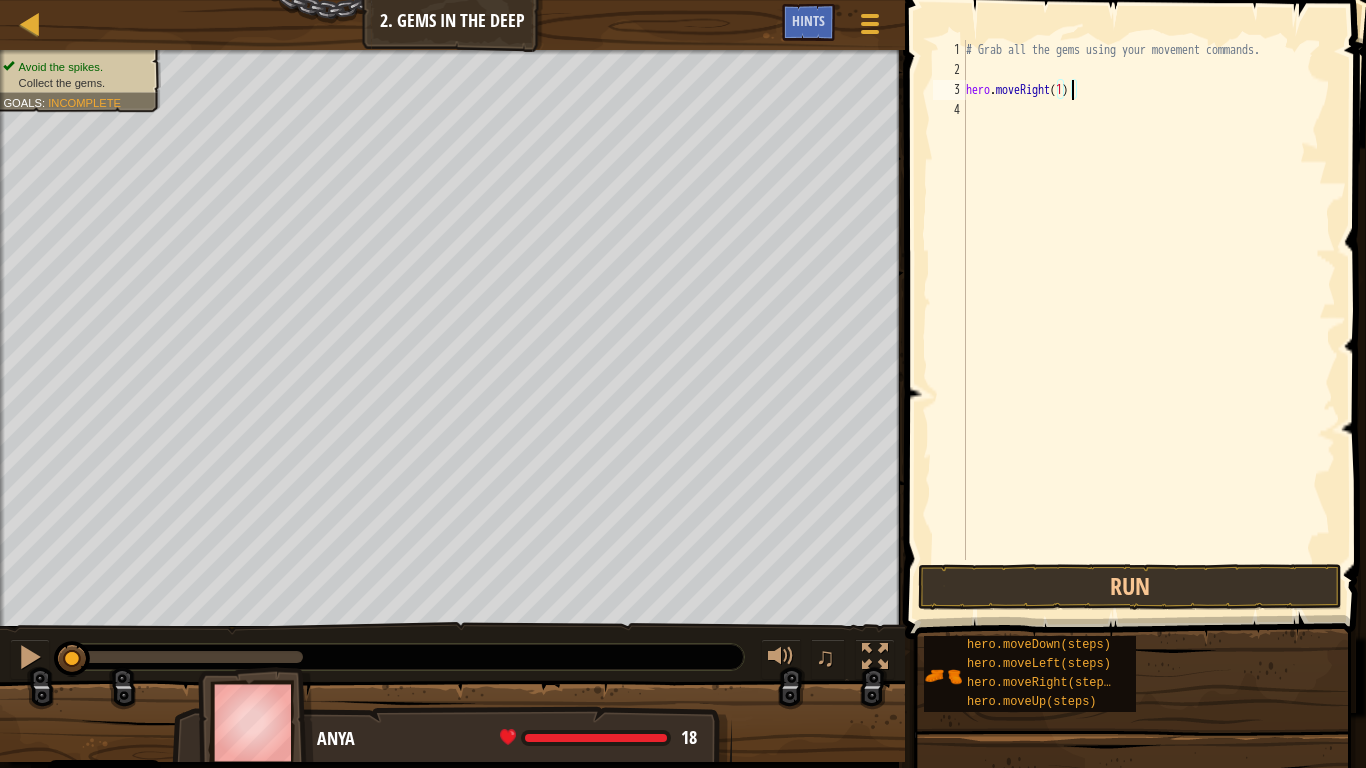 click on "# Grab all the gems using your movement commands. hero . moveRight ( 1 )" at bounding box center [1149, 320] 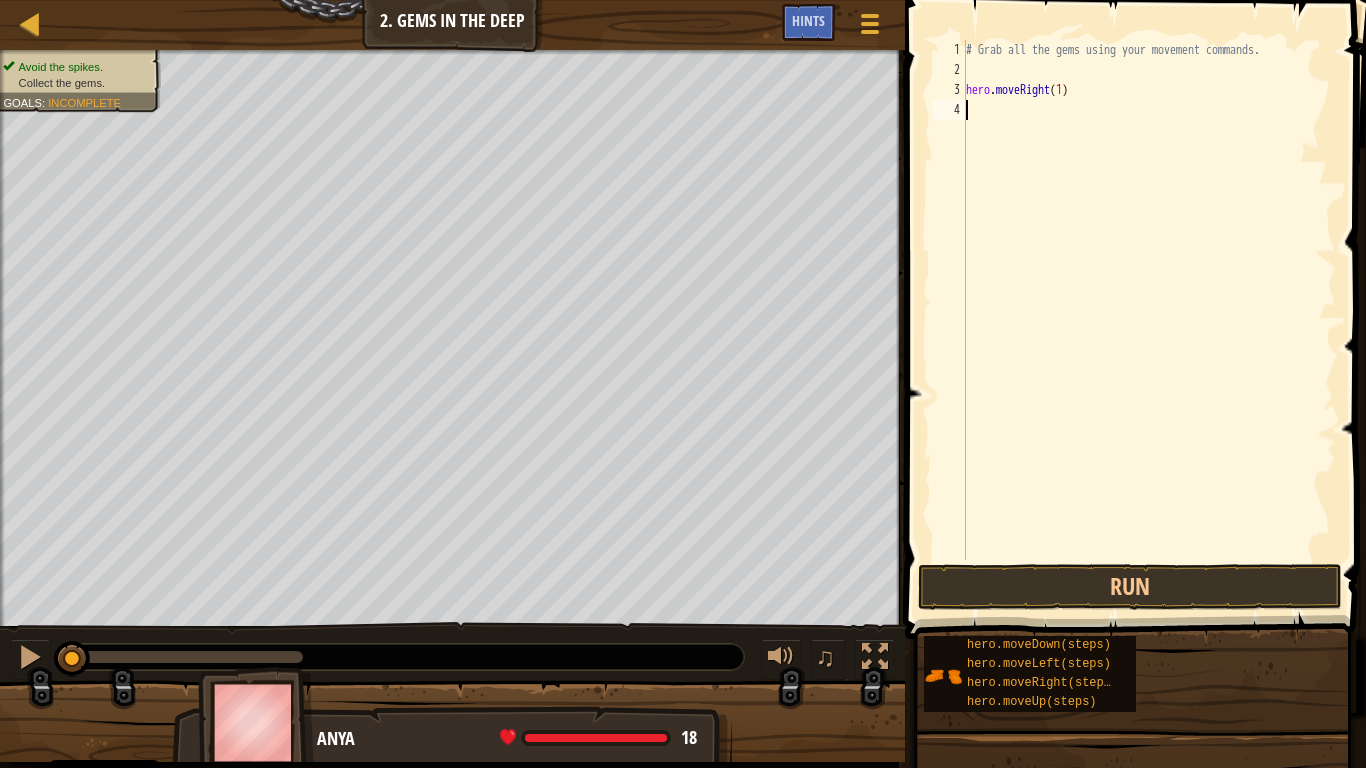 scroll, scrollTop: 9, scrollLeft: 0, axis: vertical 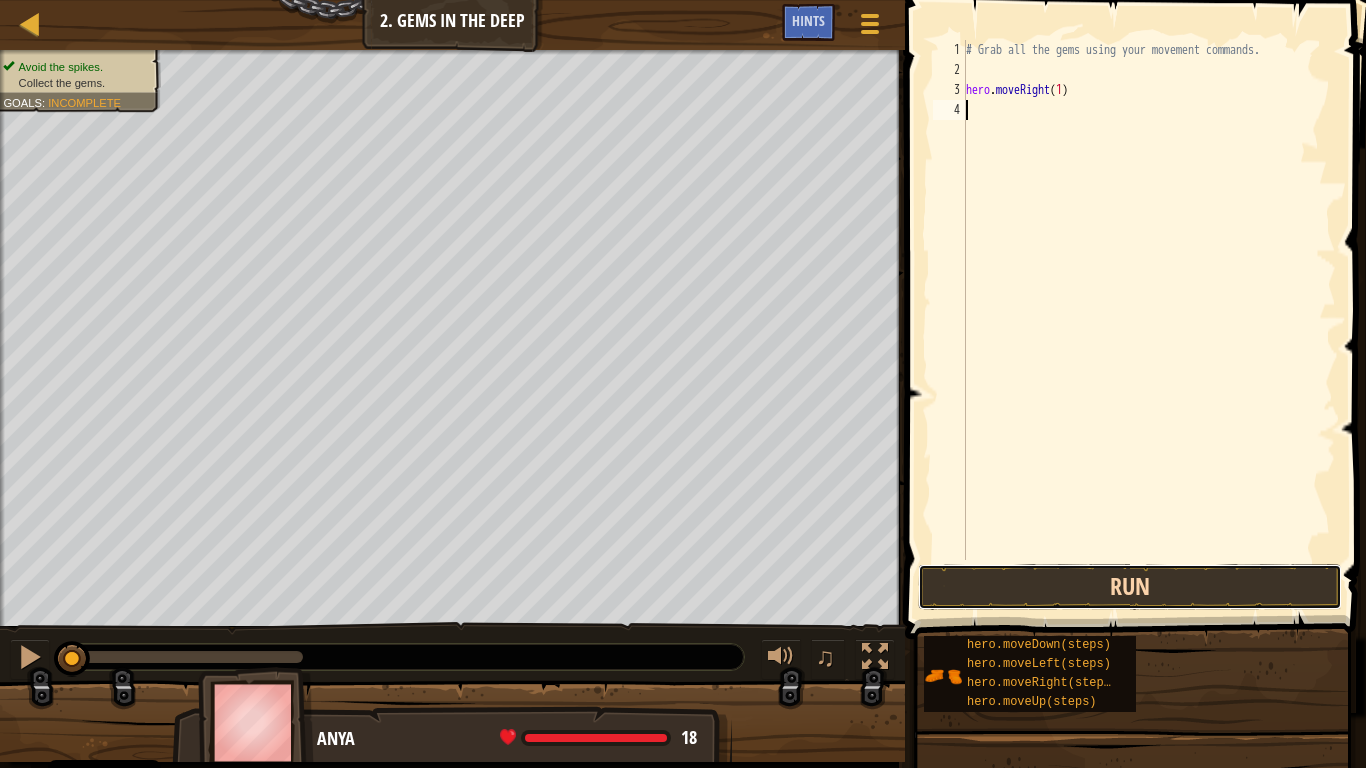 click on "Run" at bounding box center [1130, 587] 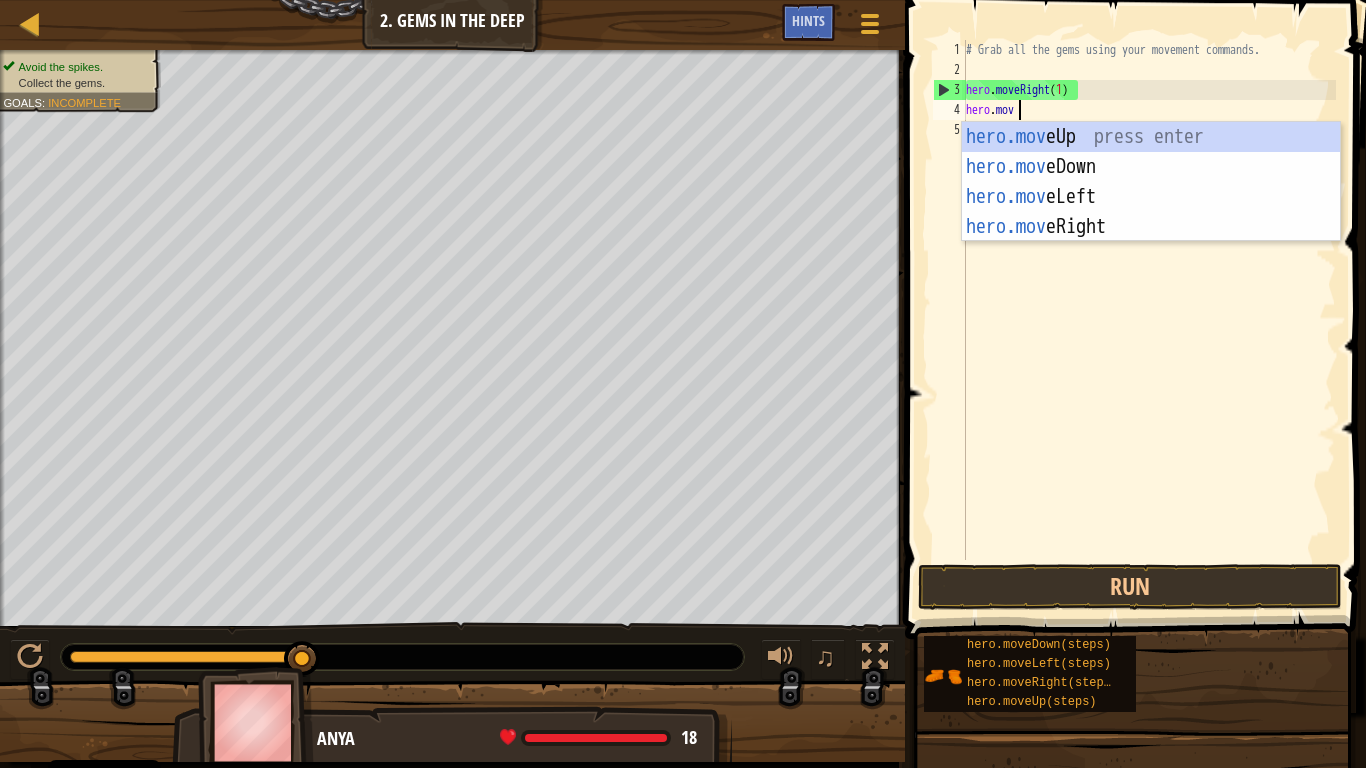 scroll, scrollTop: 9, scrollLeft: 3, axis: both 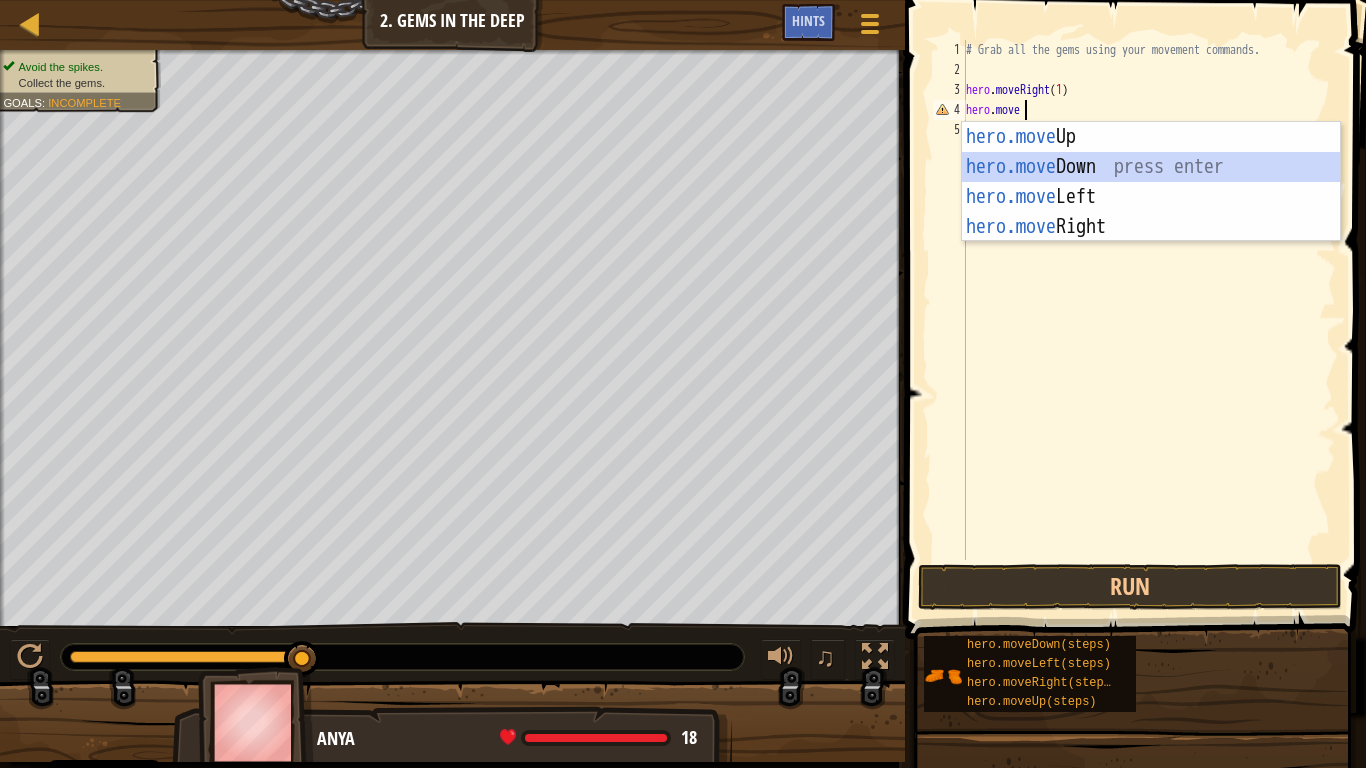 click on "hero.move Up press enter hero.move Down press enter hero.move Left press enter hero.move Right press enter" at bounding box center (1151, 212) 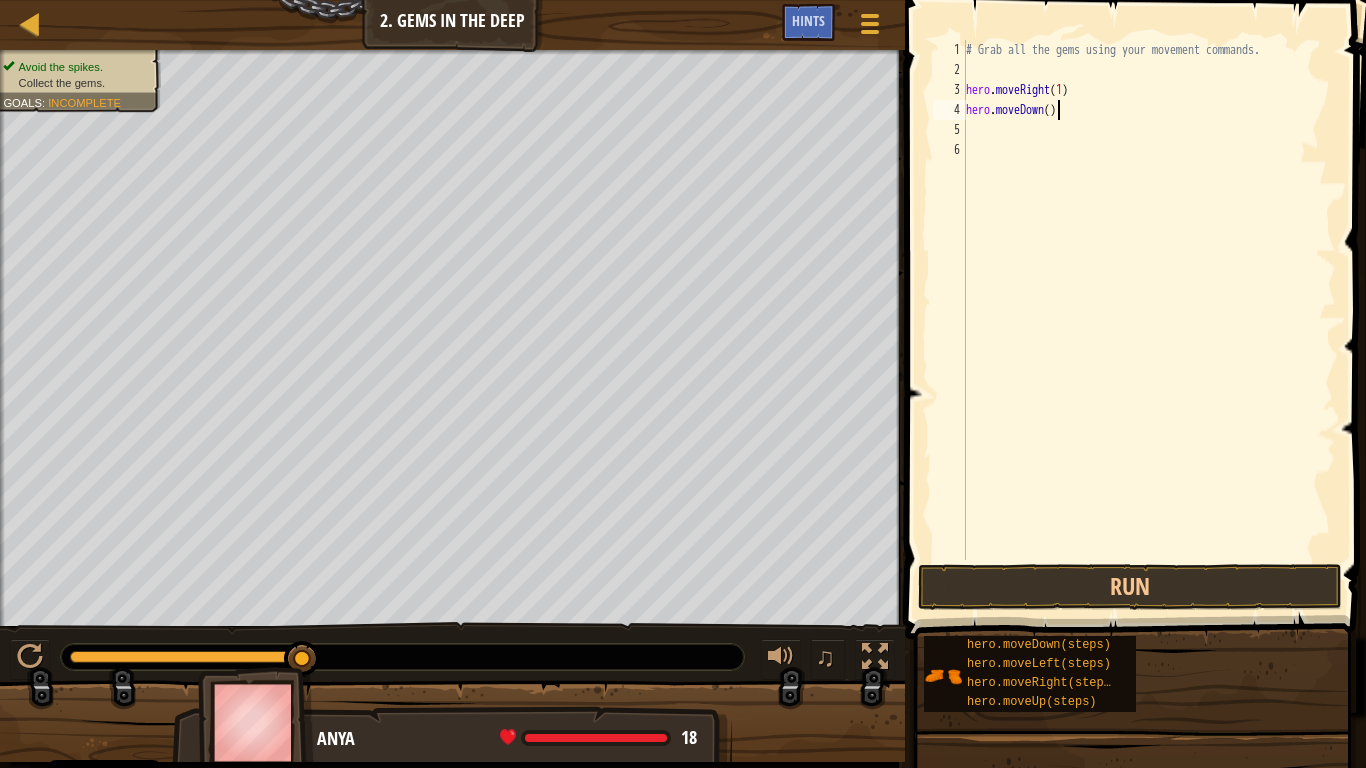 click on "# Grab all the gems using your movement commands. hero . moveRight ( 1 ) hero . moveDown ( )" at bounding box center (1149, 320) 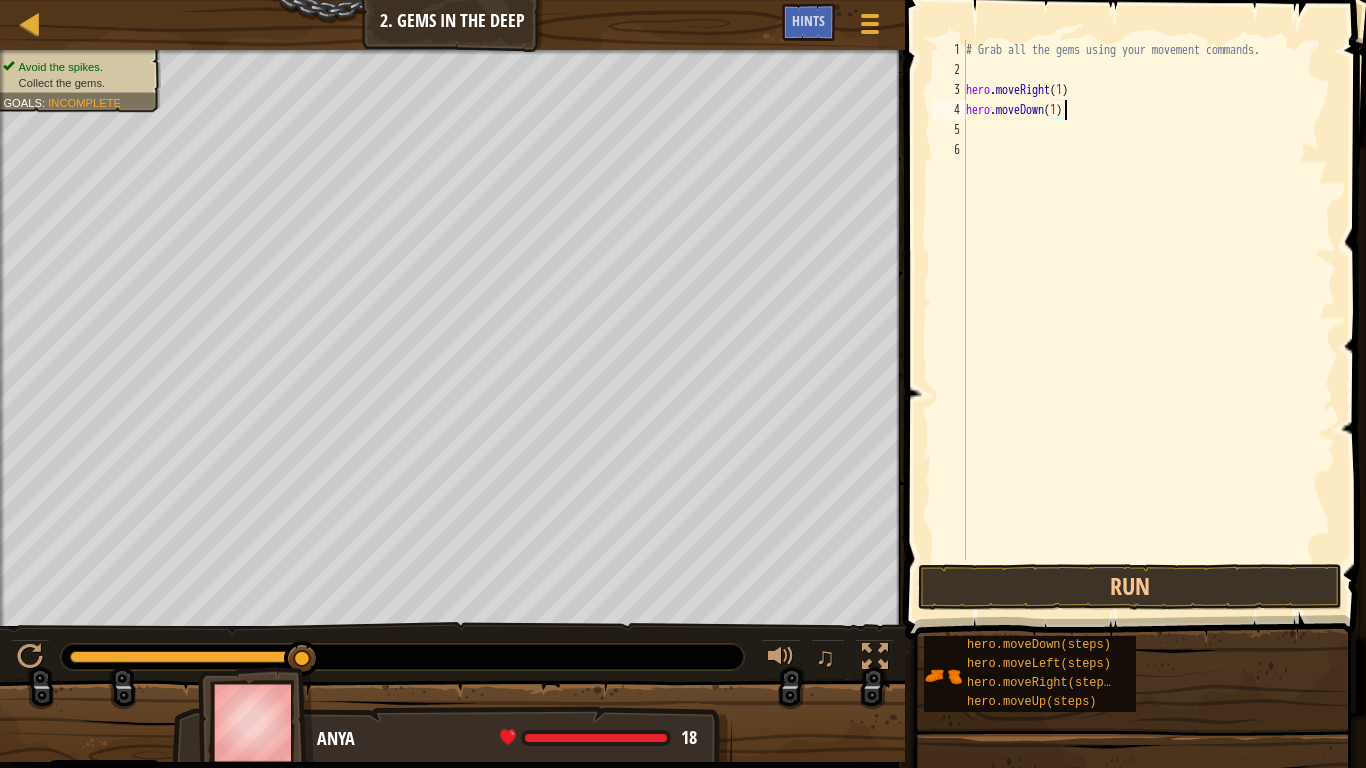 scroll, scrollTop: 9, scrollLeft: 7, axis: both 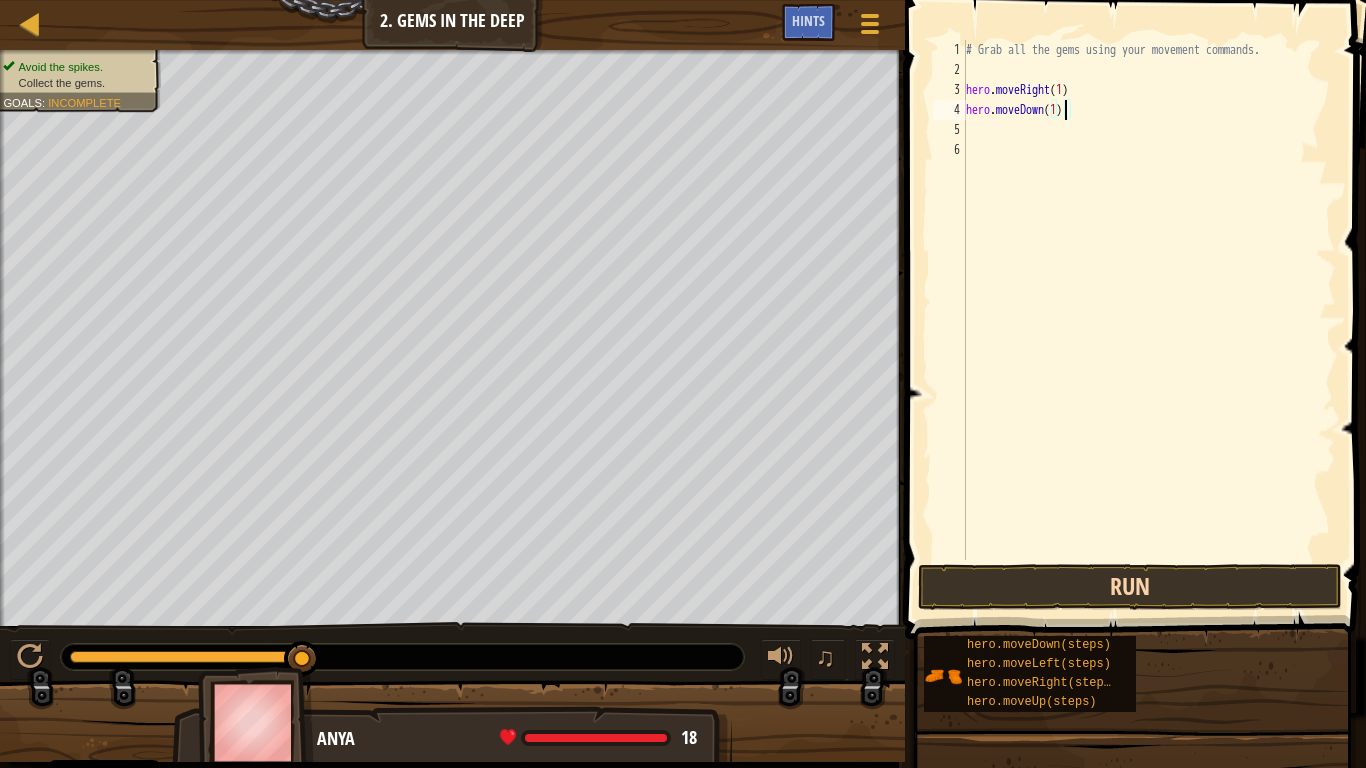 type on "hero.moveDown(1)" 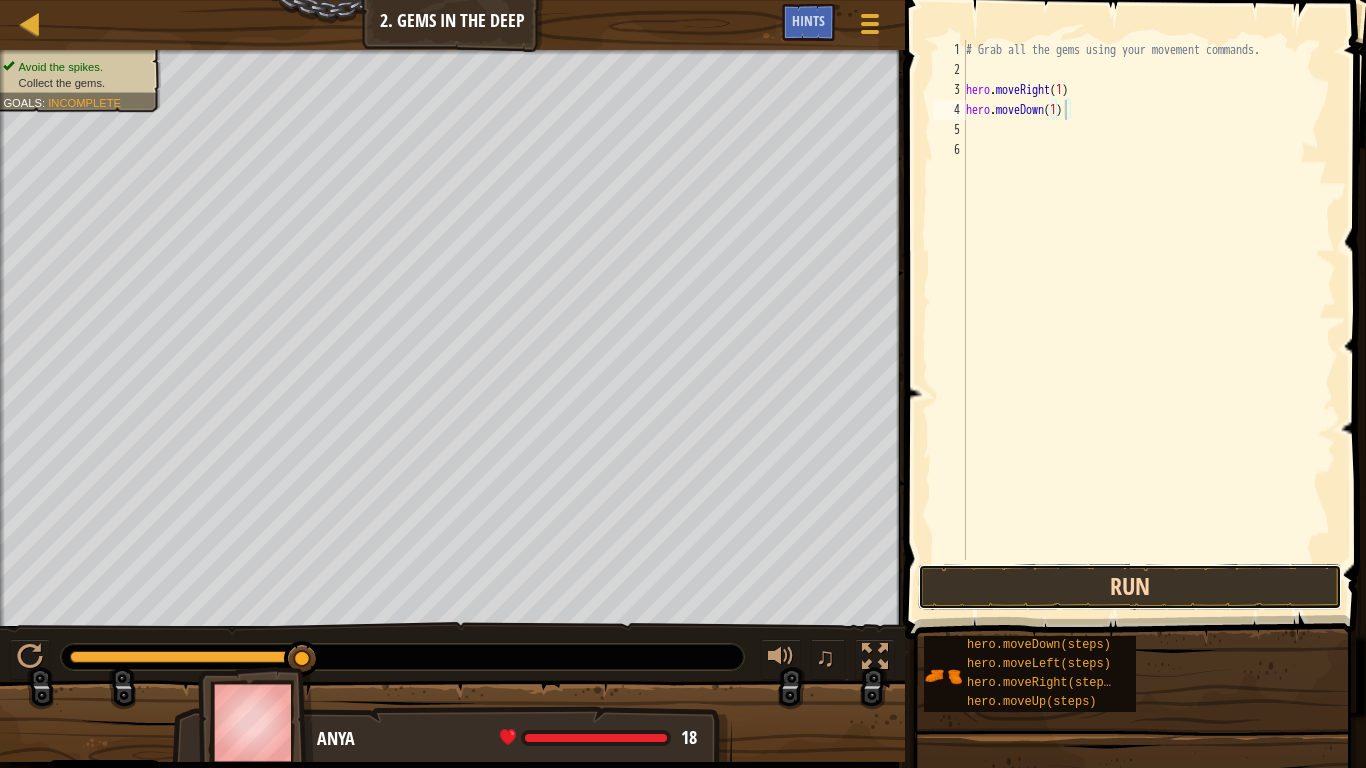 click on "Run" at bounding box center (1130, 587) 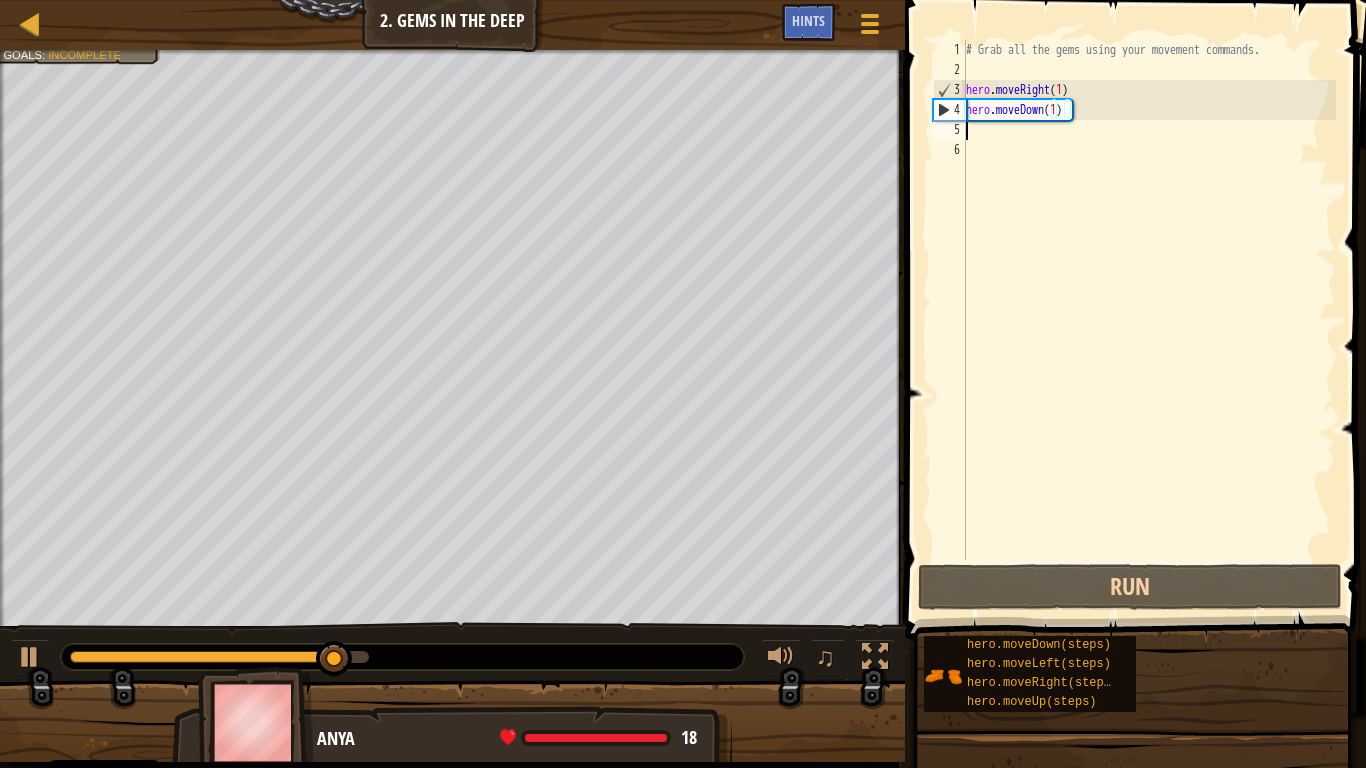 click on "# Grab all the gems using your movement commands. hero . moveRight ( 1 ) hero . moveDown ( 1 )" at bounding box center [1149, 320] 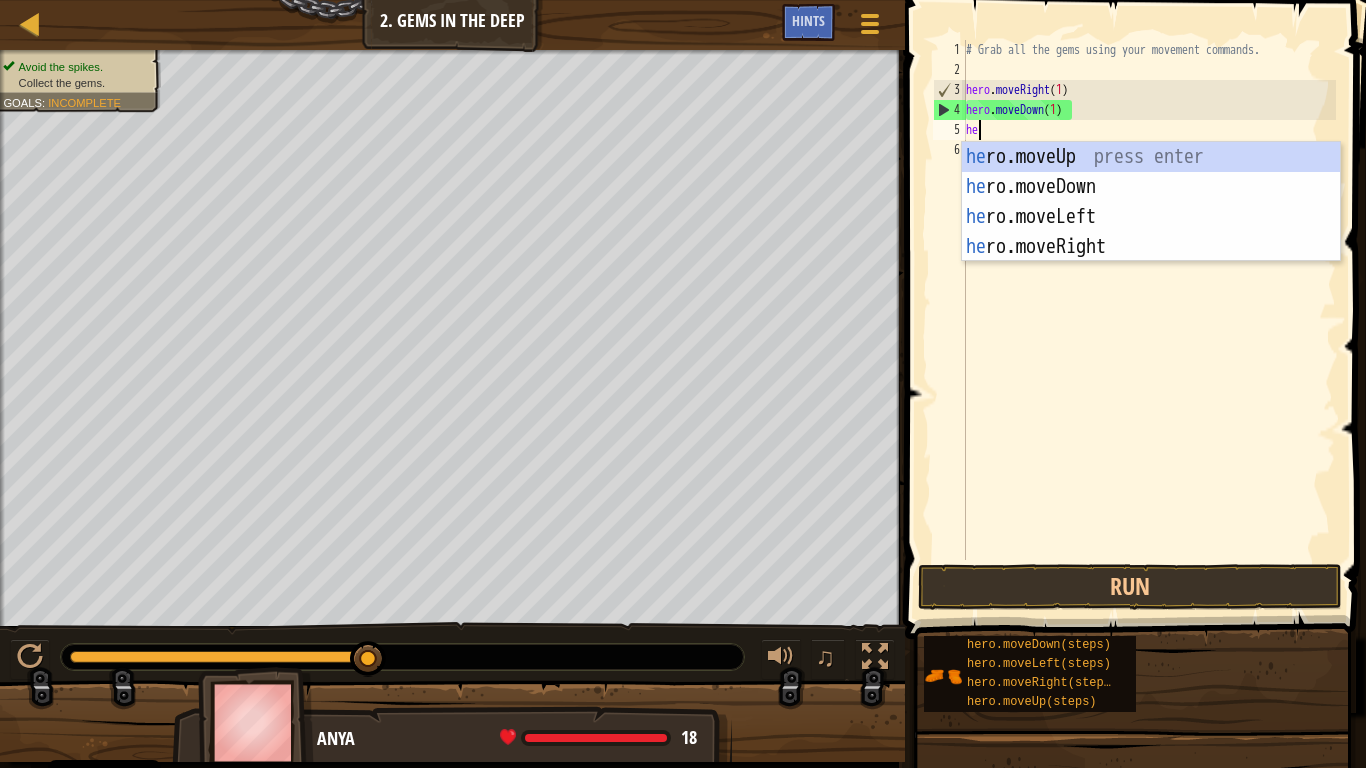 type on "her" 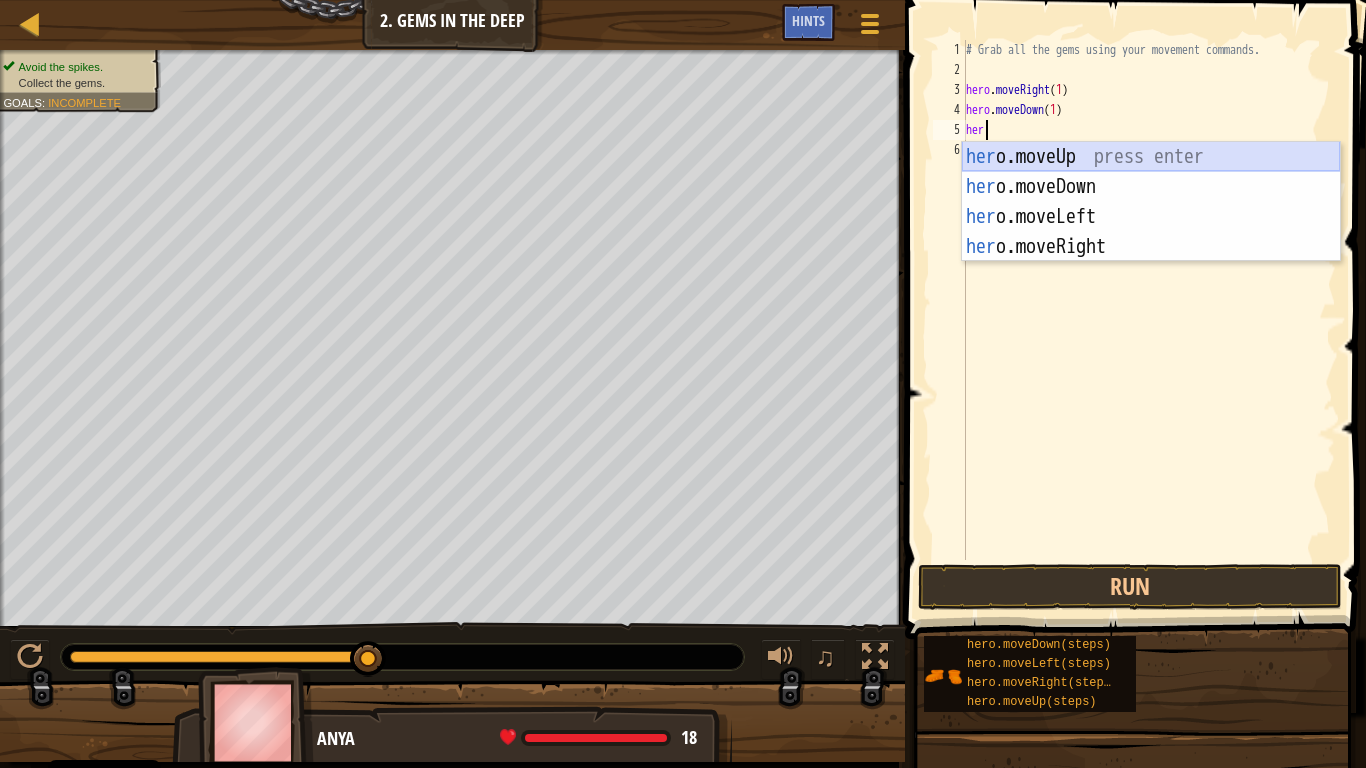 click on "her o.moveUp press enter her o.moveDown press enter her o.moveLeft press enter her o.moveRight press enter" at bounding box center [1151, 232] 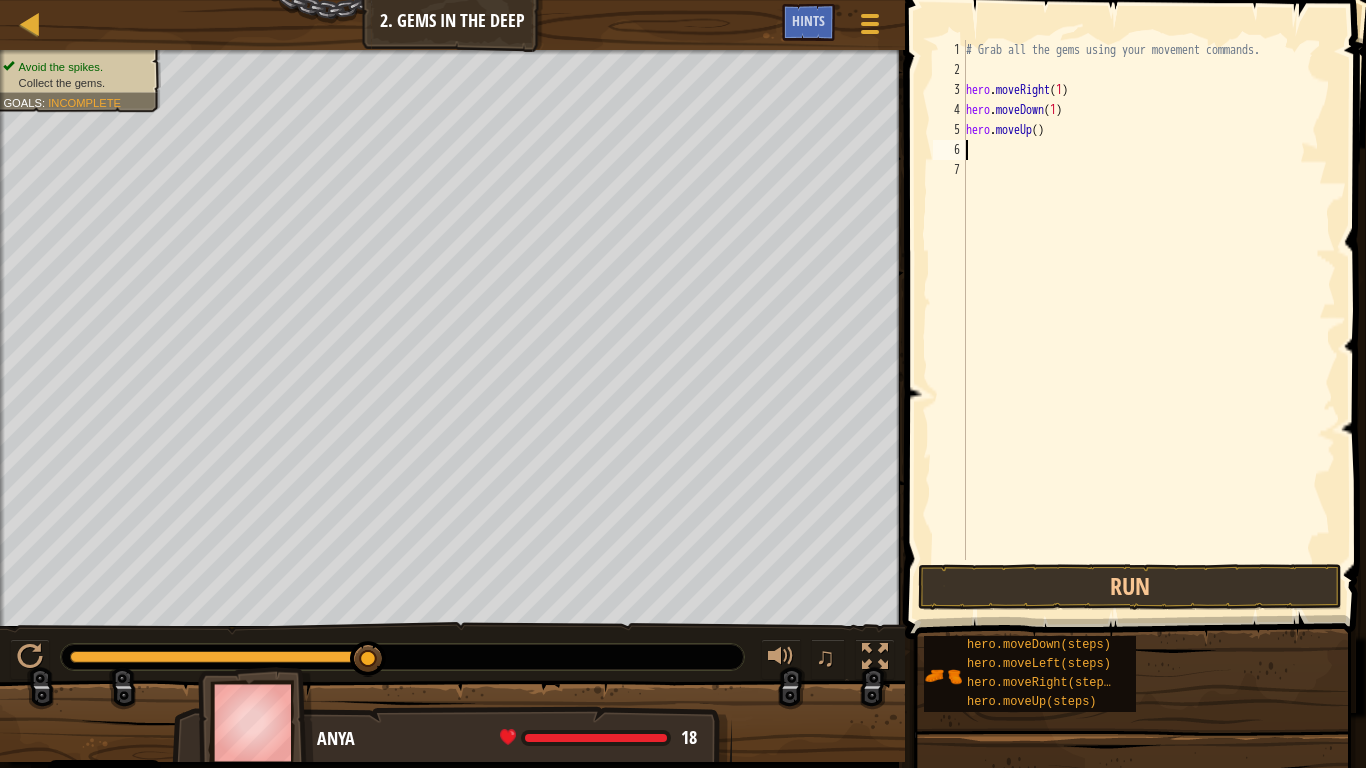 click on "# Grab all the gems using your movement commands. hero . moveRight ( 1 ) hero . moveDown ( 1 ) hero . moveUp ( )" at bounding box center (1149, 320) 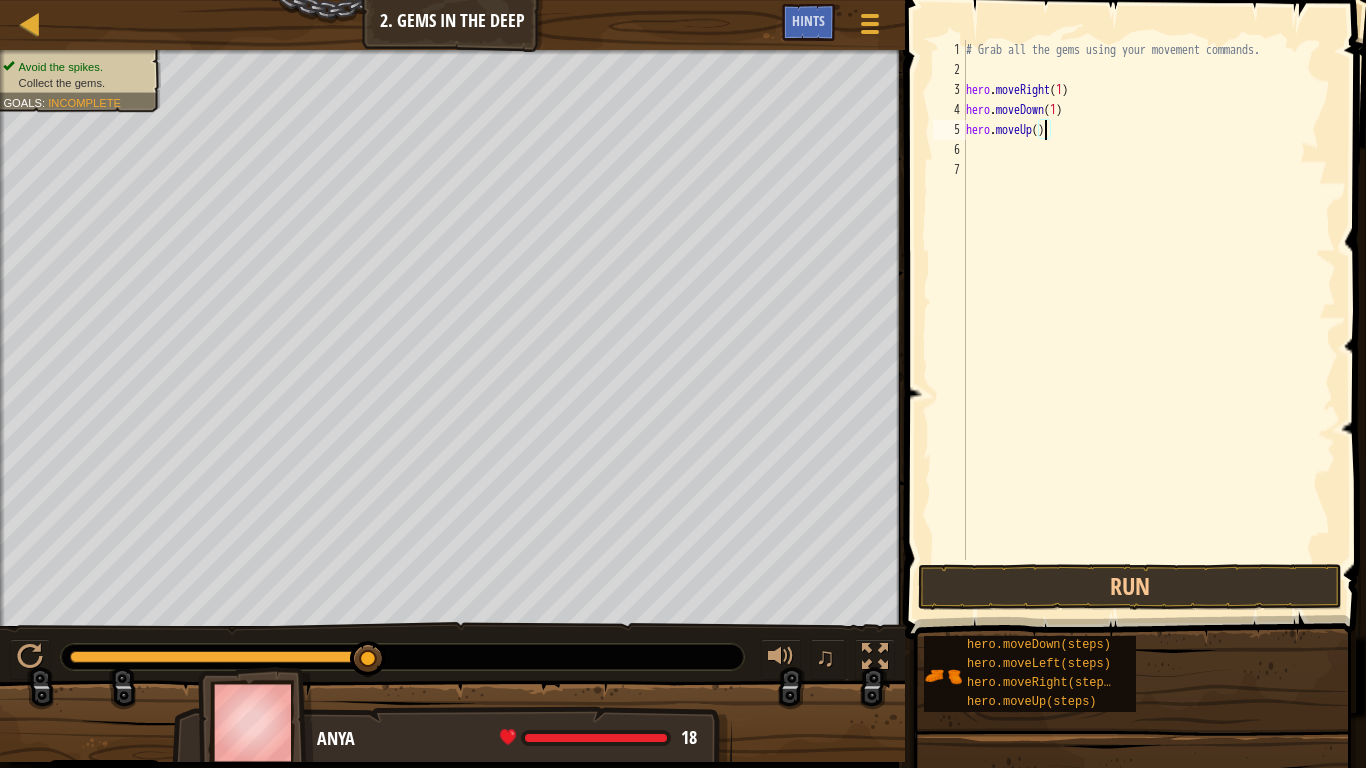 scroll, scrollTop: 9, scrollLeft: 6, axis: both 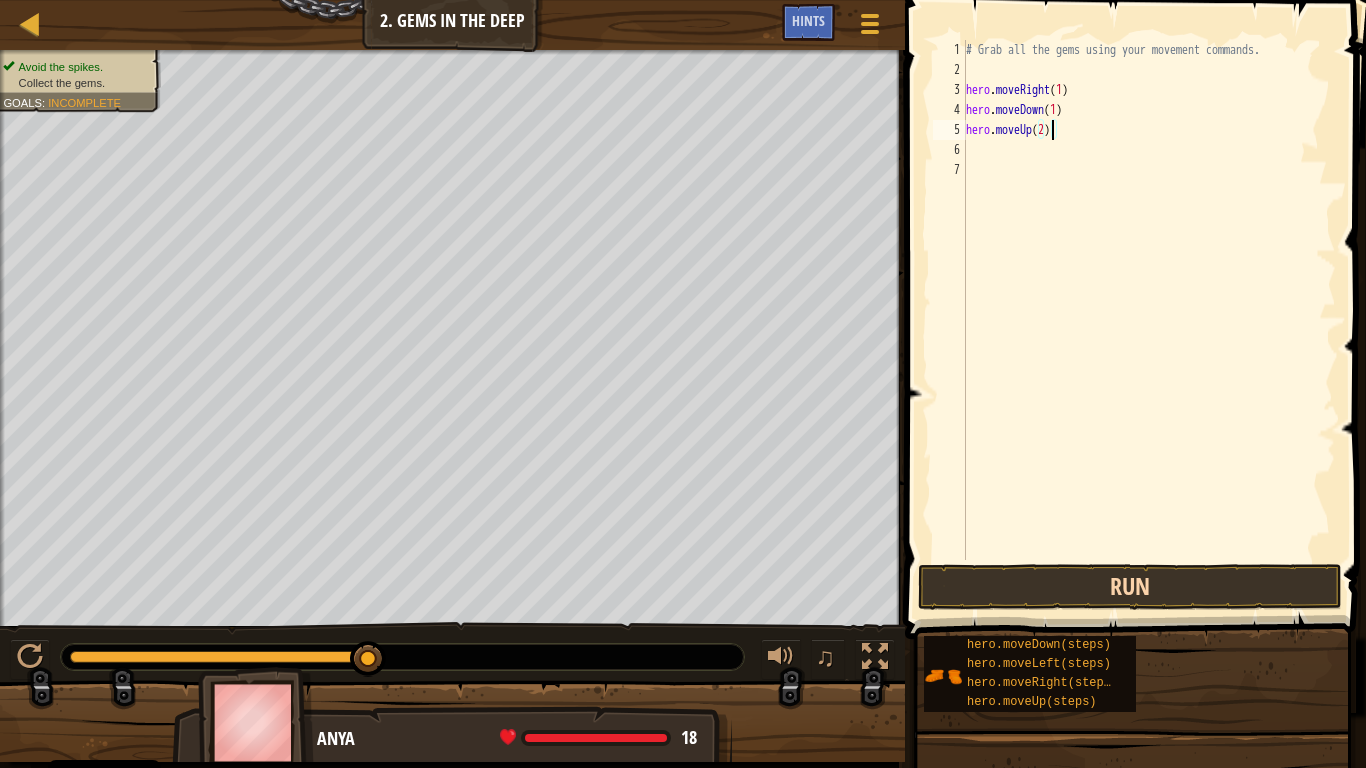 type on "hero.moveUp(2)" 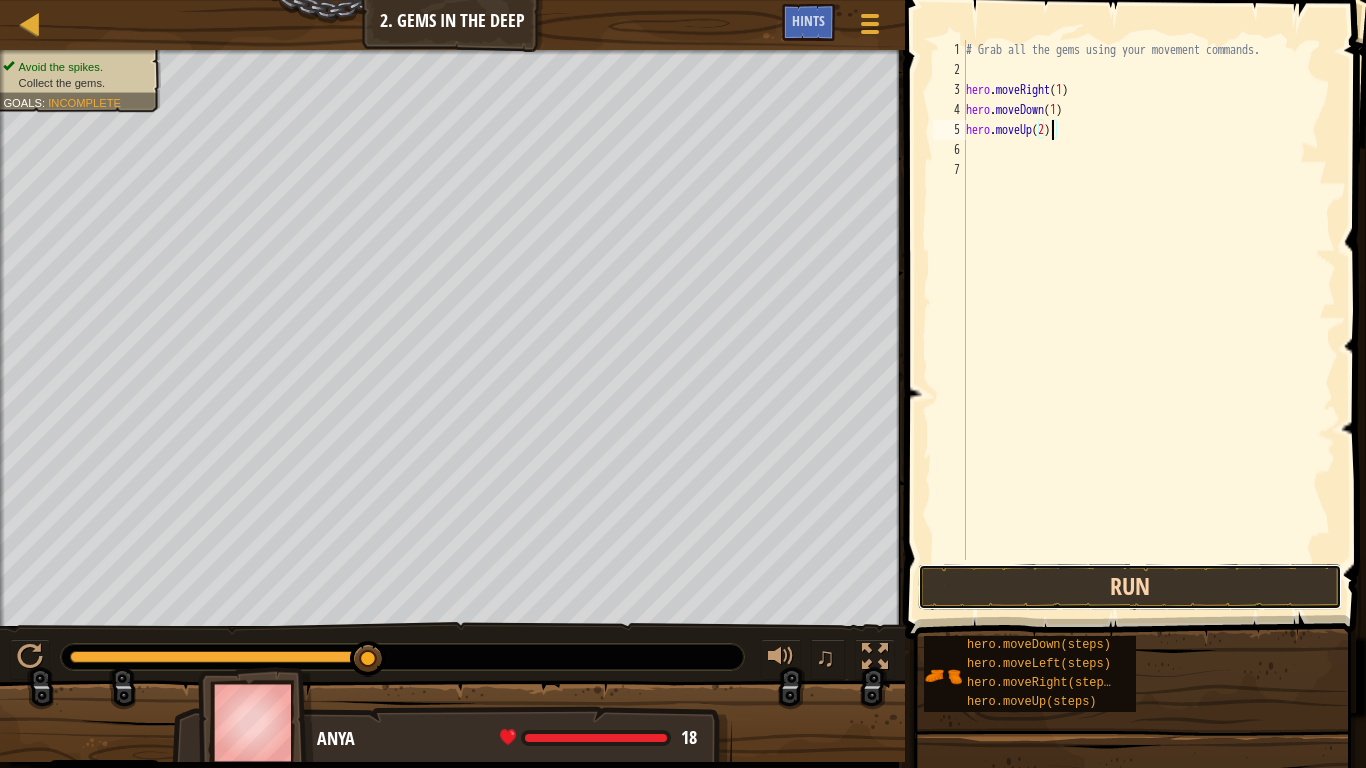 click on "Run" at bounding box center [1130, 587] 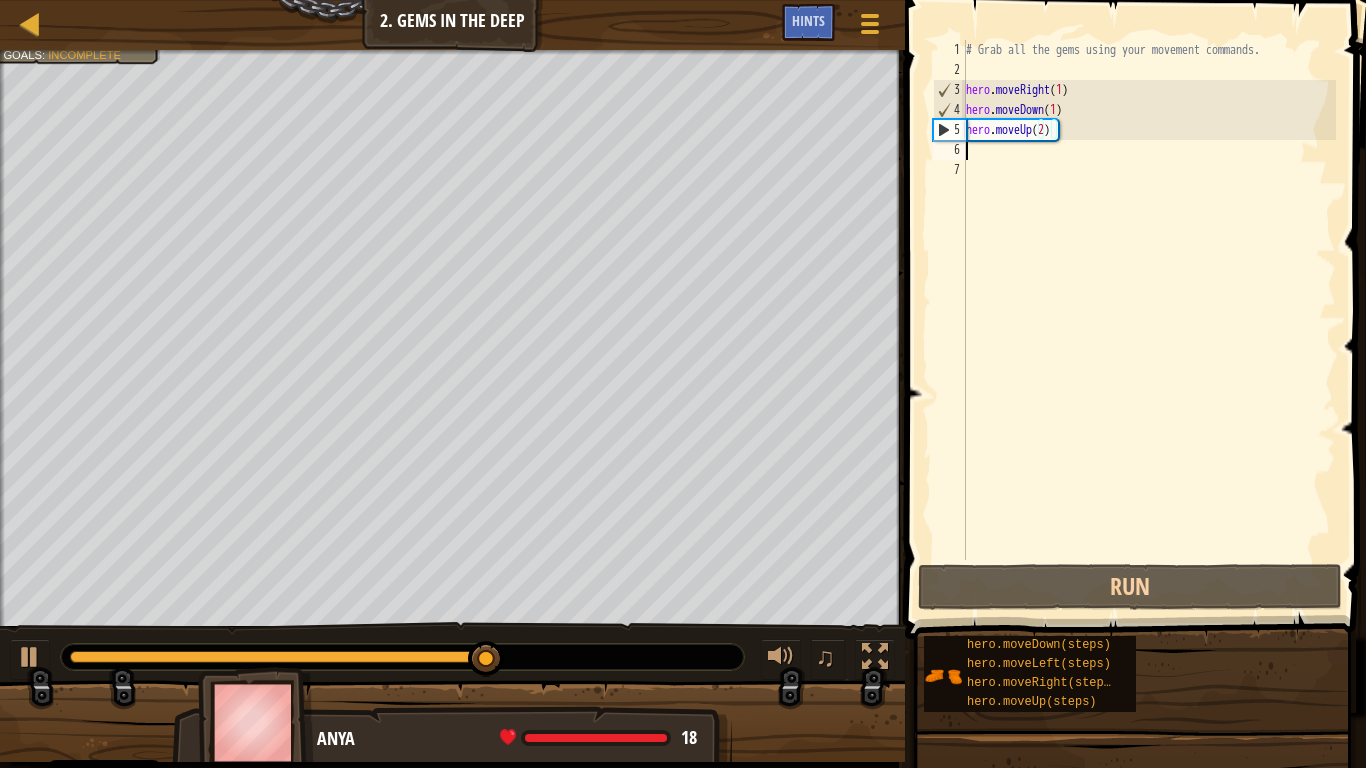 click on "# Grab all the gems using your movement commands. hero . moveRight ( 1 ) hero . moveDown ( 1 ) hero . moveUp ( 2 )" at bounding box center [1149, 320] 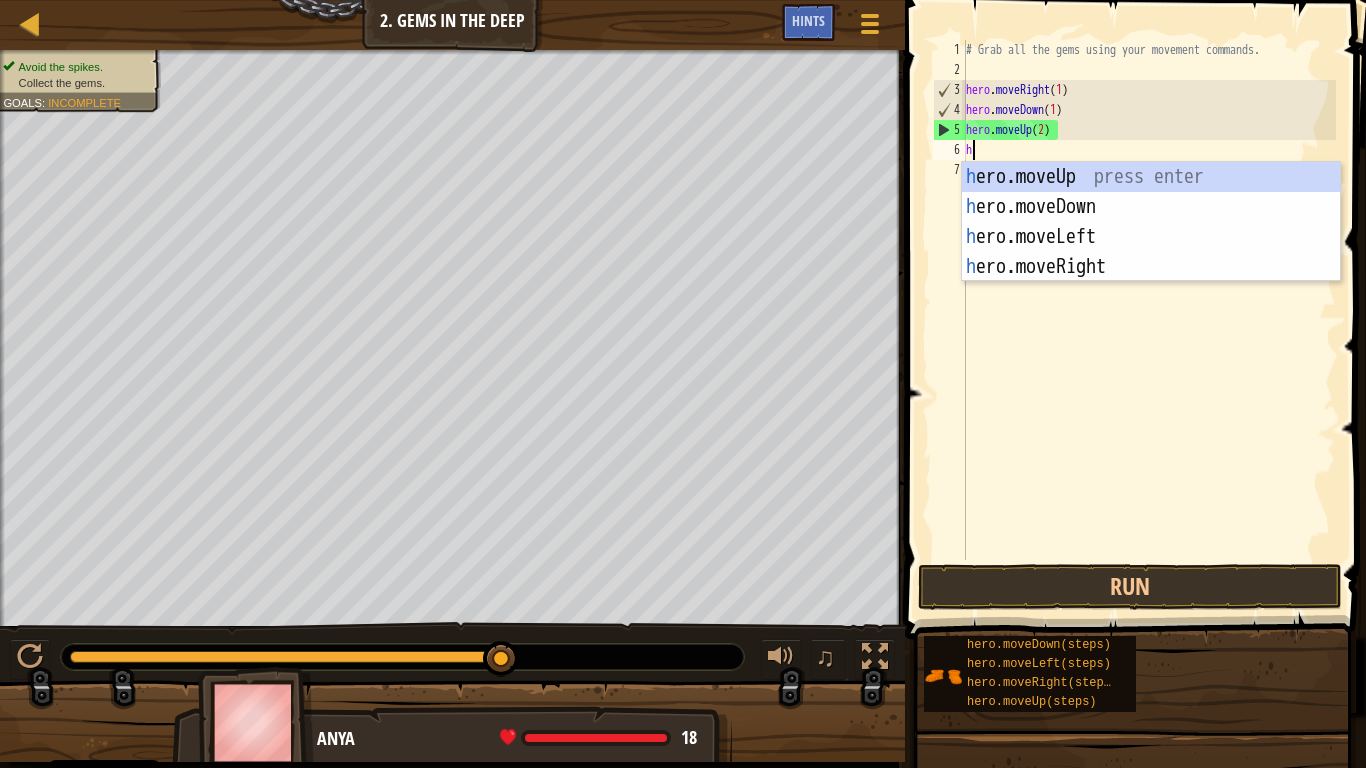 type on "he" 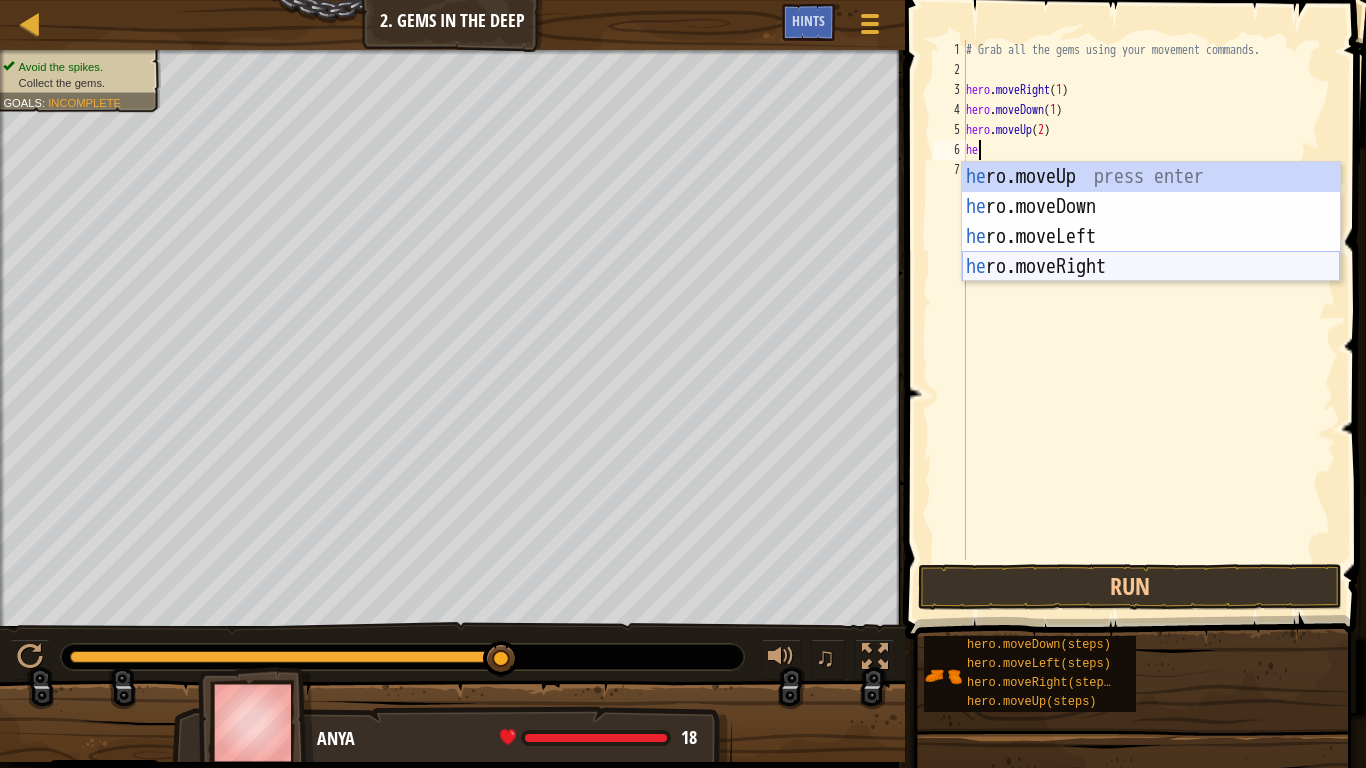 click on "he ro.moveUp press enter he ro.moveDown press enter he ro.moveLeft press enter he ro.moveRight press enter" at bounding box center (1151, 252) 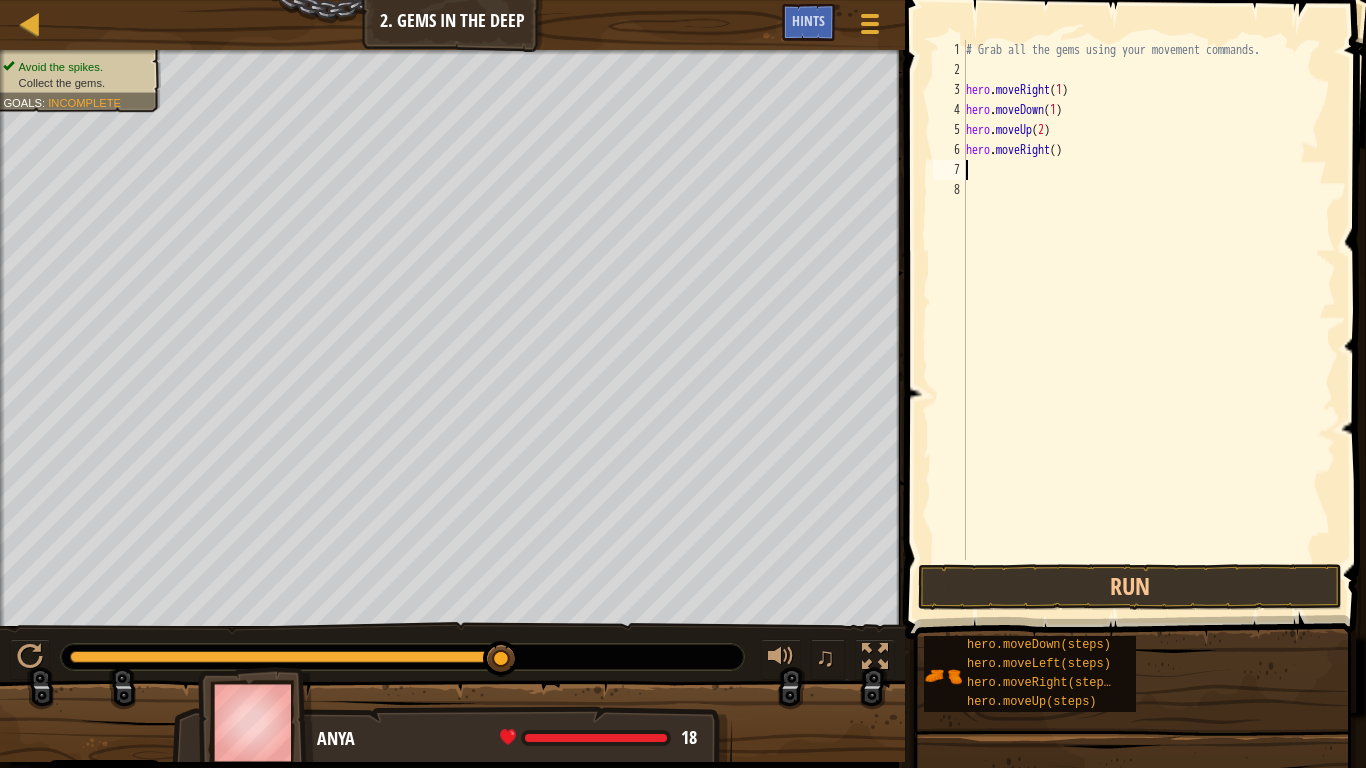 click on "# Grab all the gems using your movement commands. hero . moveRight ( 1 ) hero . moveDown ( 1 ) hero . moveUp ( 2 ) hero . moveRight ( )" at bounding box center (1149, 320) 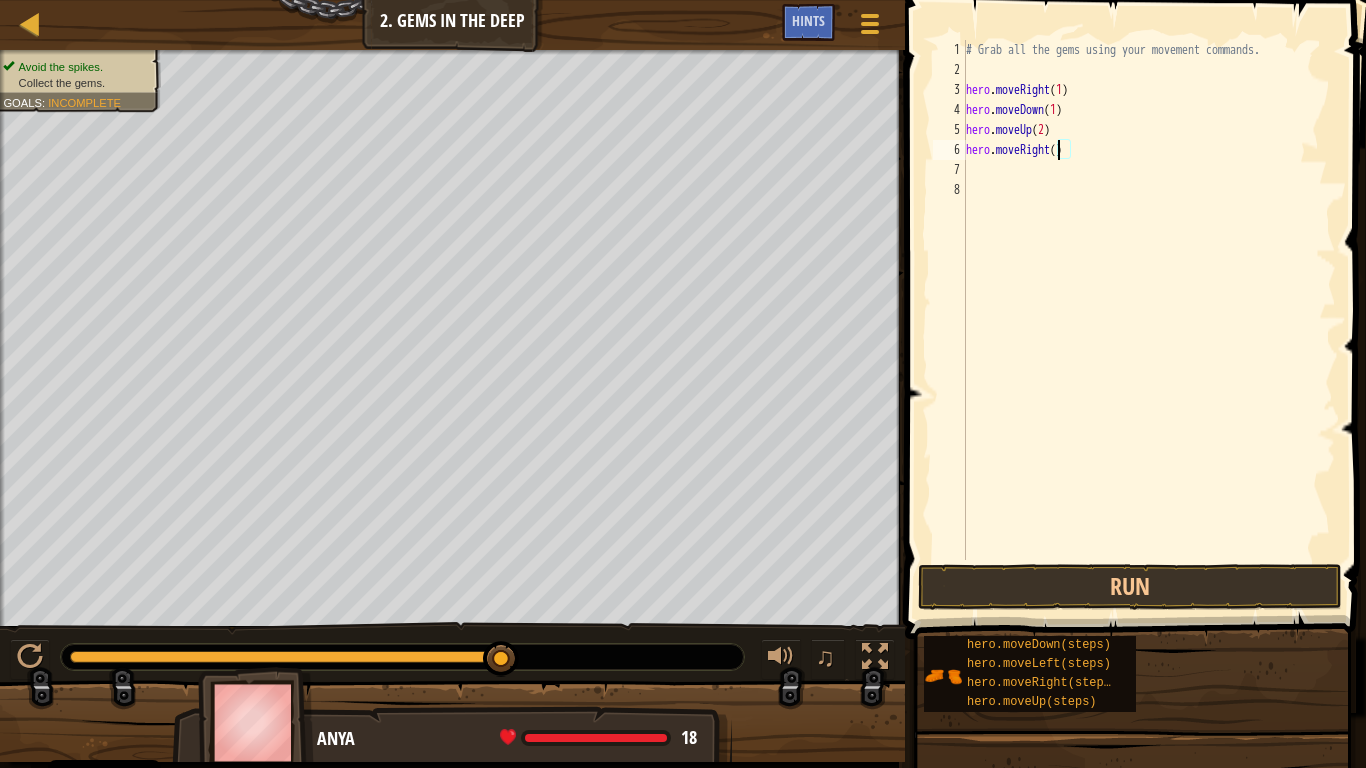 click on "# Grab all the gems using your movement commands. hero . moveRight ( 1 ) hero . moveDown ( 1 ) hero . moveUp ( 2 ) hero . moveRight ( )" at bounding box center [1149, 320] 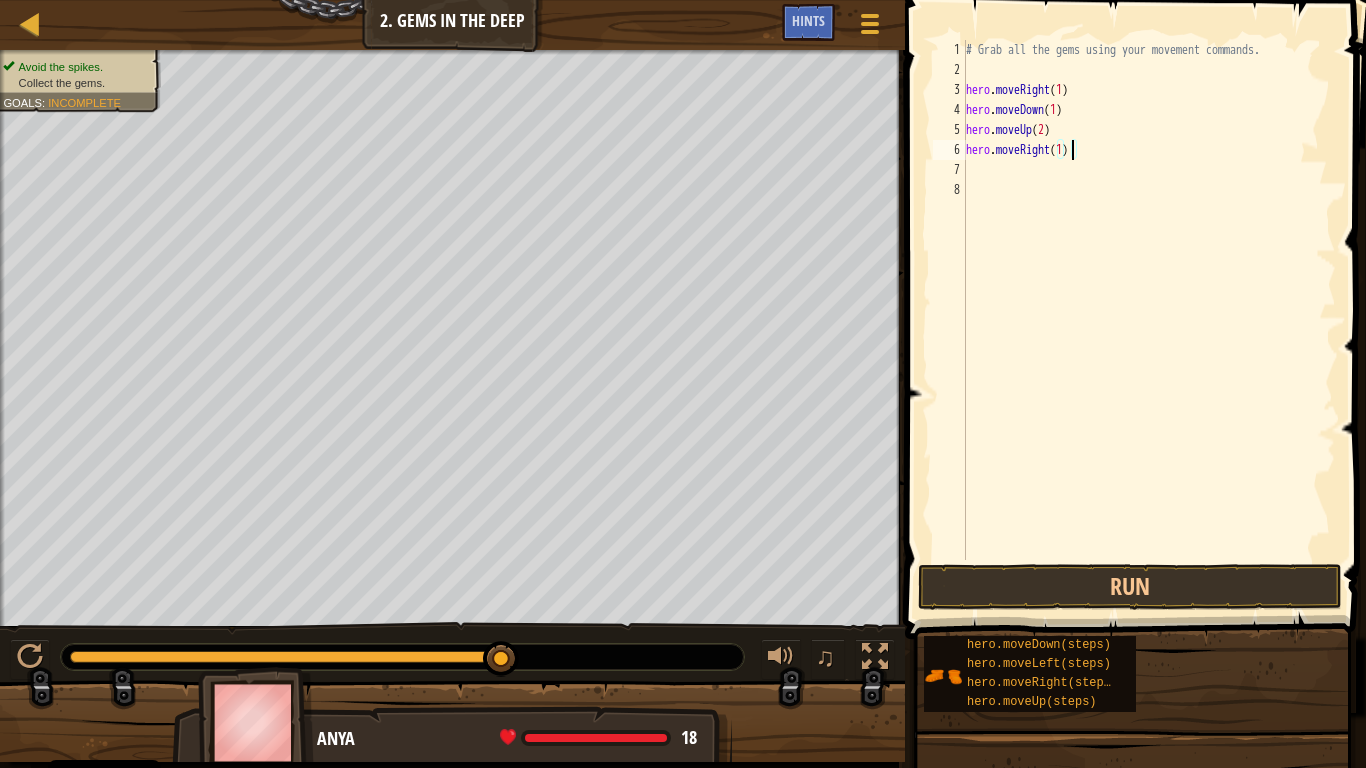 scroll, scrollTop: 9, scrollLeft: 8, axis: both 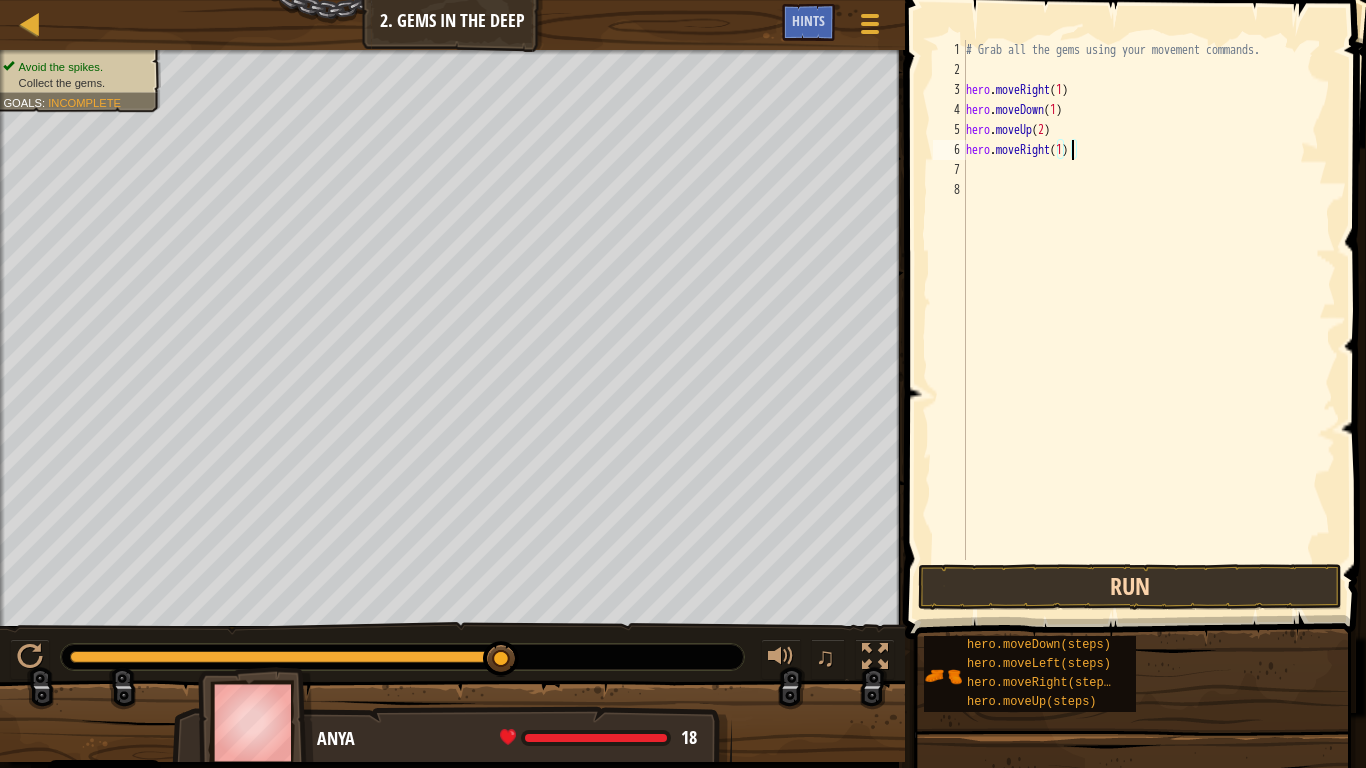 type on "hero.moveRight(1)" 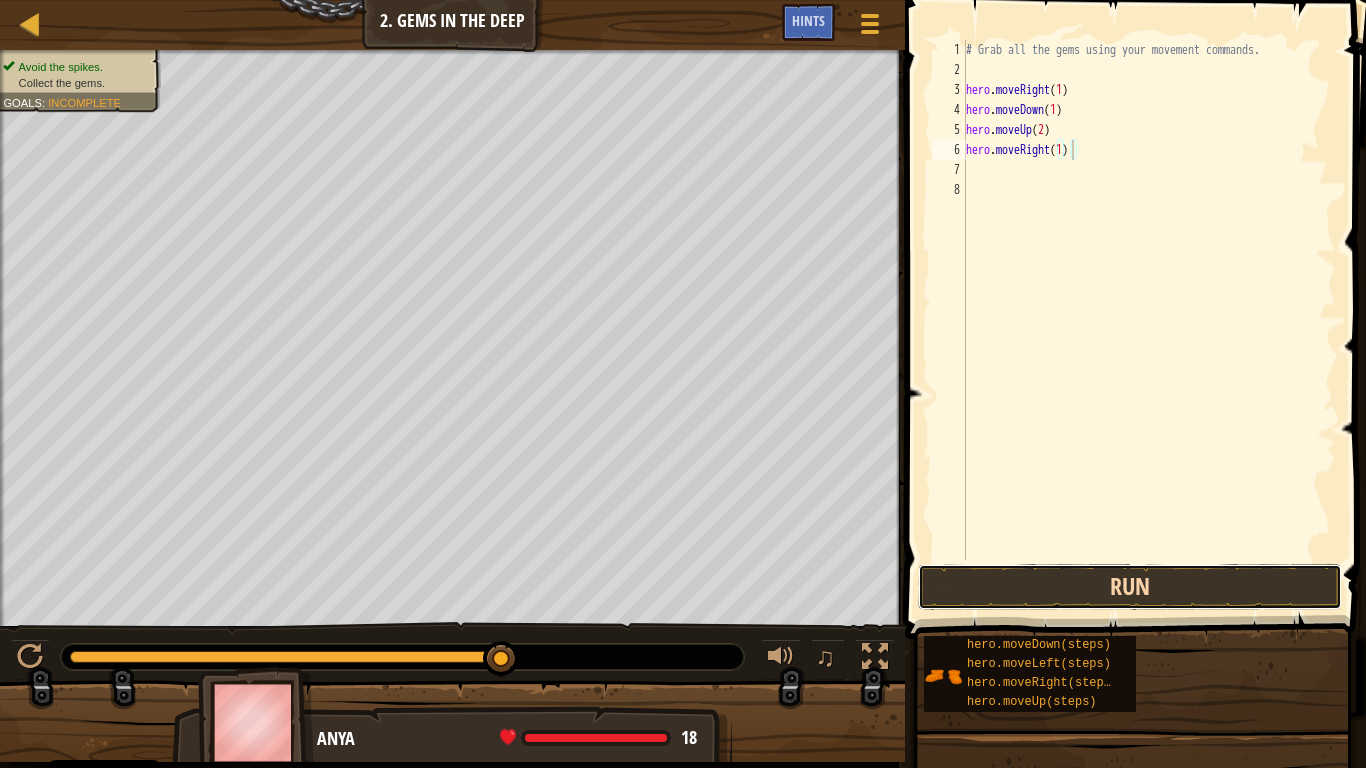 click on "Run" at bounding box center [1130, 587] 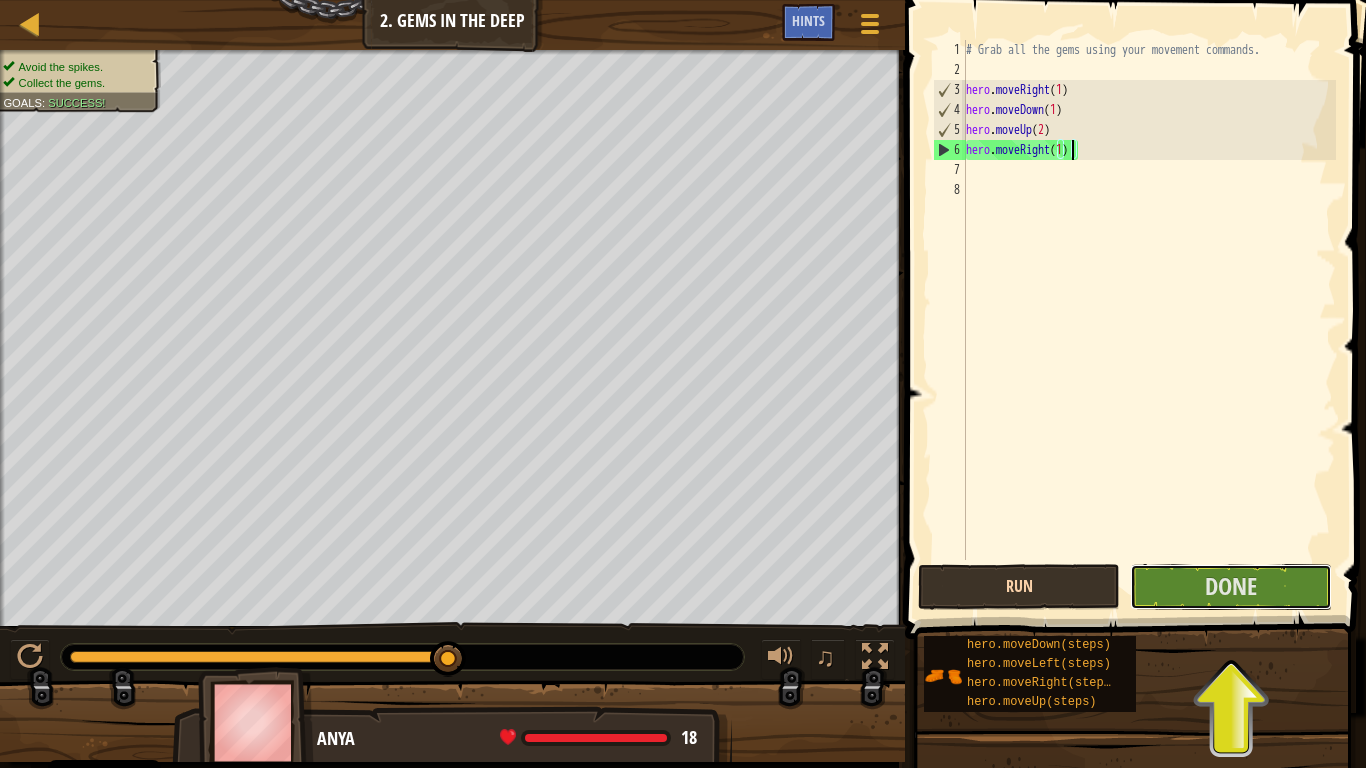 click on "Done" at bounding box center (1231, 587) 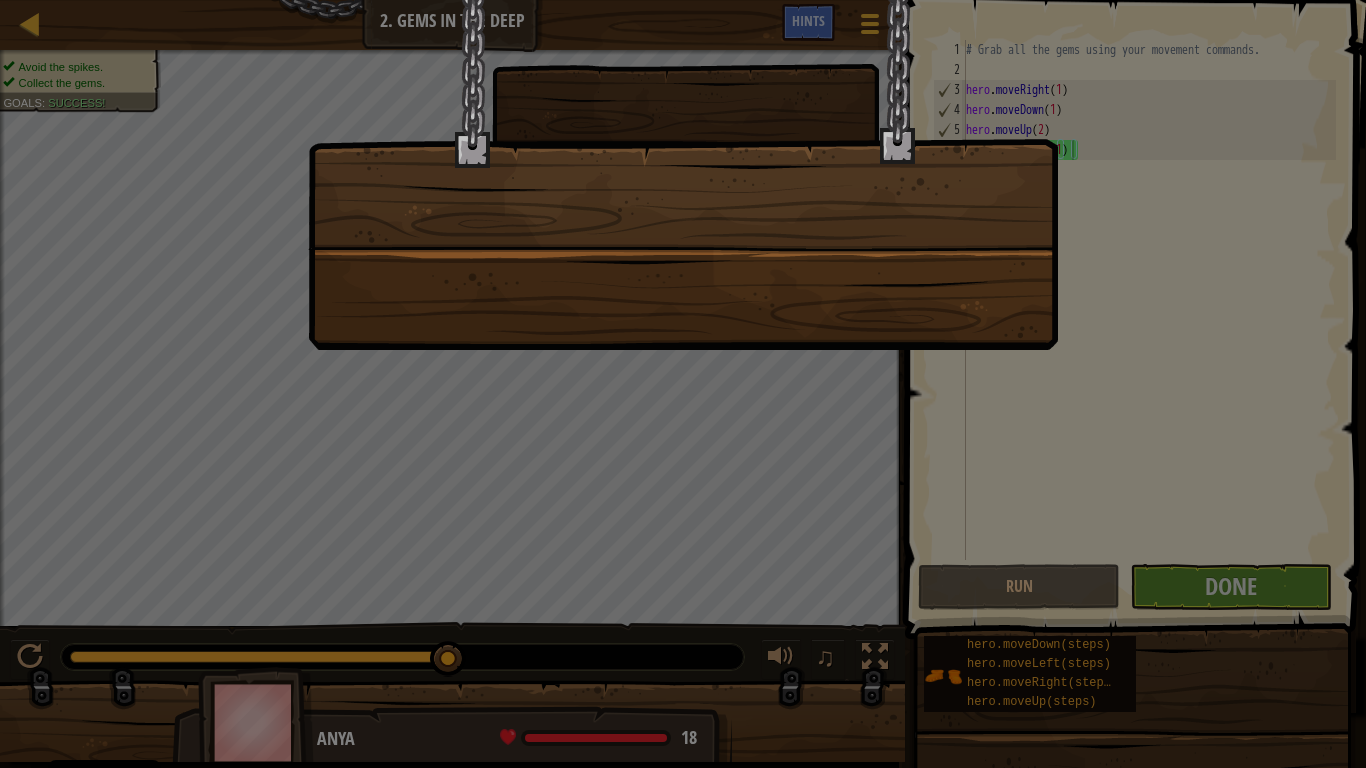 click at bounding box center (683, 175) 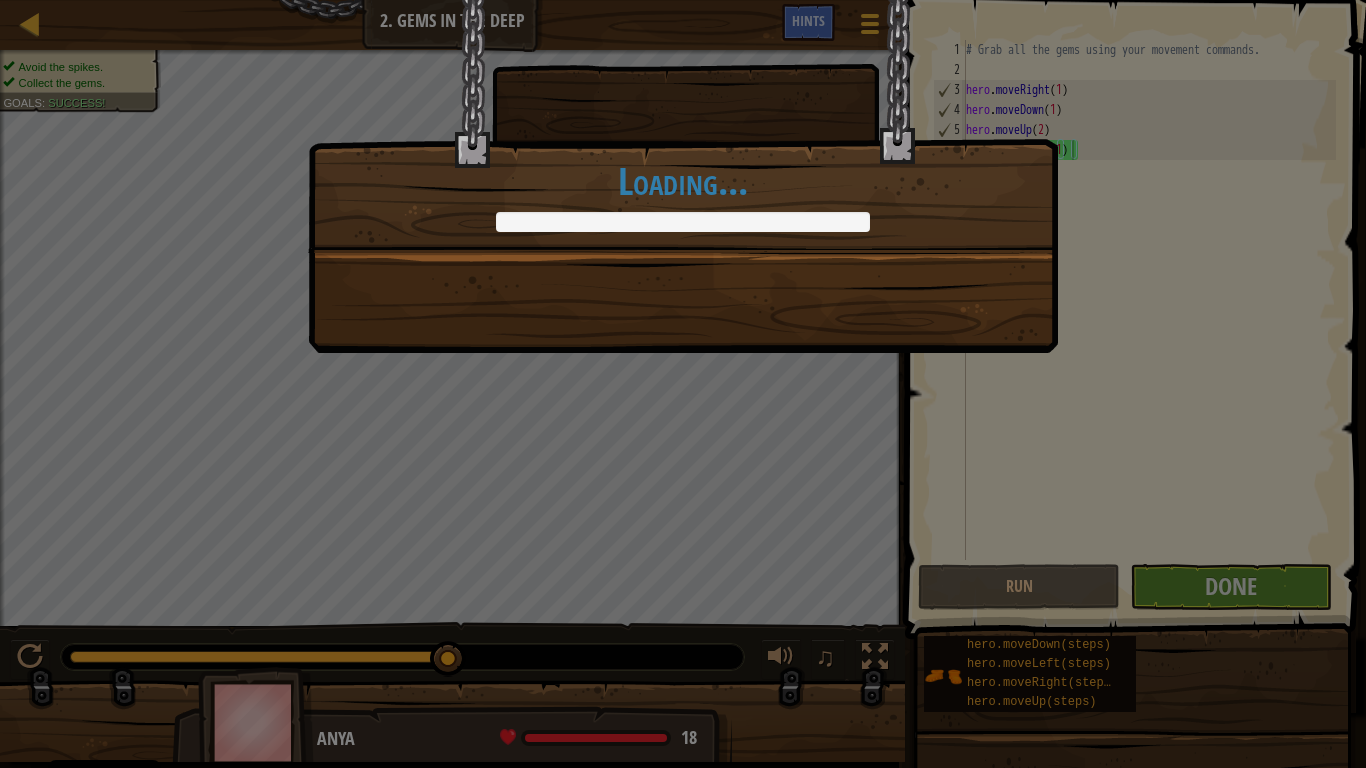 click on "You completed Gems in the Deep. +0 +0 Clean code: no code errors or warnings. +0 +0 Continue Loading..." at bounding box center [683, 176] 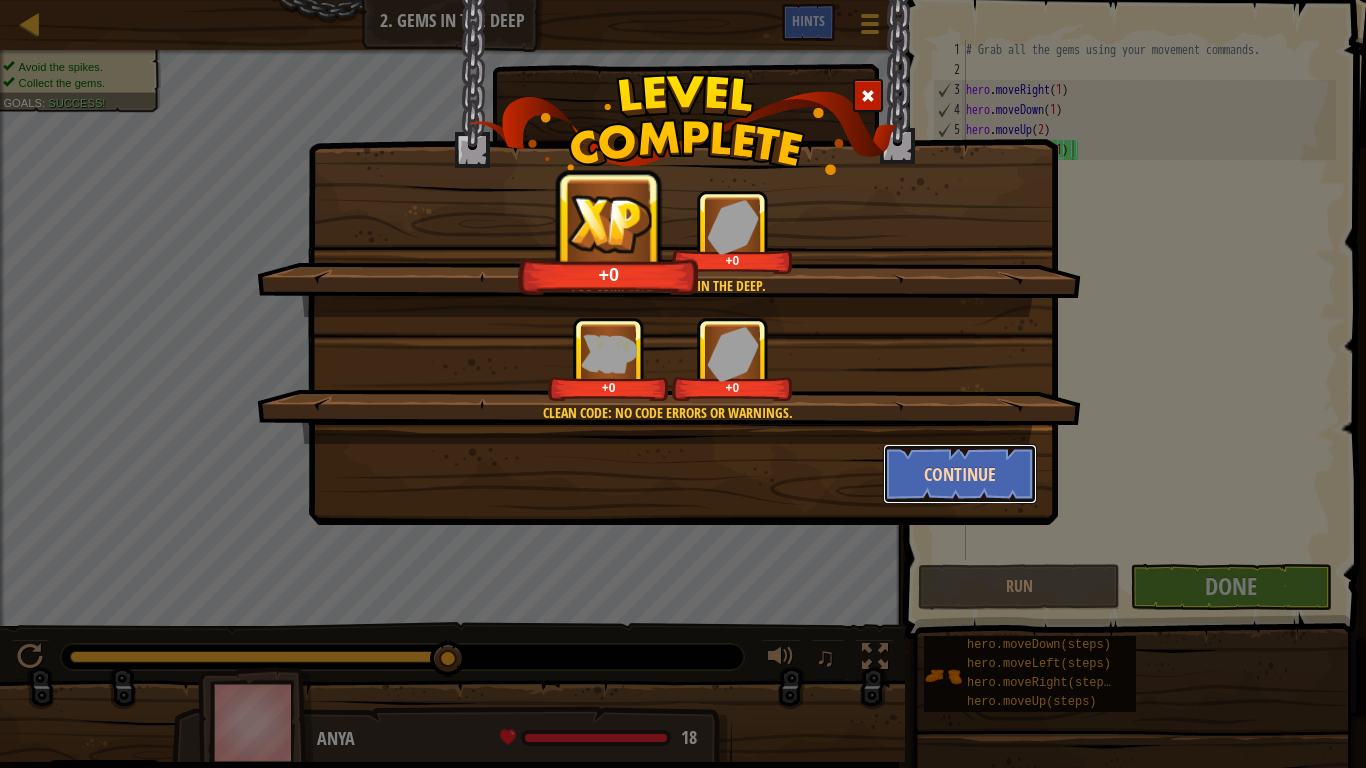 click on "Continue" at bounding box center [960, 474] 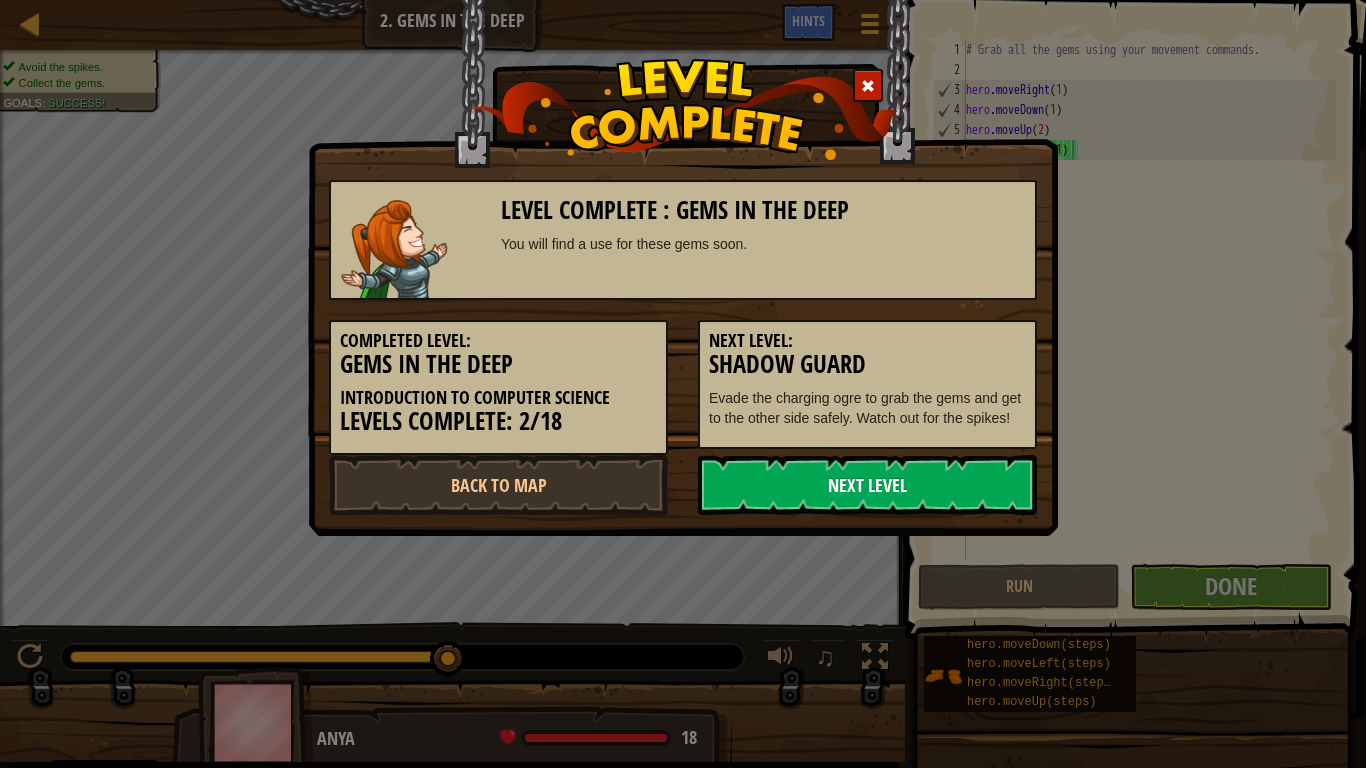 click on "Next Level" at bounding box center (867, 485) 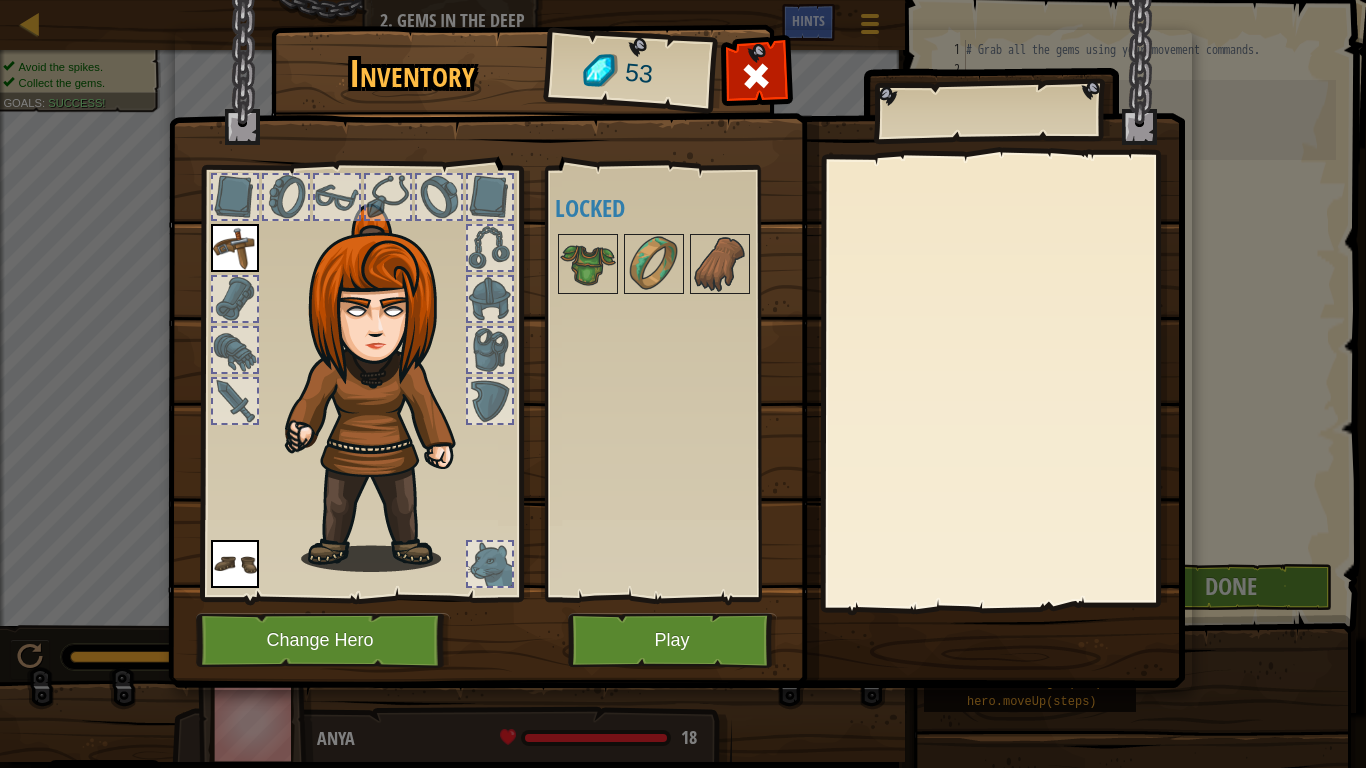 click at bounding box center (383, 388) 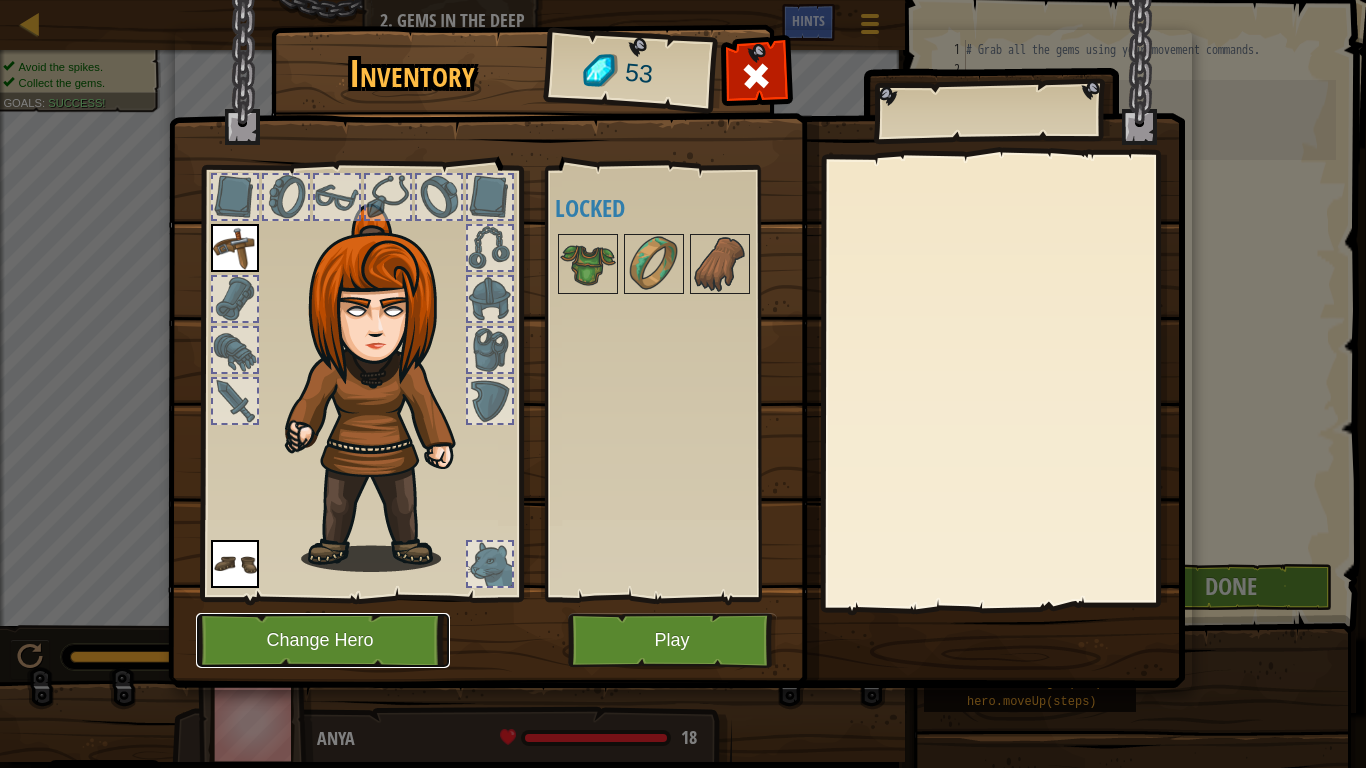 click on "Change Hero" at bounding box center (323, 640) 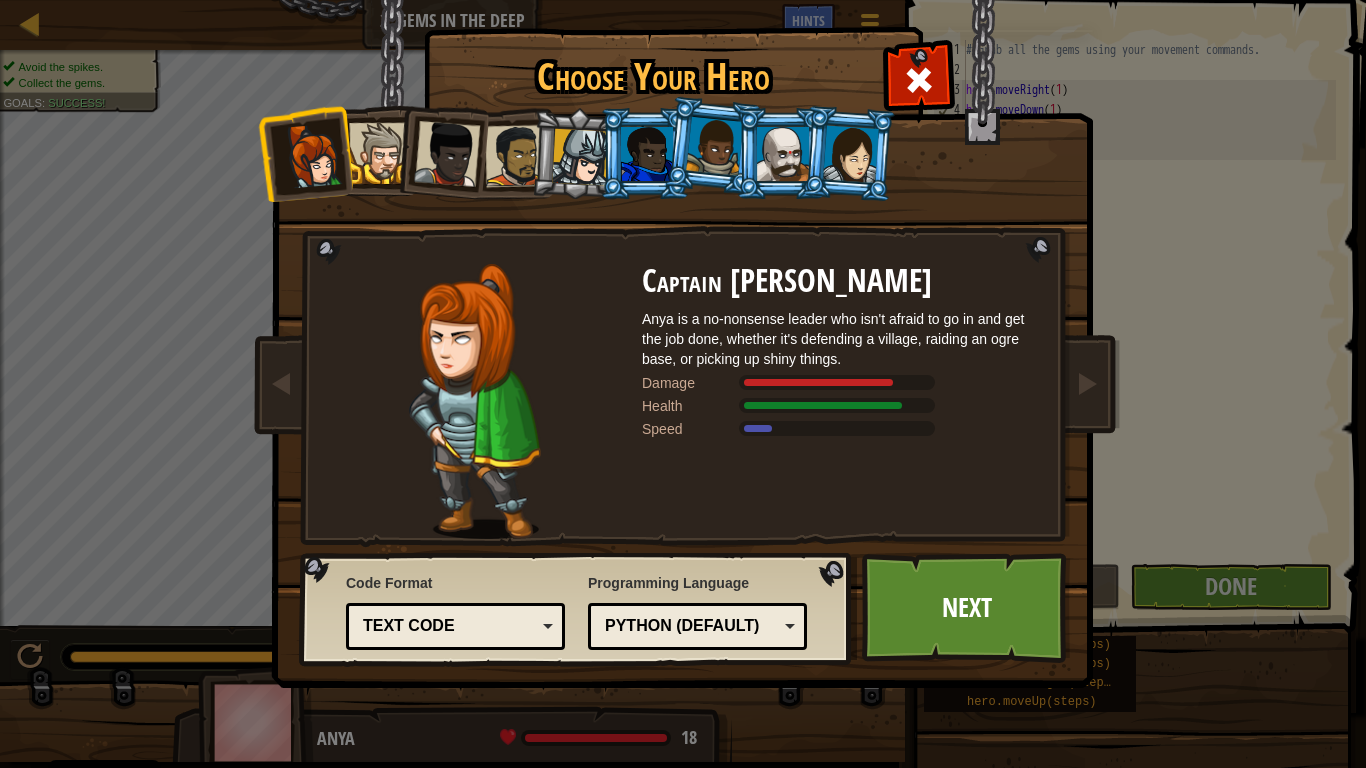 click at bounding box center (783, 154) 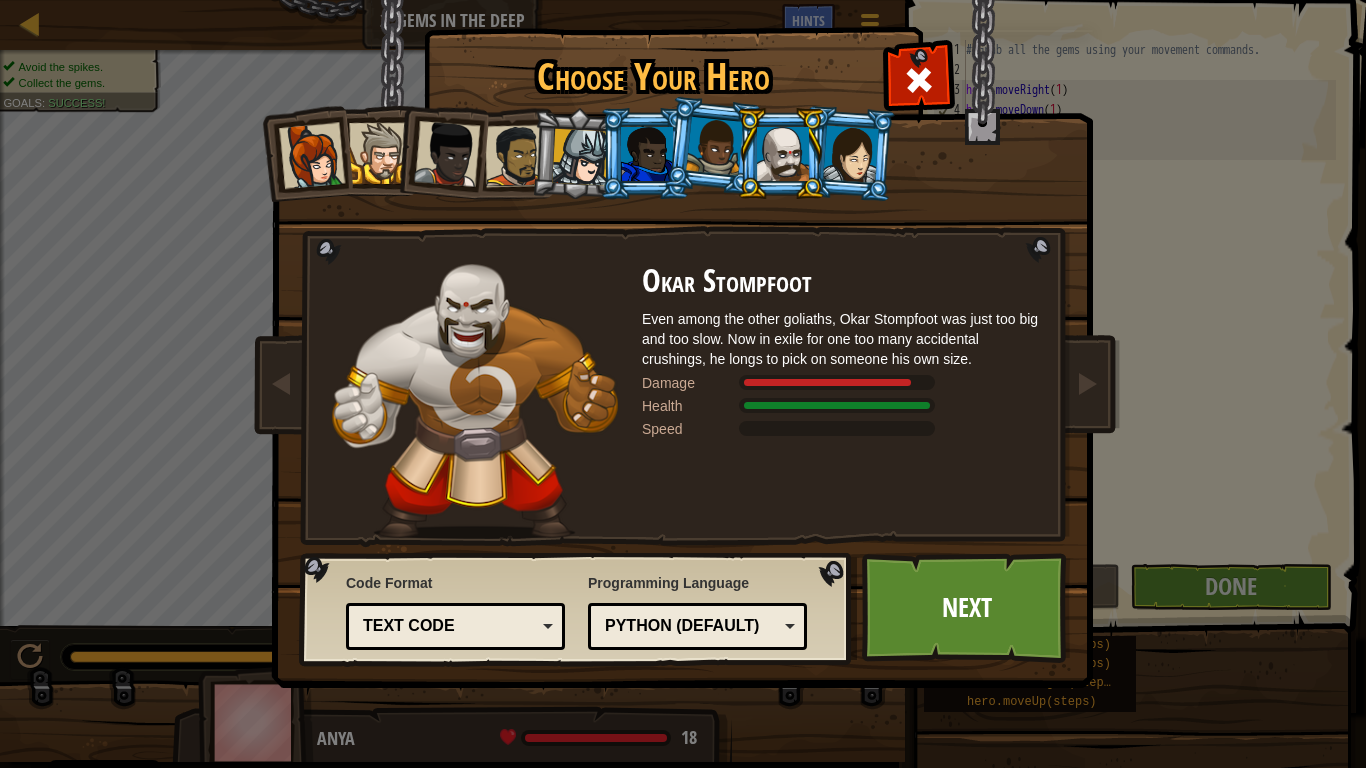 click at bounding box center (851, 153) 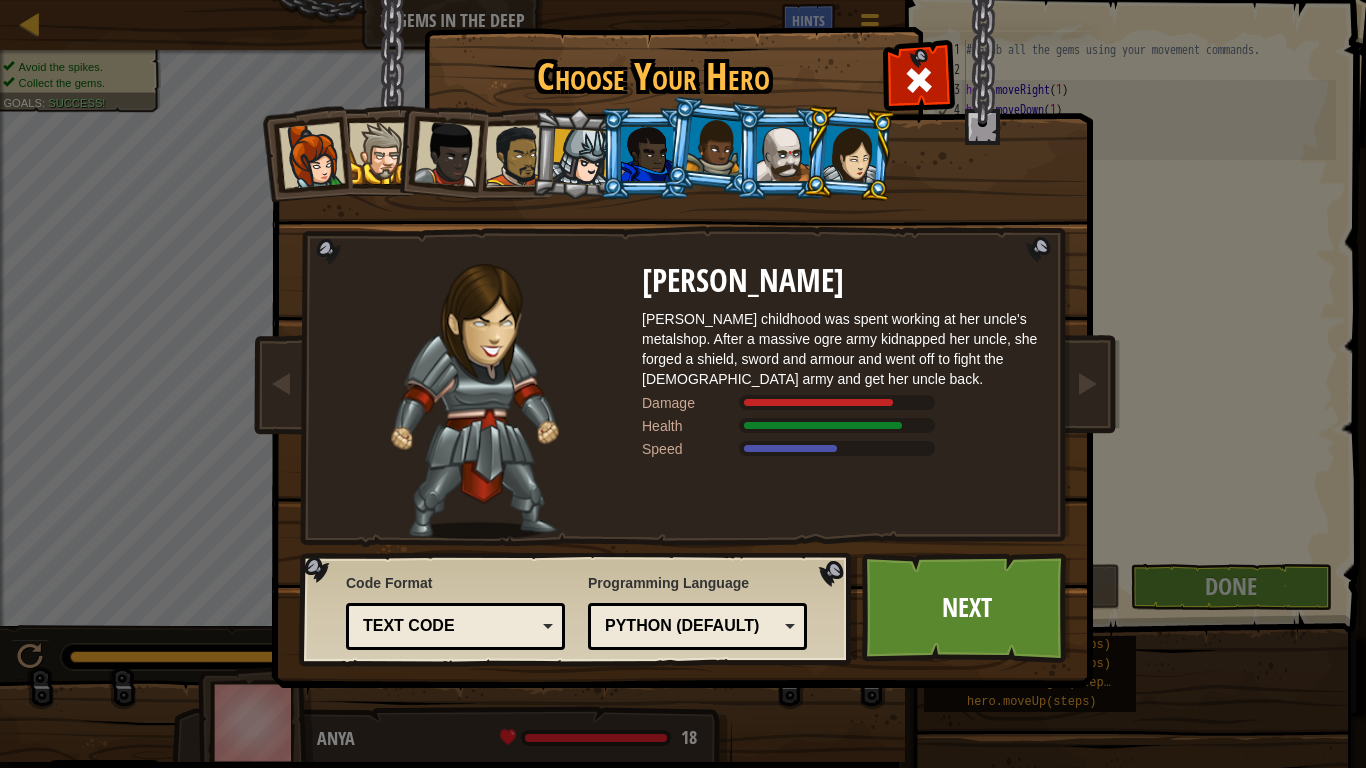click at bounding box center (312, 156) 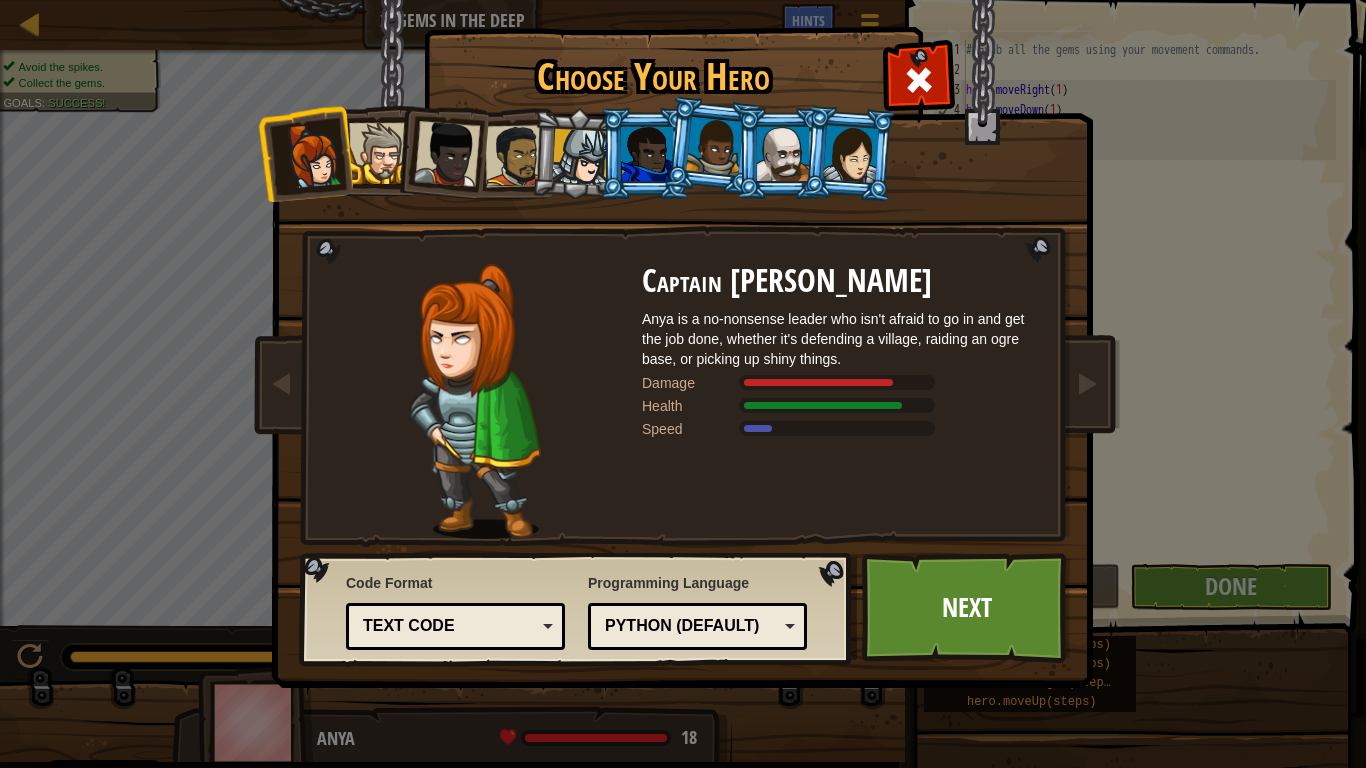click at bounding box center [851, 153] 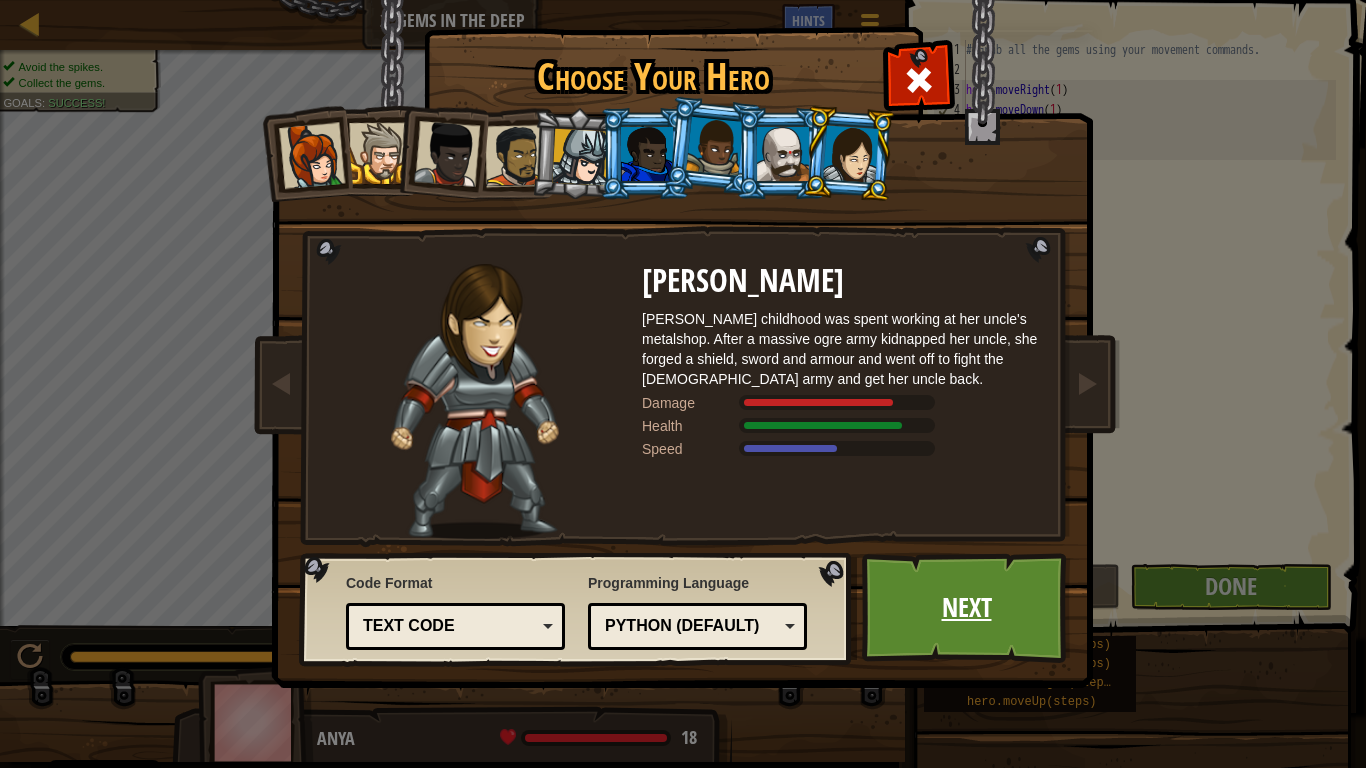 click on "Next" at bounding box center (966, 608) 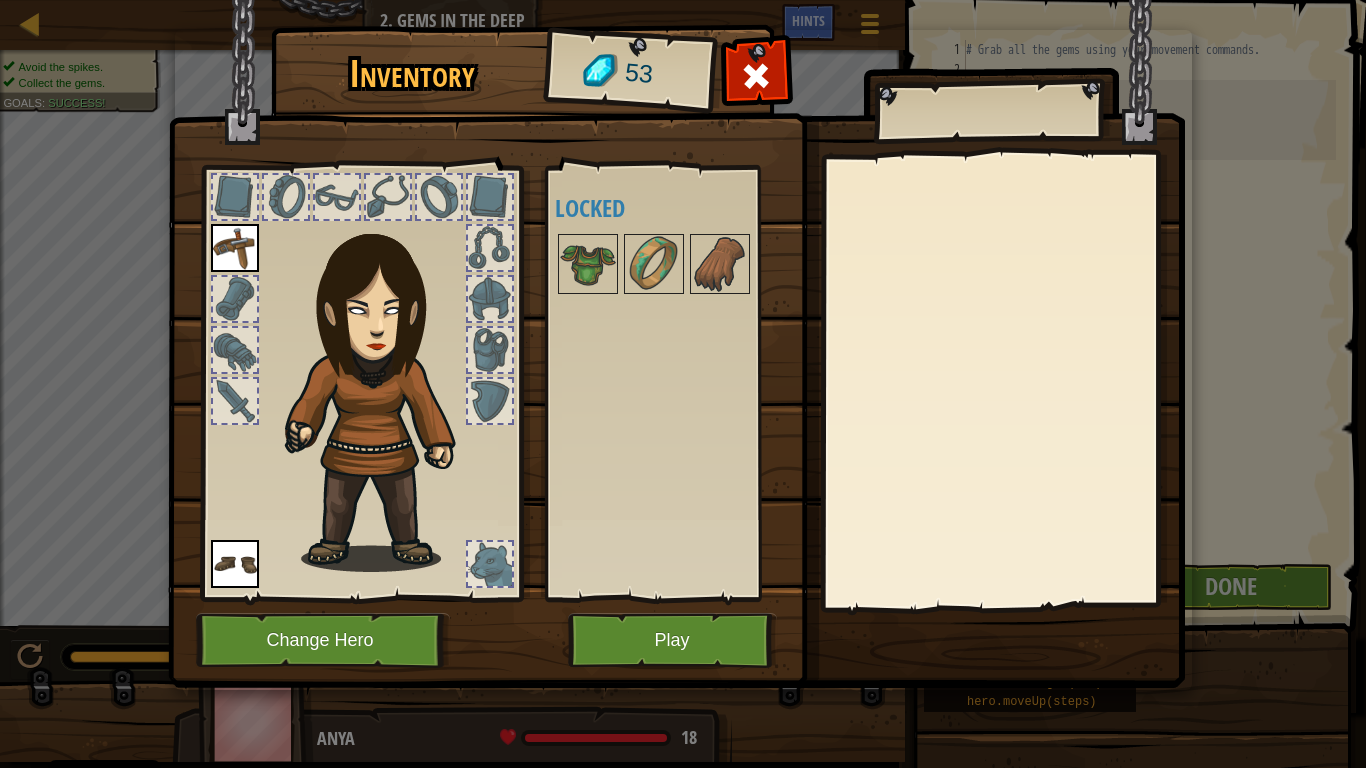 click at bounding box center (676, 325) 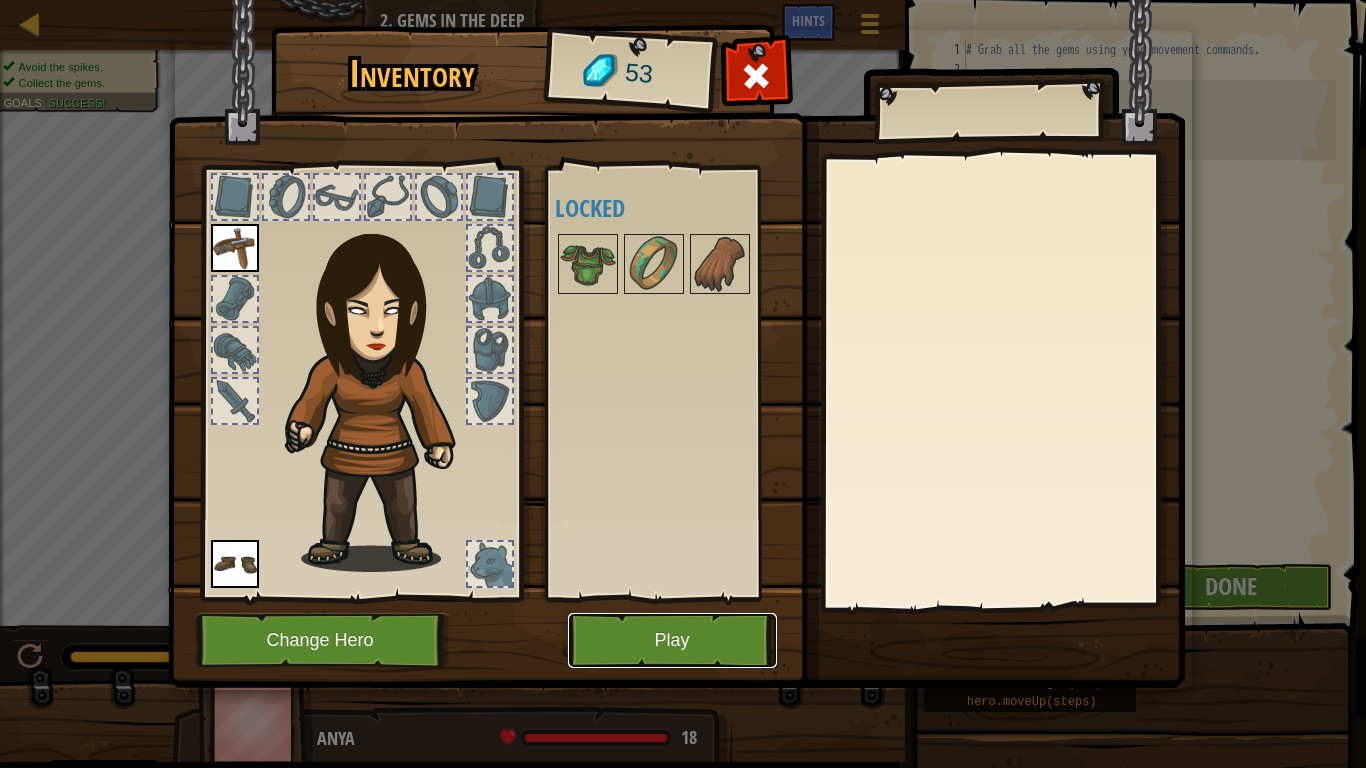 click on "Play" at bounding box center (672, 640) 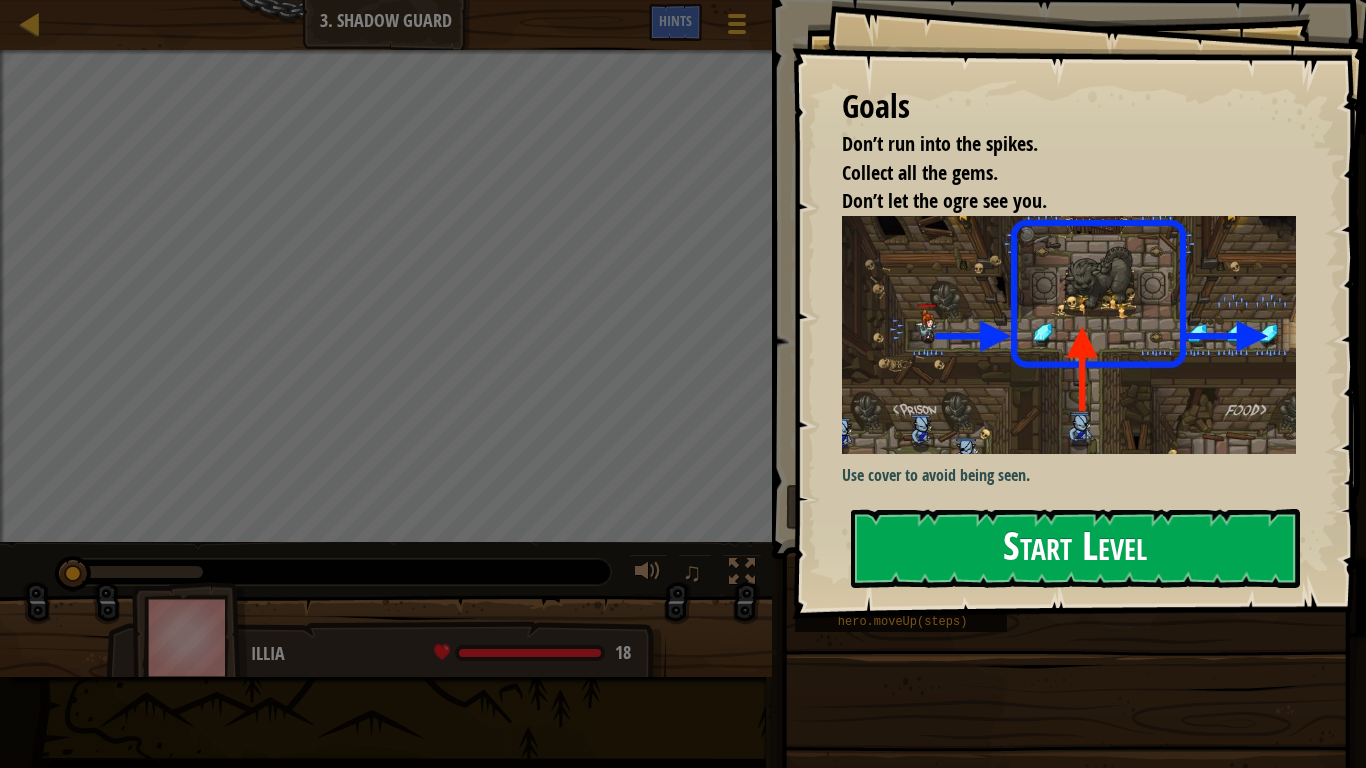 click on "Start Level" at bounding box center (1075, 548) 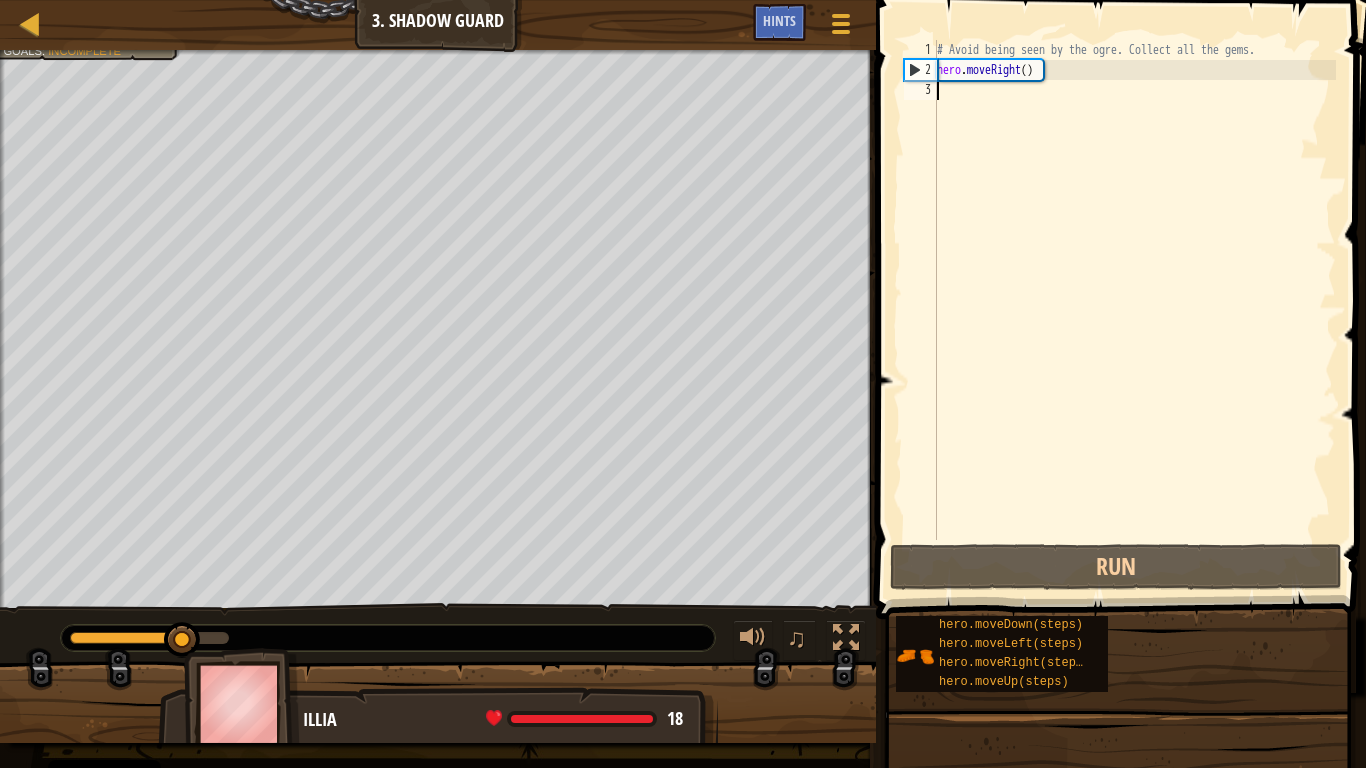 click on "# Avoid being seen by the ogre. Collect all the gems. hero . moveRight ( )" at bounding box center [1134, 310] 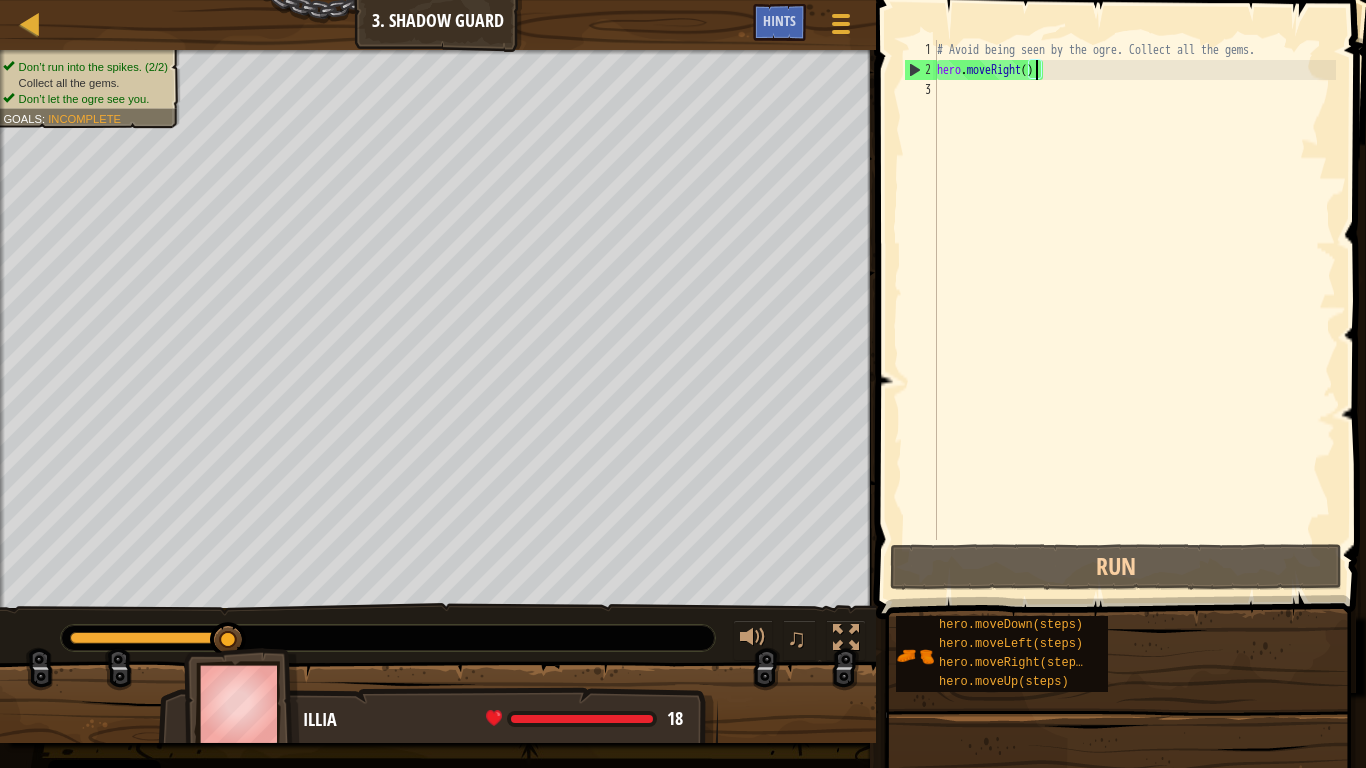 scroll, scrollTop: 9, scrollLeft: 8, axis: both 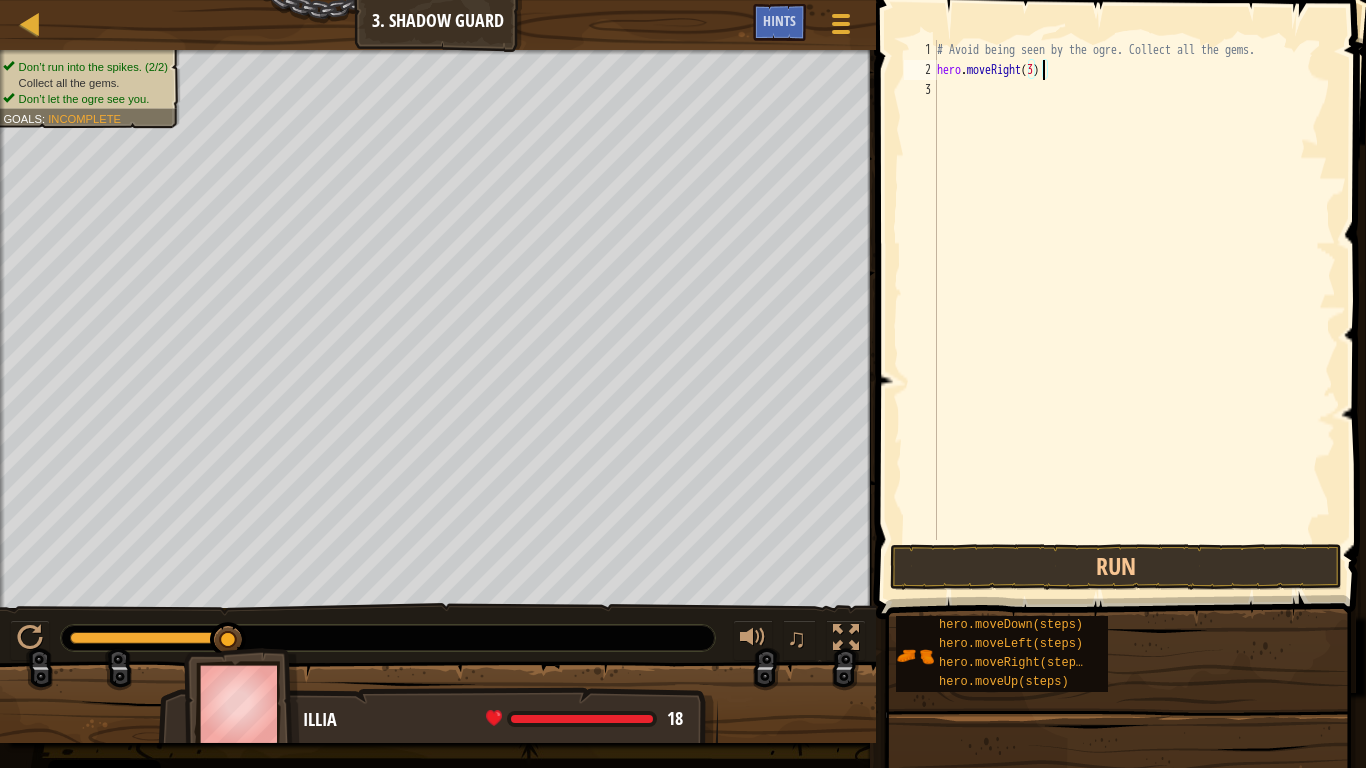 click at bounding box center [1123, 281] 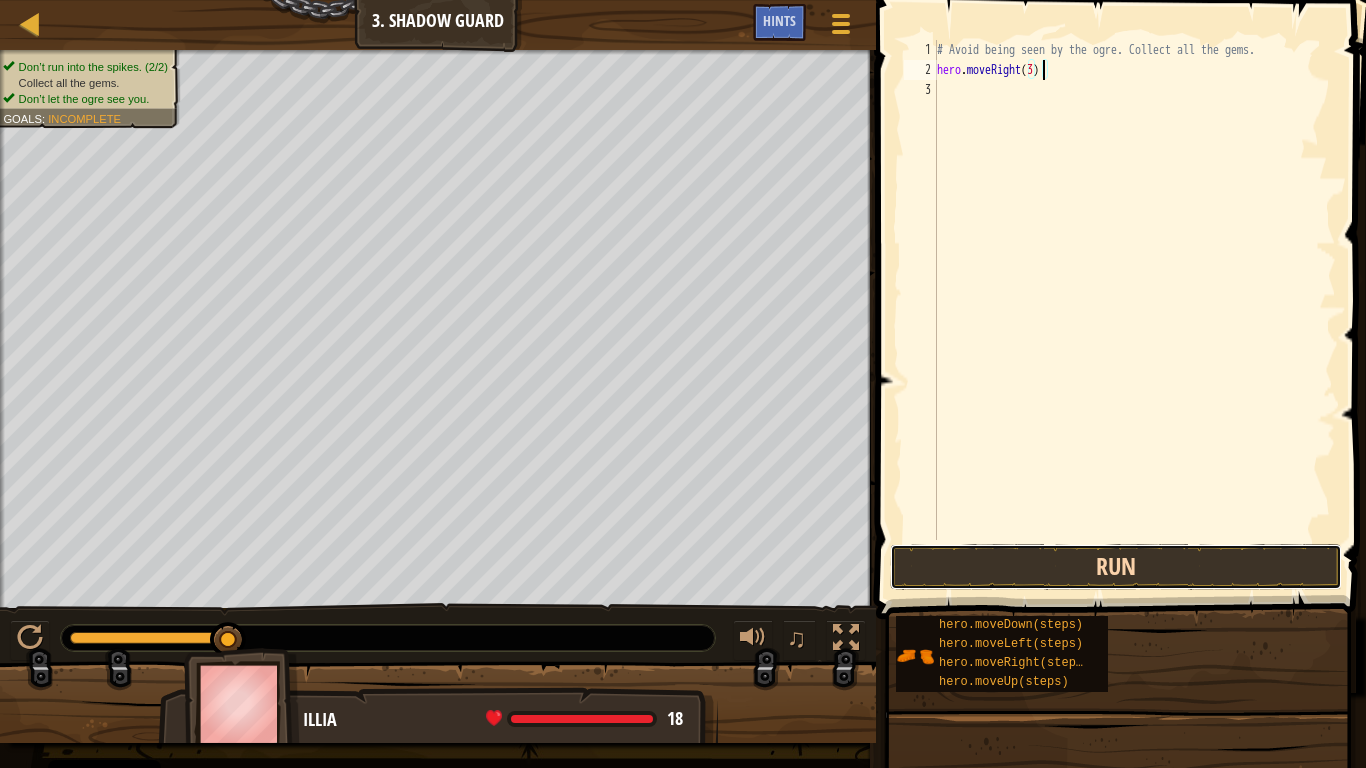 click on "Run" at bounding box center [1116, 567] 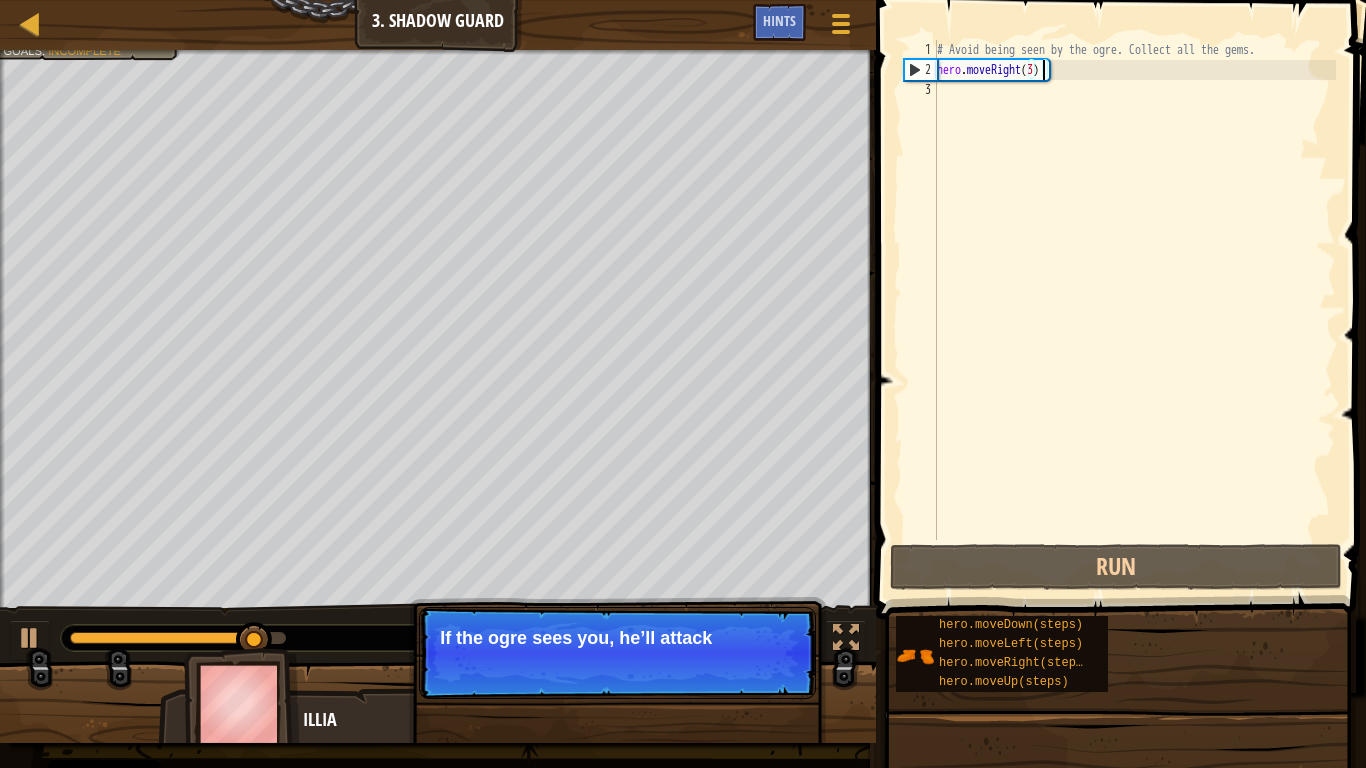 click on "Continue  If the ogre sees you, he’ll attack" at bounding box center [617, 653] 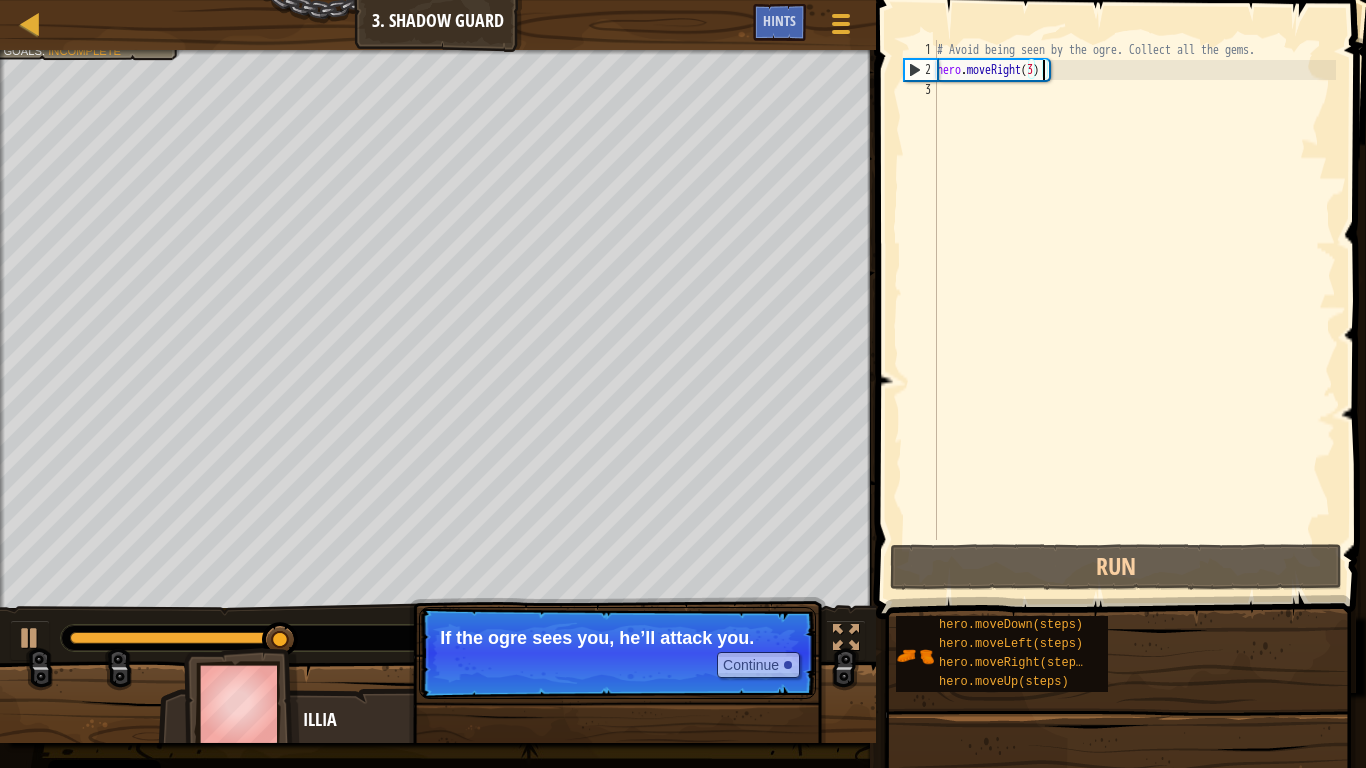 click on "Continue  If the ogre sees you, he’ll attack you." at bounding box center [617, 653] 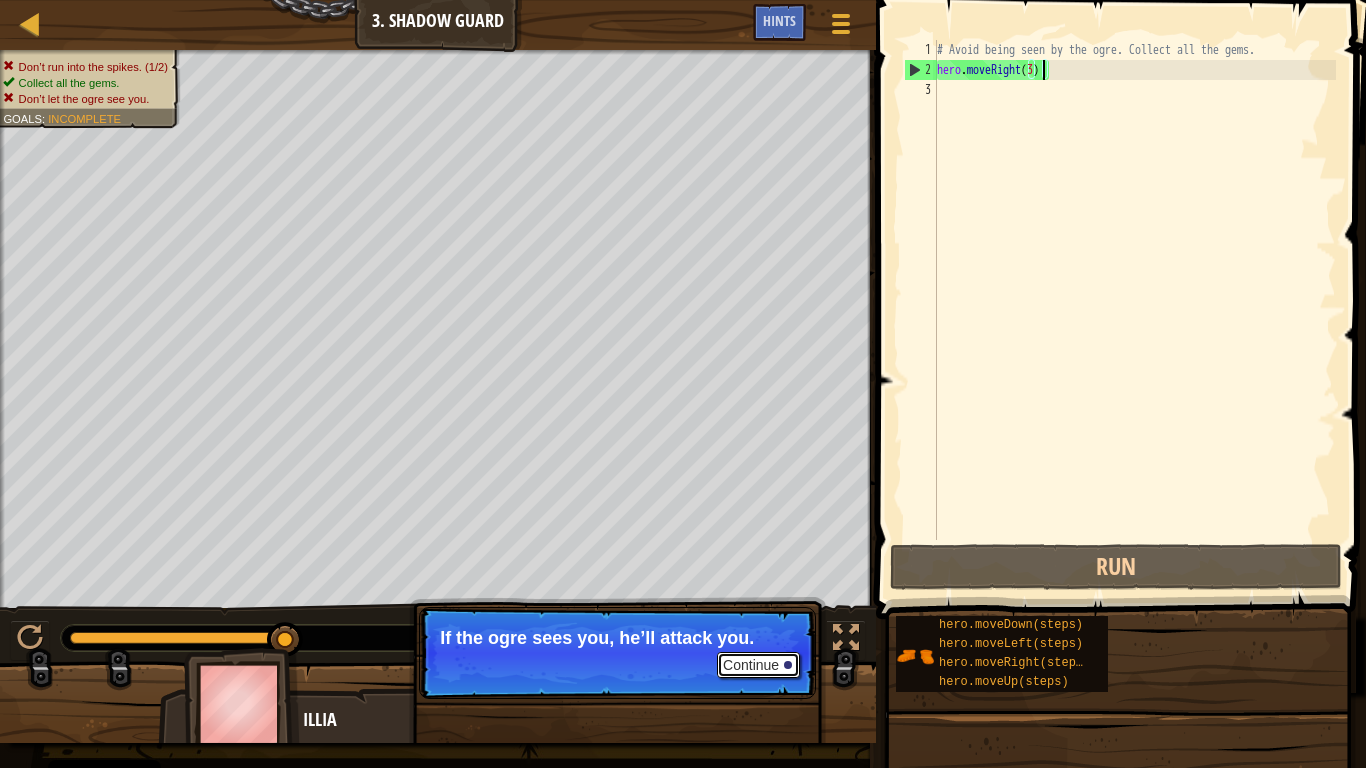 click on "Continue" at bounding box center [758, 665] 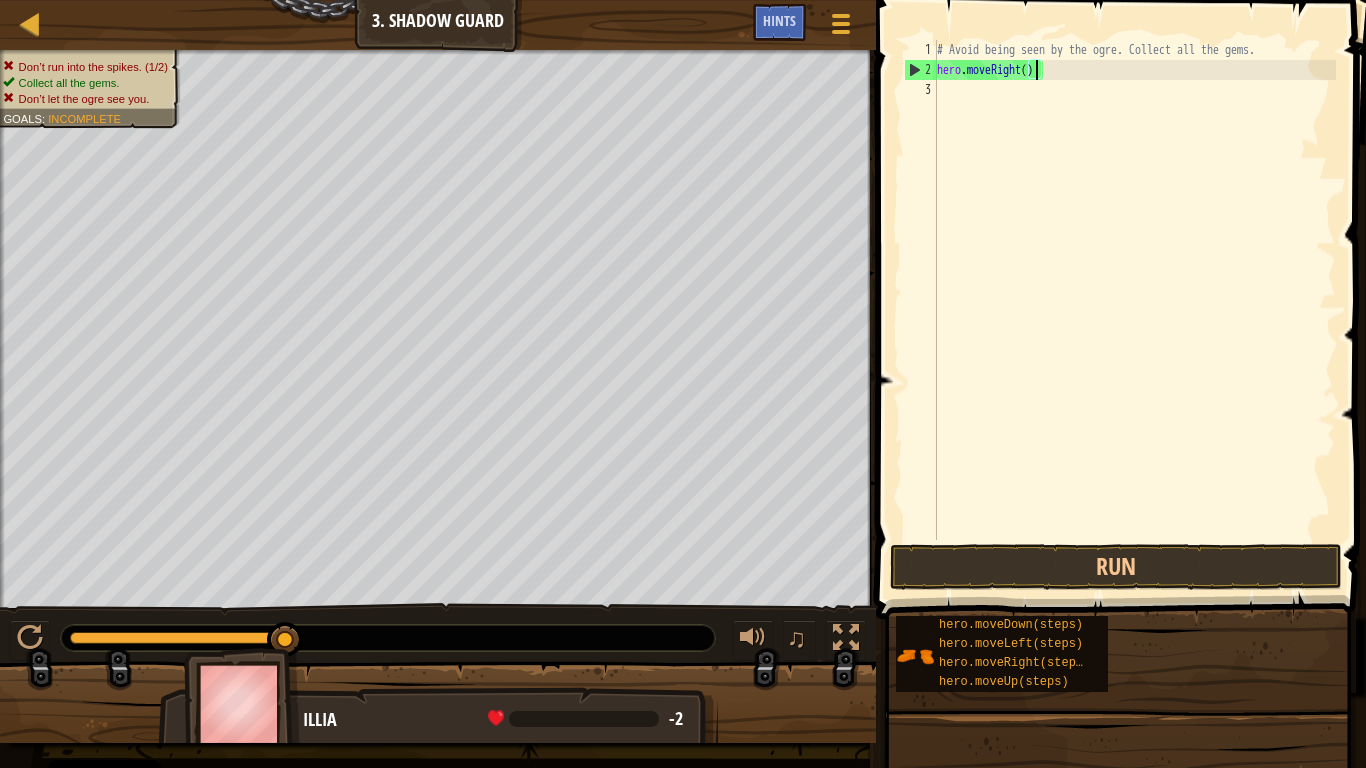 type on "hero.moveRight(2)" 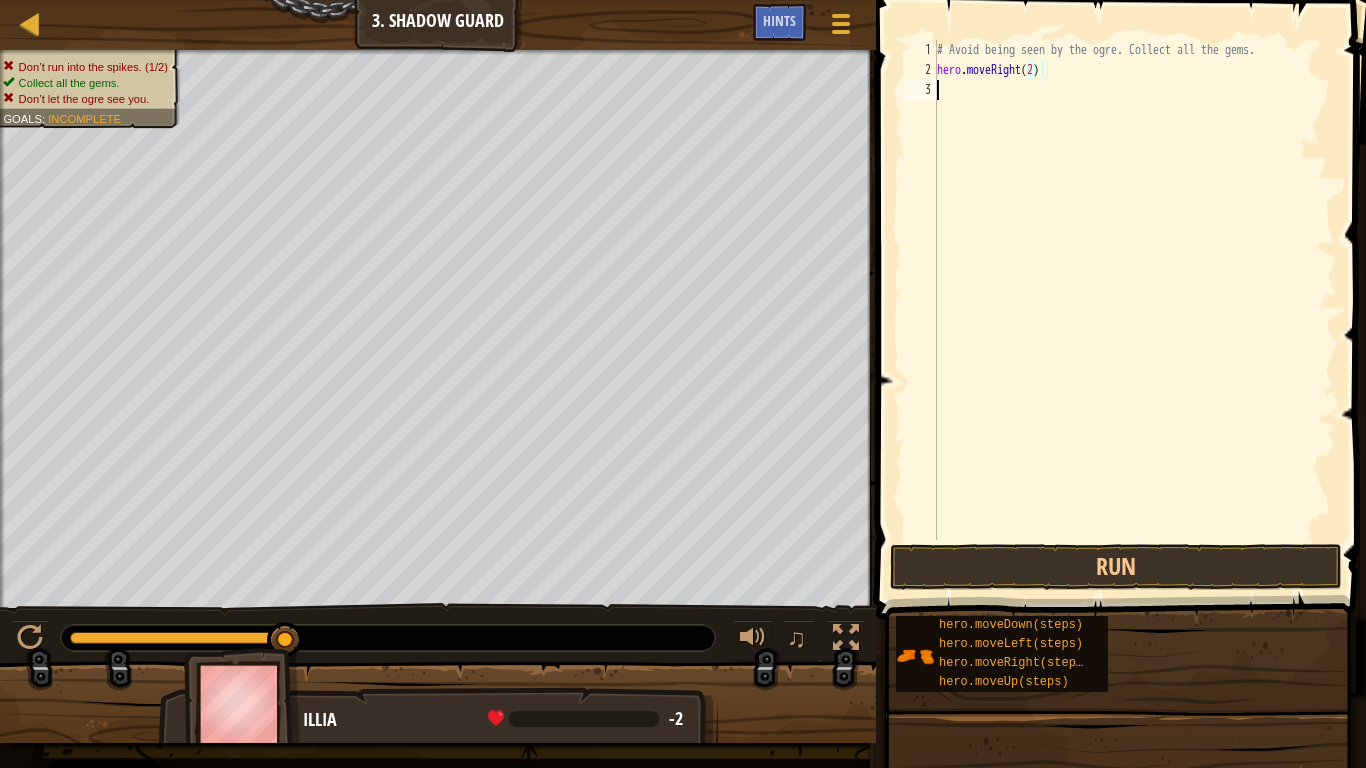 click on "# Avoid being seen by the ogre. Collect all the gems. hero . moveRight ( 2 )" at bounding box center (1134, 310) 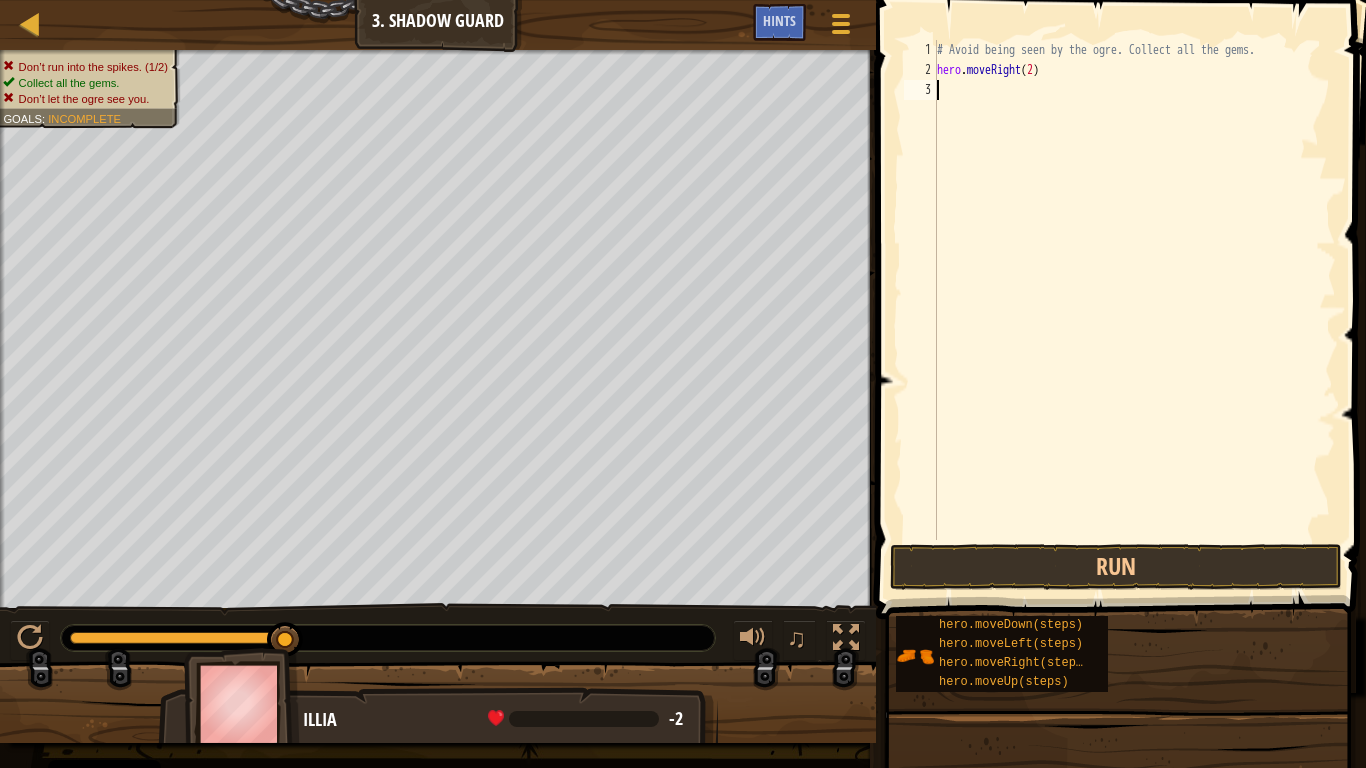 click on "# Avoid being seen by the ogre. Collect all the gems. hero . moveRight ( 2 )" at bounding box center (1134, 310) 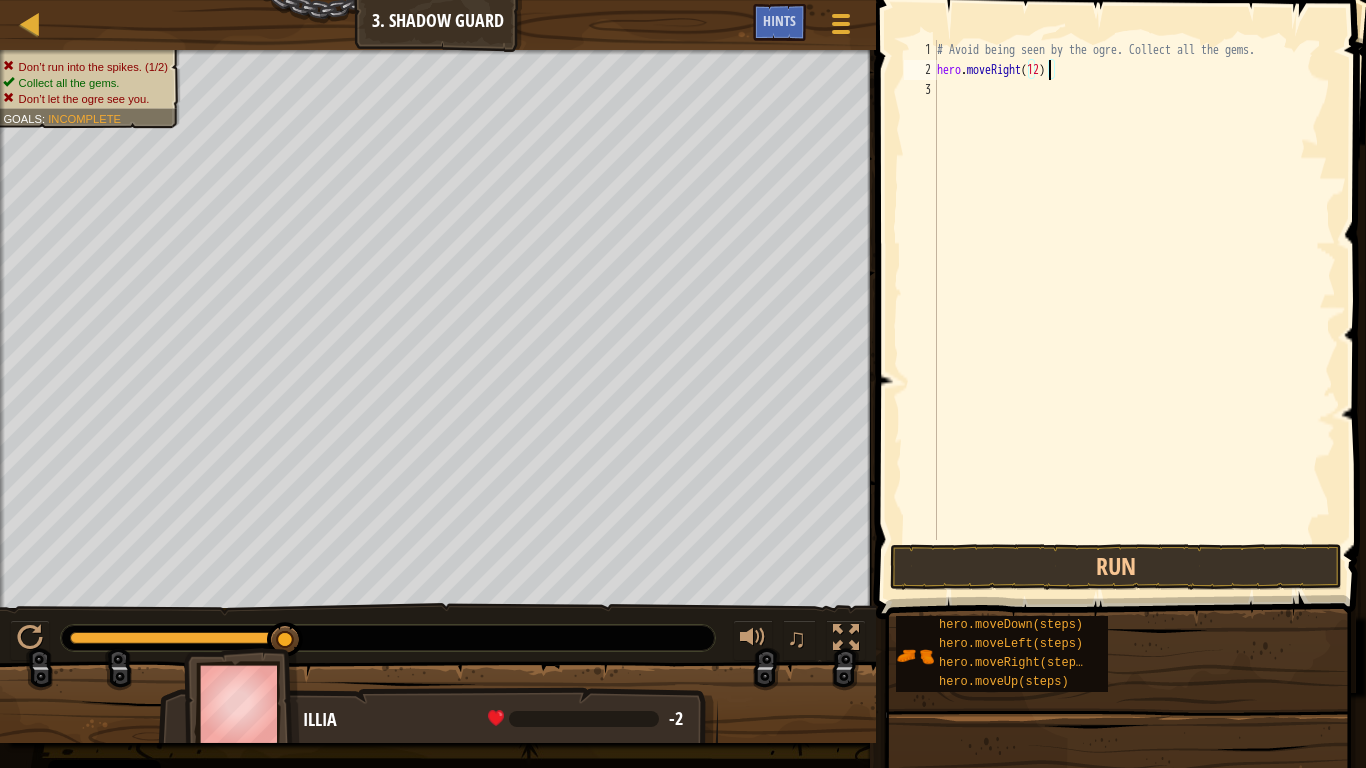 scroll, scrollTop: 9, scrollLeft: 9, axis: both 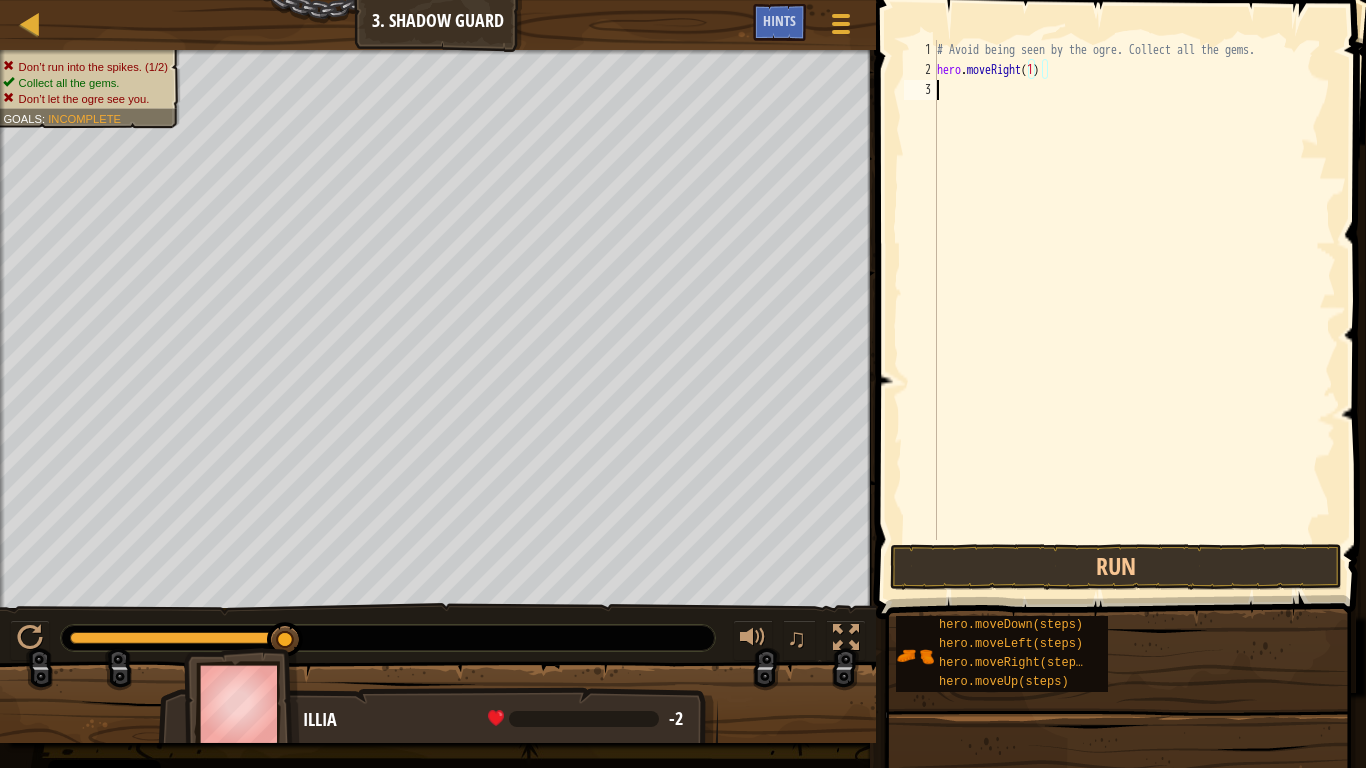 click on "# Avoid being seen by the ogre. Collect all the gems. hero . moveRight ( 1 )" at bounding box center (1134, 310) 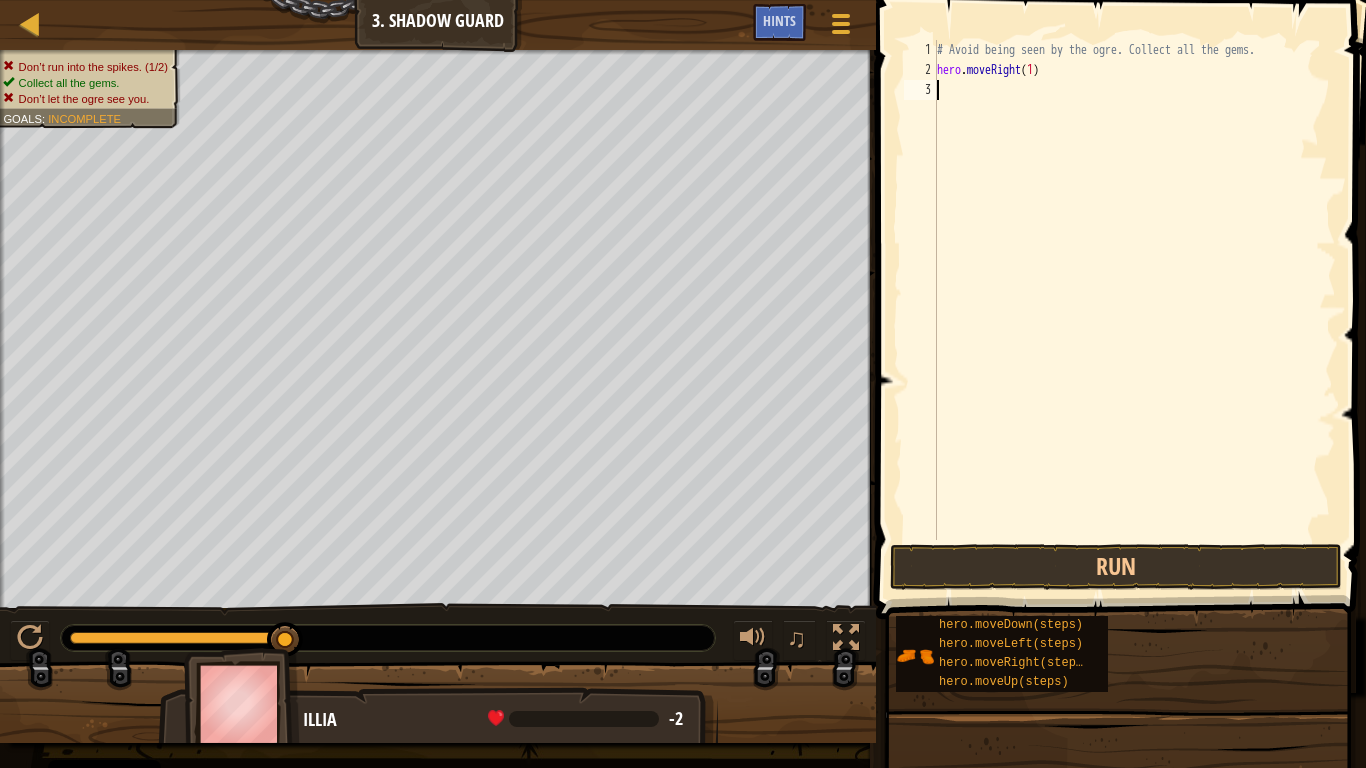 type on "h" 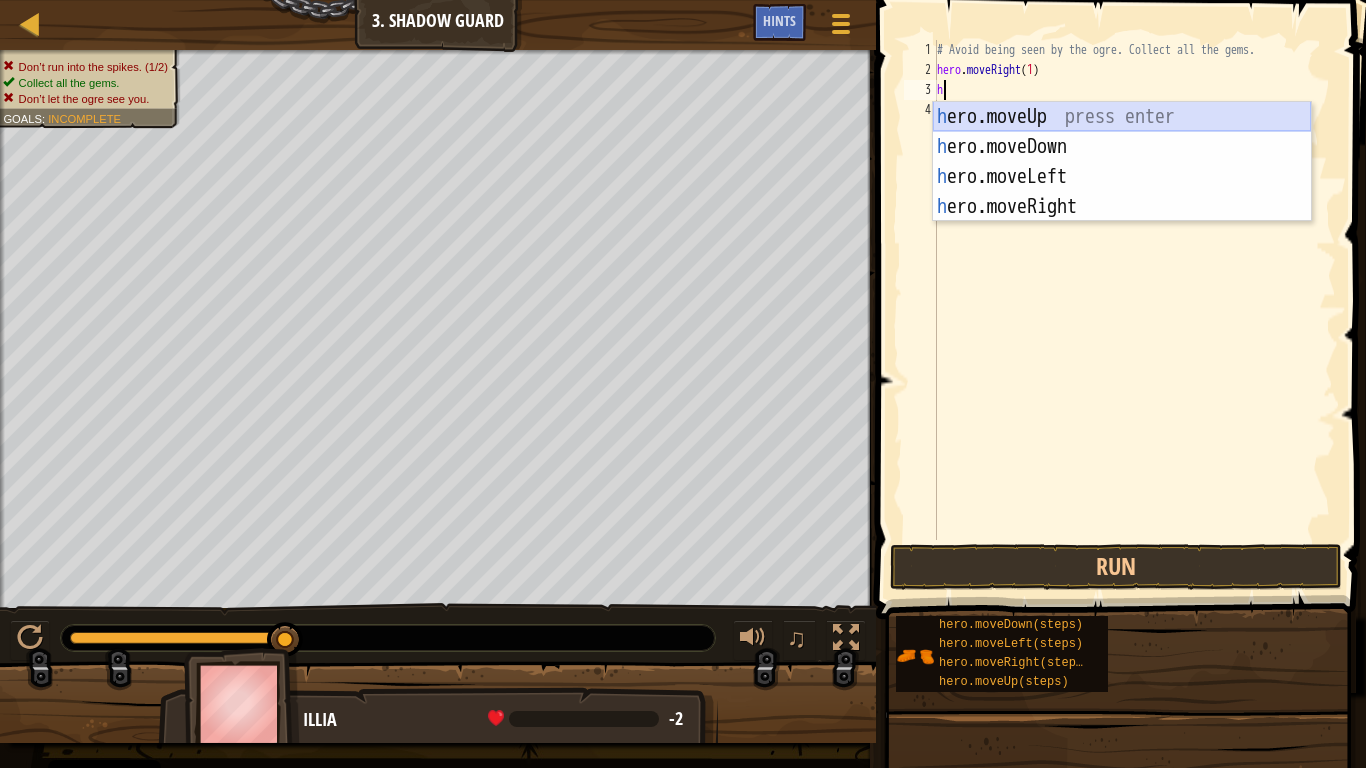 click on "h ero.moveUp press enter h ero.moveDown press enter h ero.moveLeft press enter h ero.moveRight press enter" at bounding box center (1122, 192) 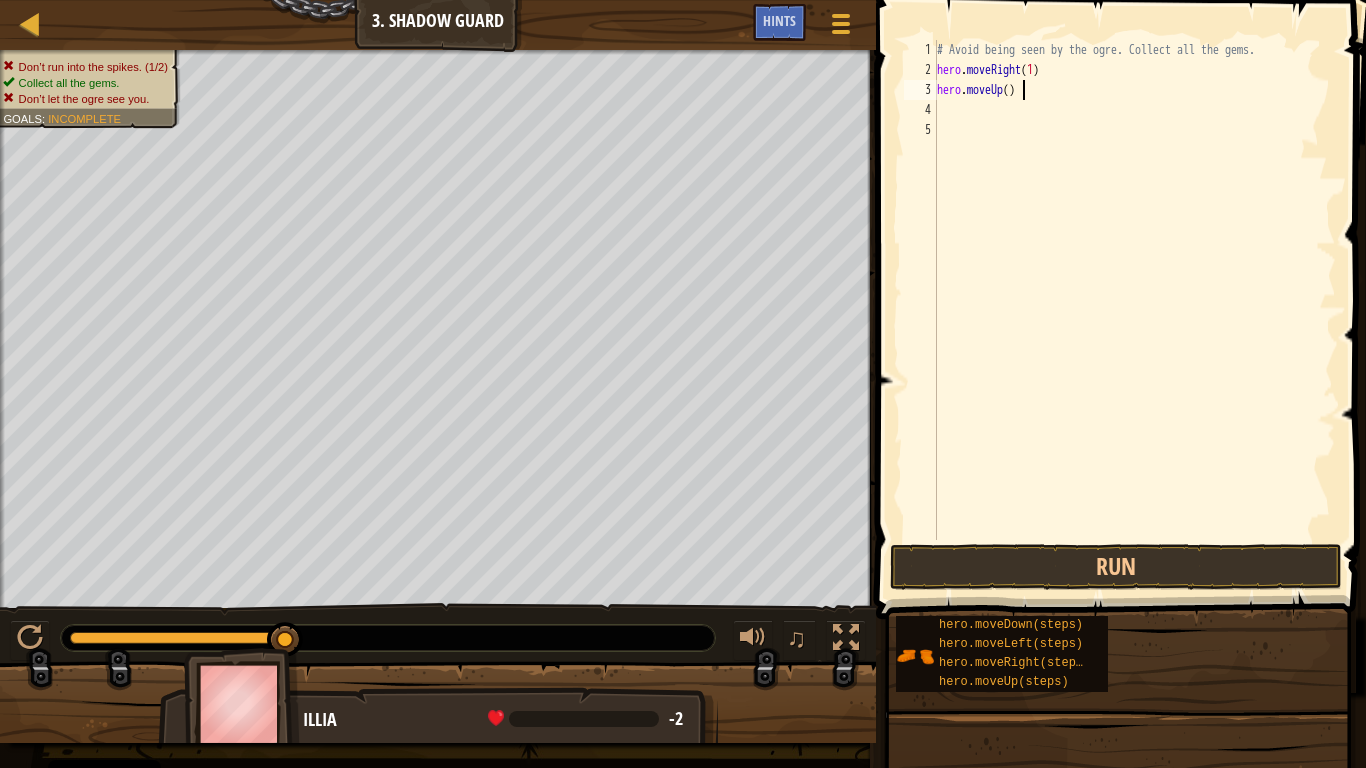 click on "# Avoid being seen by the ogre. Collect all the gems. hero . moveRight ( 1 ) hero . moveUp ( )" at bounding box center [1134, 310] 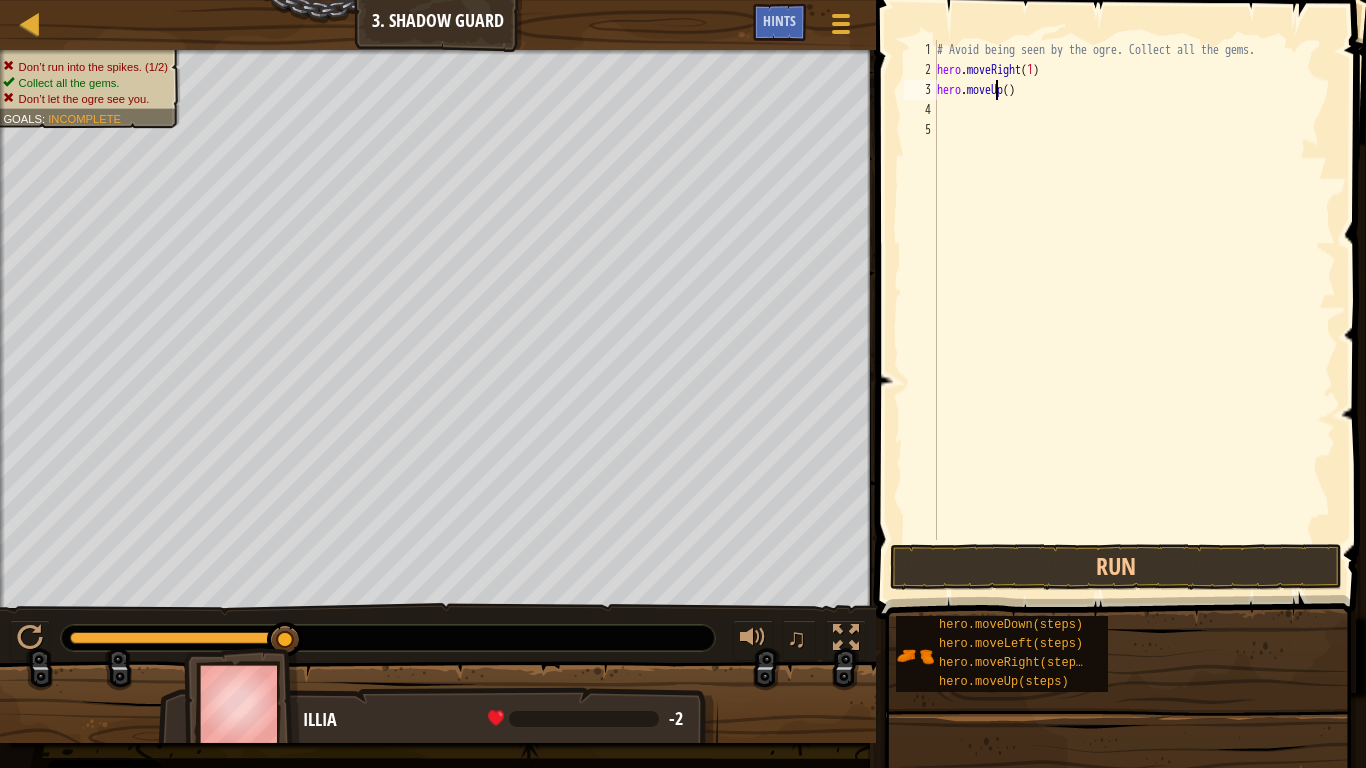 click on "# Avoid being seen by the ogre. Collect all the gems. hero . moveRight ( 1 ) hero . moveUp ( )" at bounding box center (1134, 310) 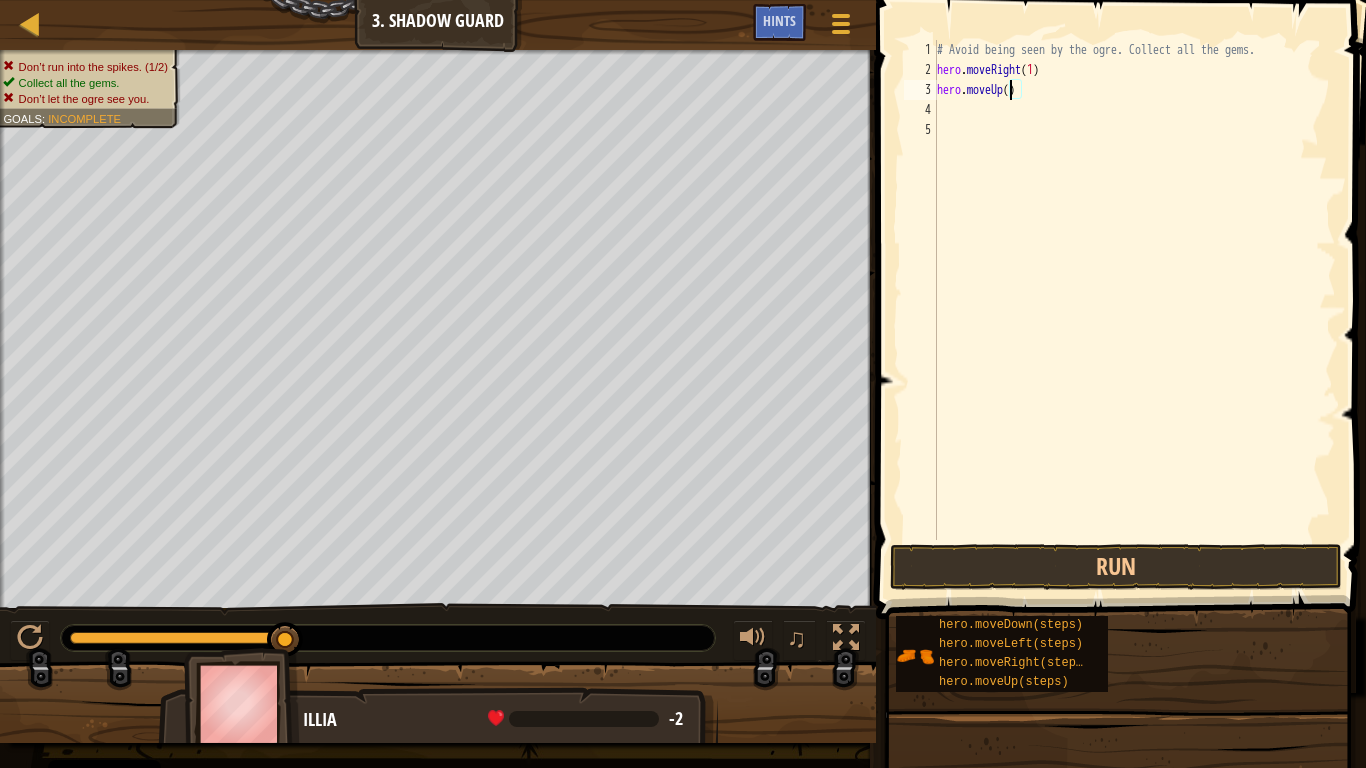 click on "# Avoid being seen by the ogre. Collect all the gems. hero . moveRight ( 1 ) hero . moveUp ( )" at bounding box center [1134, 310] 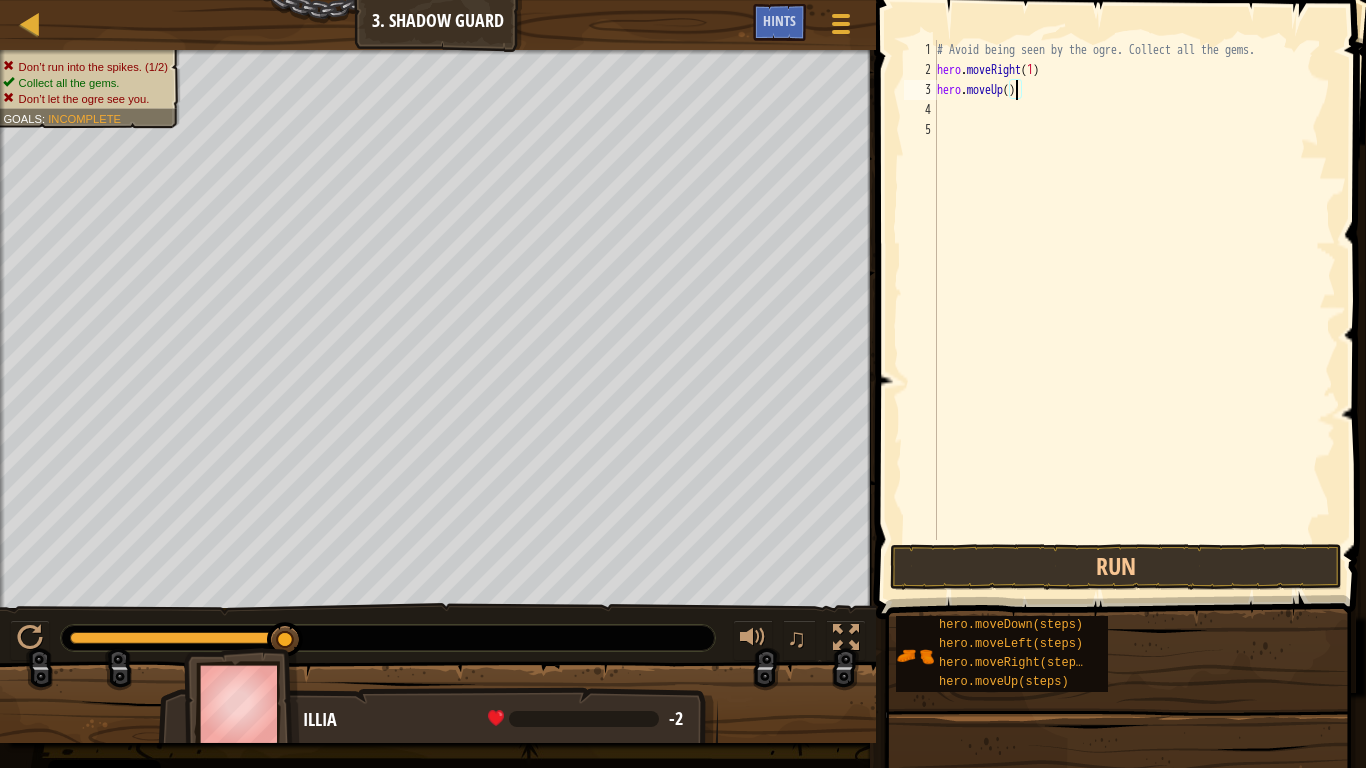 type on "hero.moveUp(1)" 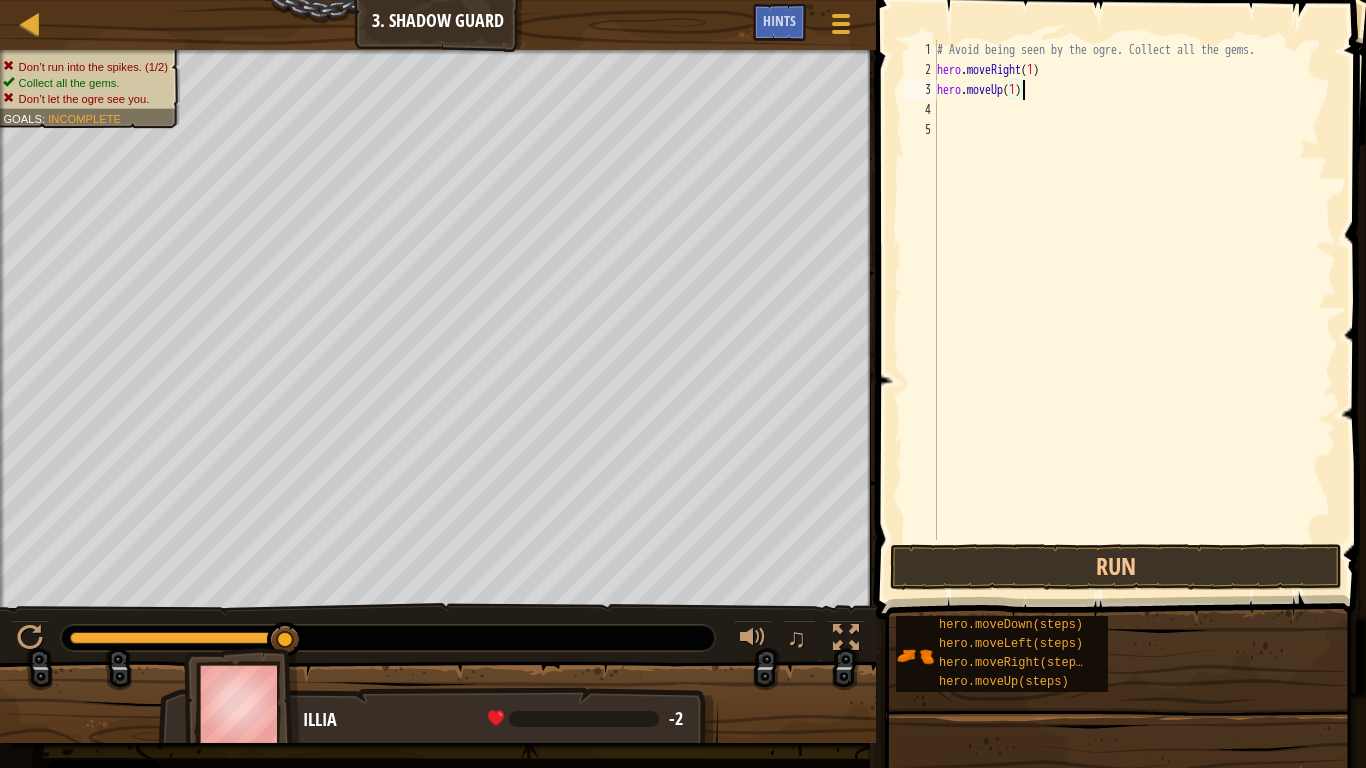 scroll, scrollTop: 9, scrollLeft: 7, axis: both 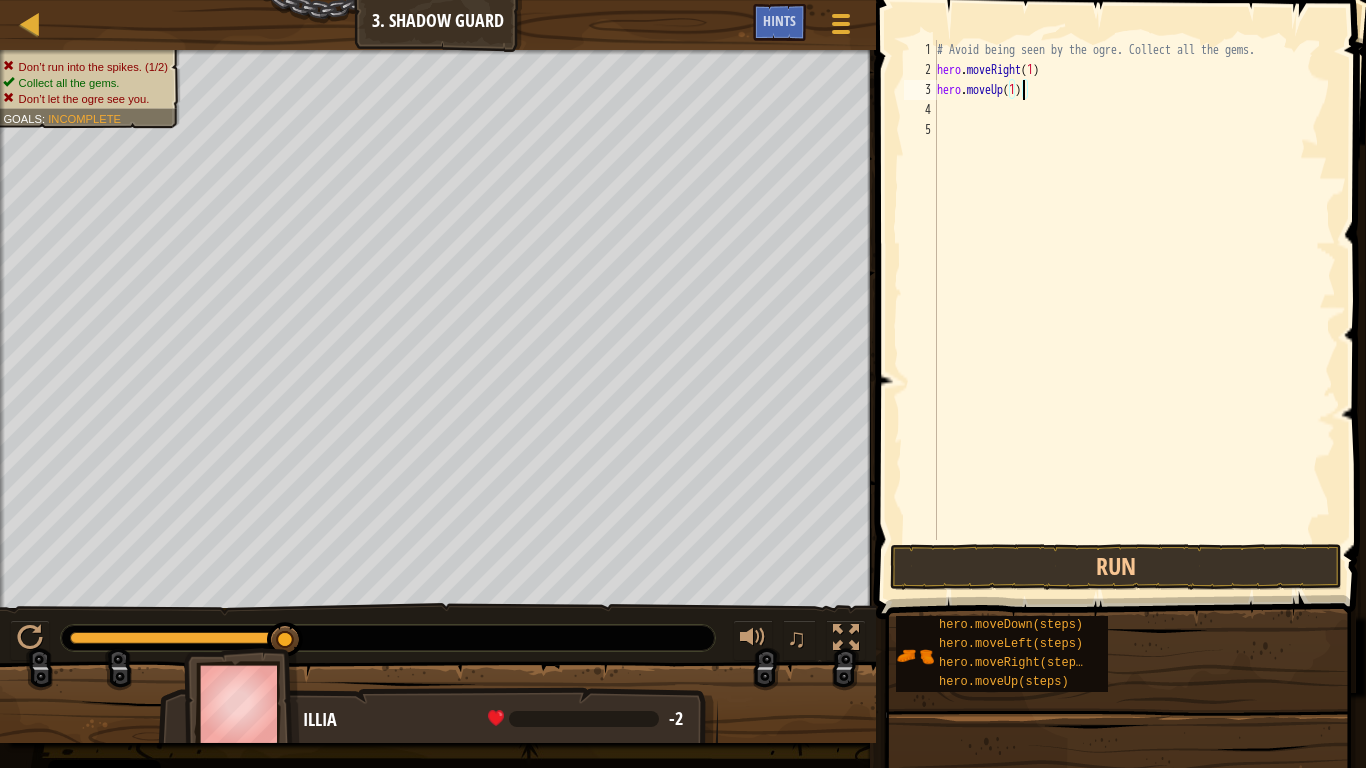 click on "# Avoid being seen by the ogre. Collect all the gems. hero . moveRight ( 1 ) hero . moveUp ( 1 )" at bounding box center [1134, 310] 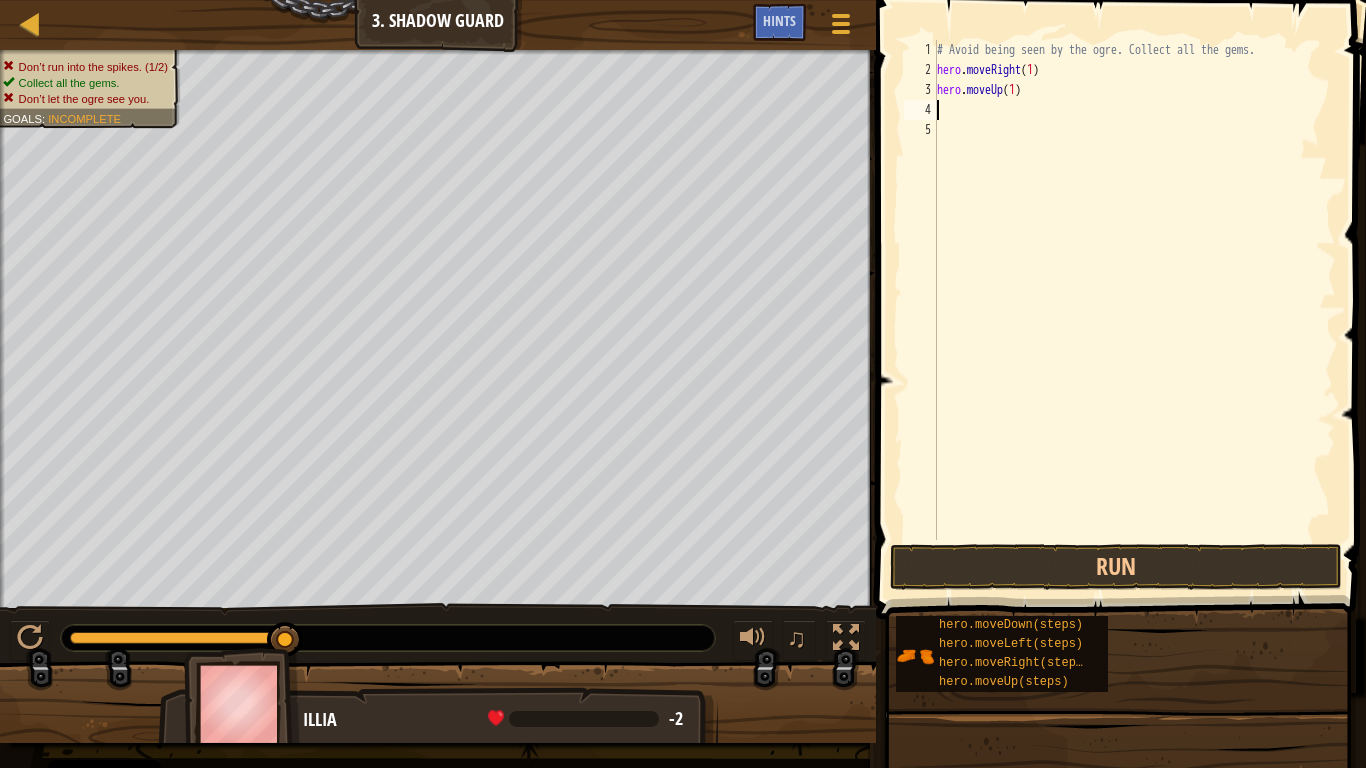 scroll, scrollTop: 9, scrollLeft: 0, axis: vertical 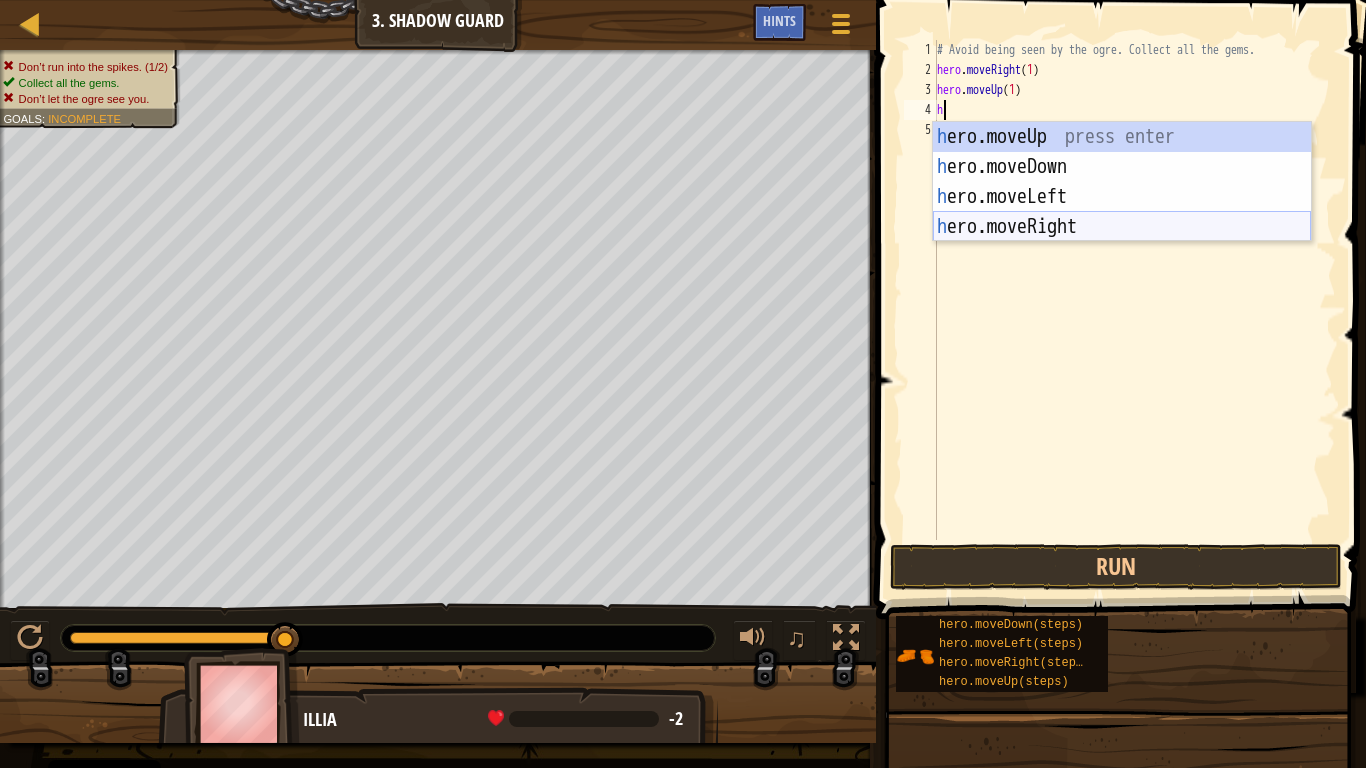 click on "h ero.moveUp press enter h ero.moveDown press enter h ero.moveLeft press enter h ero.moveRight press enter" at bounding box center [1122, 212] 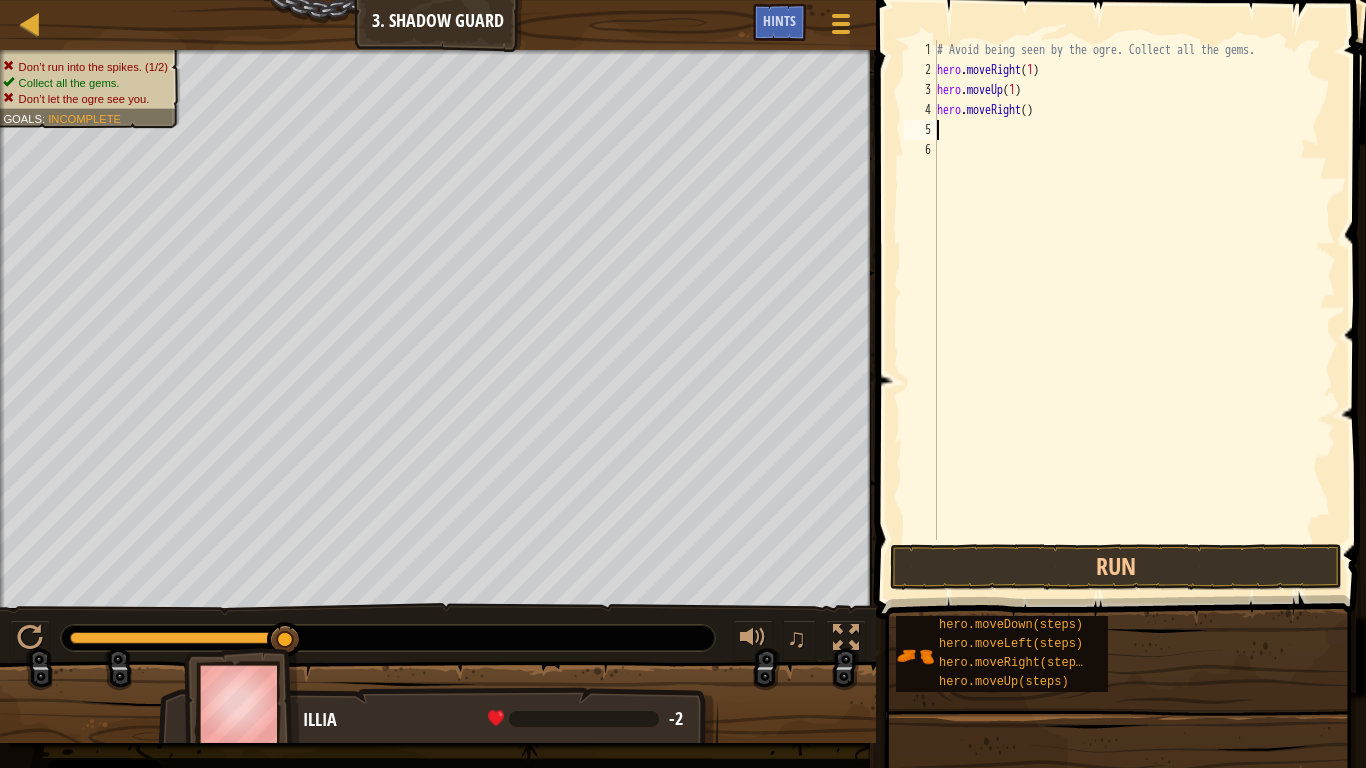 click on "# Avoid being seen by the ogre. Collect all the gems. hero . moveRight ( 1 ) hero . moveUp ( 1 ) hero . moveRight ( )" at bounding box center (1134, 310) 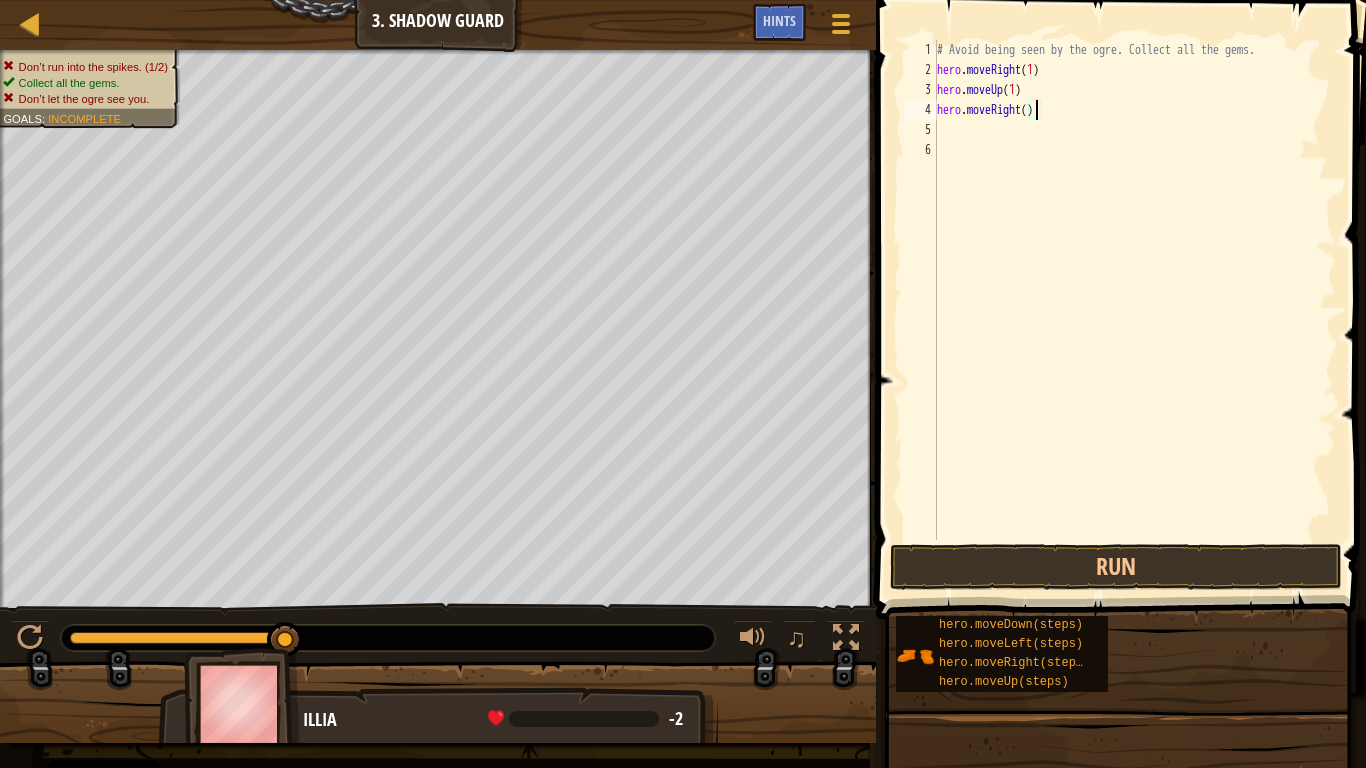 type on "hero.moveRight(1)" 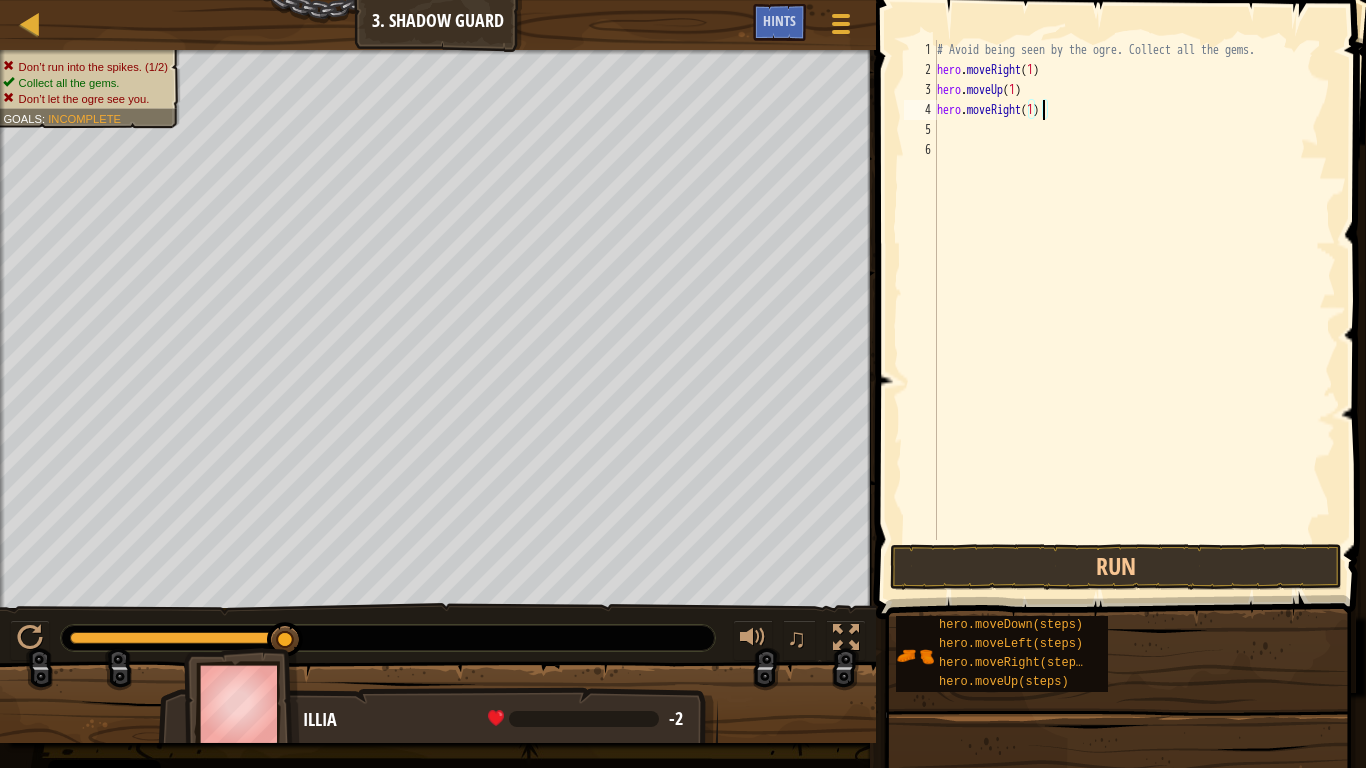 scroll, scrollTop: 9, scrollLeft: 8, axis: both 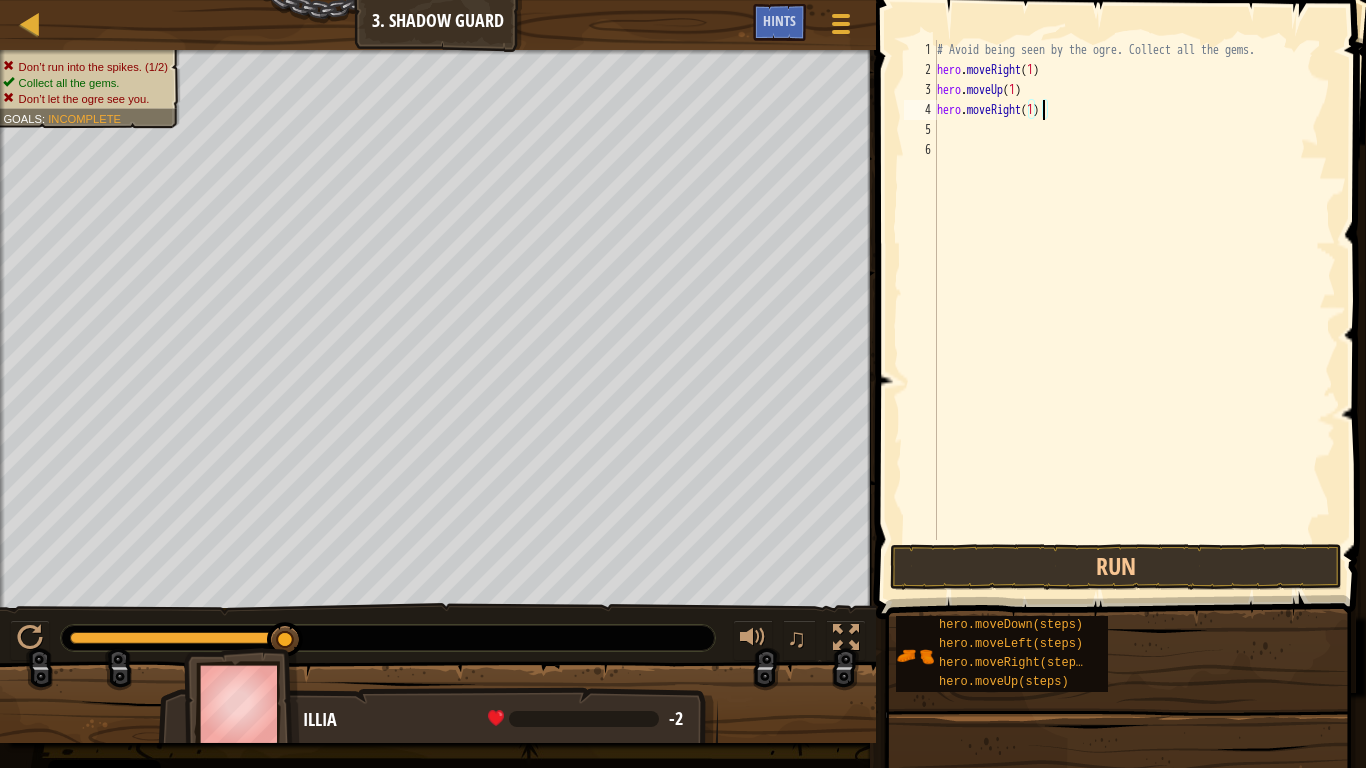 click on "# Avoid being seen by the ogre. Collect all the gems. hero . moveRight ( 1 ) hero . moveUp ( 1 ) hero . moveRight ( 1 )" at bounding box center [1134, 310] 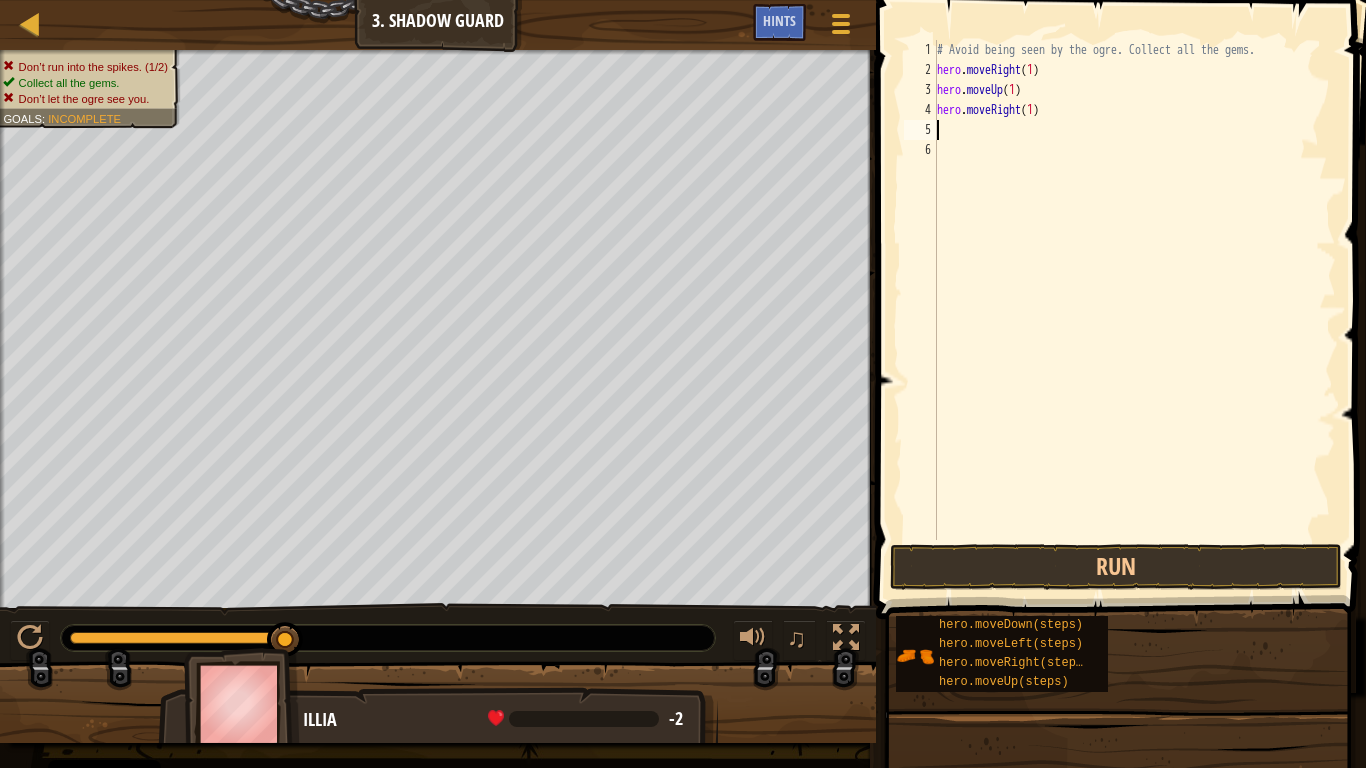 scroll, scrollTop: 9, scrollLeft: 0, axis: vertical 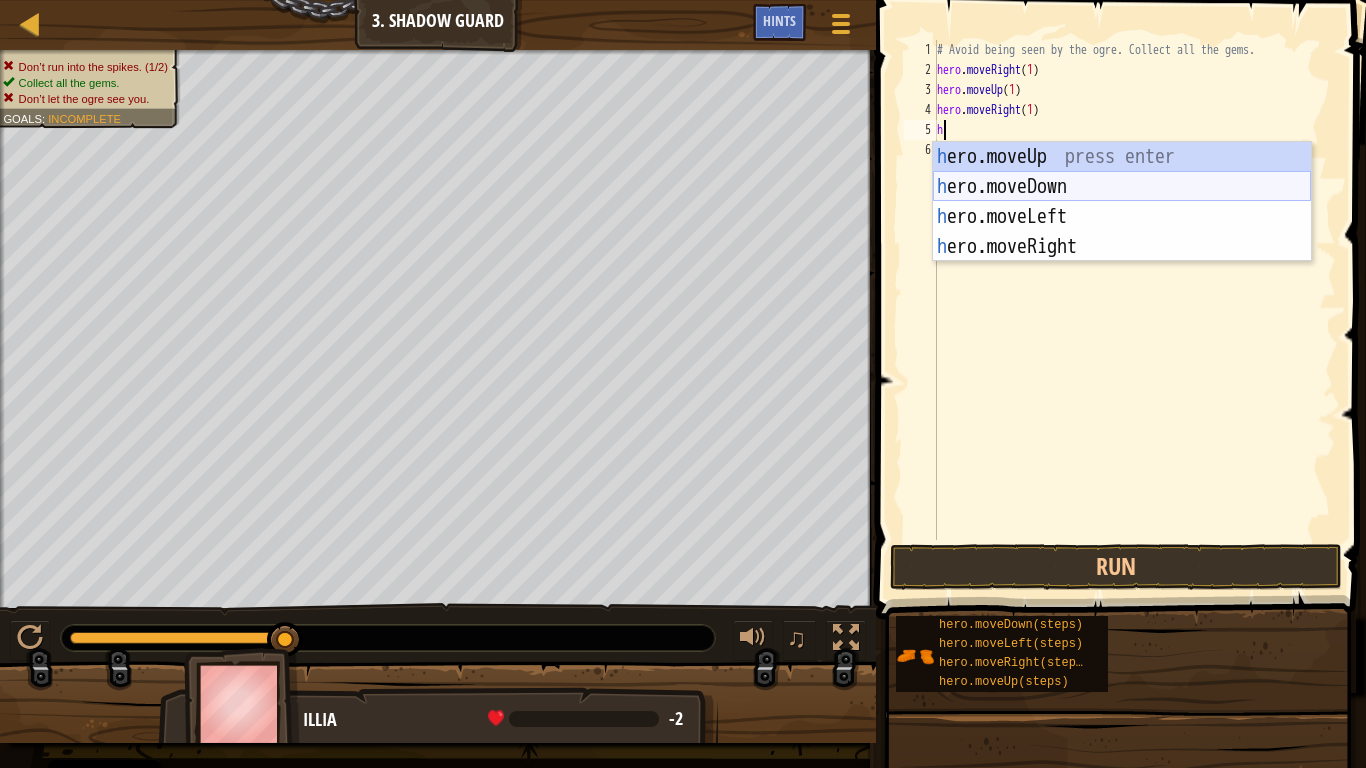 click on "h ero.moveUp press enter h ero.moveDown press enter h ero.moveLeft press enter h ero.moveRight press enter" at bounding box center (1122, 232) 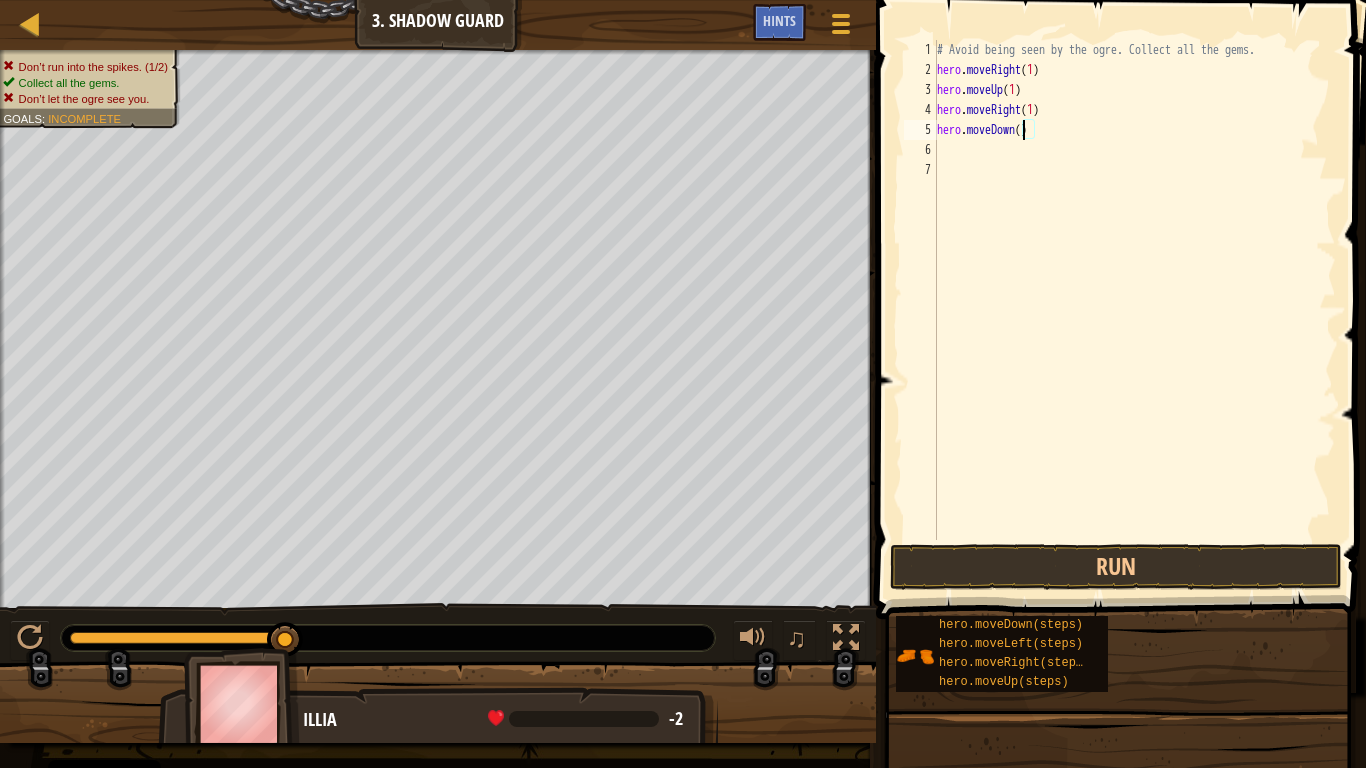 click on "# Avoid being seen by the ogre. Collect all the gems. hero . moveRight ( 1 ) hero . moveUp ( 1 ) hero . moveRight ( 1 ) hero . moveDown ( )" at bounding box center (1134, 310) 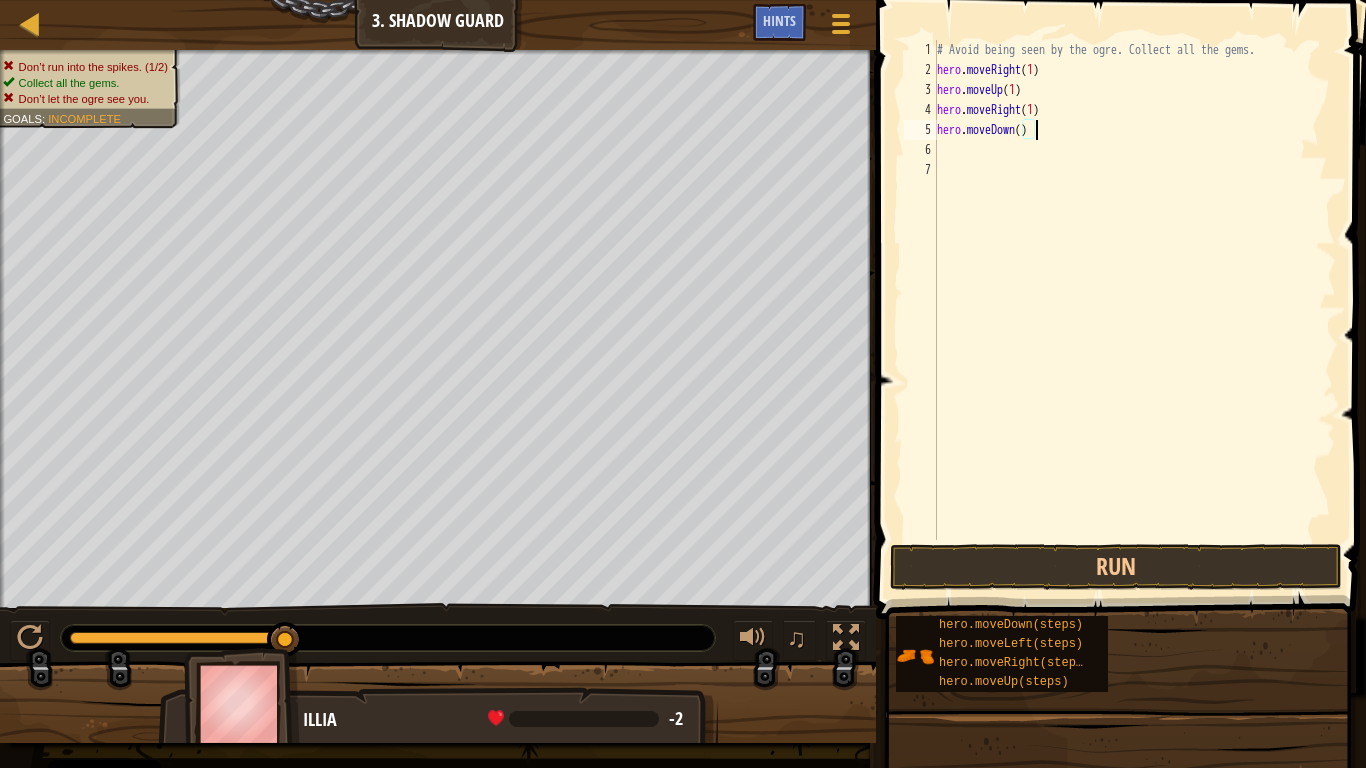 click on "# Avoid being seen by the ogre. Collect all the gems. hero . moveRight ( 1 ) hero . moveUp ( 1 ) hero . moveRight ( 1 ) hero . moveDown ( )" at bounding box center (1134, 310) 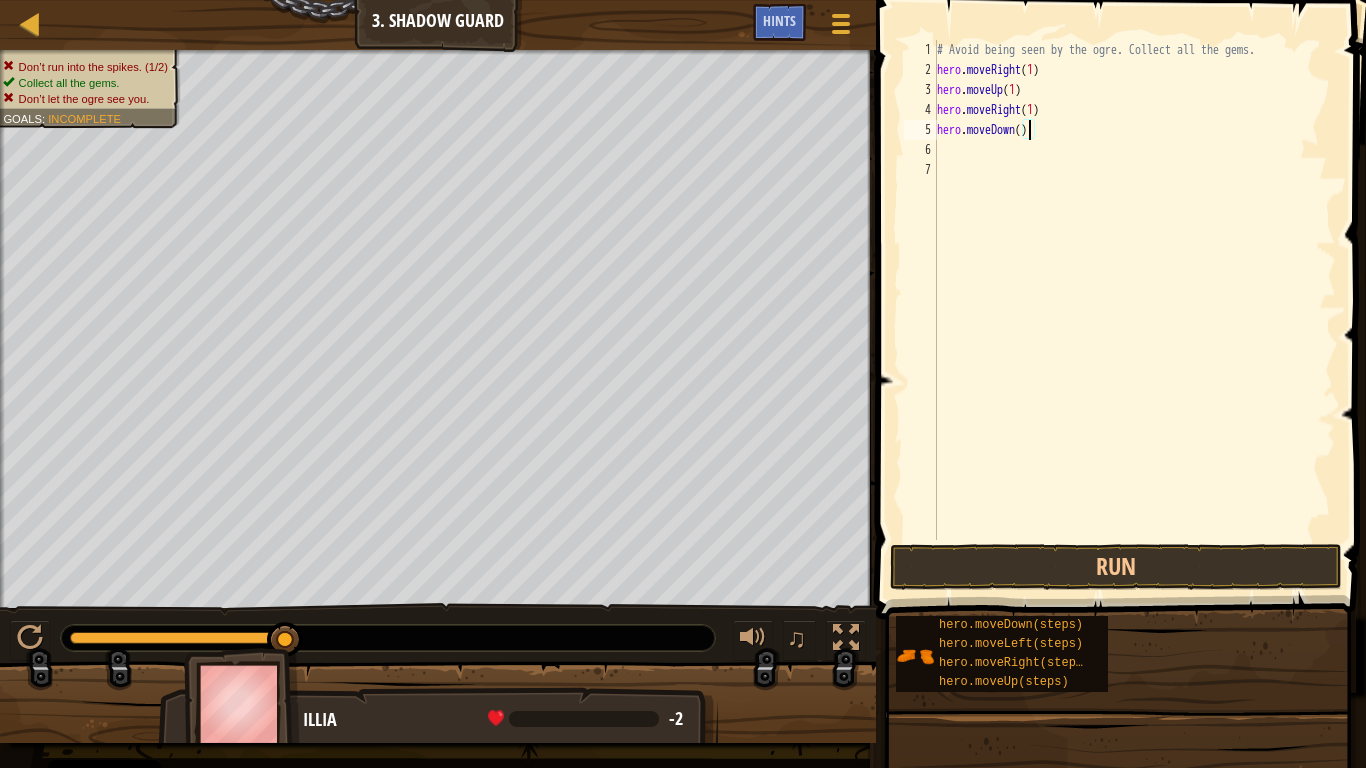 scroll, scrollTop: 9, scrollLeft: 8, axis: both 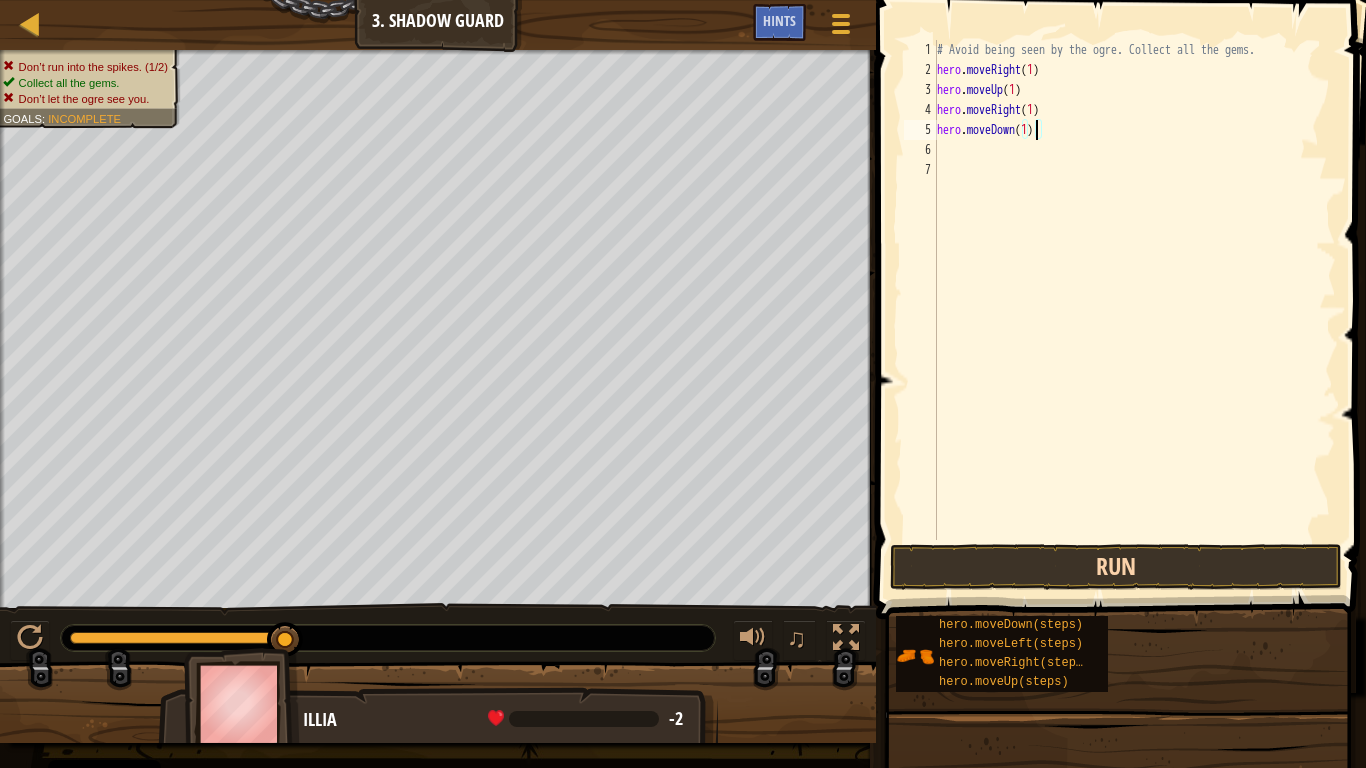 type on "hero.moveDown(1)" 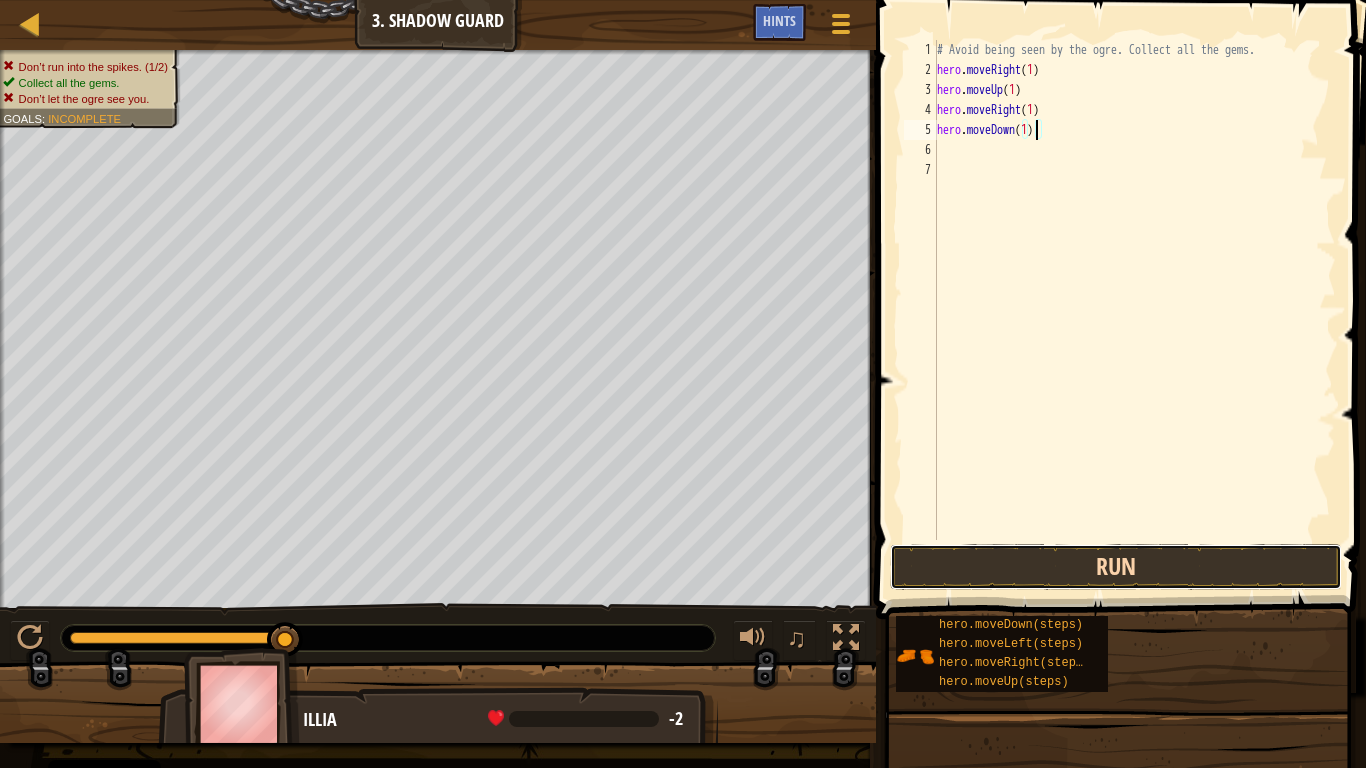 click on "Run" at bounding box center (1116, 567) 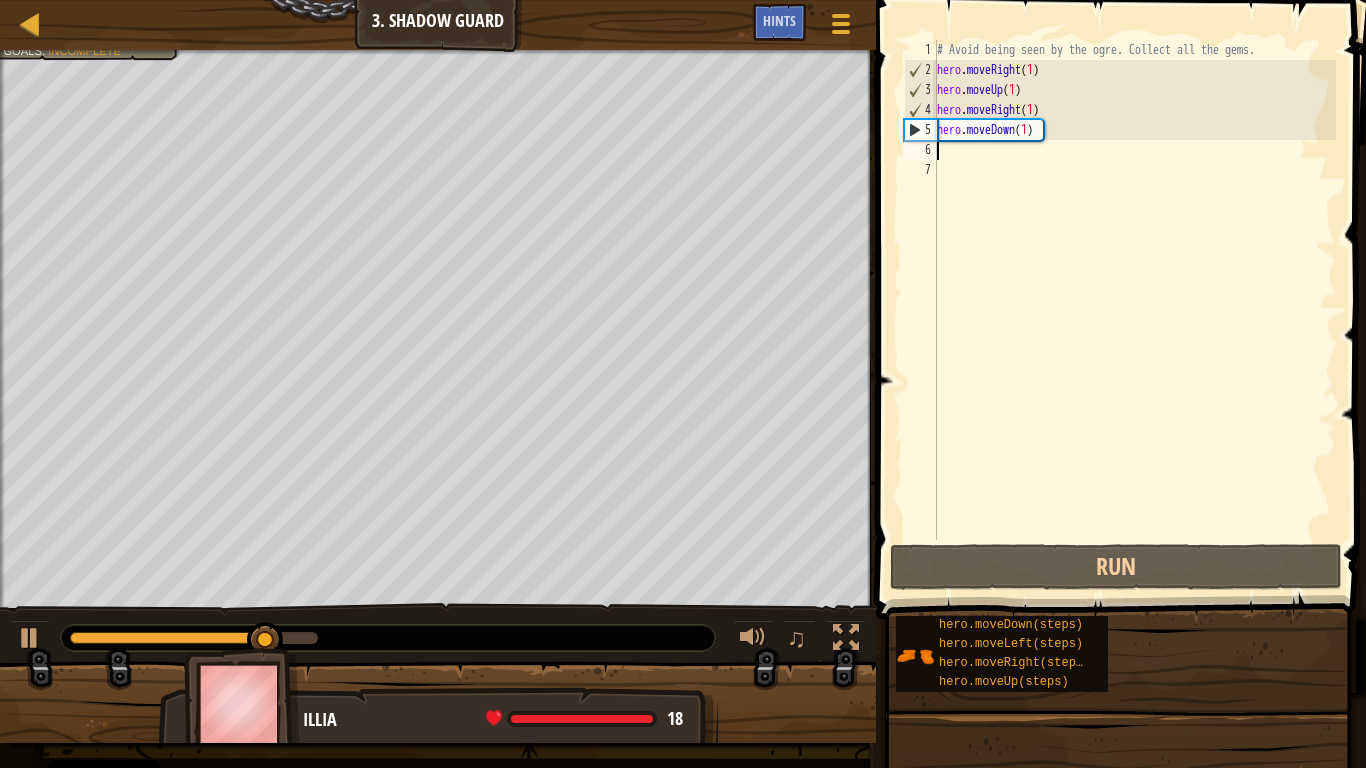 click on "# Avoid being seen by the ogre. Collect all the gems. hero . moveRight ( 1 ) hero . moveUp ( 1 ) hero . moveRight ( 1 ) hero . moveDown ( 1 )" at bounding box center [1134, 310] 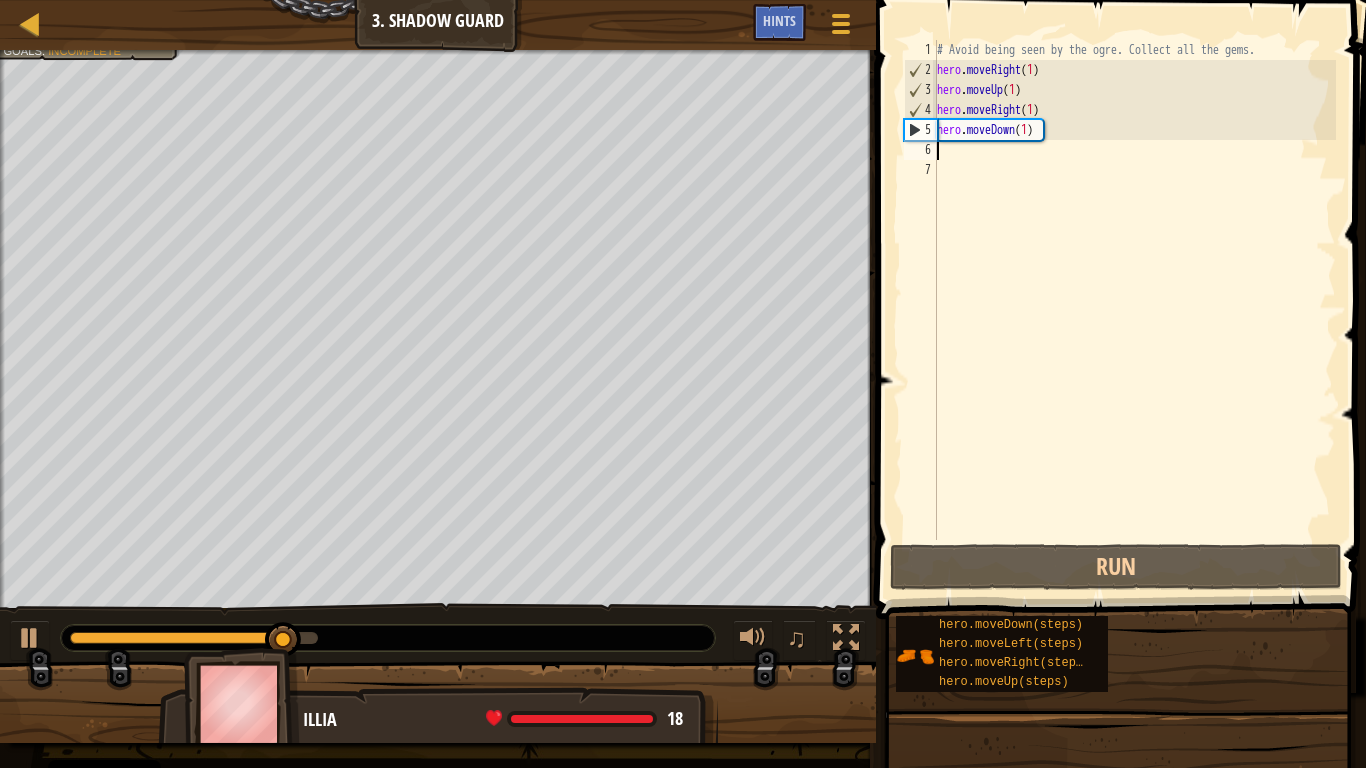 type on "h" 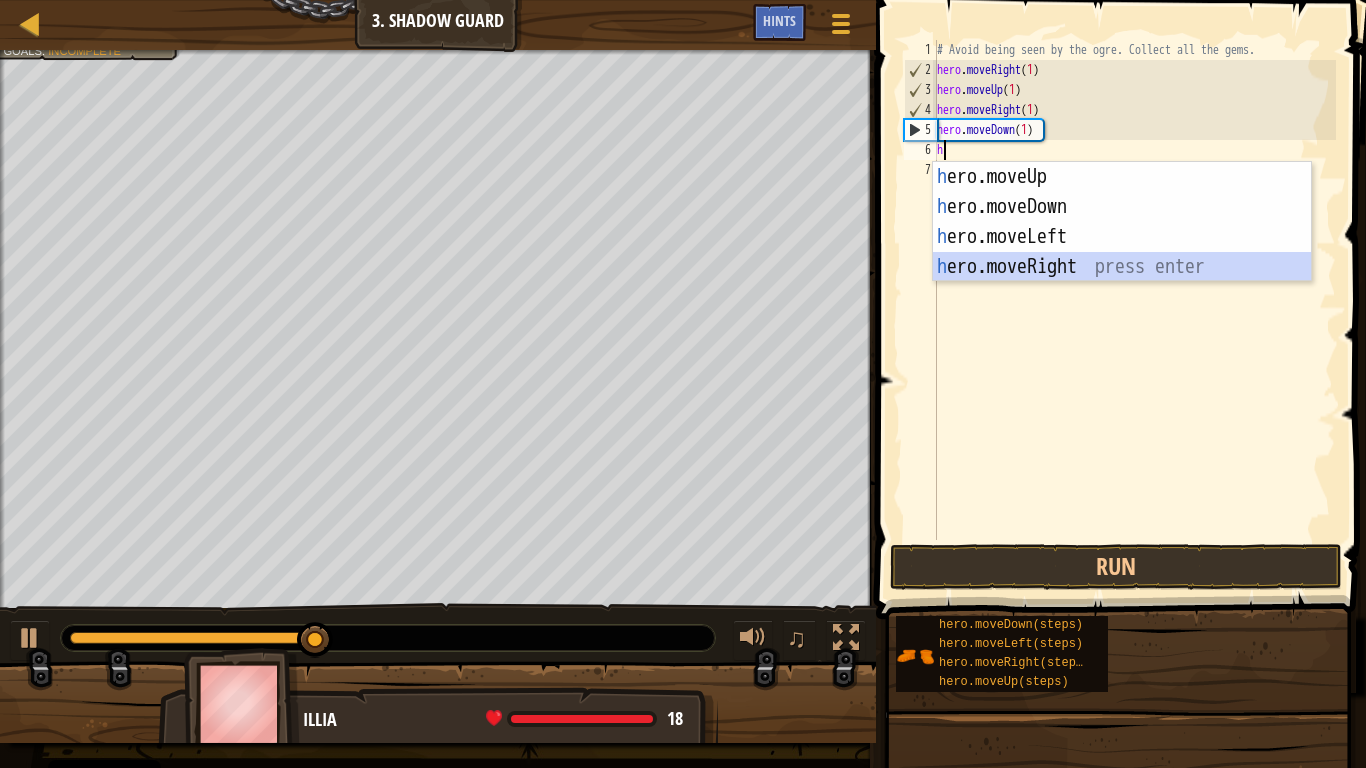 click on "h ero.moveUp press enter h ero.moveDown press enter h ero.moveLeft press enter h ero.moveRight press enter" at bounding box center (1122, 252) 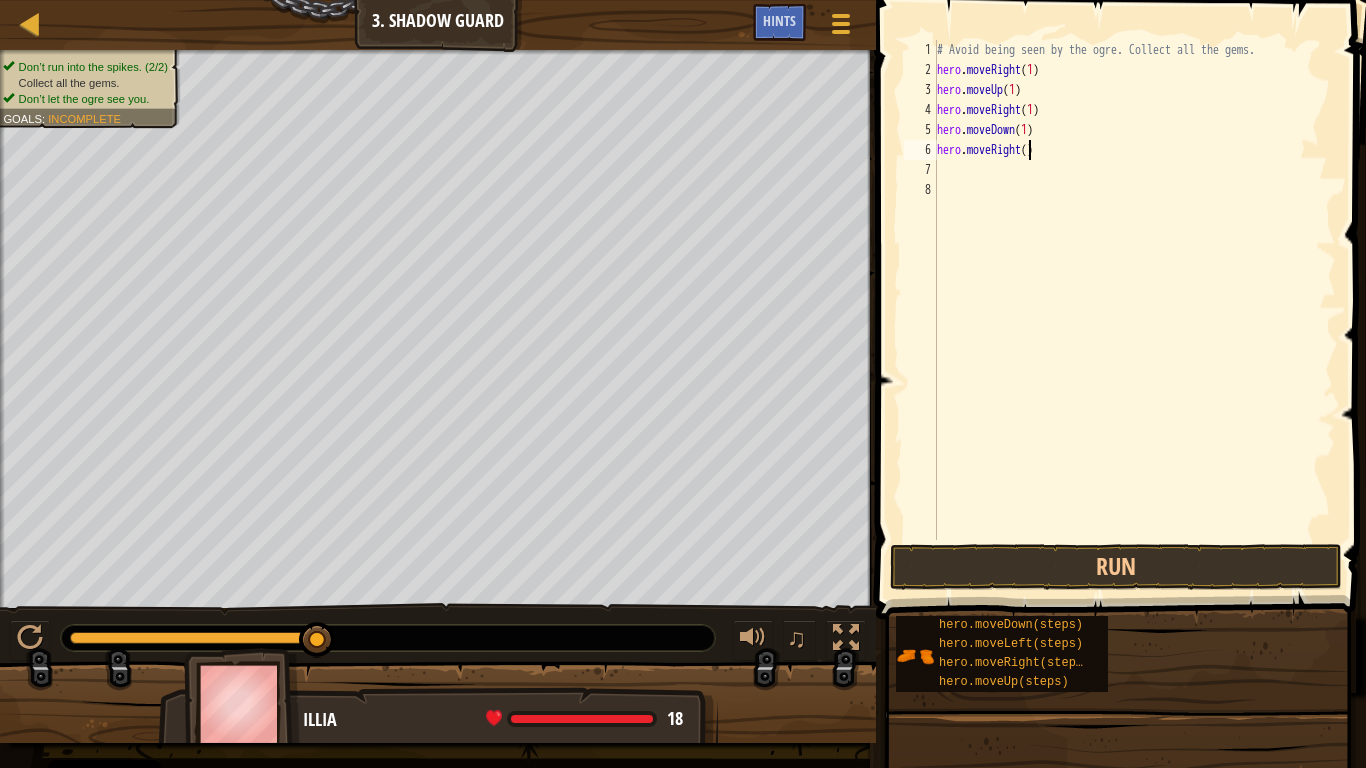 click on "# Avoid being seen by the ogre. Collect all the gems. hero . moveRight ( 1 ) hero . moveUp ( 1 ) hero . moveRight ( 1 ) hero . moveDown ( 1 ) hero . moveRight ( )" at bounding box center (1134, 310) 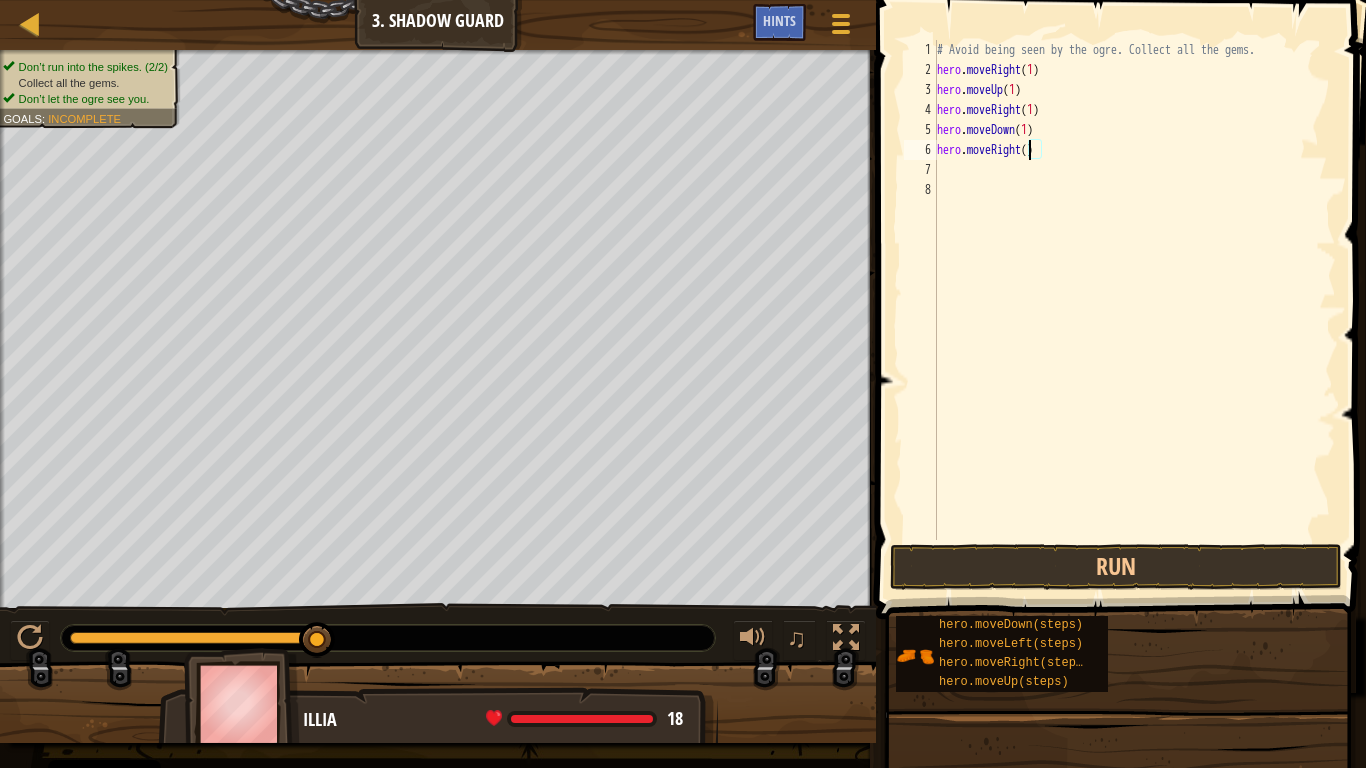 click on "# Avoid being seen by the ogre. Collect all the gems. hero . moveRight ( 1 ) hero . moveUp ( 1 ) hero . moveRight ( 1 ) hero . moveDown ( 1 ) hero . moveRight ( )" at bounding box center [1134, 310] 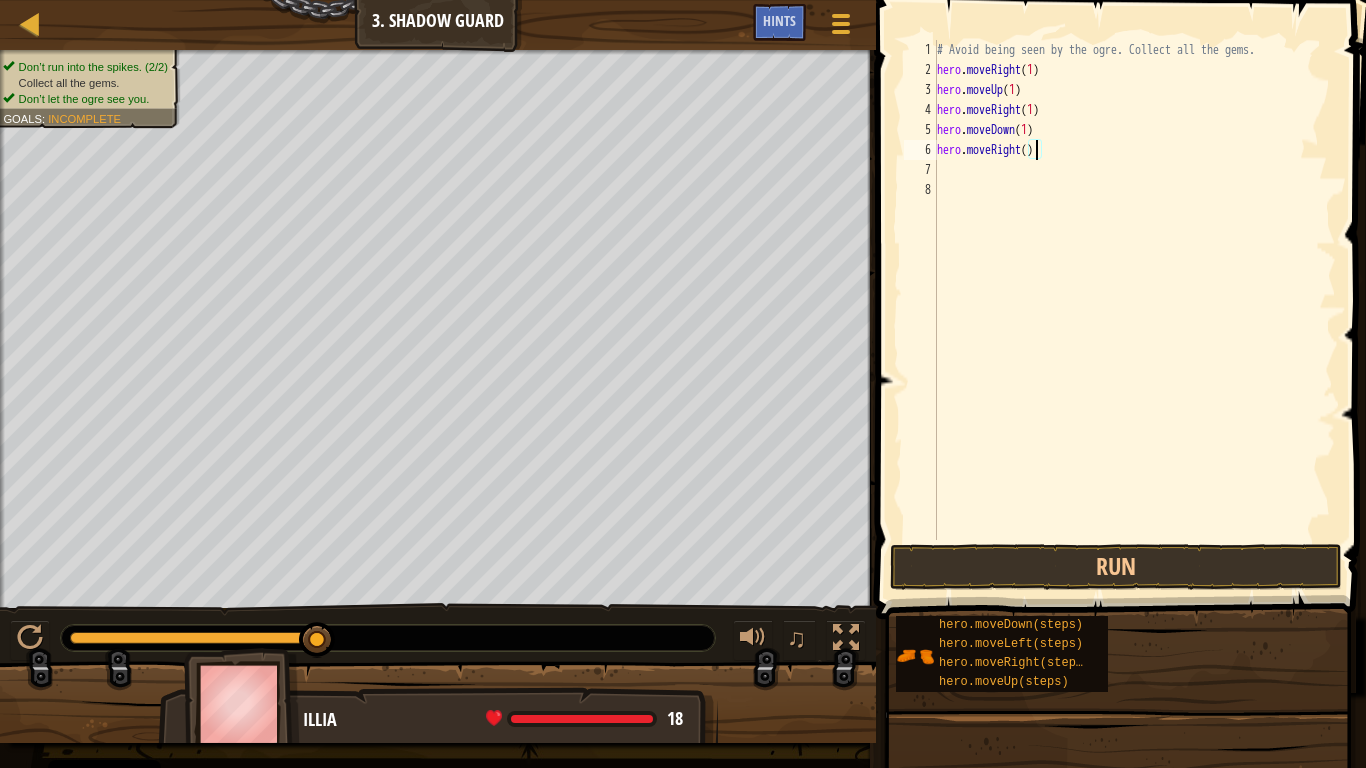 scroll, scrollTop: 9, scrollLeft: 8, axis: both 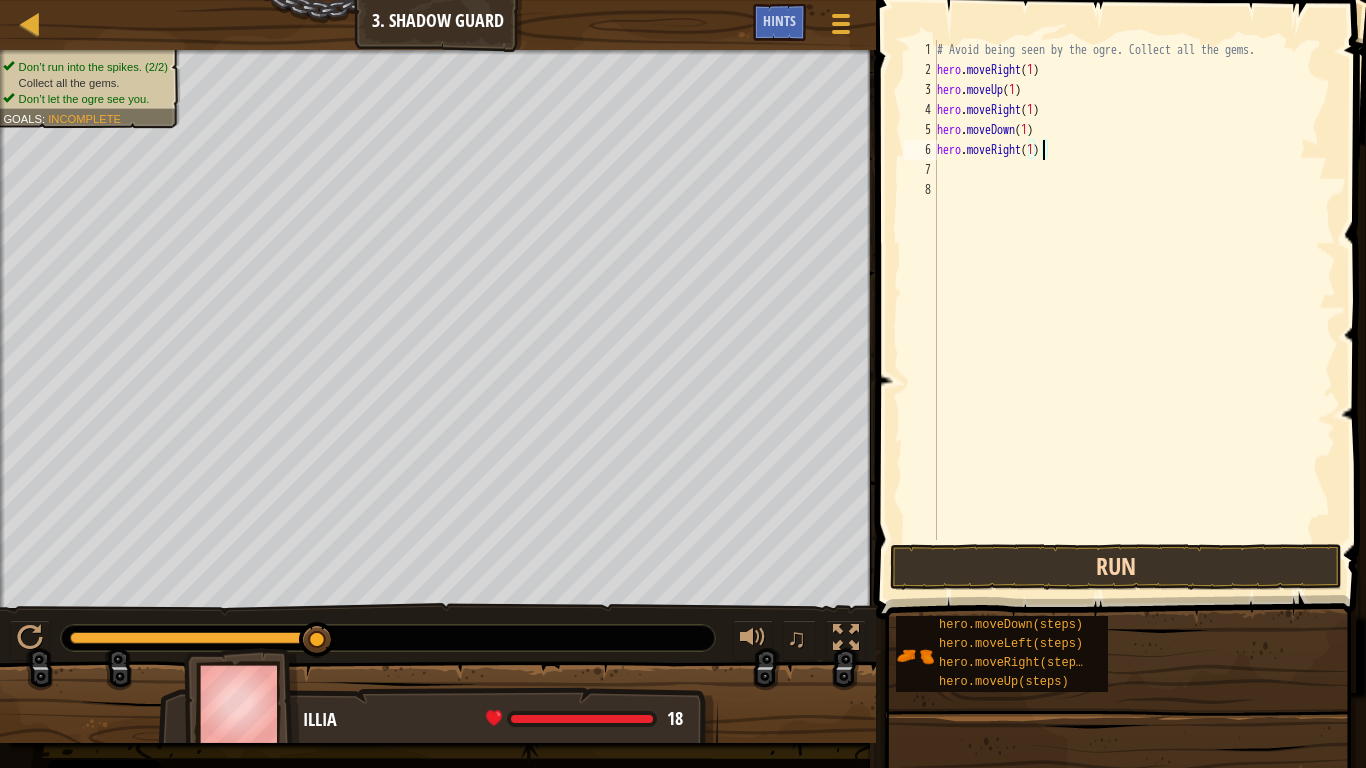type on "hero.moveRight(1)" 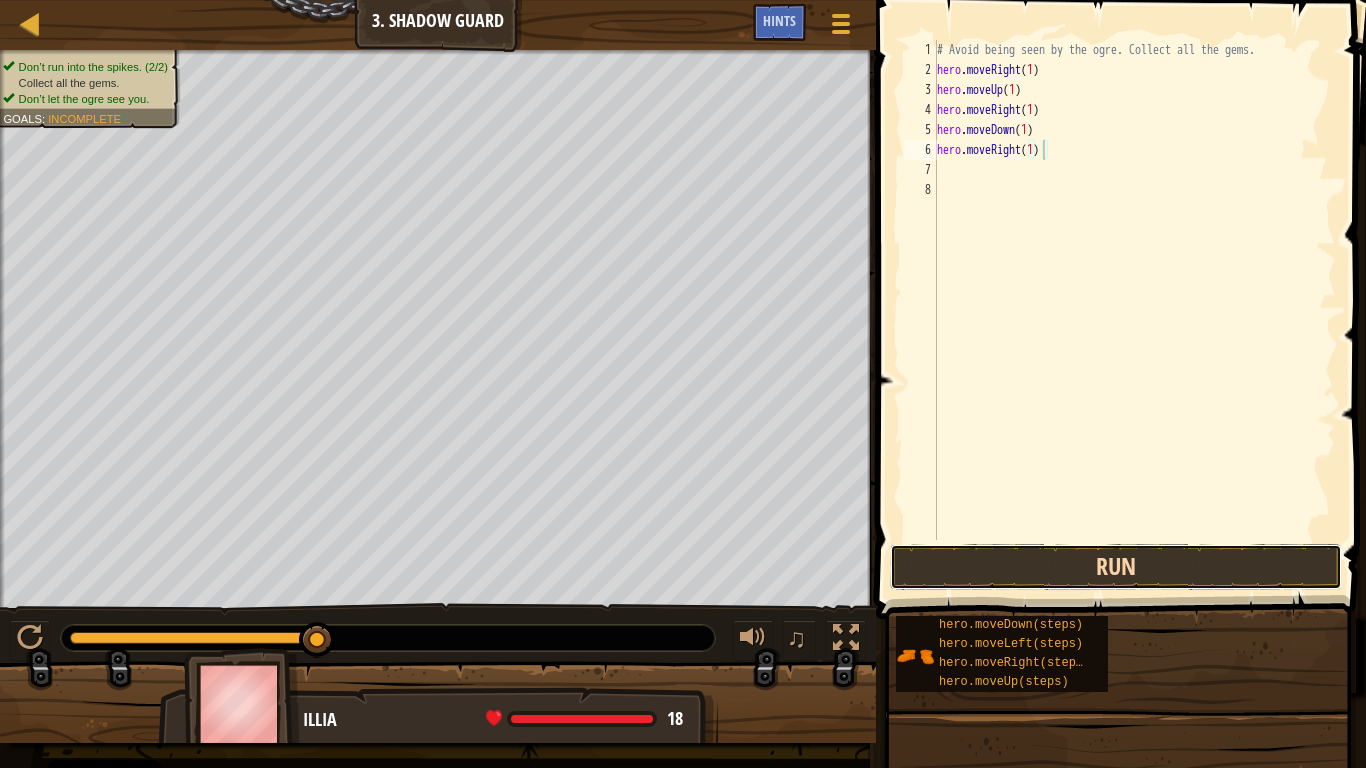 click on "Run" at bounding box center (1116, 567) 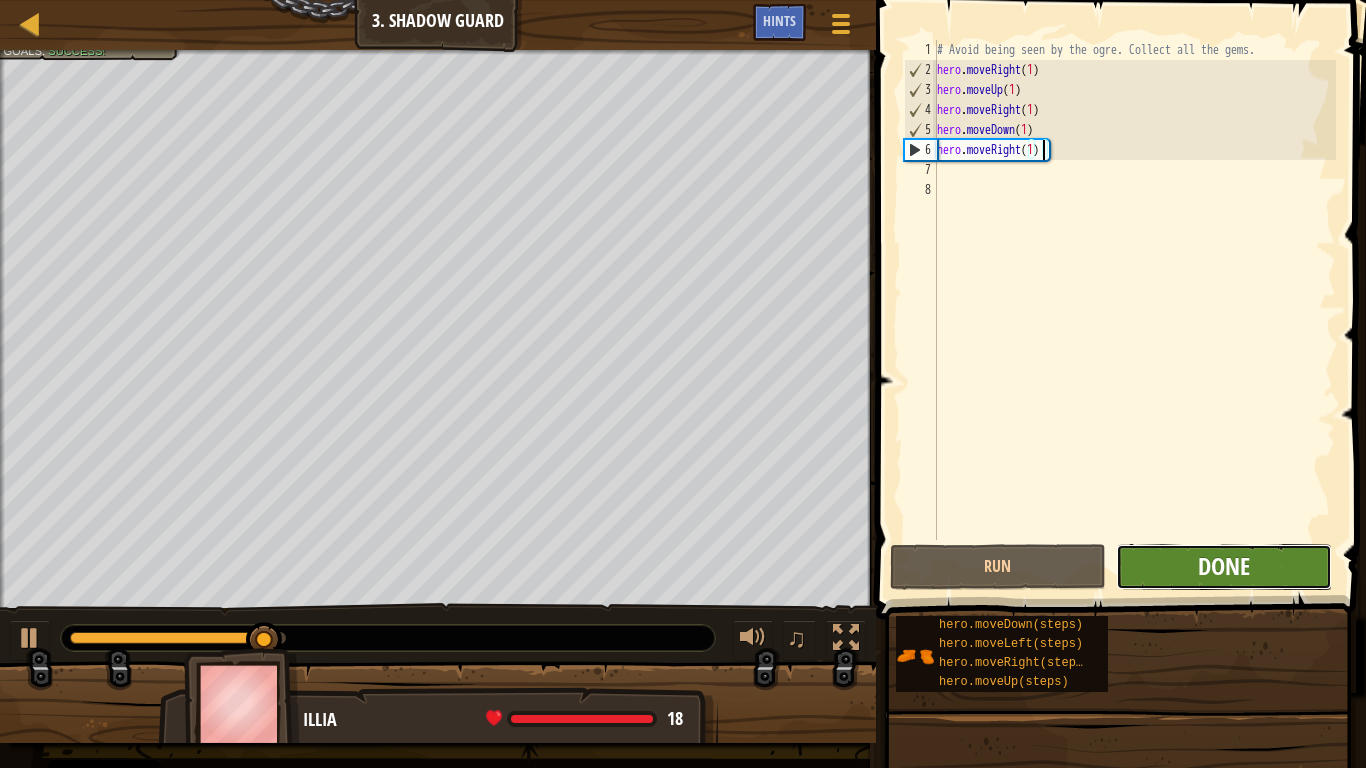 click on "Done" at bounding box center [1224, 566] 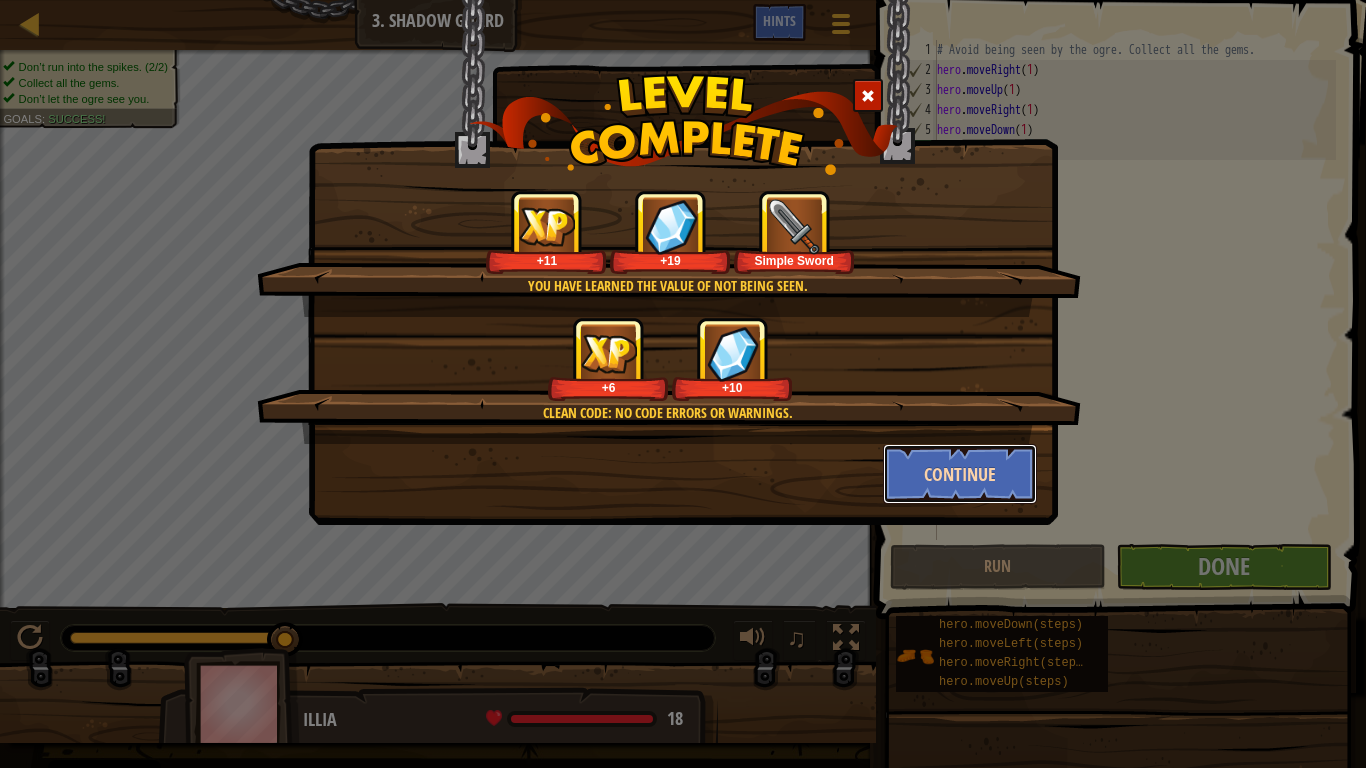click on "Continue" at bounding box center [960, 474] 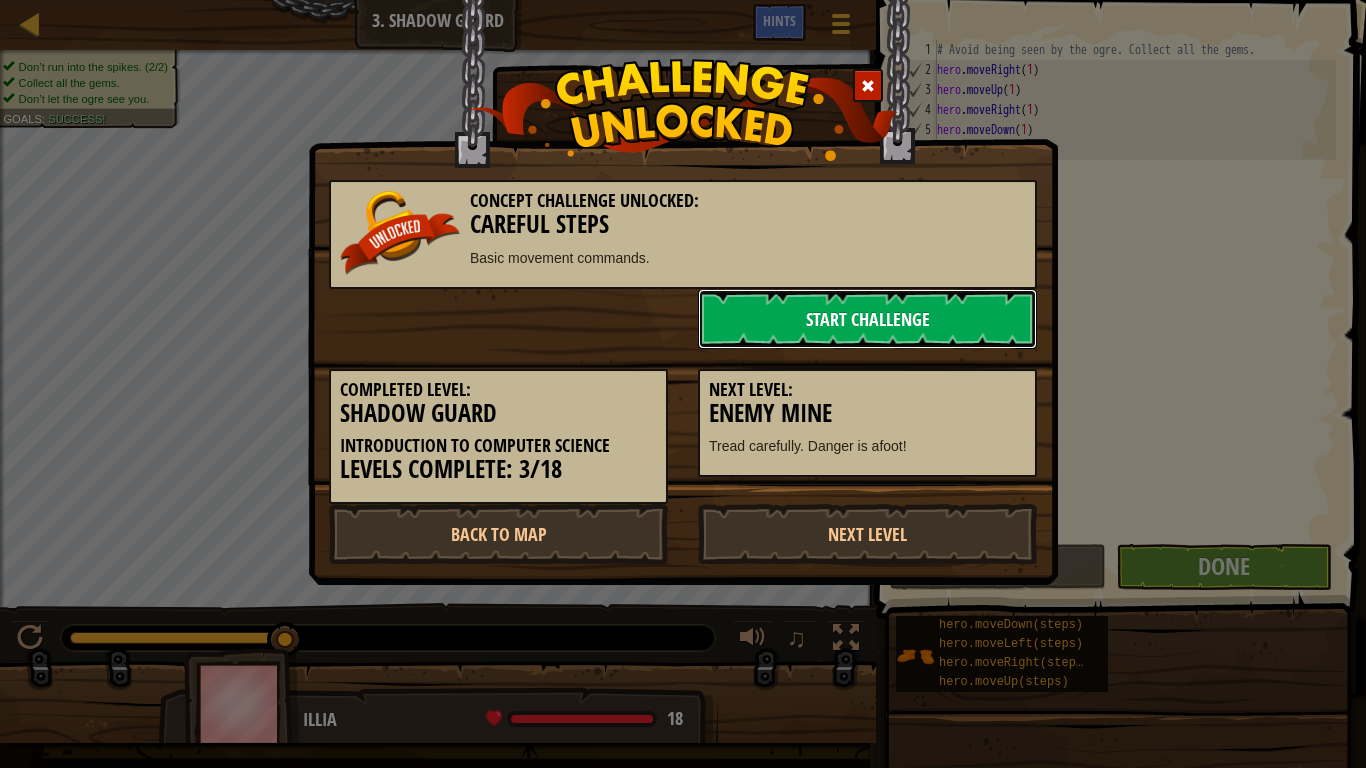 click on "Start Challenge" at bounding box center [867, 319] 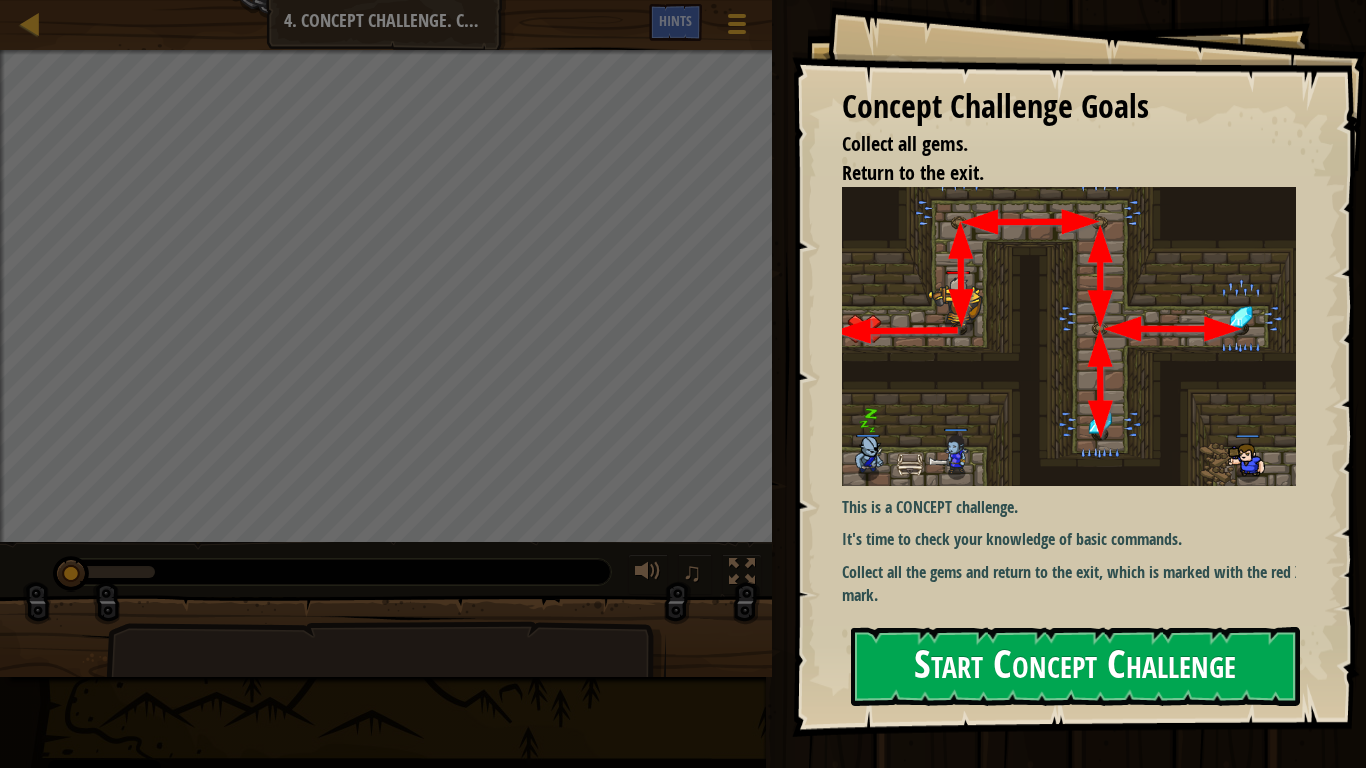 click on "Start Concept Challenge" at bounding box center [1075, 666] 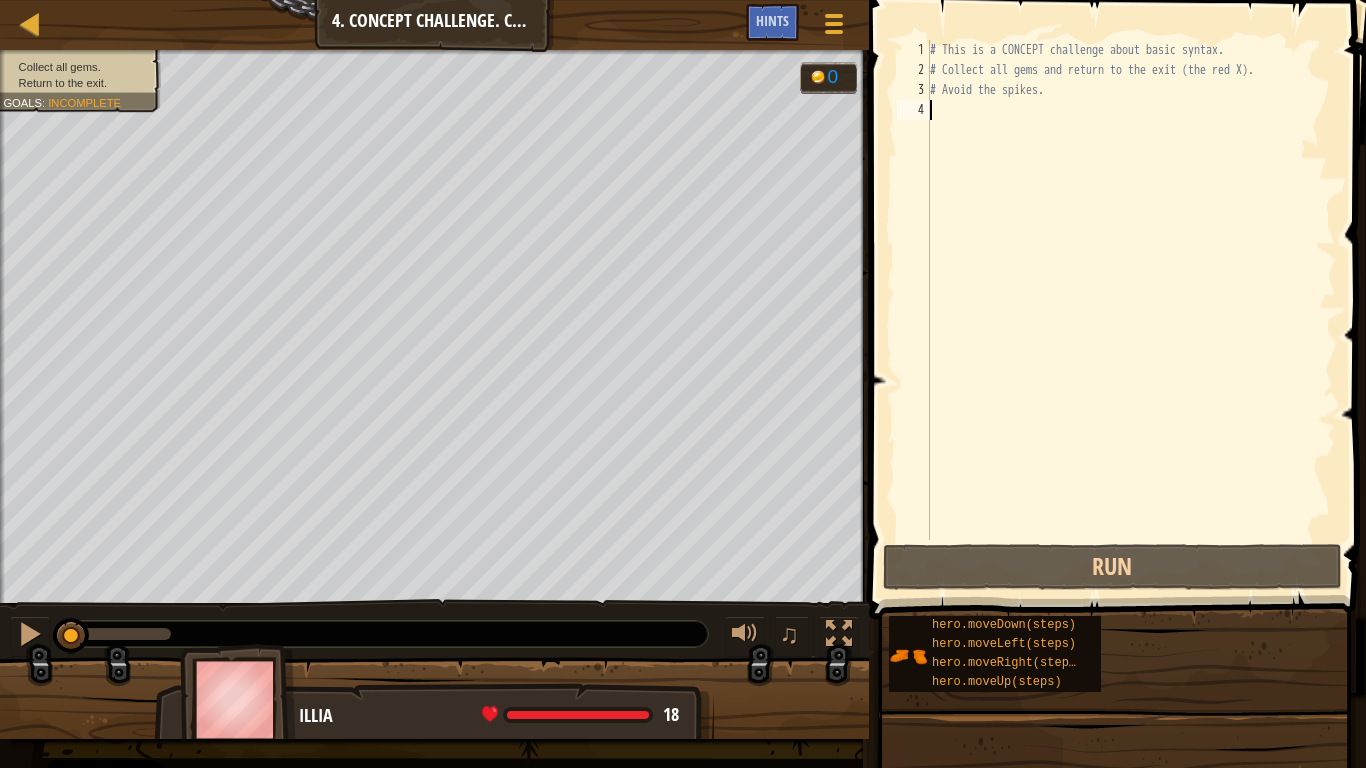 type on "h" 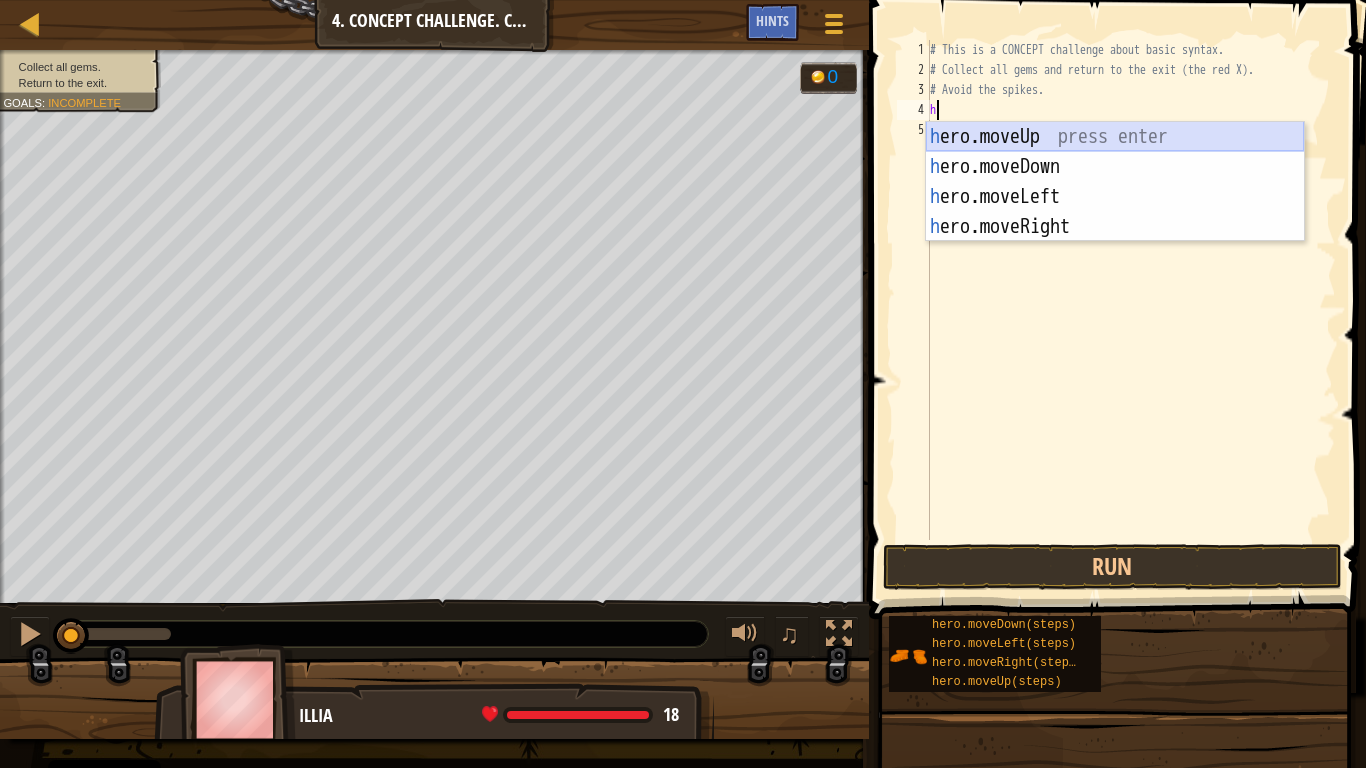 click on "h ero.moveUp press enter h ero.moveDown press enter h ero.moveLeft press enter h ero.moveRight press enter" at bounding box center [1115, 212] 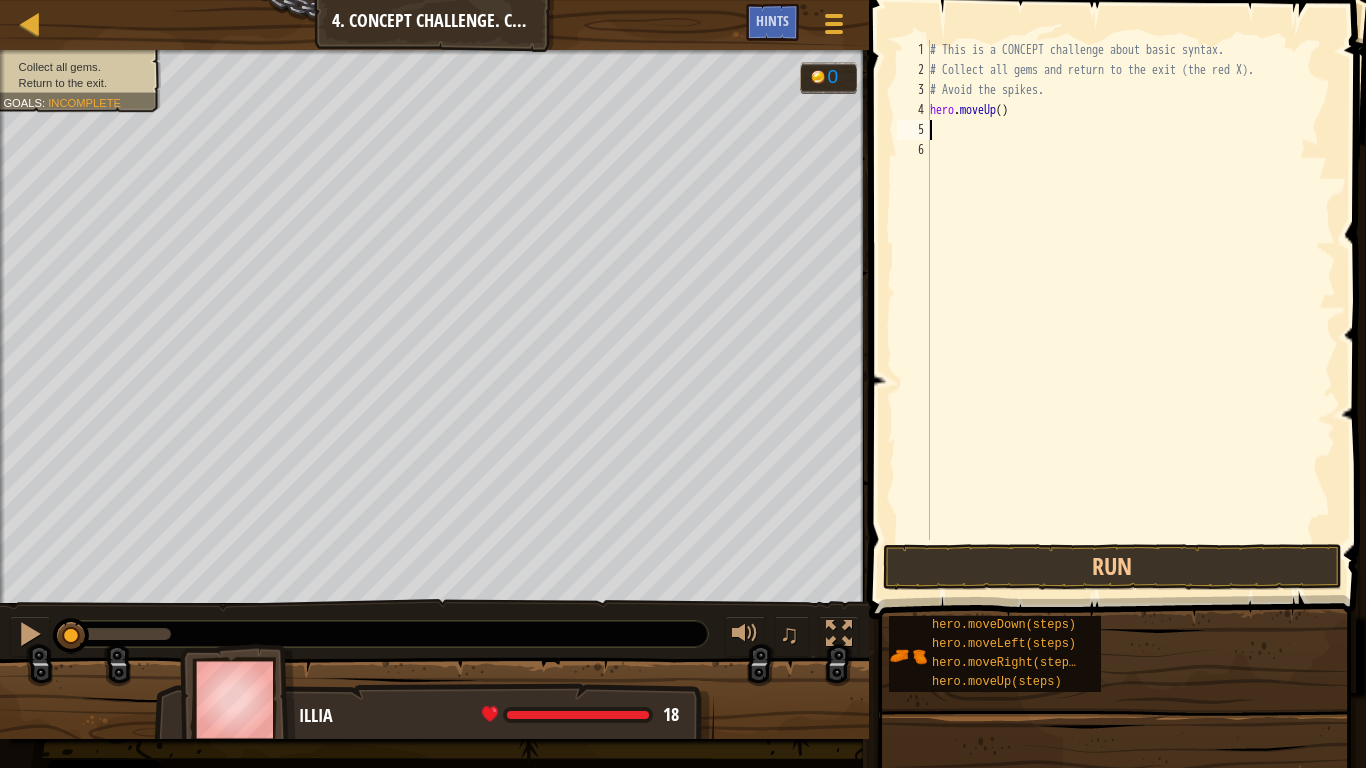 click on "# This is a CONCEPT challenge about basic syntax. # Collect all gems and return to the exit (the red X). # Avoid the spikes. hero . moveUp ( )" at bounding box center [1131, 310] 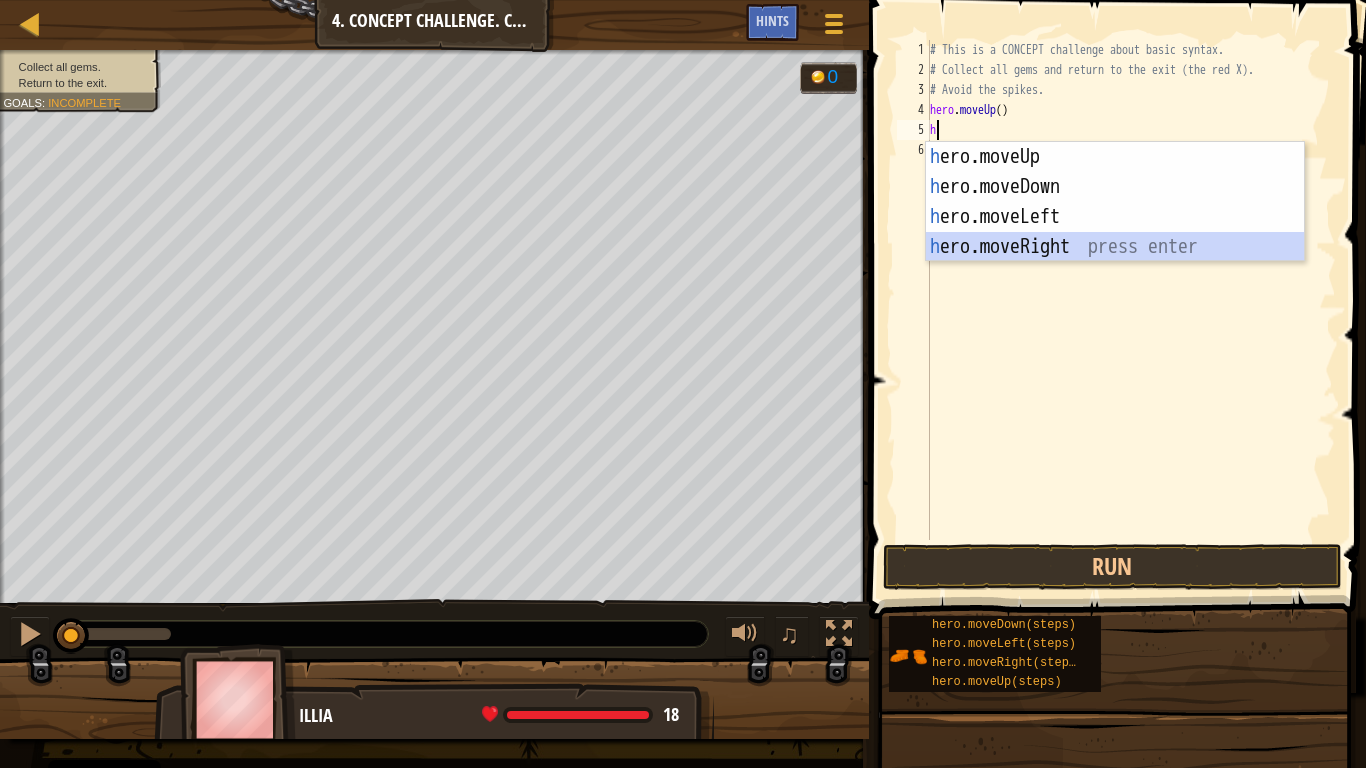 click on "h ero.moveUp press enter h ero.moveDown press enter h ero.moveLeft press enter h ero.moveRight press enter" at bounding box center [1115, 232] 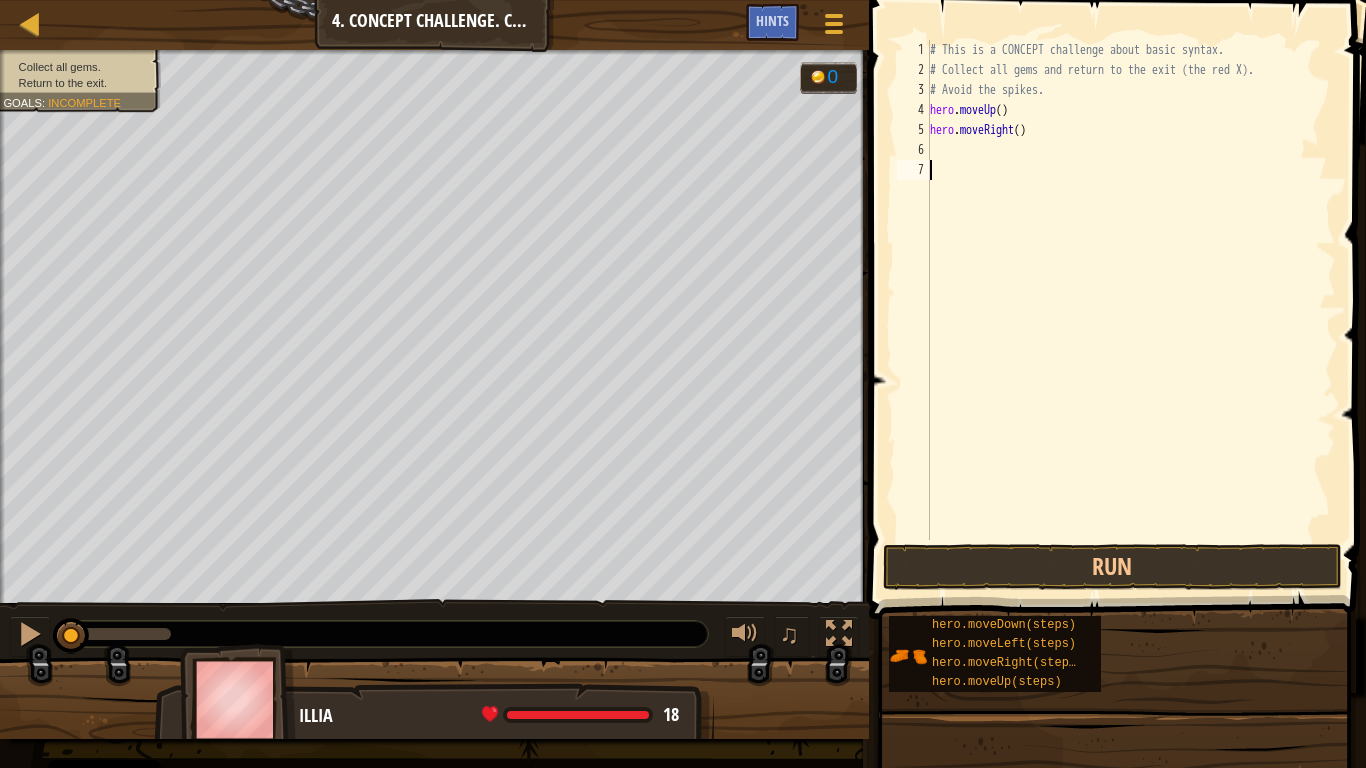 click on "# This is a CONCEPT challenge about basic syntax. # Collect all gems and return to the exit (the red X). # Avoid the spikes. hero . moveUp ( ) hero . moveRight ( )" at bounding box center [1131, 310] 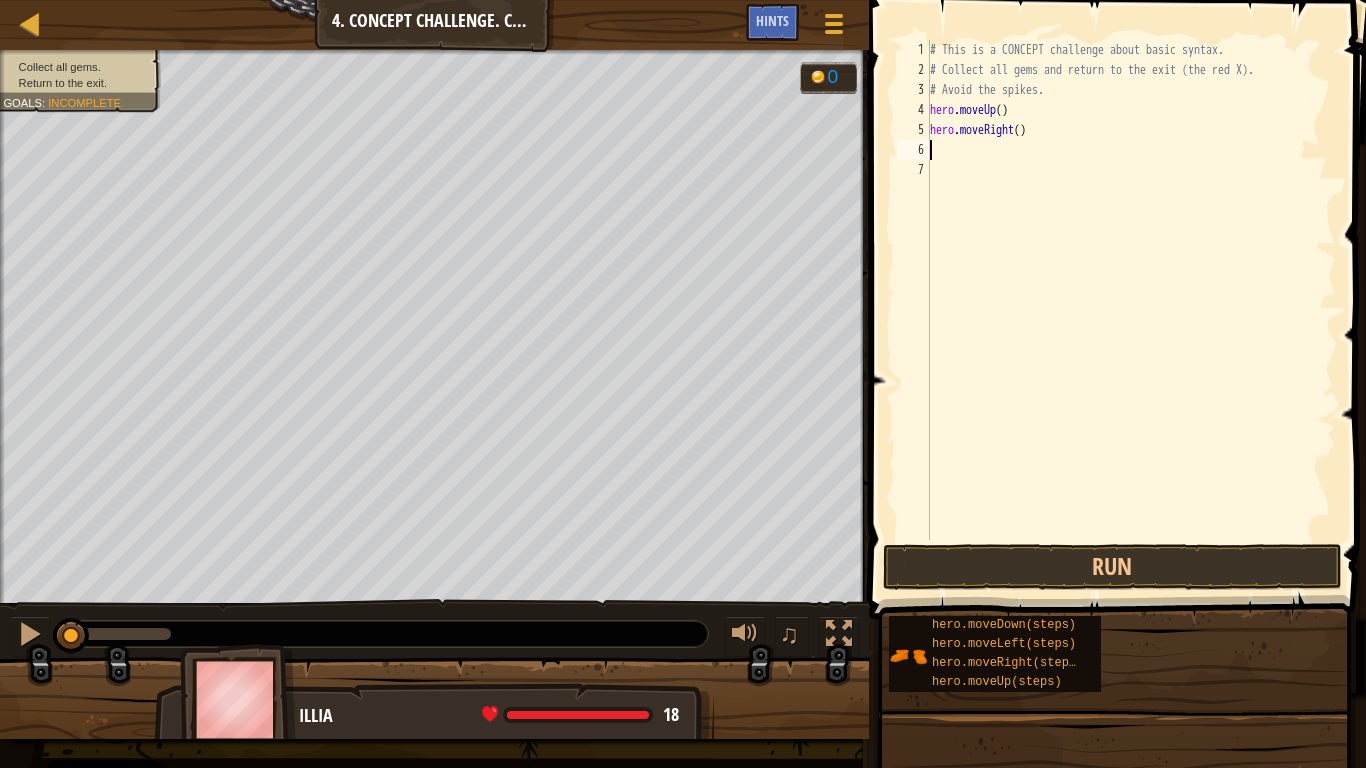 type on "h" 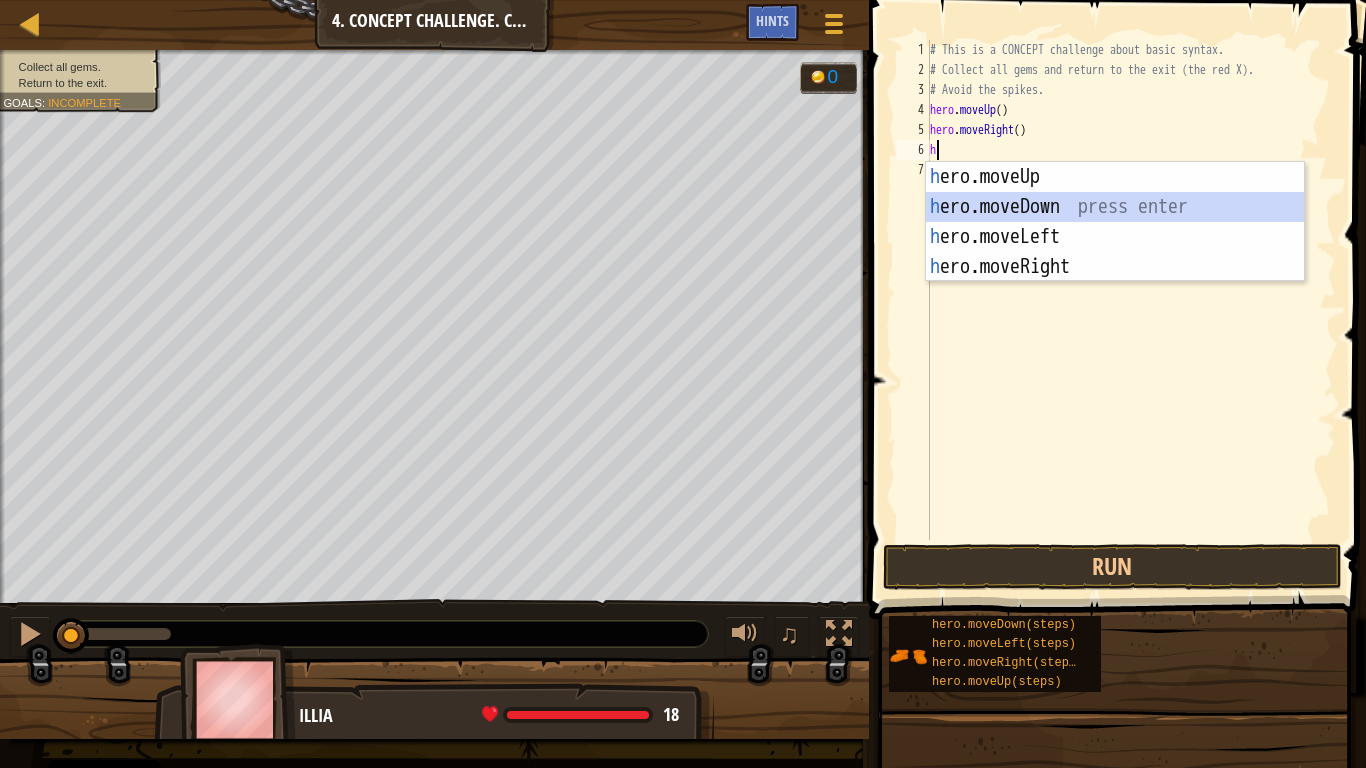 click on "h ero.moveUp press enter h ero.moveDown press enter h ero.moveLeft press enter h ero.moveRight press enter" at bounding box center (1115, 252) 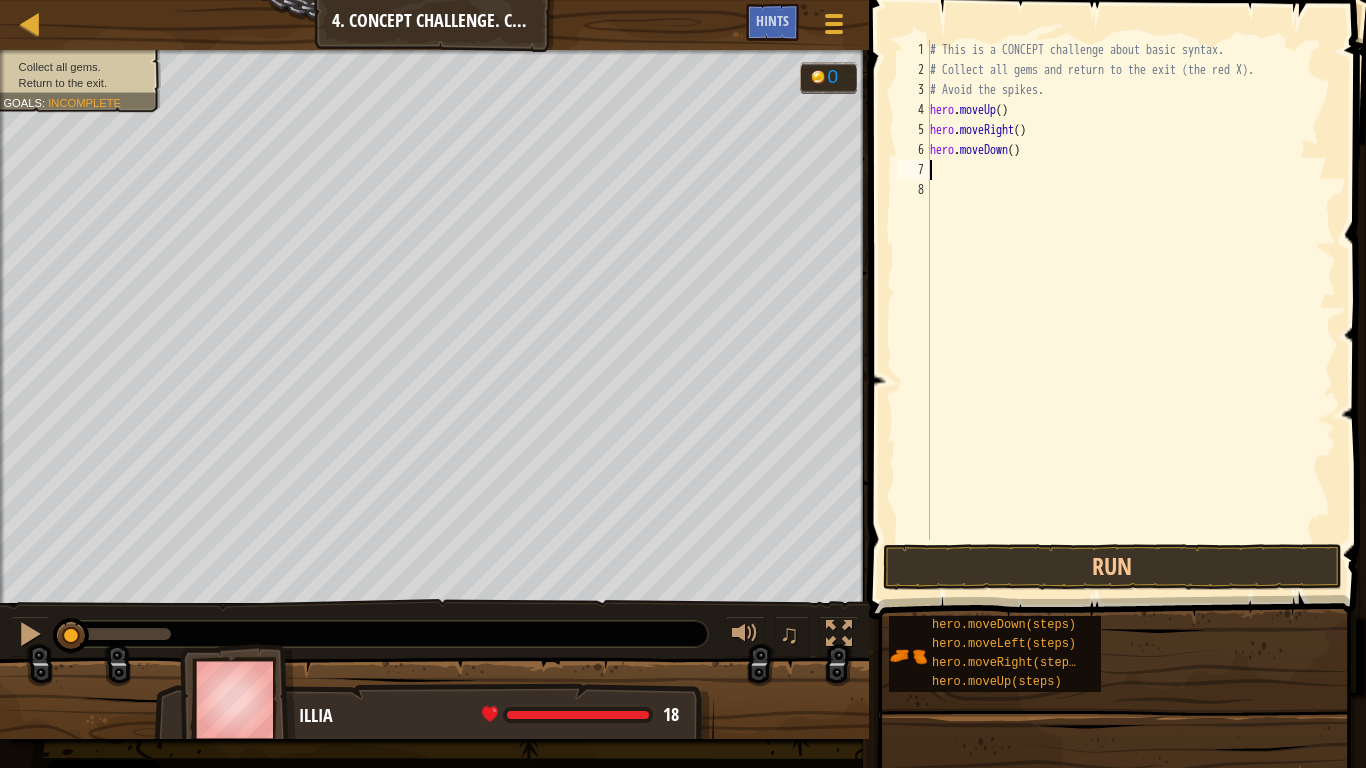 type on "h" 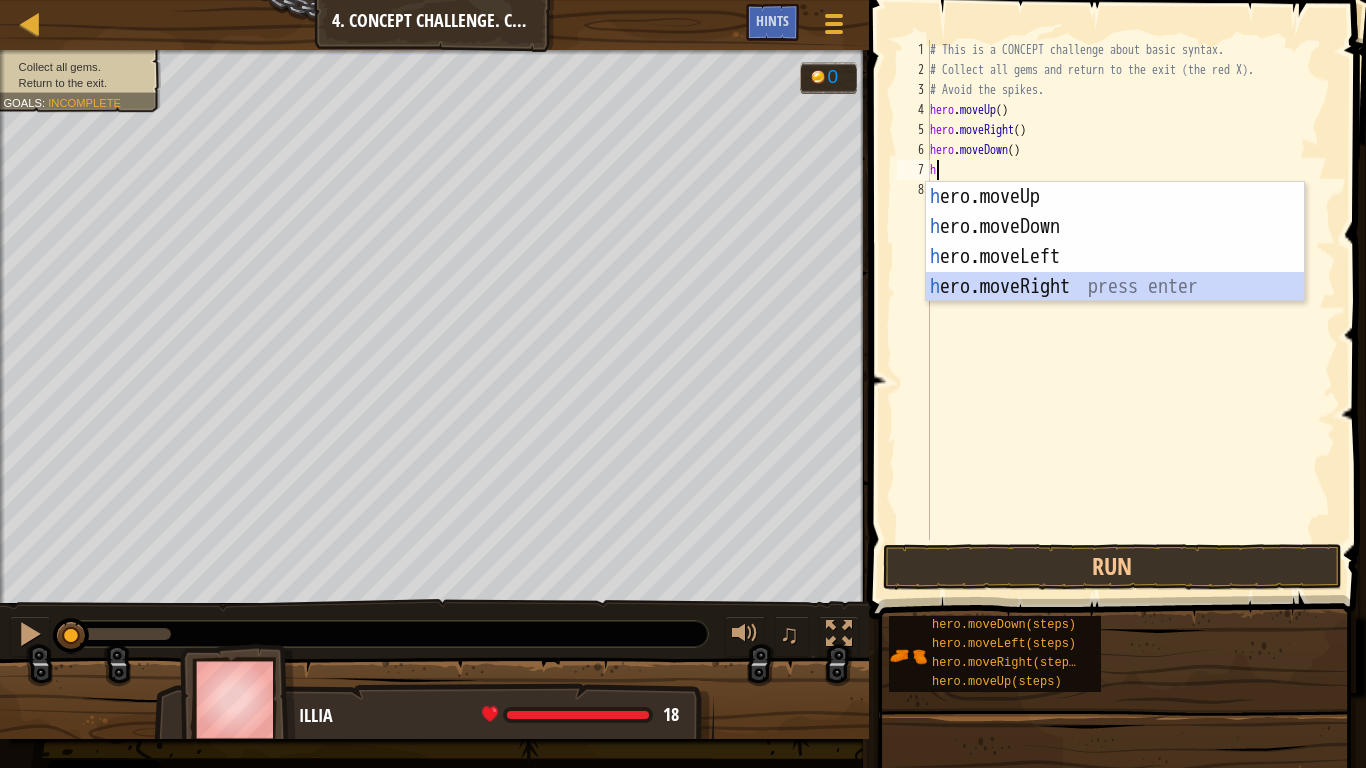 click on "h ero.moveUp press enter h ero.moveDown press enter h ero.moveLeft press enter h ero.moveRight press enter" at bounding box center [1115, 272] 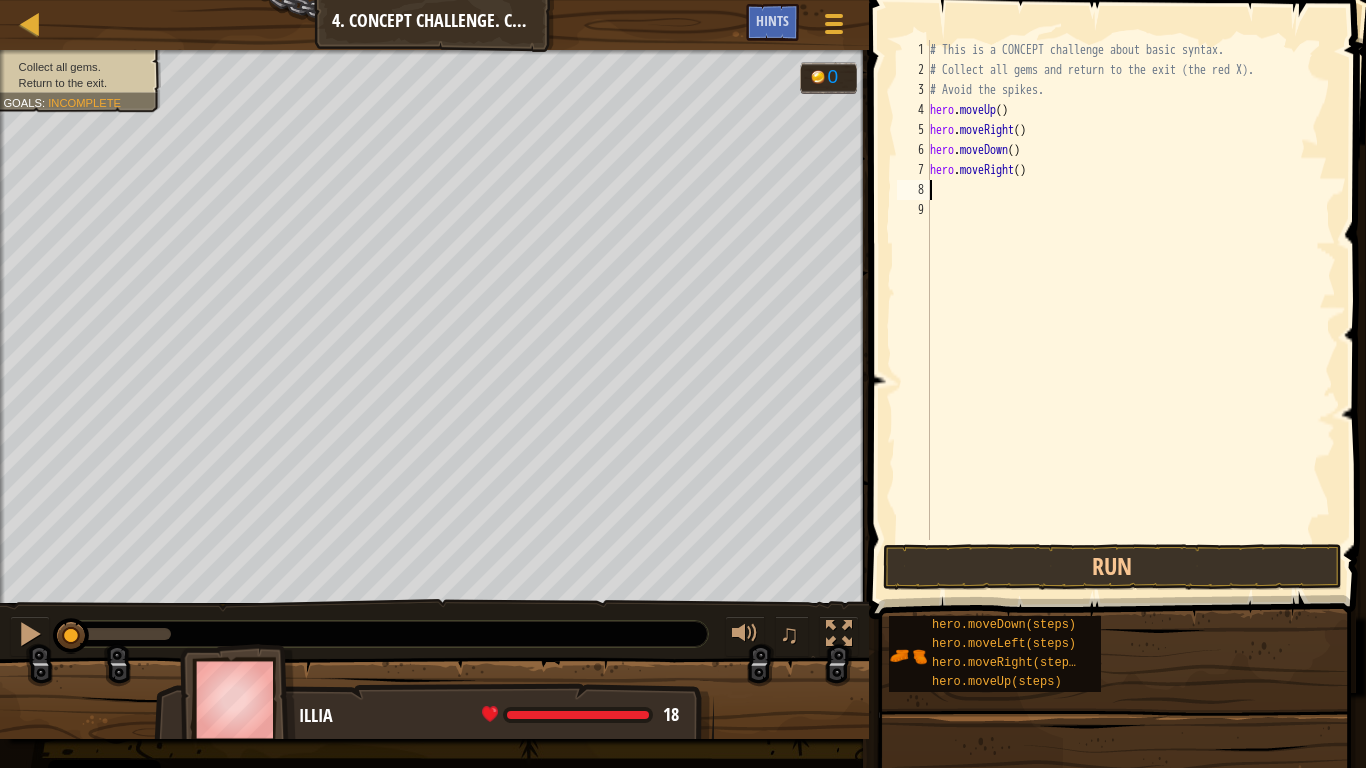type on "h" 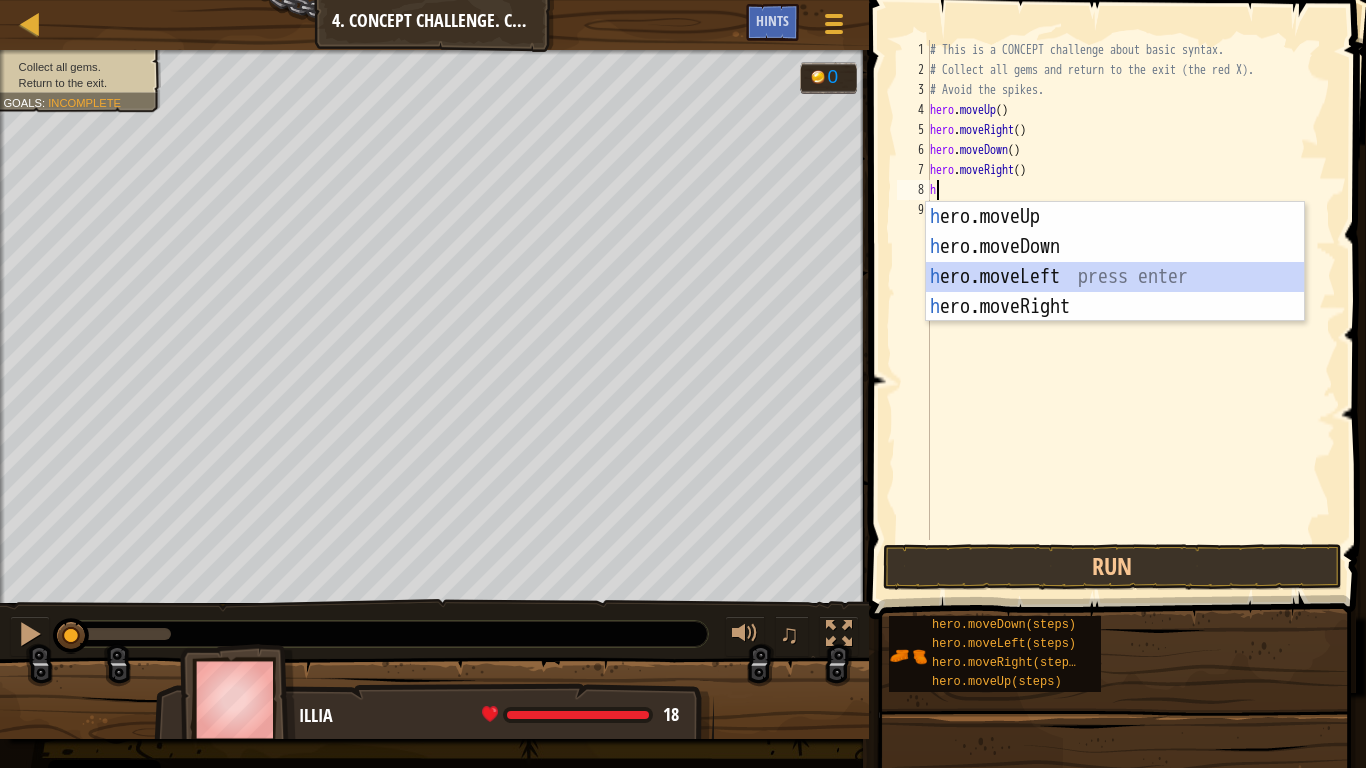 click on "h ero.moveUp press enter h ero.moveDown press enter h ero.moveLeft press enter h ero.moveRight press enter" at bounding box center (1115, 292) 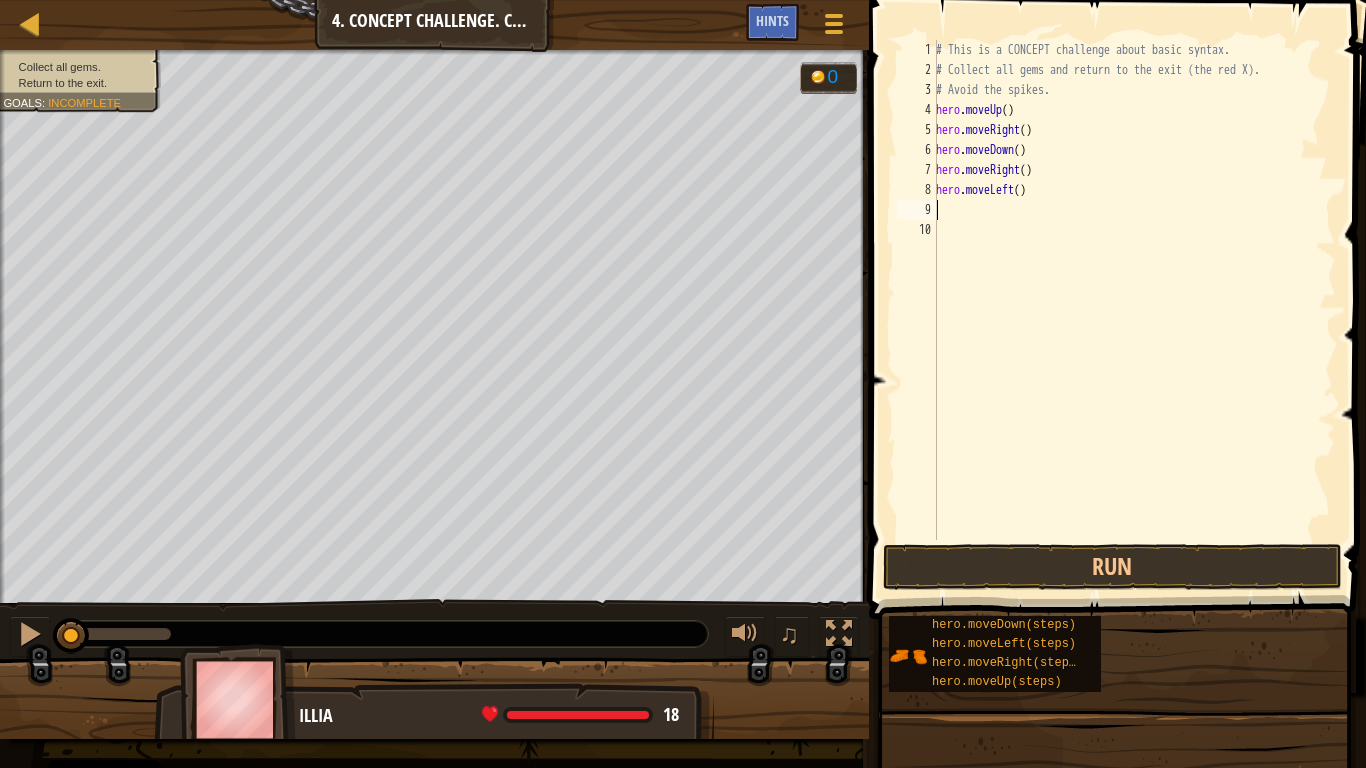 type on "h" 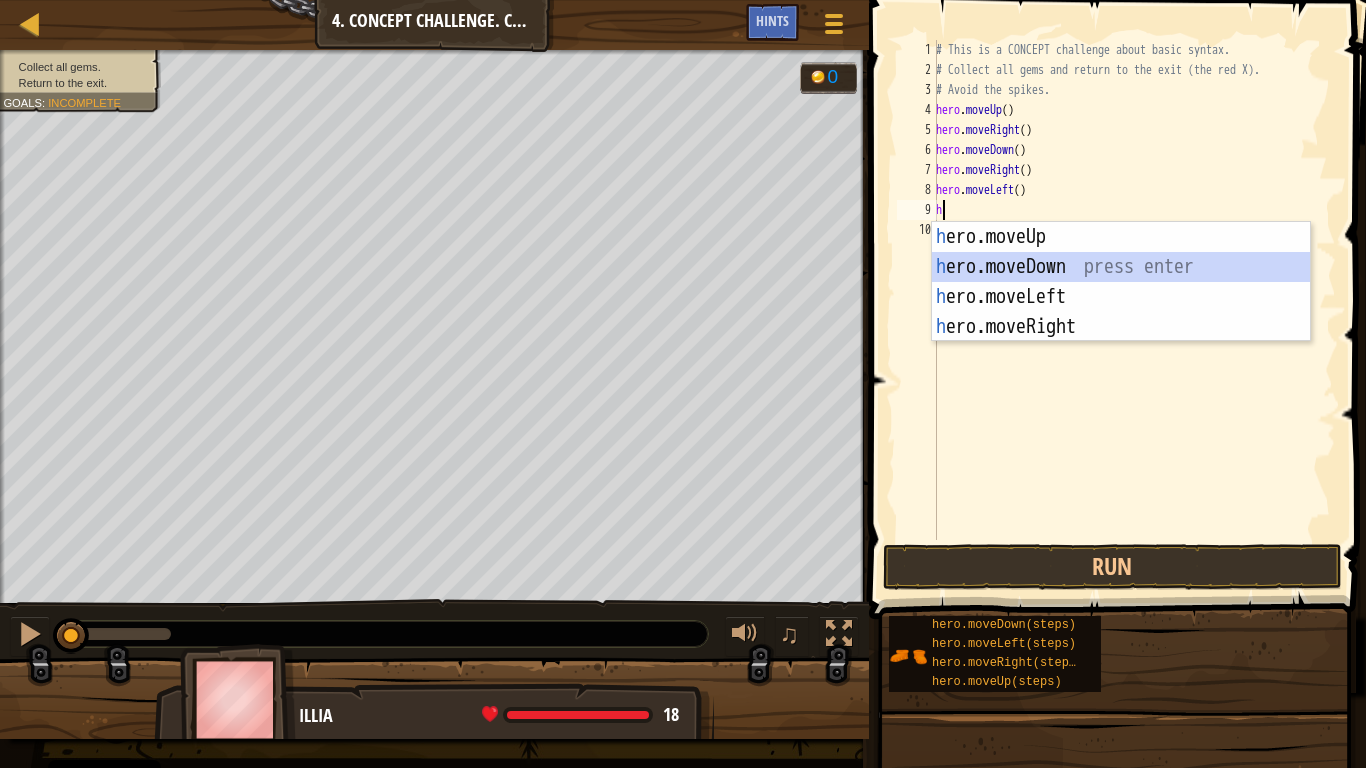 click on "h ero.moveUp press enter h ero.moveDown press enter h ero.moveLeft press enter h ero.moveRight press enter" at bounding box center (1121, 312) 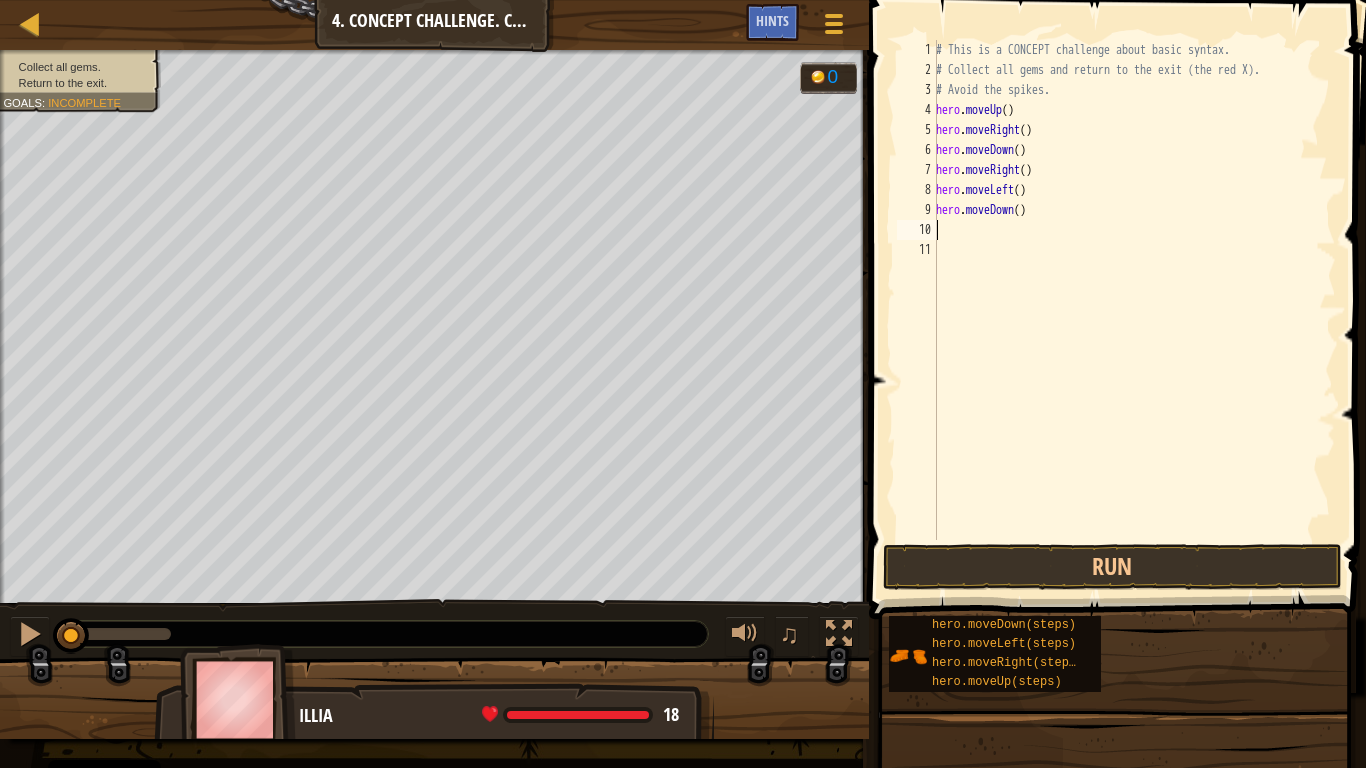 type on "h" 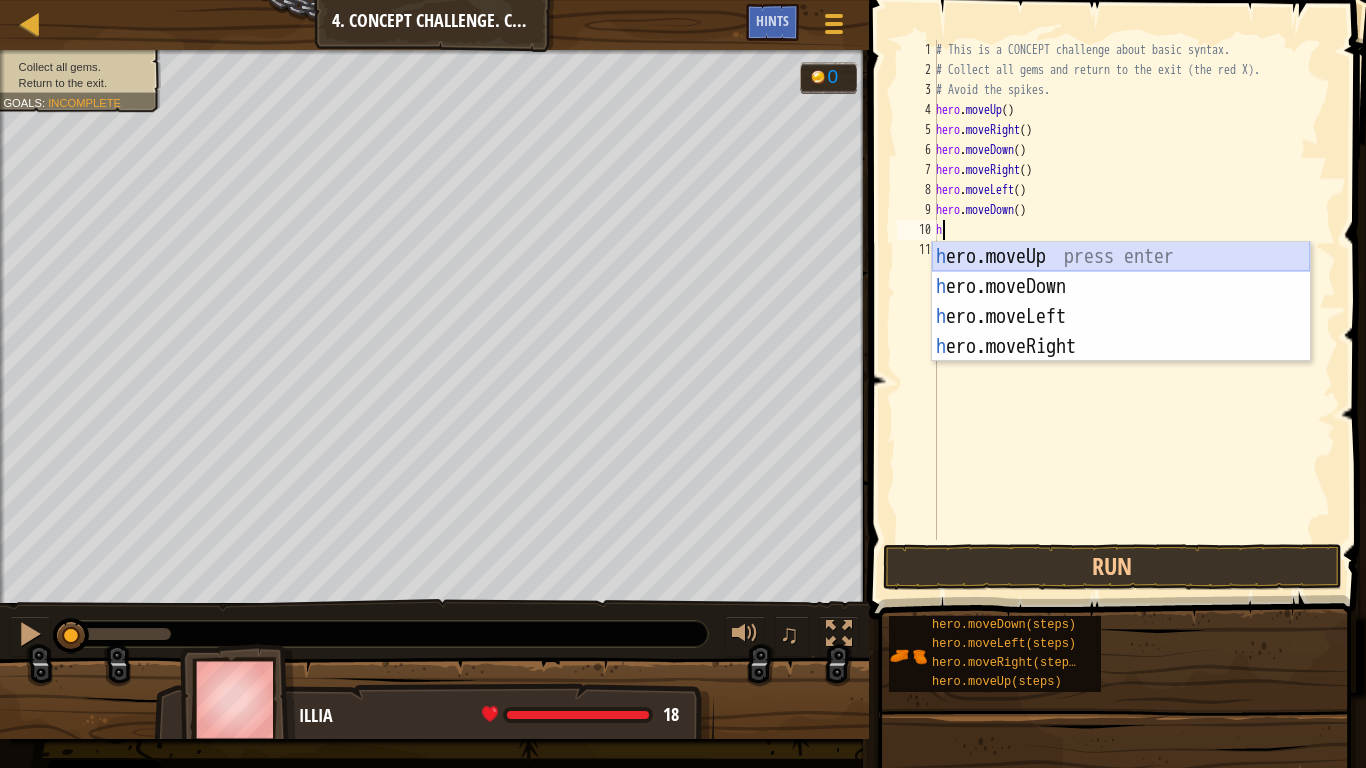 click on "h ero.moveUp press enter h ero.moveDown press enter h ero.moveLeft press enter h ero.moveRight press enter" at bounding box center [1121, 332] 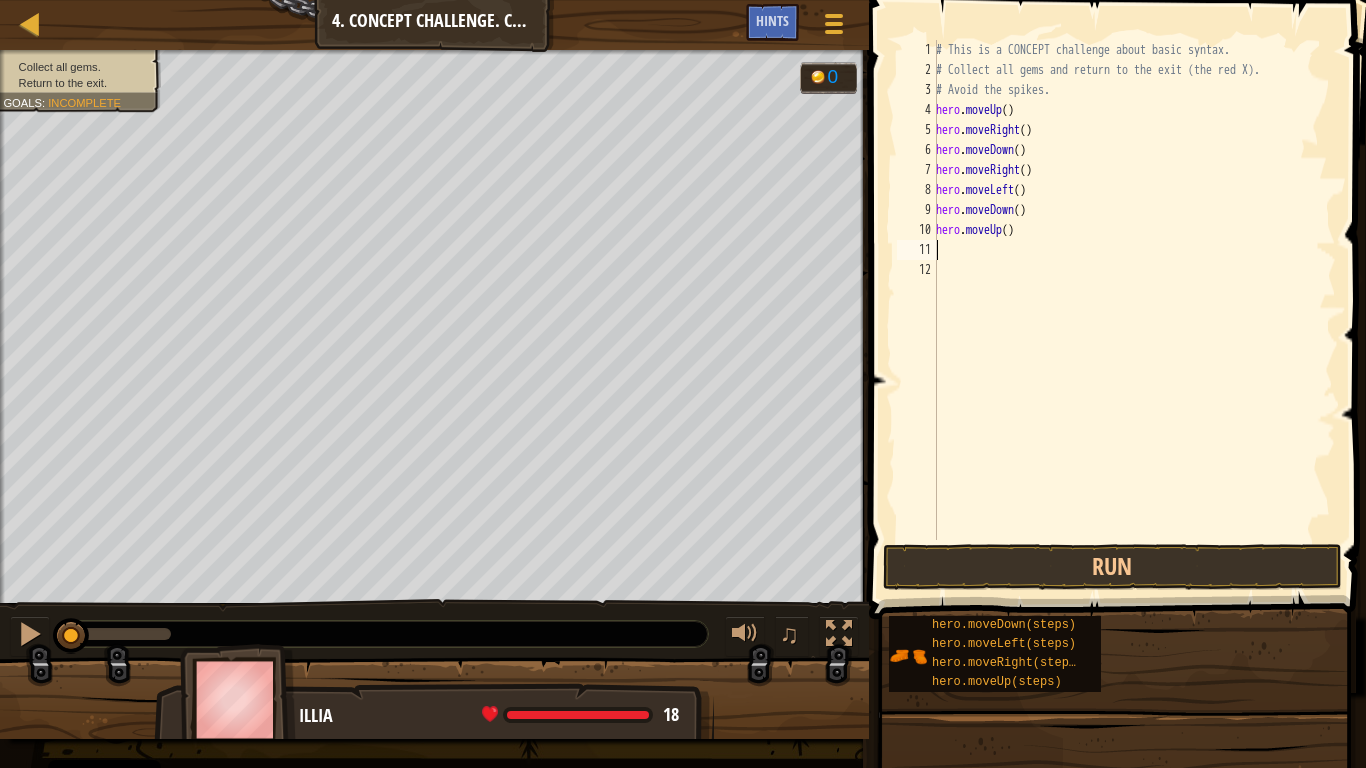 type on "h" 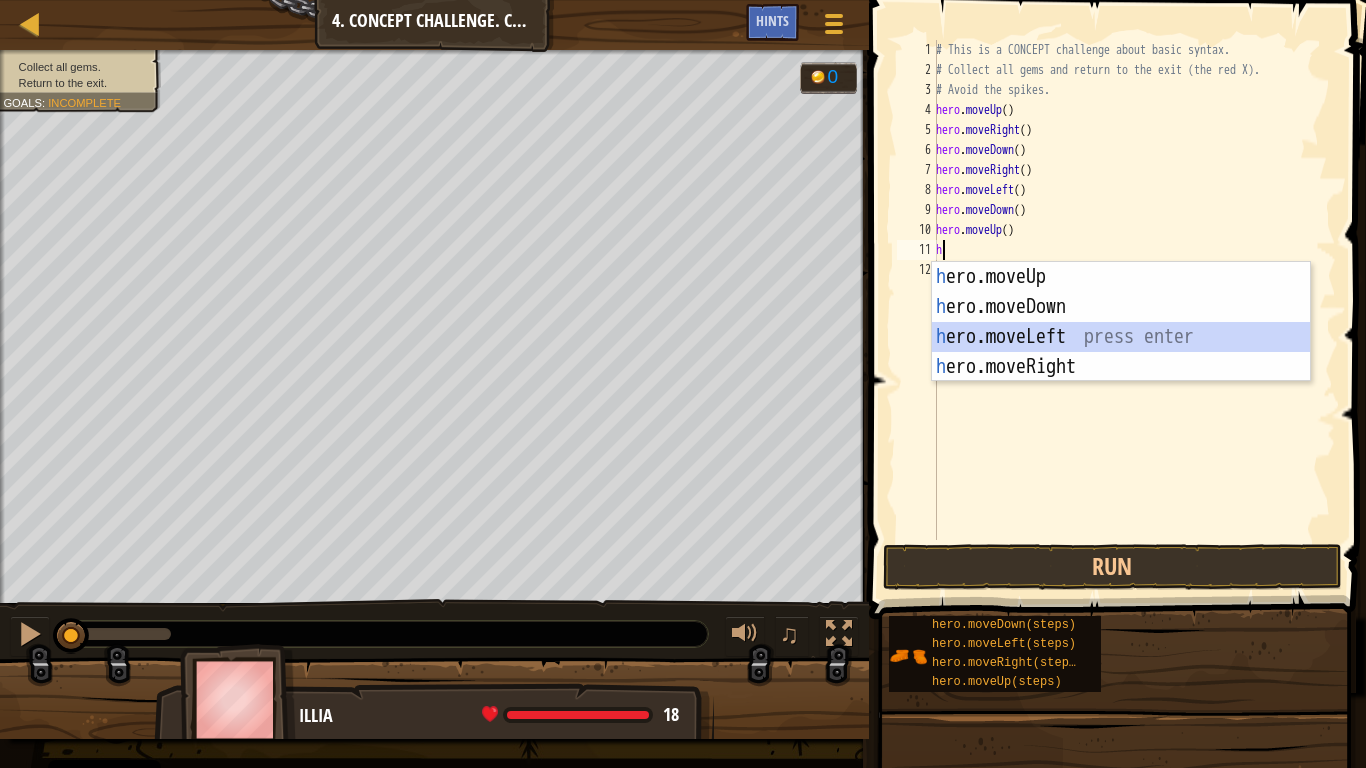 click on "h ero.moveUp press enter h ero.moveDown press enter h ero.moveLeft press enter h ero.moveRight press enter" at bounding box center [1121, 352] 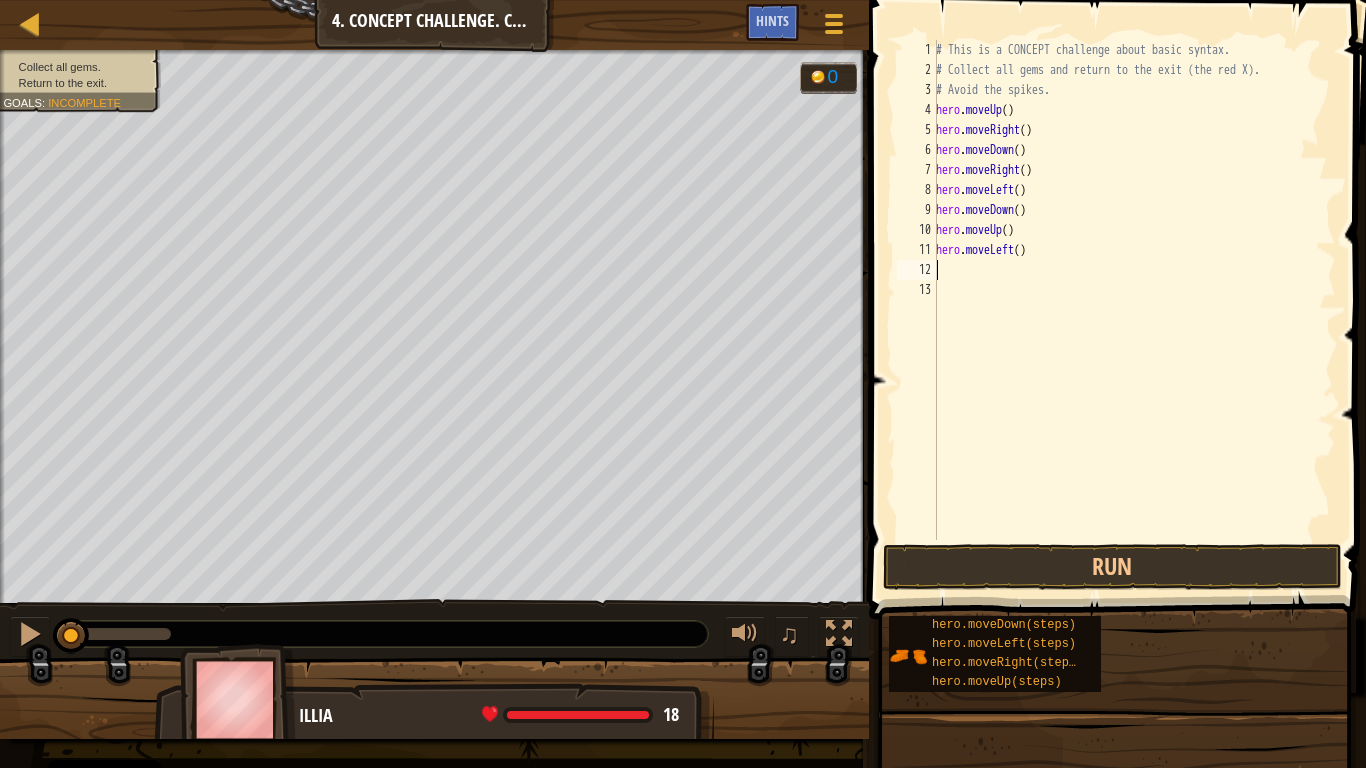 type on "h" 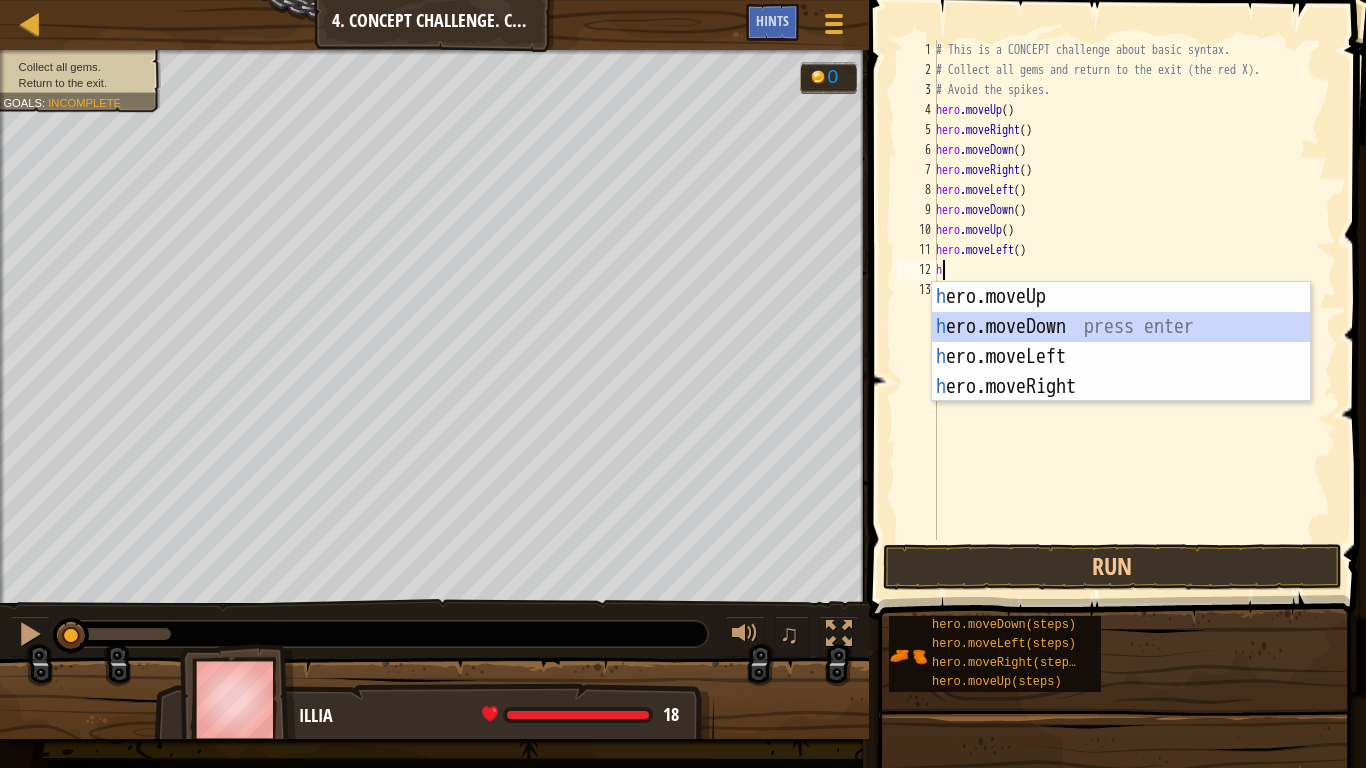 click on "h ero.moveUp press enter h ero.moveDown press enter h ero.moveLeft press enter h ero.moveRight press enter" at bounding box center (1121, 372) 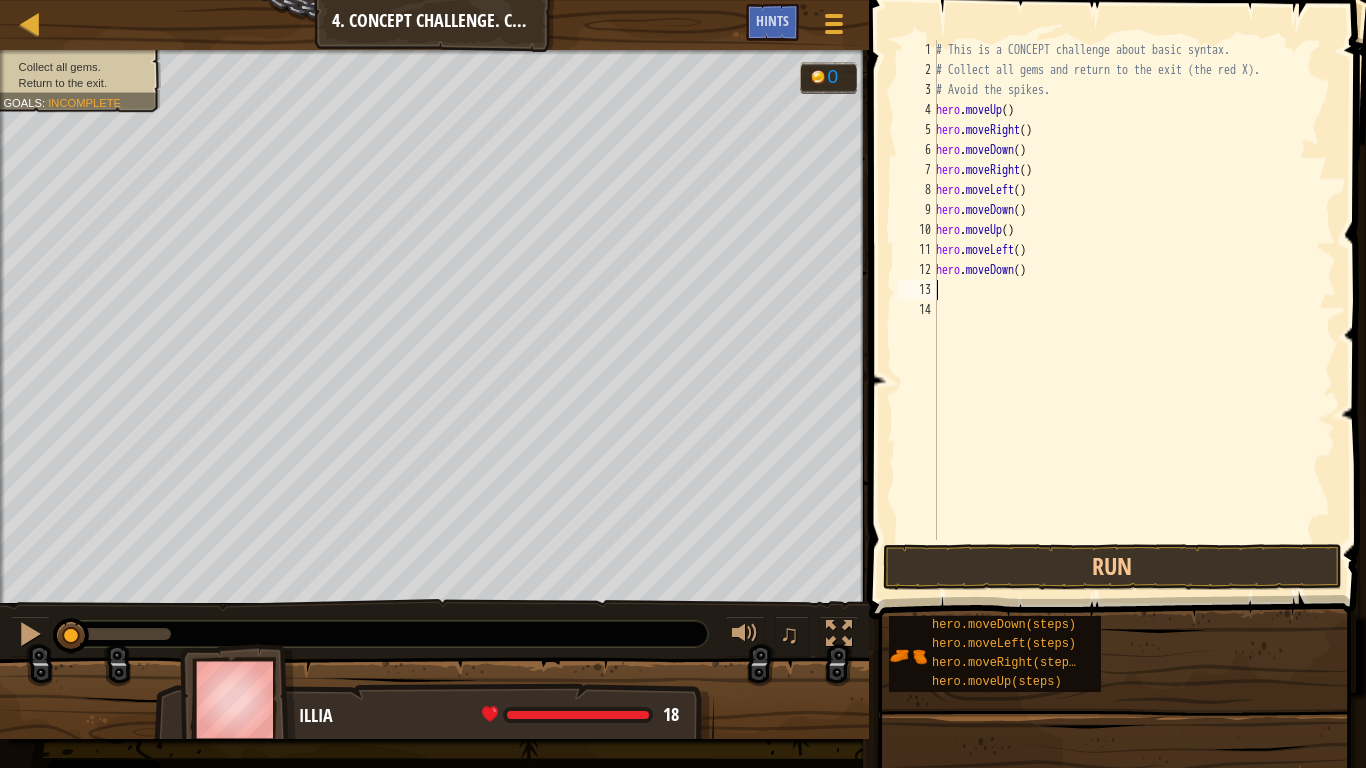 type on "h" 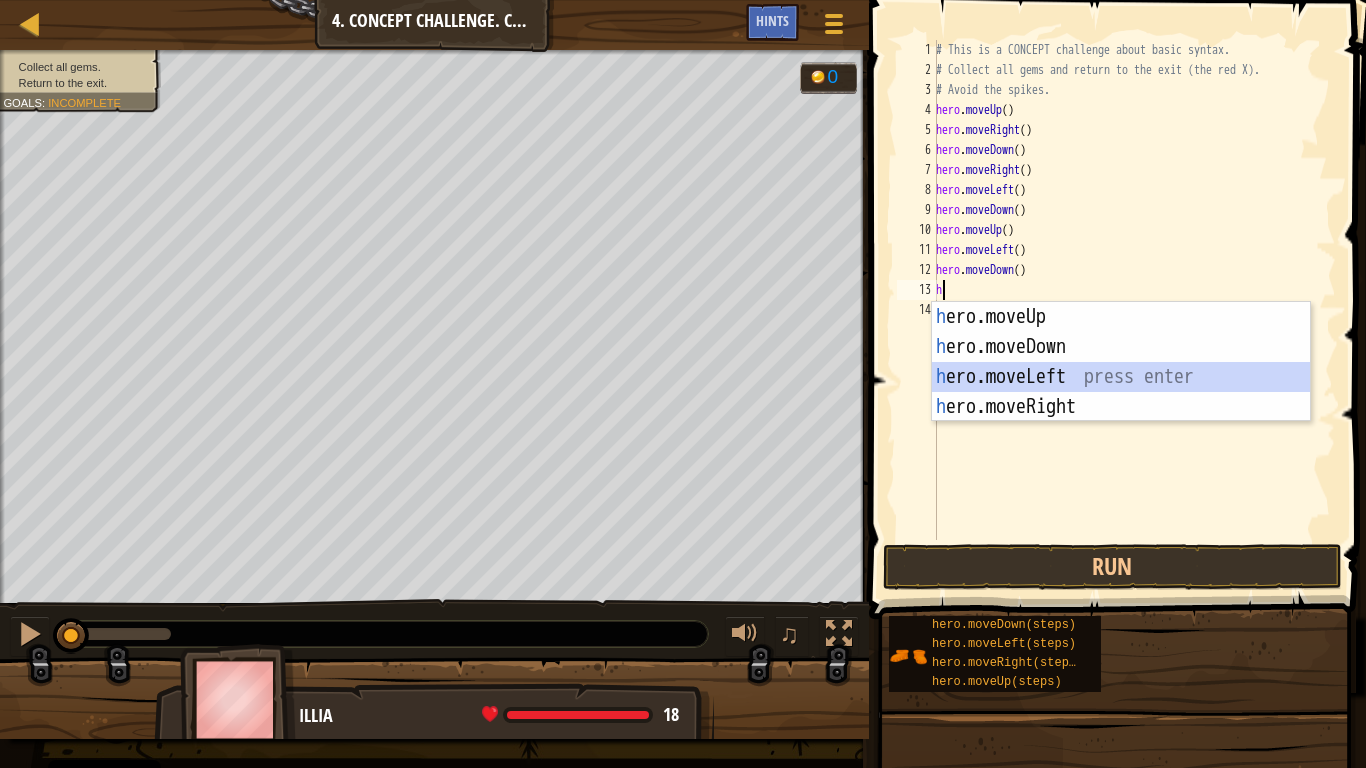 click on "h ero.moveUp press enter h ero.moveDown press enter h ero.moveLeft press enter h ero.moveRight press enter" at bounding box center (1121, 392) 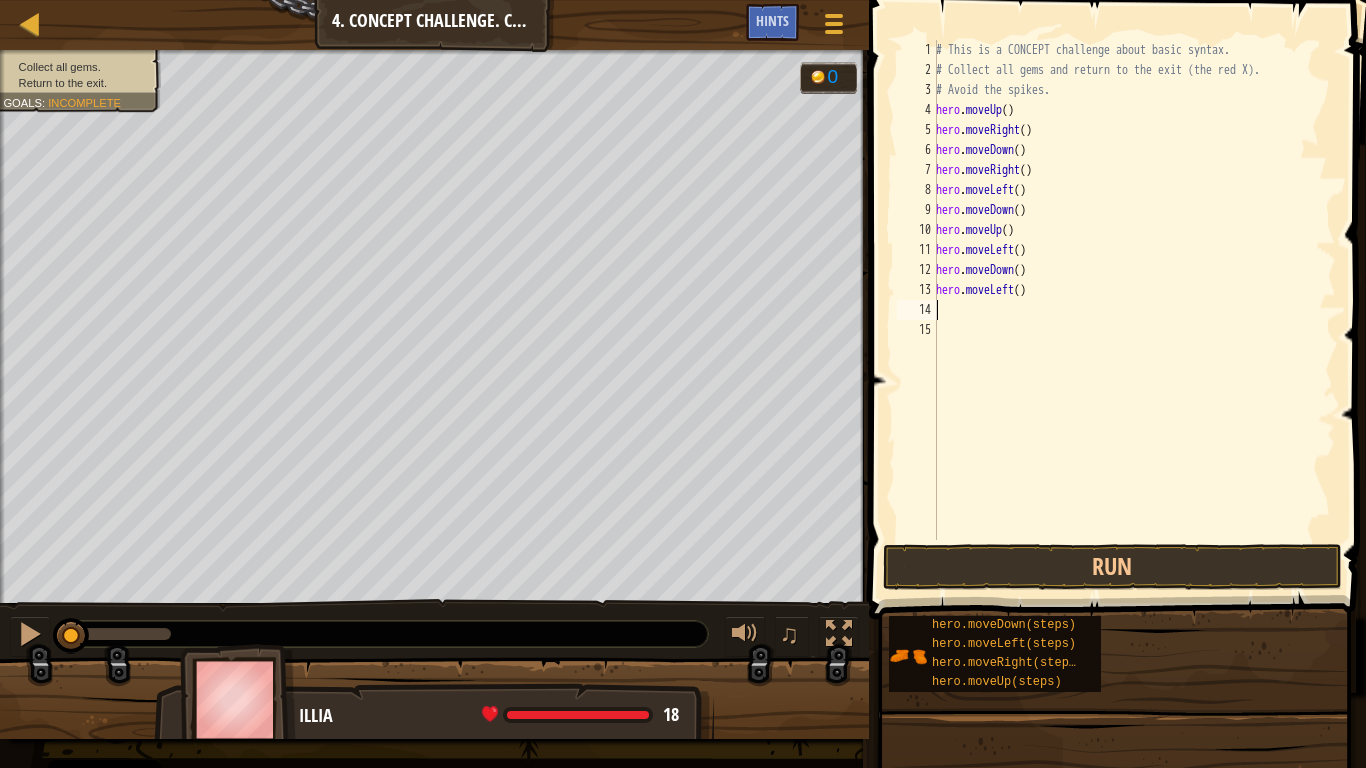 click on "# This is a CONCEPT challenge about basic syntax. # Collect all gems and return to the exit (the red X). # Avoid the spikes. hero . moveUp ( ) hero . moveRight ( ) hero . moveDown ( ) hero . moveRight ( ) hero . moveLeft ( ) hero . moveDown ( ) hero . moveUp ( ) hero . moveLeft ( ) hero . moveDown ( ) hero . moveLeft ( )" at bounding box center [1134, 310] 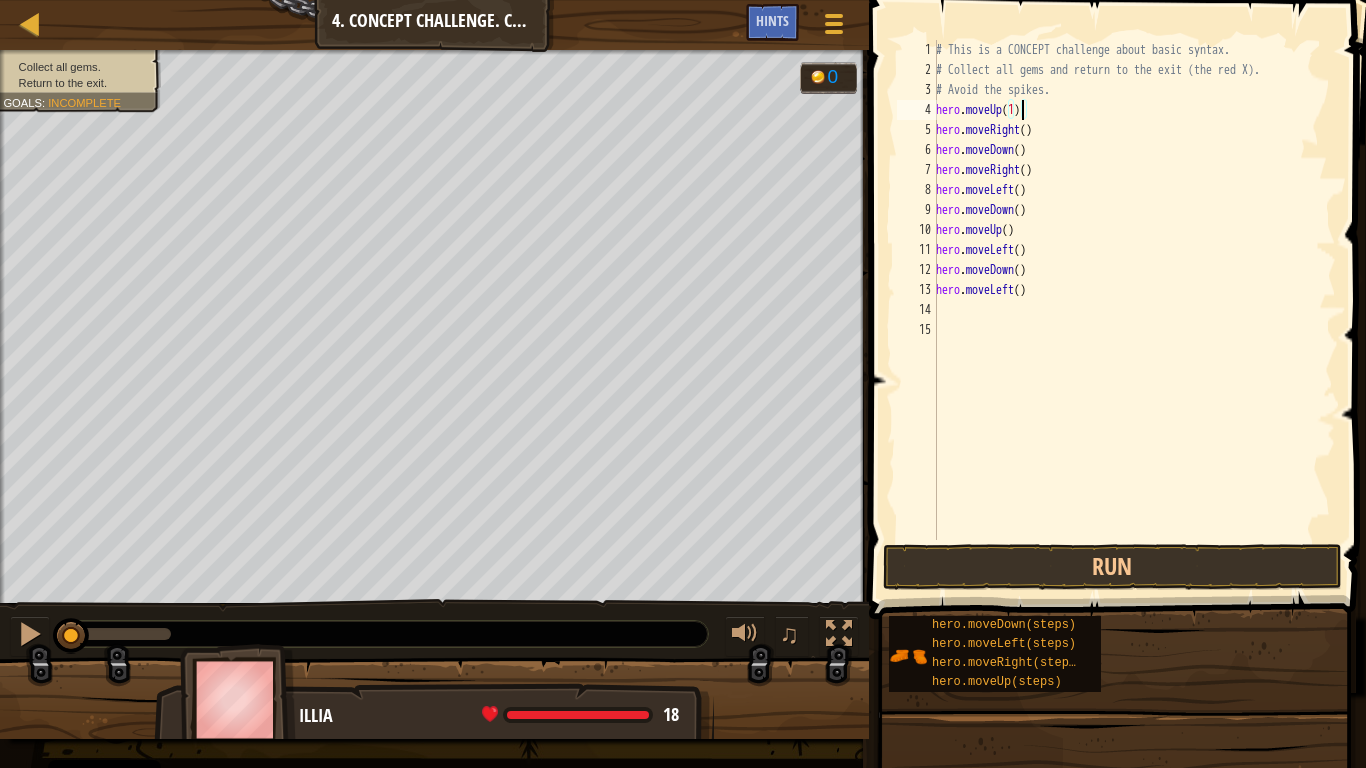 scroll, scrollTop: 9, scrollLeft: 6, axis: both 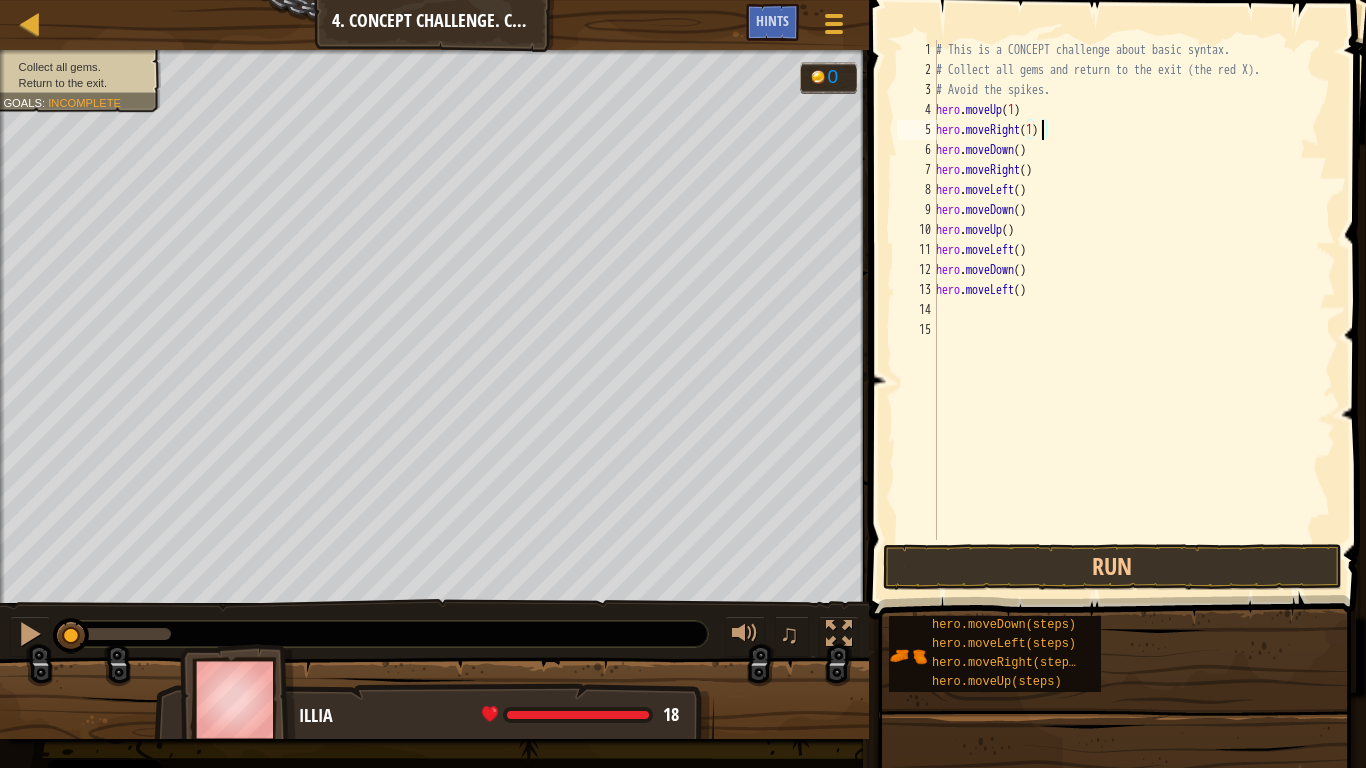 click on "# This is a CONCEPT challenge about basic syntax. # Collect all gems and return to the exit (the red X). # Avoid the spikes. hero . moveUp ( 1 ) hero . moveRight ( 1 ) hero . moveDown ( ) hero . moveRight ( ) hero . moveLeft ( ) hero . moveDown ( ) hero . moveUp ( ) hero . moveLeft ( ) hero . moveDown ( ) hero . moveLeft ( )" at bounding box center (1134, 310) 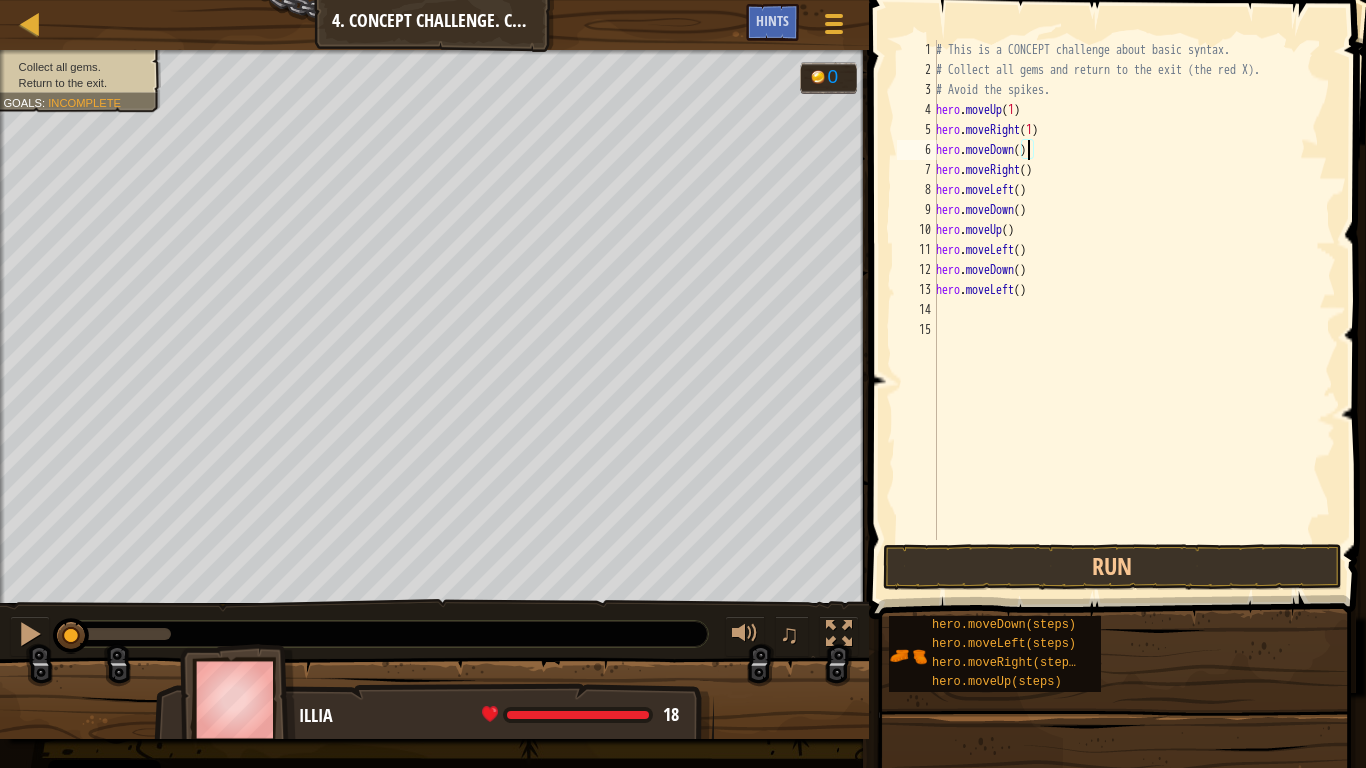 scroll, scrollTop: 9, scrollLeft: 7, axis: both 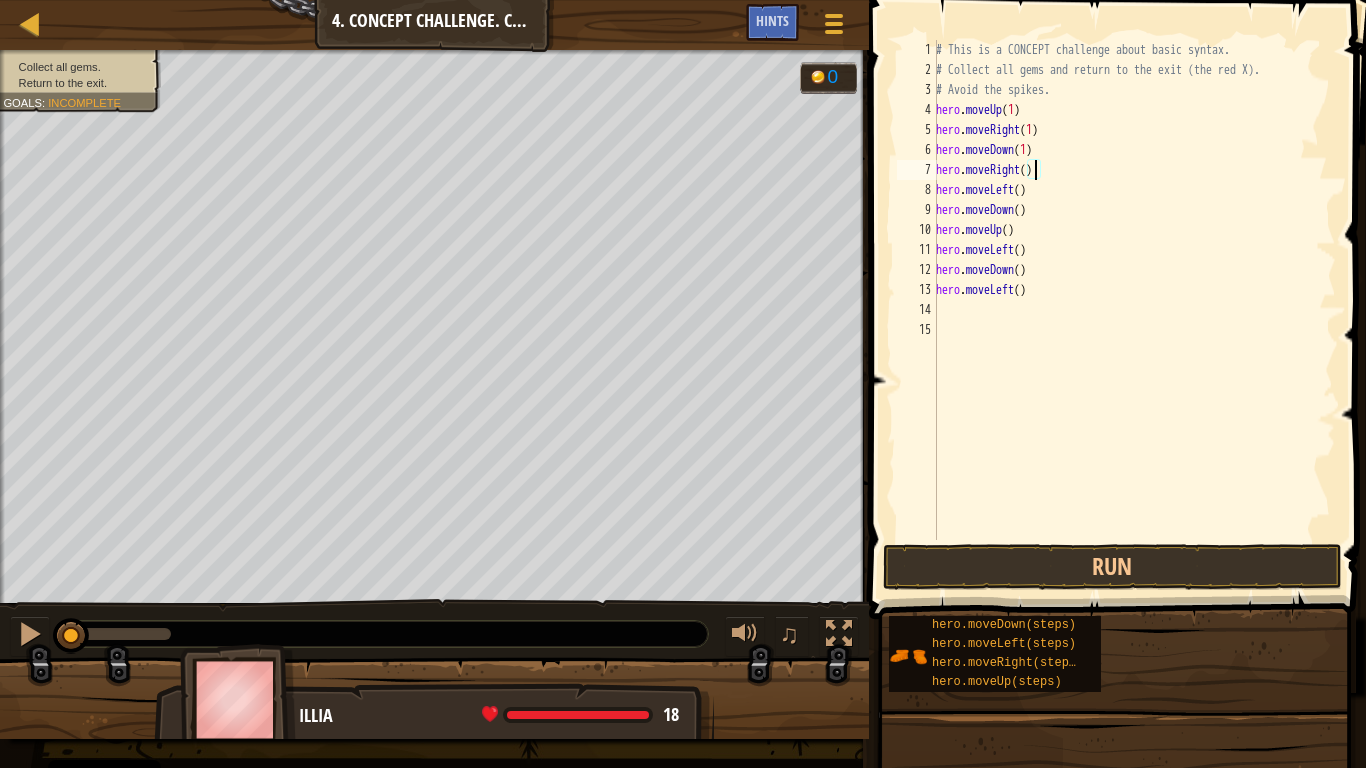click on "# This is a CONCEPT challenge about basic syntax. # Collect all gems and return to the exit (the red X). # Avoid the spikes. hero . moveUp ( 1 ) hero . moveRight ( 1 ) hero . moveDown ( 1 ) hero . moveRight ( ) hero . moveLeft ( ) hero . moveDown ( ) hero . moveUp ( ) hero . moveLeft ( ) hero . moveDown ( ) hero . moveLeft ( )" at bounding box center (1134, 310) 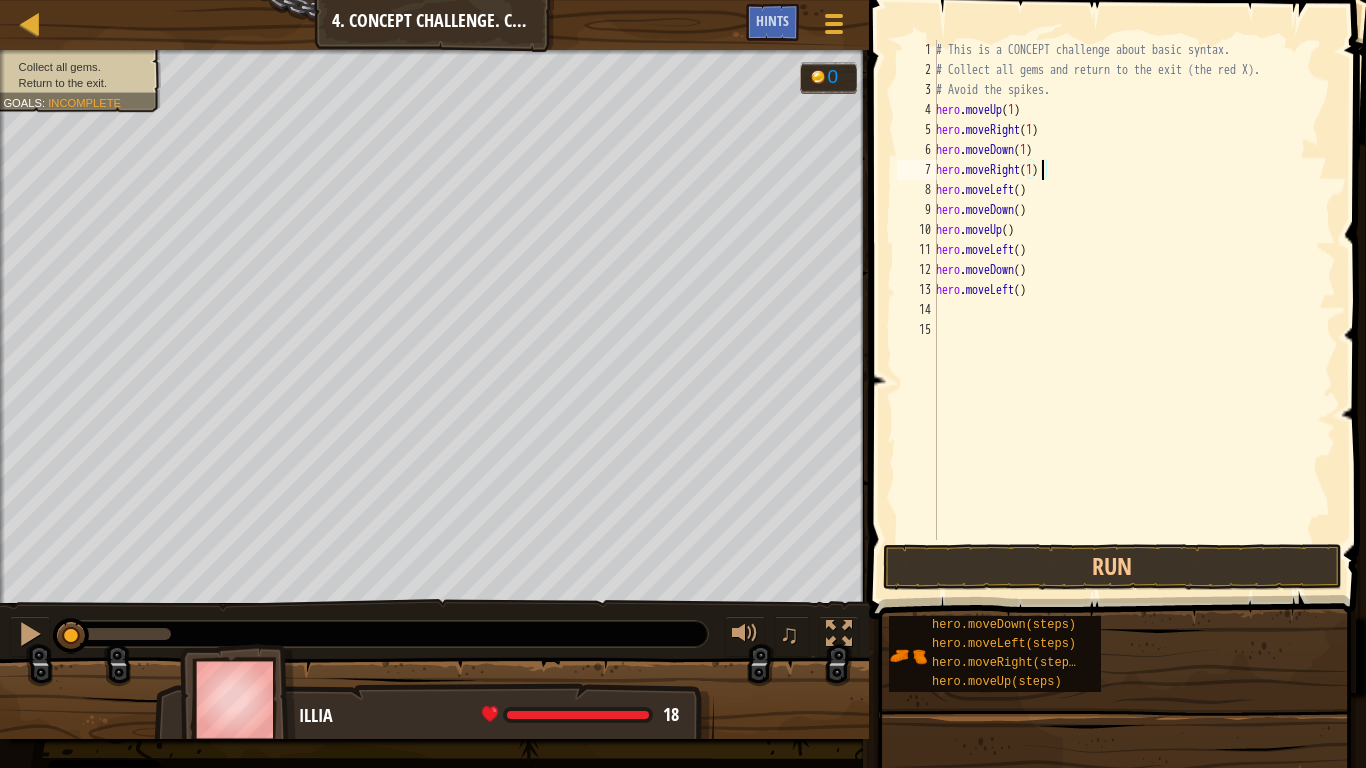 click on "# This is a CONCEPT challenge about basic syntax. # Collect all gems and return to the exit (the red X). # Avoid the spikes. hero . moveUp ( 1 ) hero . moveRight ( 1 ) hero . moveDown ( 1 ) hero . moveRight ( 1 ) hero . moveLeft ( ) hero . moveDown ( ) hero . moveUp ( ) hero . moveLeft ( ) hero . moveDown ( ) hero . moveLeft ( )" at bounding box center (1134, 310) 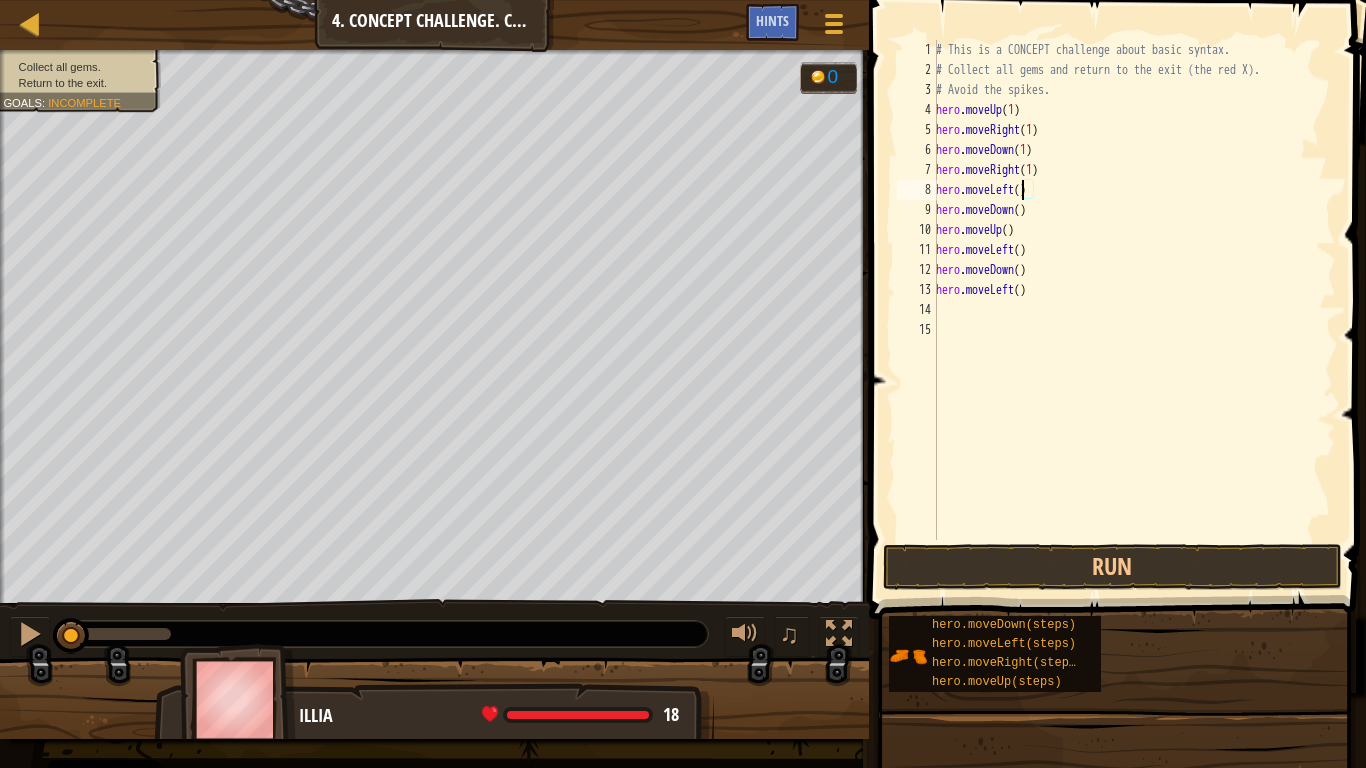 scroll, scrollTop: 9, scrollLeft: 7, axis: both 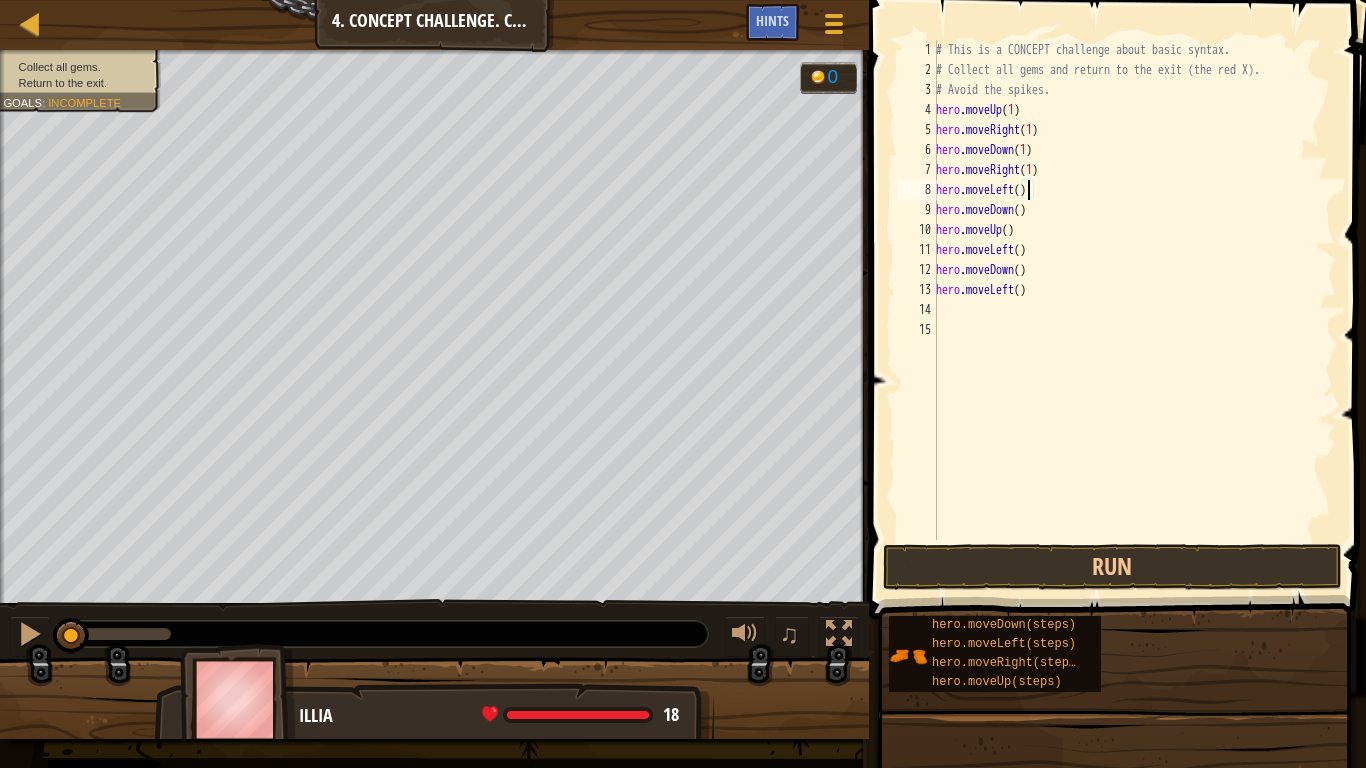 click on "# This is a CONCEPT challenge about basic syntax. # Collect all gems and return to the exit (the red X). # Avoid the spikes. hero . moveUp ( 1 ) hero . moveRight ( 1 ) hero . moveDown ( 1 ) hero . moveRight ( 1 ) hero . moveLeft ( ) hero . moveDown ( ) hero . moveUp ( ) hero . moveLeft ( ) hero . moveDown ( ) hero . moveLeft ( )" at bounding box center (1134, 310) 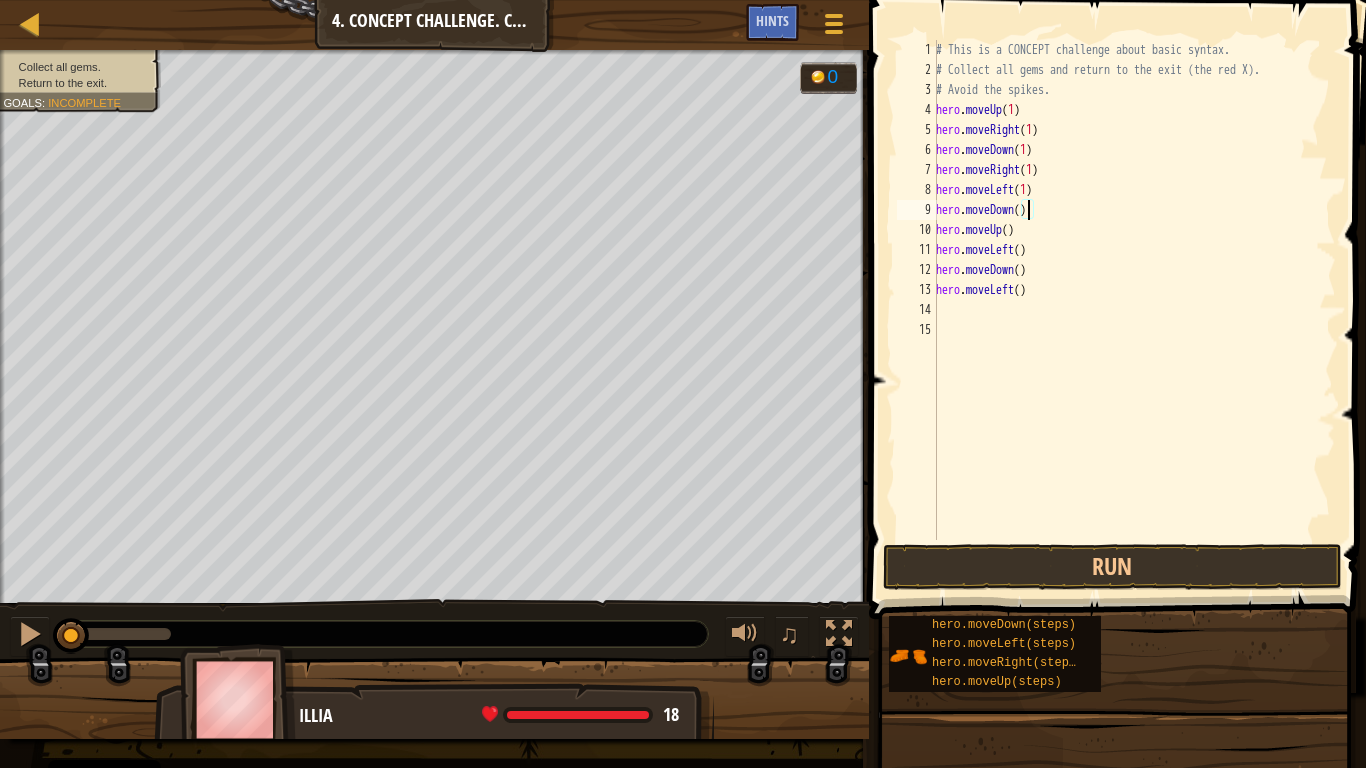 click on "# This is a CONCEPT challenge about basic syntax. # Collect all gems and return to the exit (the red X). # Avoid the spikes. hero . moveUp ( 1 ) hero . moveRight ( 1 ) hero . moveDown ( 1 ) hero . moveRight ( 1 ) hero . moveLeft ( 1 ) hero . moveDown ( ) hero . moveUp ( ) hero . moveLeft ( ) hero . moveDown ( ) hero . moveLeft ( )" at bounding box center (1134, 310) 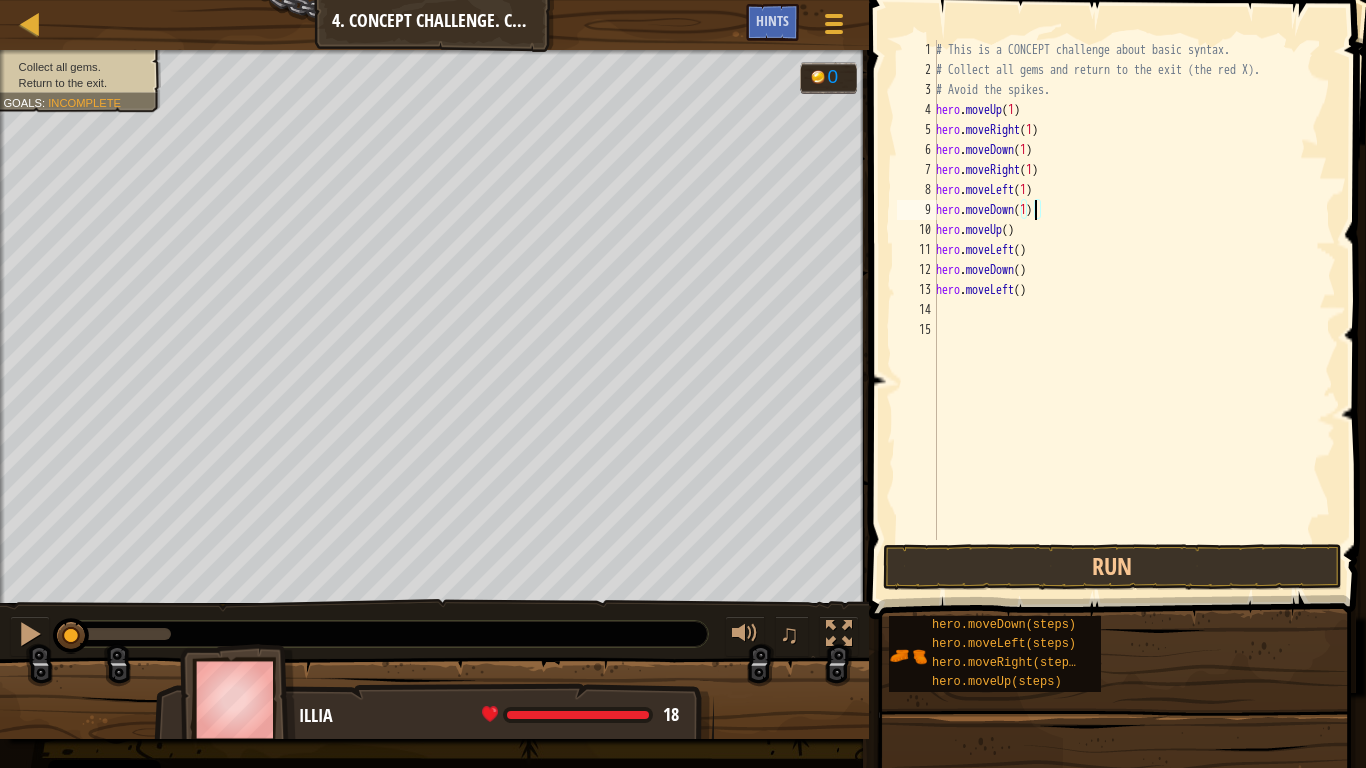 click on "# This is a CONCEPT challenge about basic syntax. # Collect all gems and return to the exit (the red X). # Avoid the spikes. hero . moveUp ( 1 ) hero . moveRight ( 1 ) hero . moveDown ( 1 ) hero . moveRight ( 1 ) hero . moveLeft ( 1 ) hero . moveDown ( 1 ) hero . moveUp ( ) hero . moveLeft ( ) hero . moveDown ( ) hero . moveLeft ( )" at bounding box center (1134, 310) 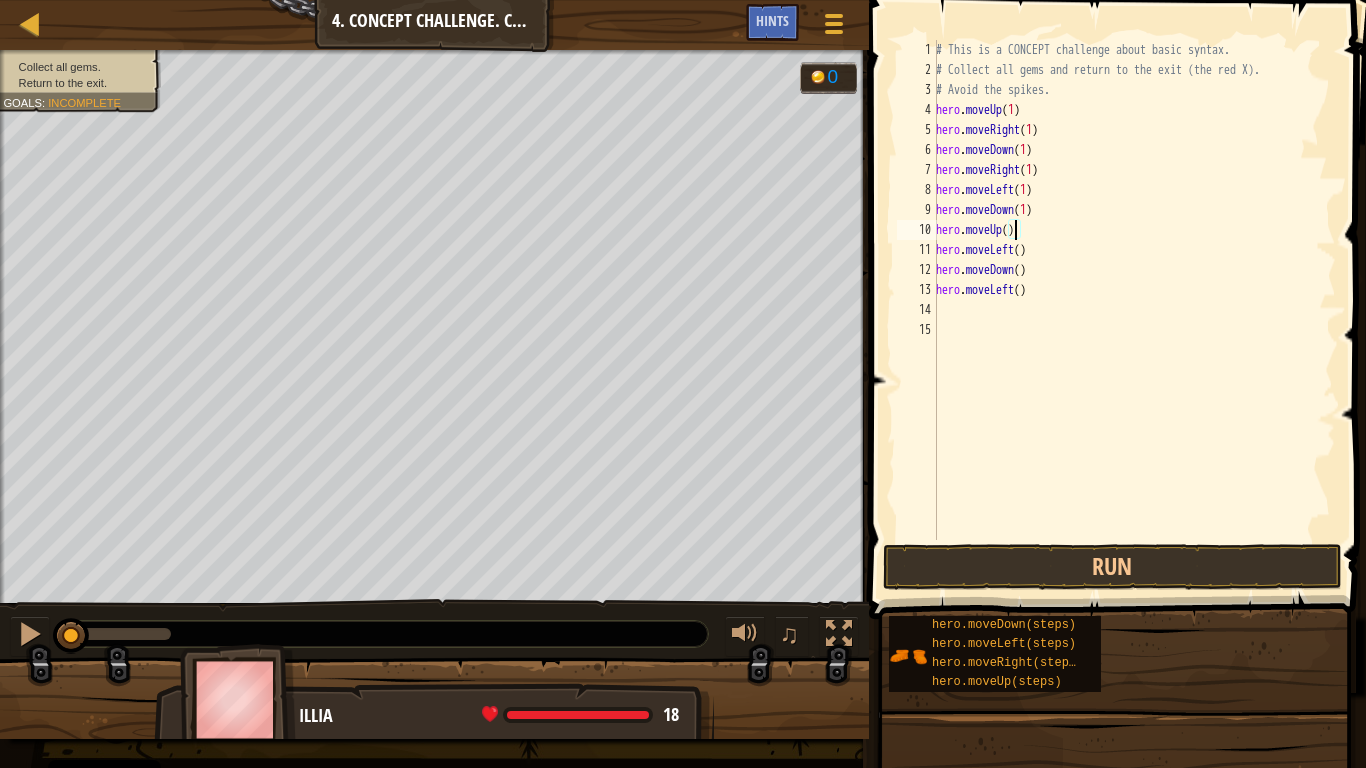 scroll, scrollTop: 9, scrollLeft: 6, axis: both 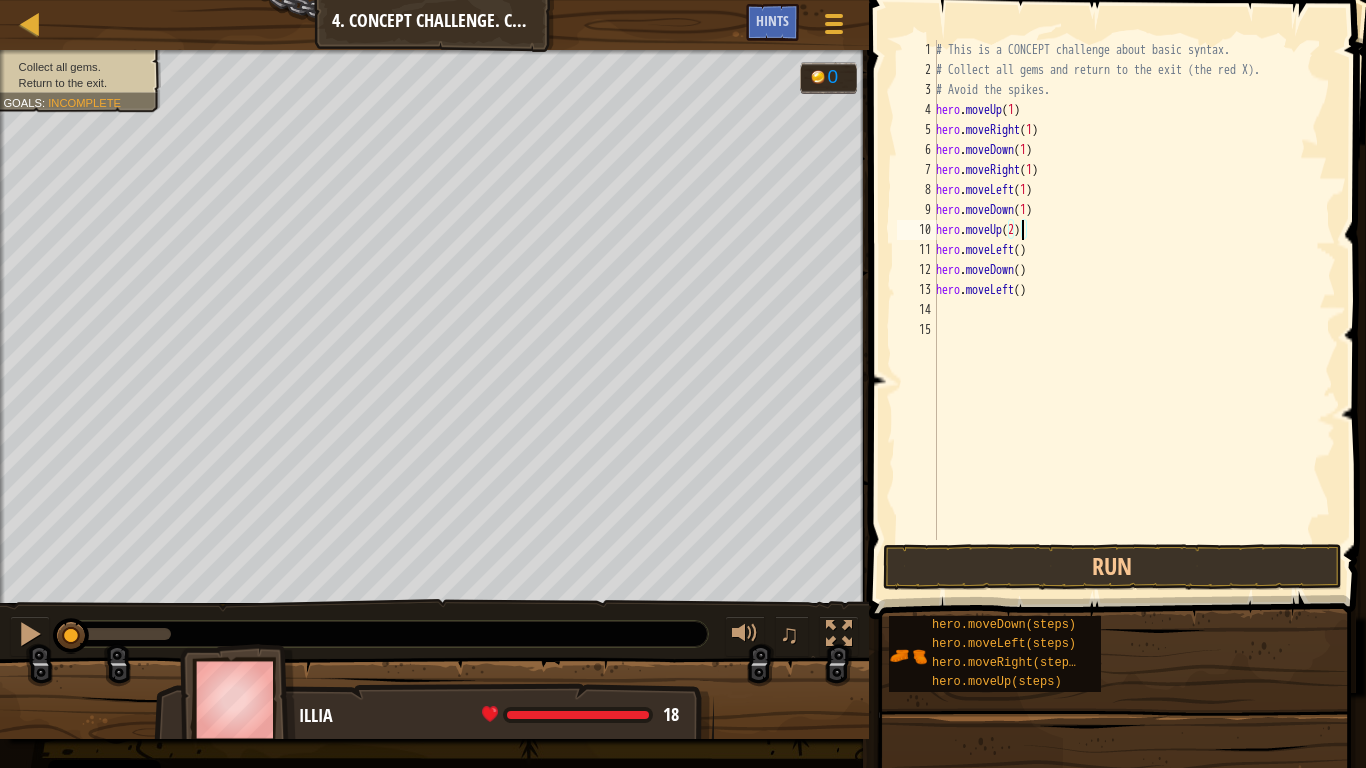 click on "# This is a CONCEPT challenge about basic syntax. # Collect all gems and return to the exit (the red X). # Avoid the spikes. hero . moveUp ( 1 ) hero . moveRight ( 1 ) hero . moveDown ( 1 ) hero . moveRight ( 1 ) hero . moveLeft ( 1 ) hero . moveDown ( 1 ) hero . moveUp ( 2 ) hero . moveLeft ( ) hero . moveDown ( ) hero . moveLeft ( )" at bounding box center (1134, 310) 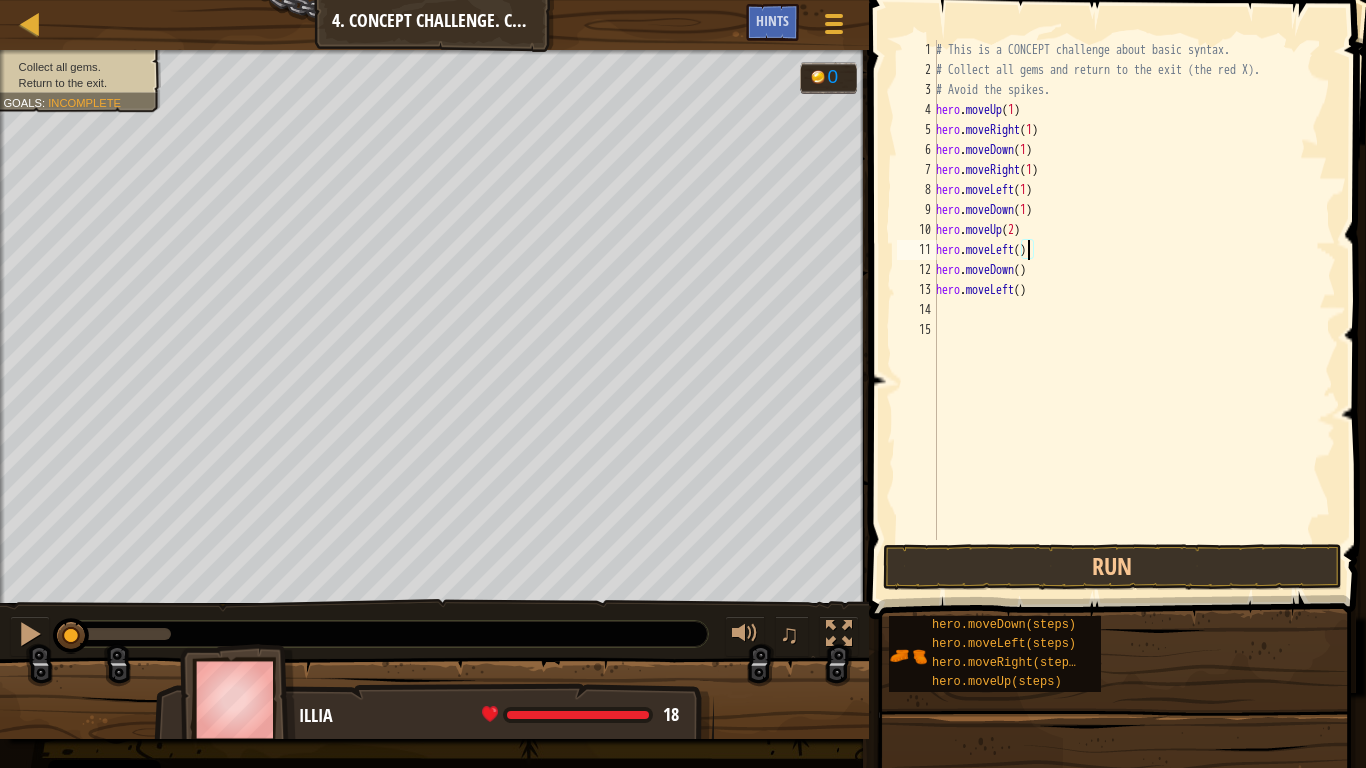 click on "# This is a CONCEPT challenge about basic syntax. # Collect all gems and return to the exit (the red X). # Avoid the spikes. hero . moveUp ( 1 ) hero . moveRight ( 1 ) hero . moveDown ( 1 ) hero . moveRight ( 1 ) hero . moveLeft ( 1 ) hero . moveDown ( 1 ) hero . moveUp ( 2 ) hero . moveLeft ( ) hero . moveDown ( ) hero . moveLeft ( )" at bounding box center (1134, 310) 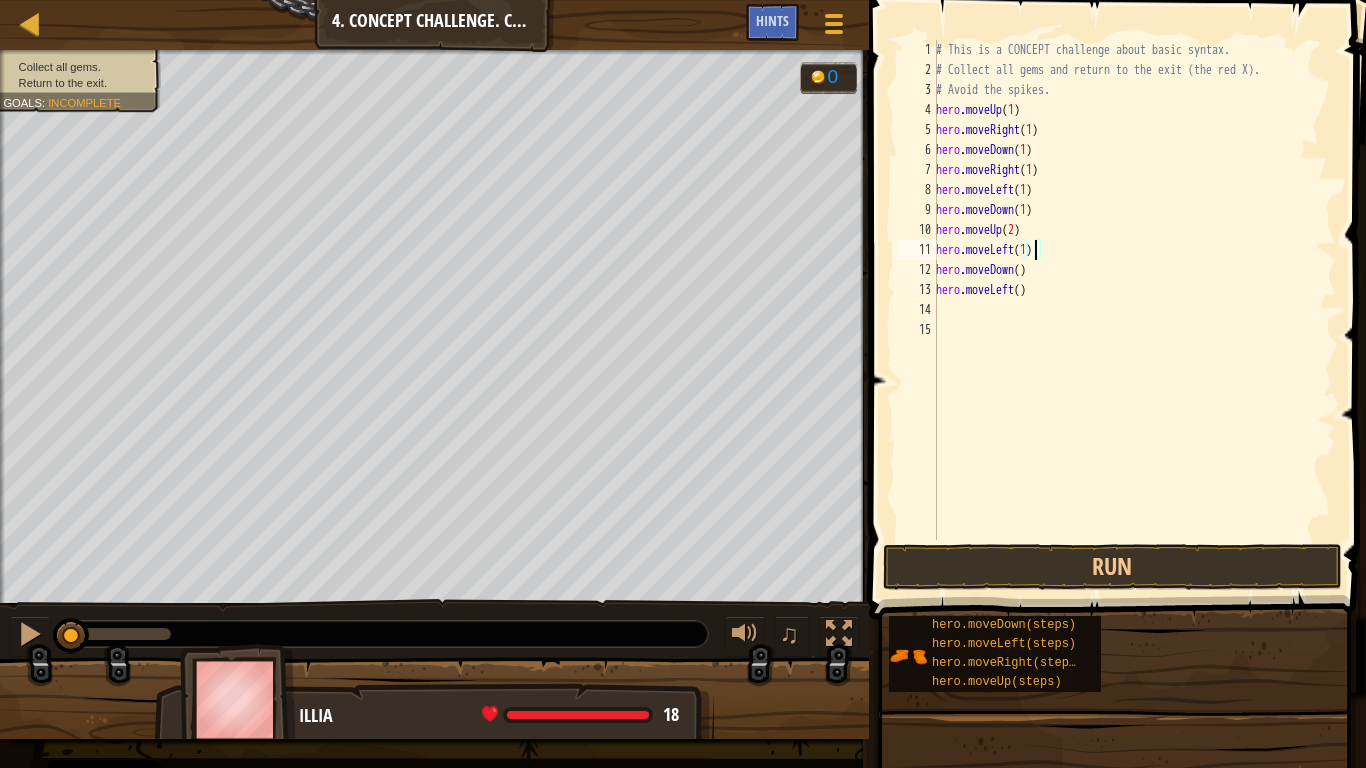 click on "# This is a CONCEPT challenge about basic syntax. # Collect all gems and return to the exit (the red X). # Avoid the spikes. hero . moveUp ( 1 ) hero . moveRight ( 1 ) hero . moveDown ( 1 ) hero . moveRight ( 1 ) hero . moveLeft ( 1 ) hero . moveDown ( 1 ) hero . moveUp ( 2 ) hero . moveLeft ( 1 ) hero . moveDown ( ) hero . moveLeft ( )" at bounding box center (1134, 310) 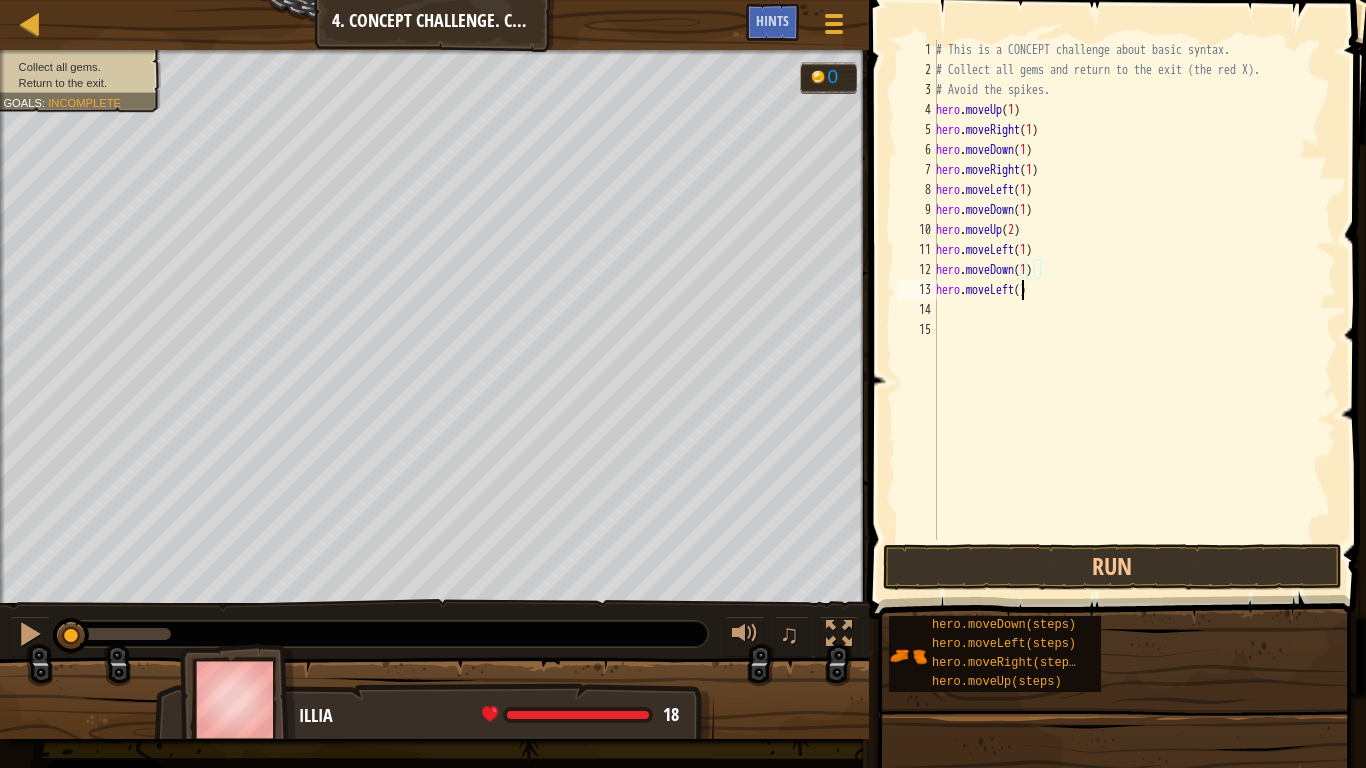 click on "# This is a CONCEPT challenge about basic syntax. # Collect all gems and return to the exit (the red X). # Avoid the spikes. hero . moveUp ( 1 ) hero . moveRight ( 1 ) hero . moveDown ( 1 ) hero . moveRight ( 1 ) hero . moveLeft ( 1 ) hero . moveDown ( 1 ) hero . moveUp ( 2 ) hero . moveLeft ( 1 ) hero . moveDown ( 1 ) hero . moveLeft ( )" at bounding box center [1134, 310] 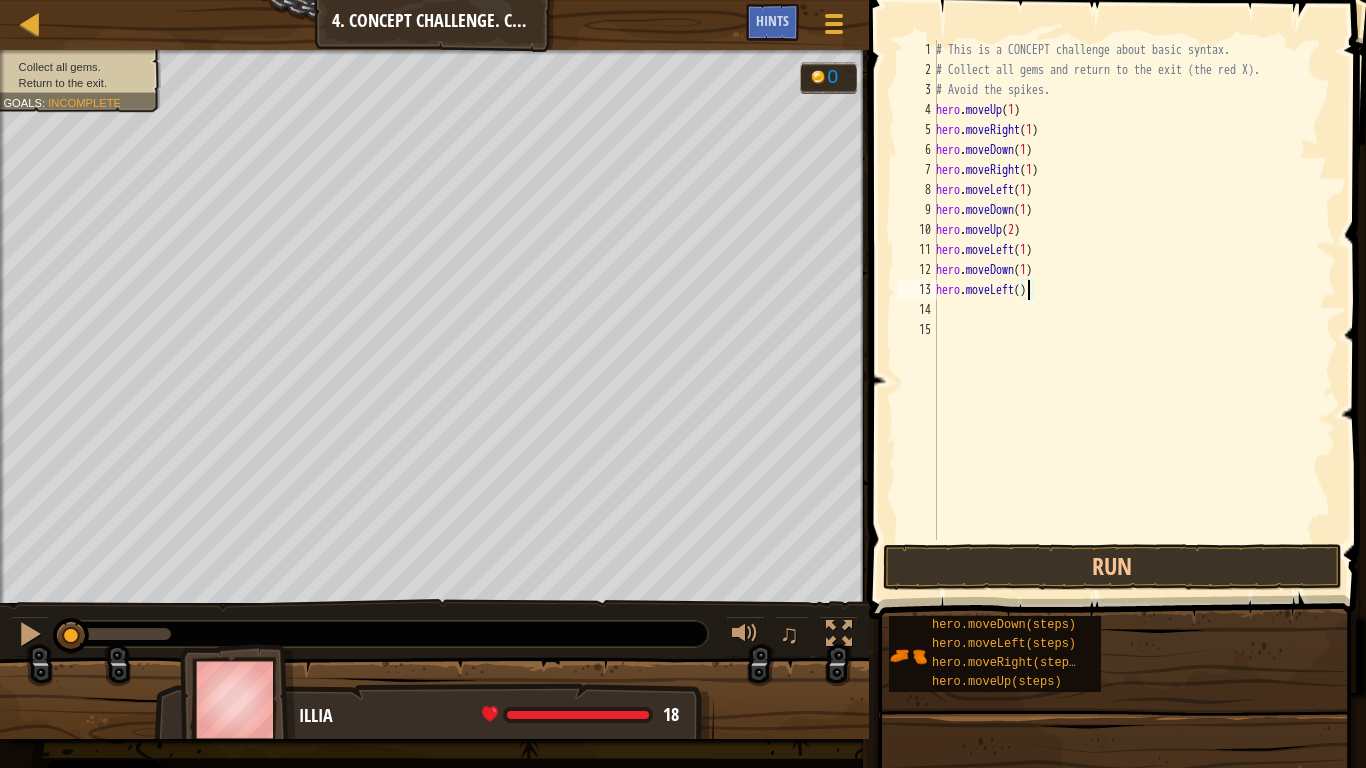 click on "# This is a CONCEPT challenge about basic syntax. # Collect all gems and return to the exit (the red X). # Avoid the spikes. hero . moveUp ( 1 ) hero . moveRight ( 1 ) hero . moveDown ( 1 ) hero . moveRight ( 1 ) hero . moveLeft ( 1 ) hero . moveDown ( 1 ) hero . moveUp ( 2 ) hero . moveLeft ( 1 ) hero . moveDown ( 1 ) hero . moveLeft ( )" at bounding box center (1134, 310) 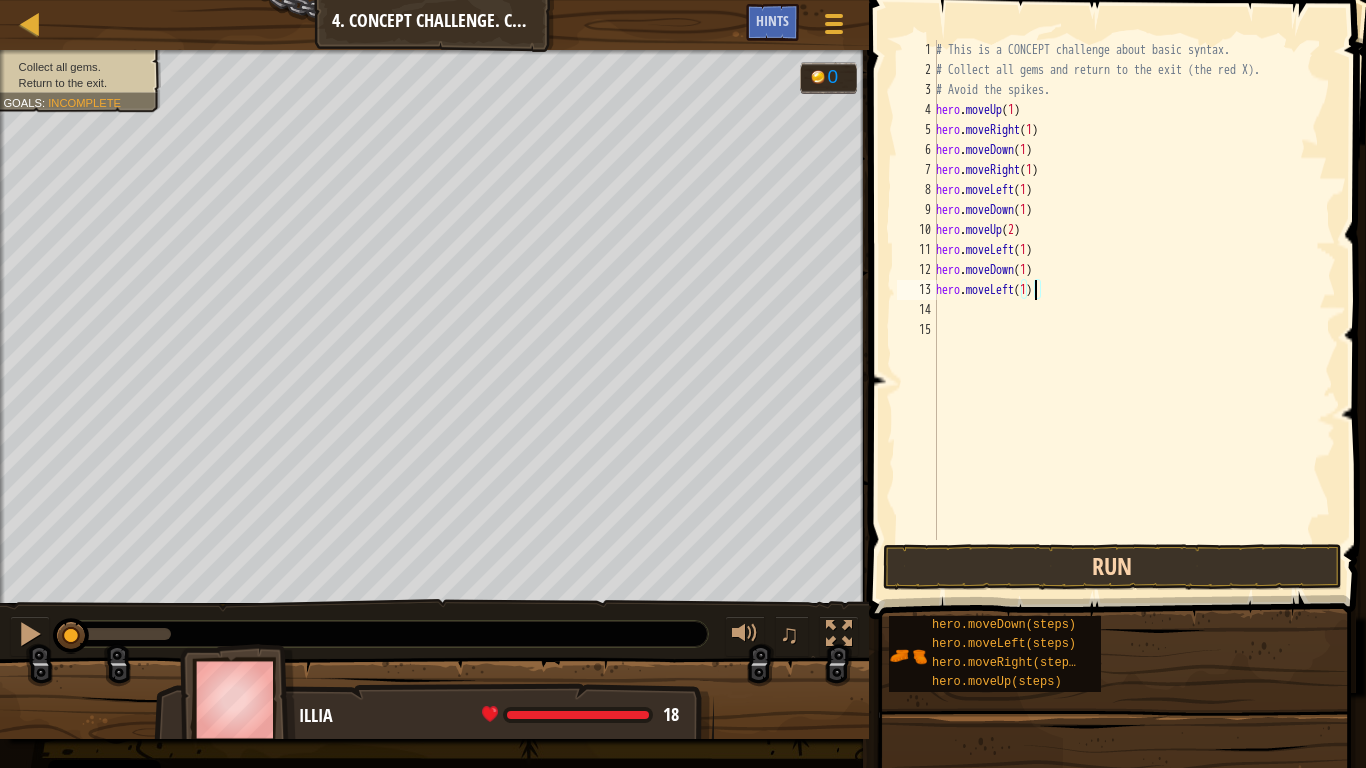 type on "hero.moveLeft(1)" 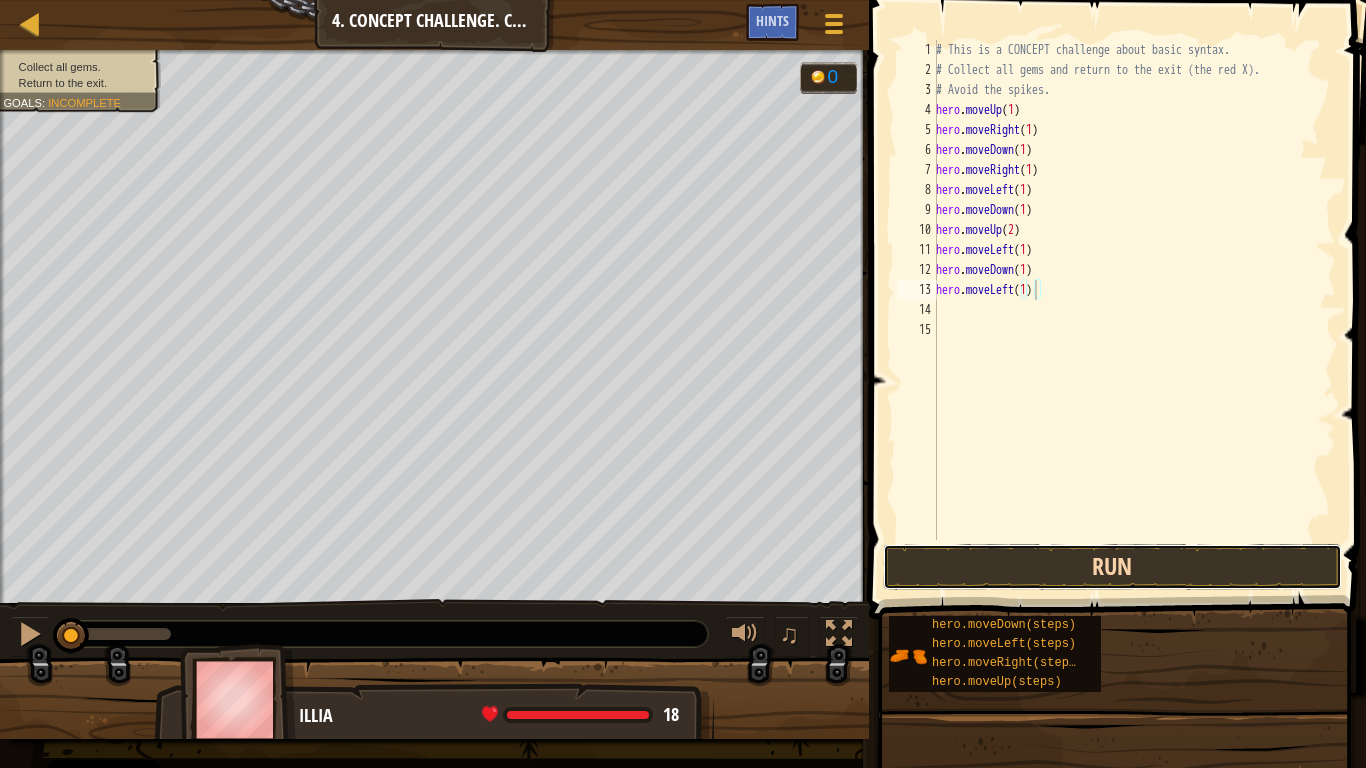 click on "Run" at bounding box center [1112, 567] 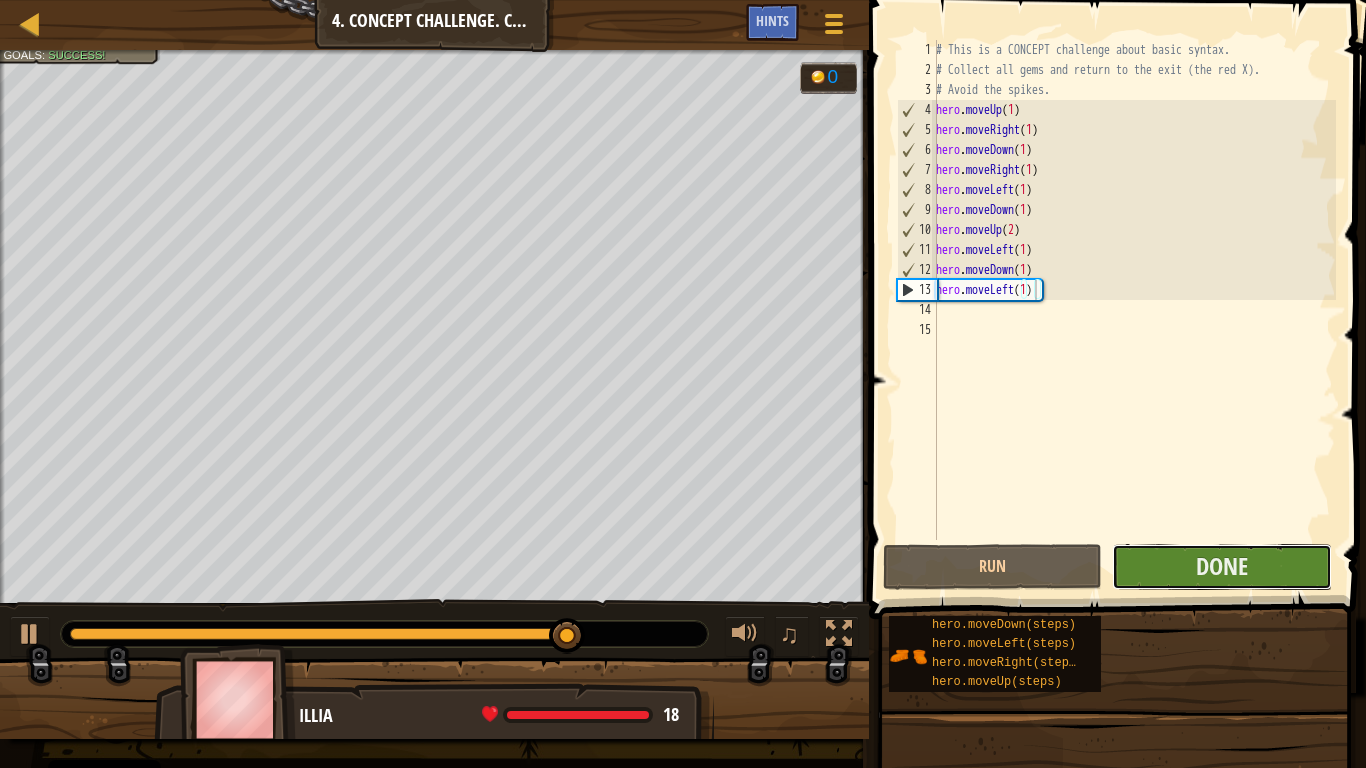 click on "Done" at bounding box center (1221, 567) 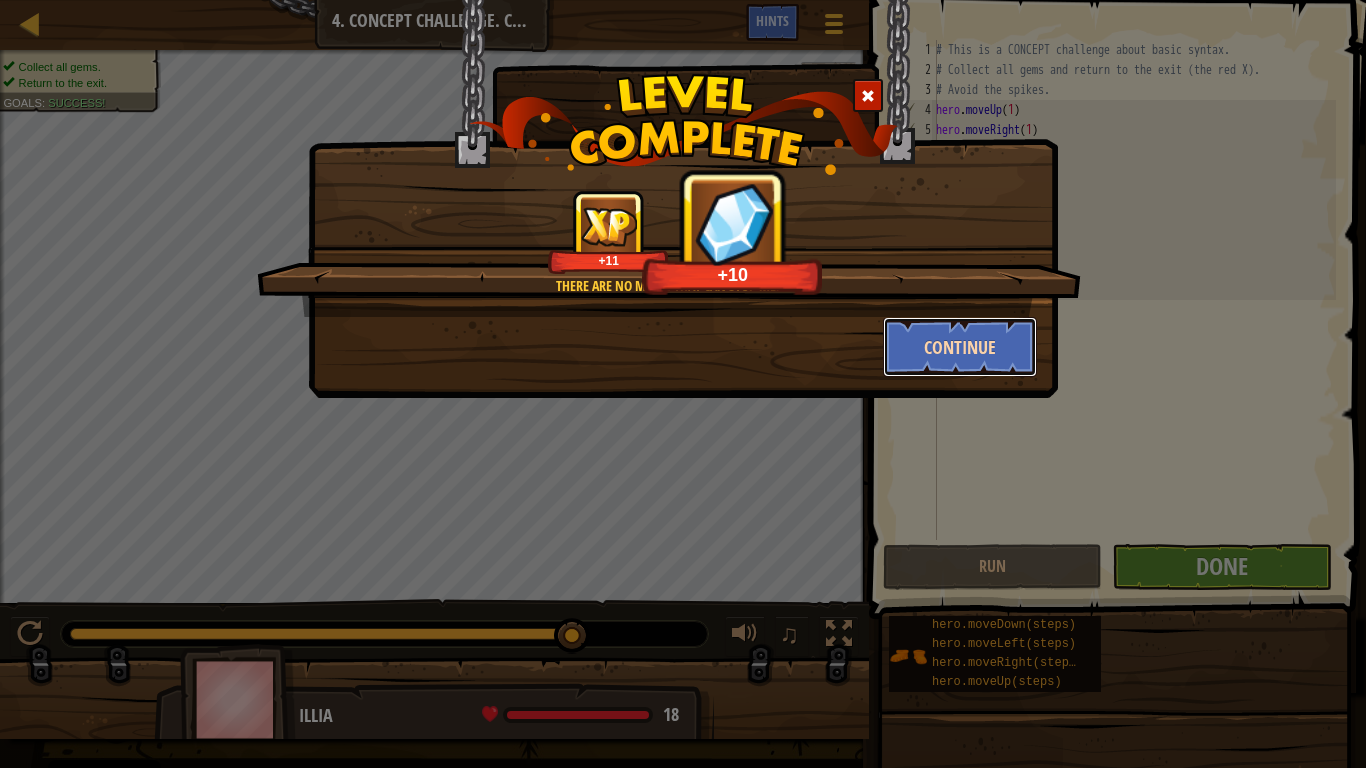 click on "Continue" at bounding box center (960, 347) 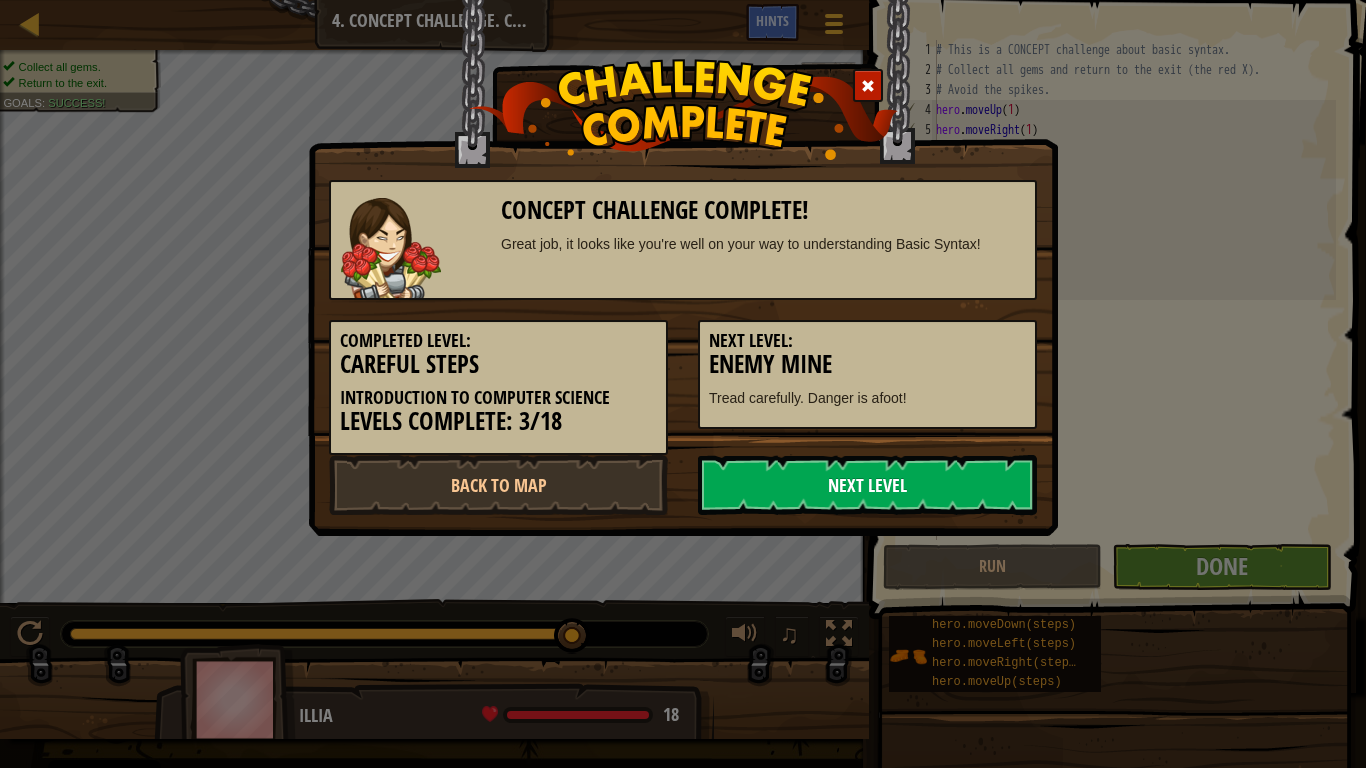 click on "Next Level" at bounding box center (867, 485) 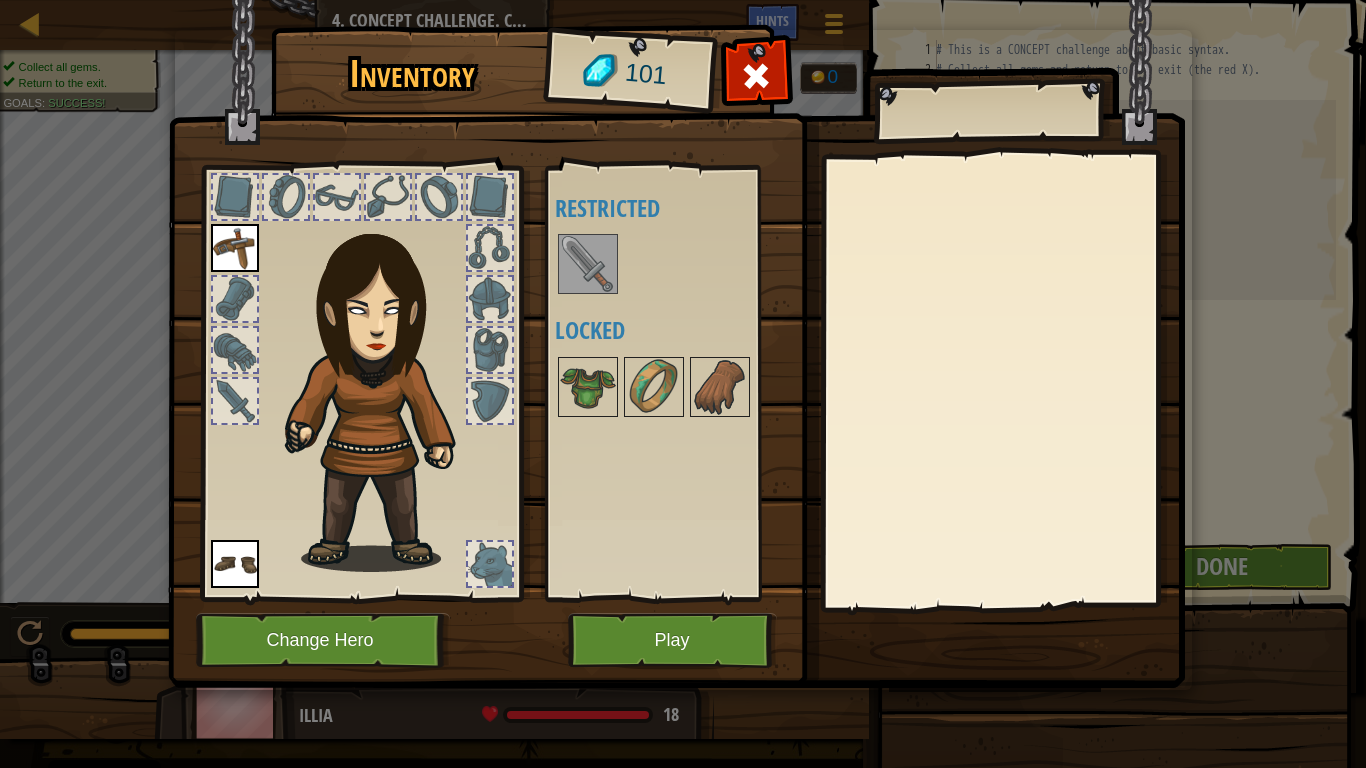 click at bounding box center [588, 264] 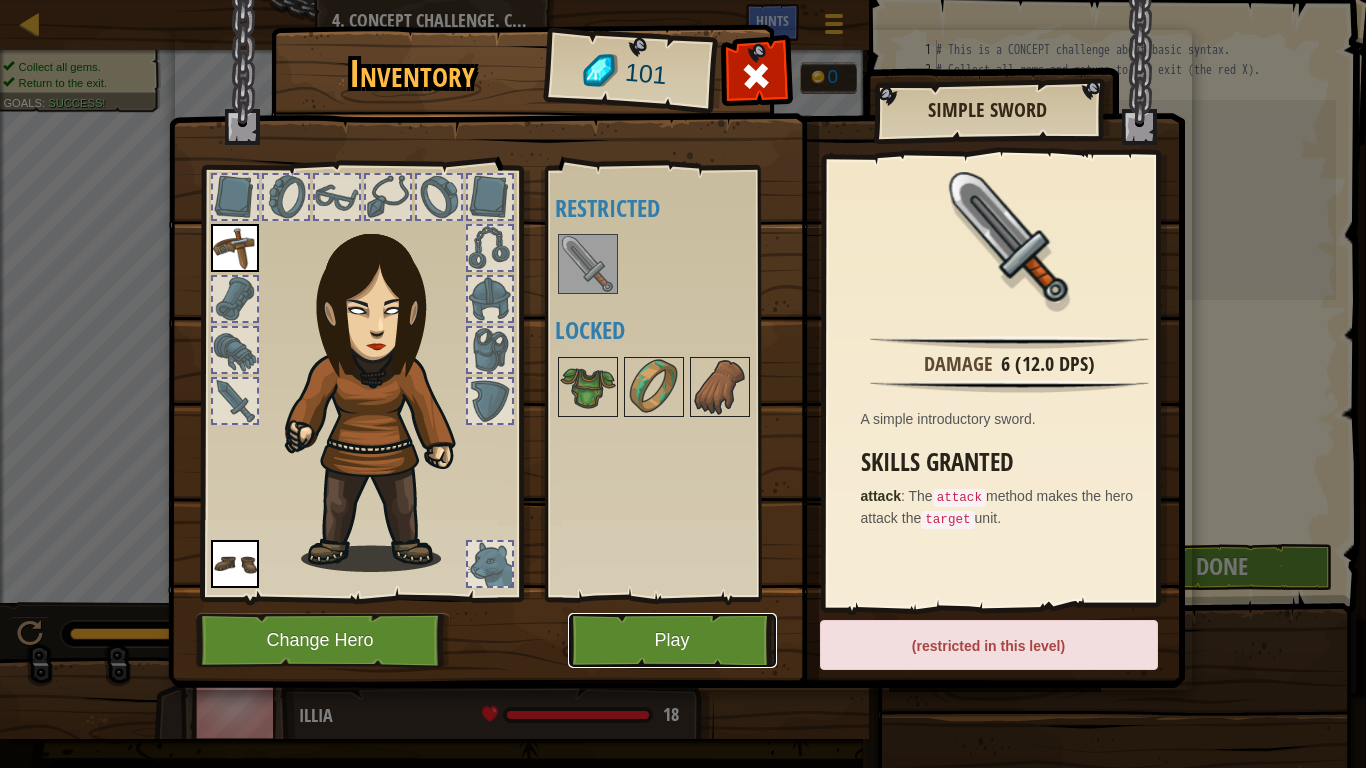 click on "Play" at bounding box center (672, 640) 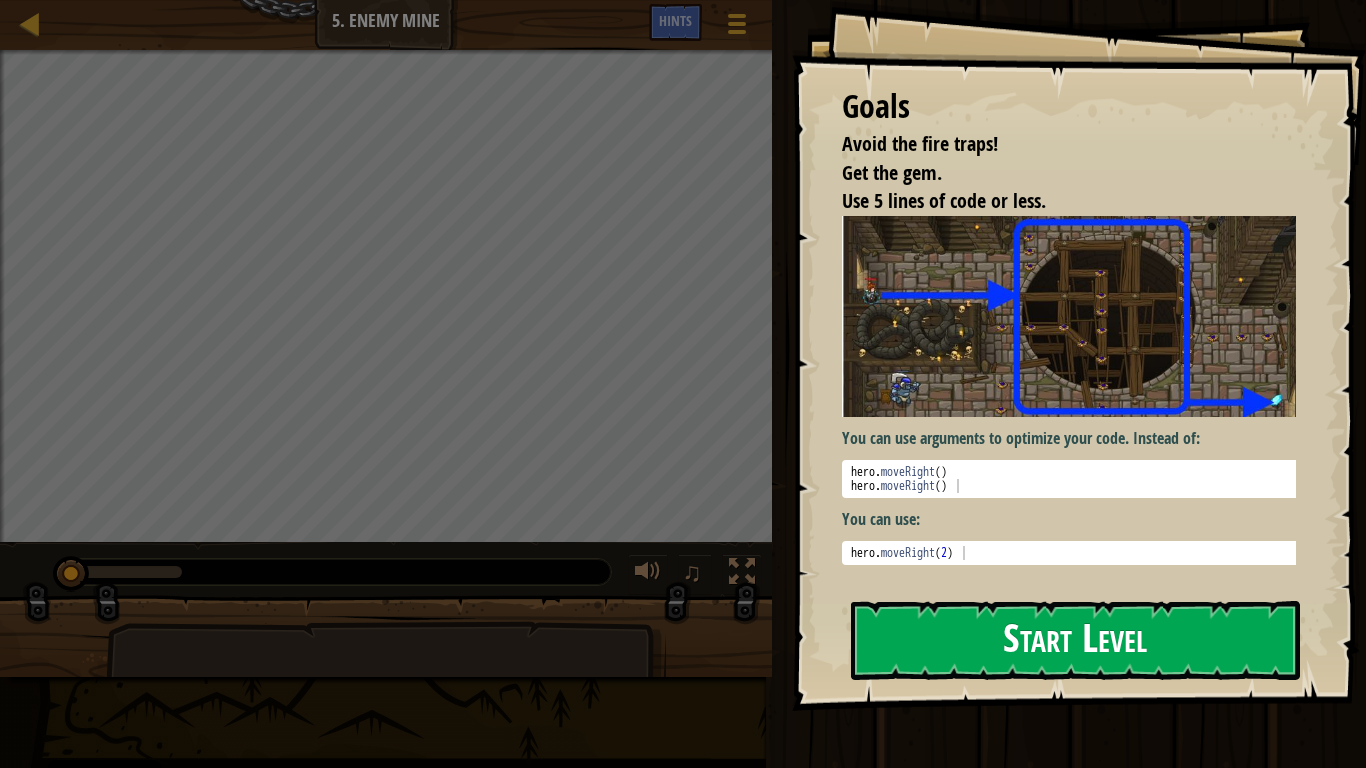 click on "Start Level" at bounding box center [1075, 640] 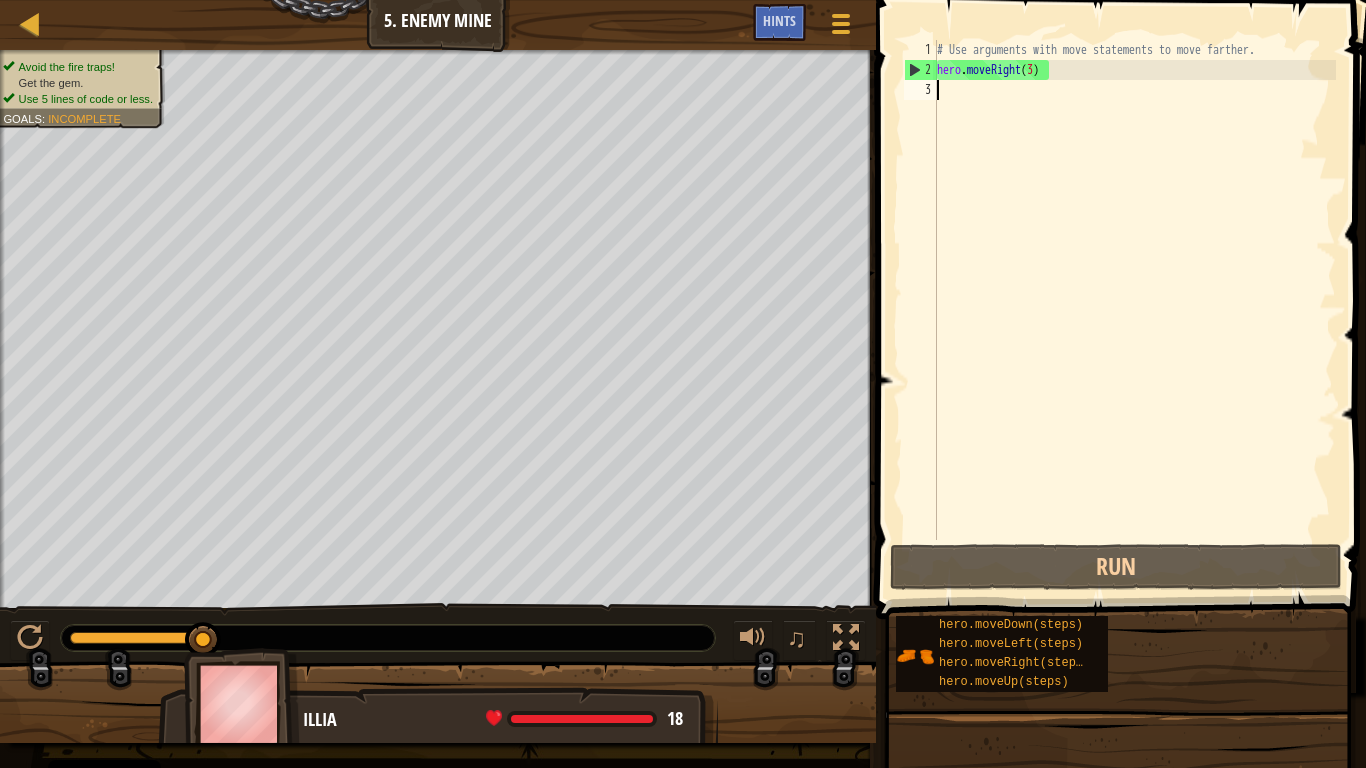 type on "h" 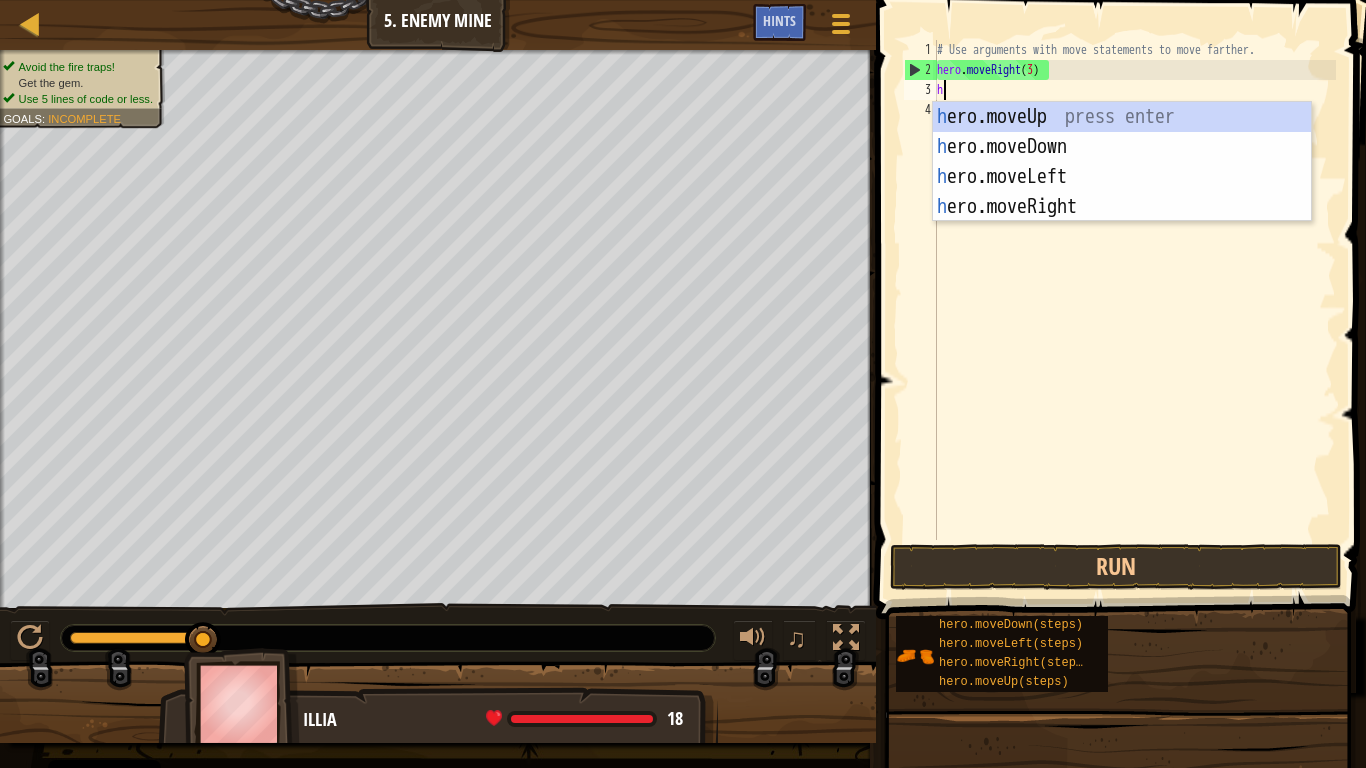 scroll, scrollTop: 9, scrollLeft: 0, axis: vertical 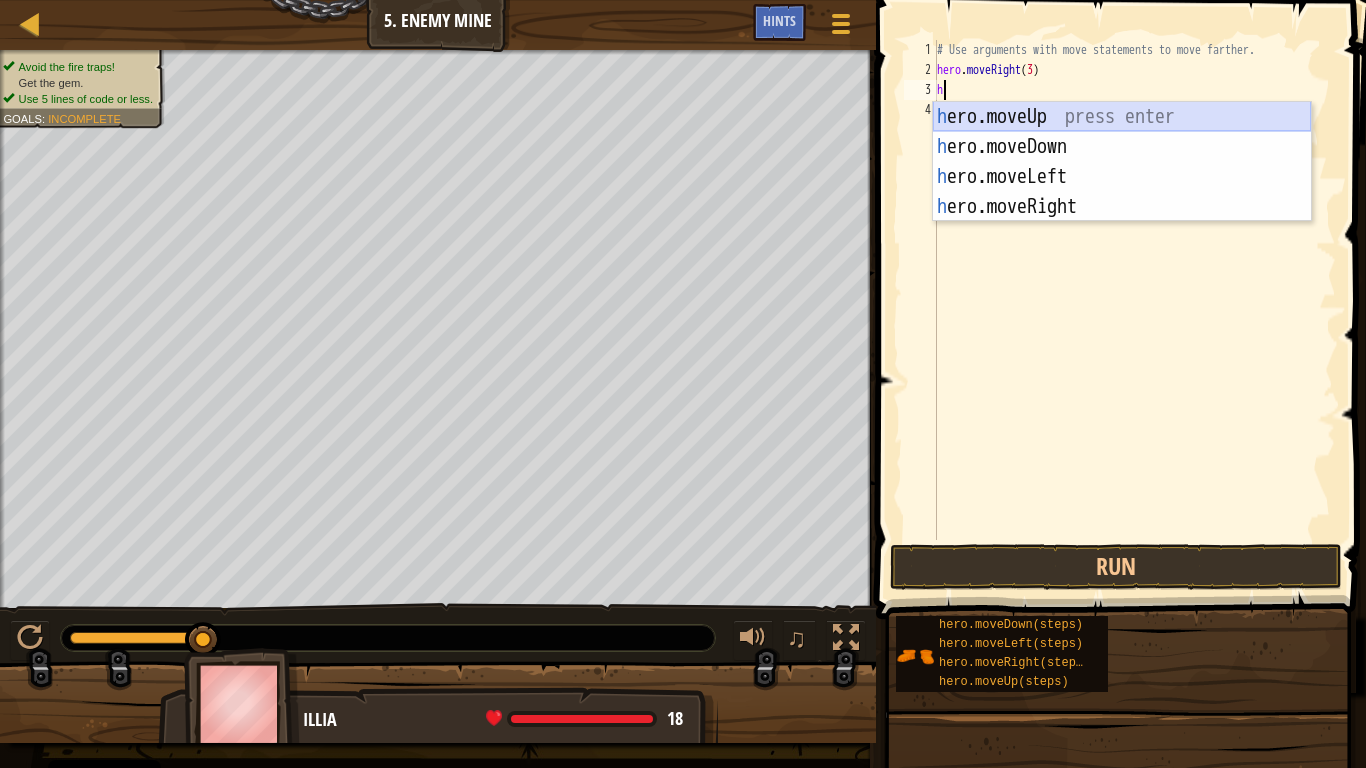 click on "h ero.moveUp press enter h ero.moveDown press enter h ero.moveLeft press enter h ero.moveRight press enter" at bounding box center (1122, 192) 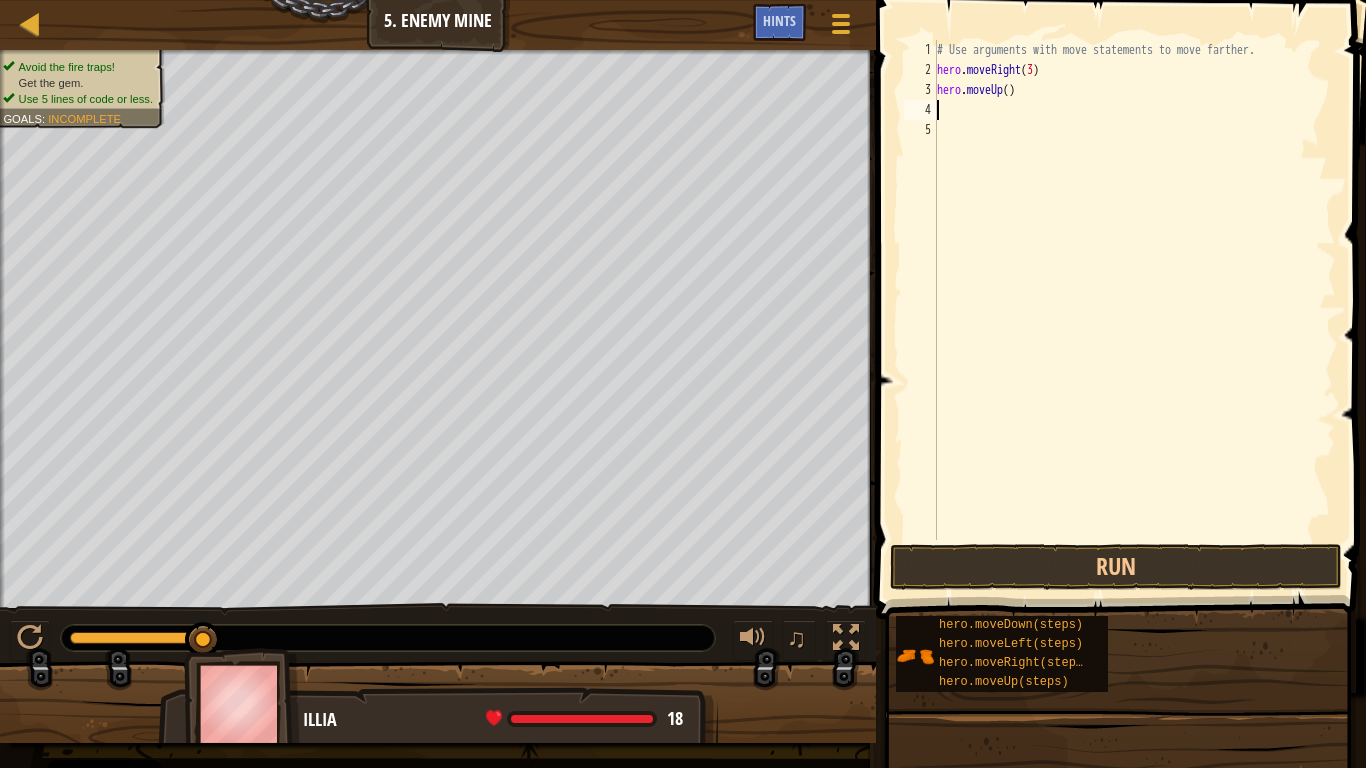 click on "# Use arguments with move statements to move farther. hero . moveRight ( 3 ) hero . moveUp ( )" at bounding box center [1134, 310] 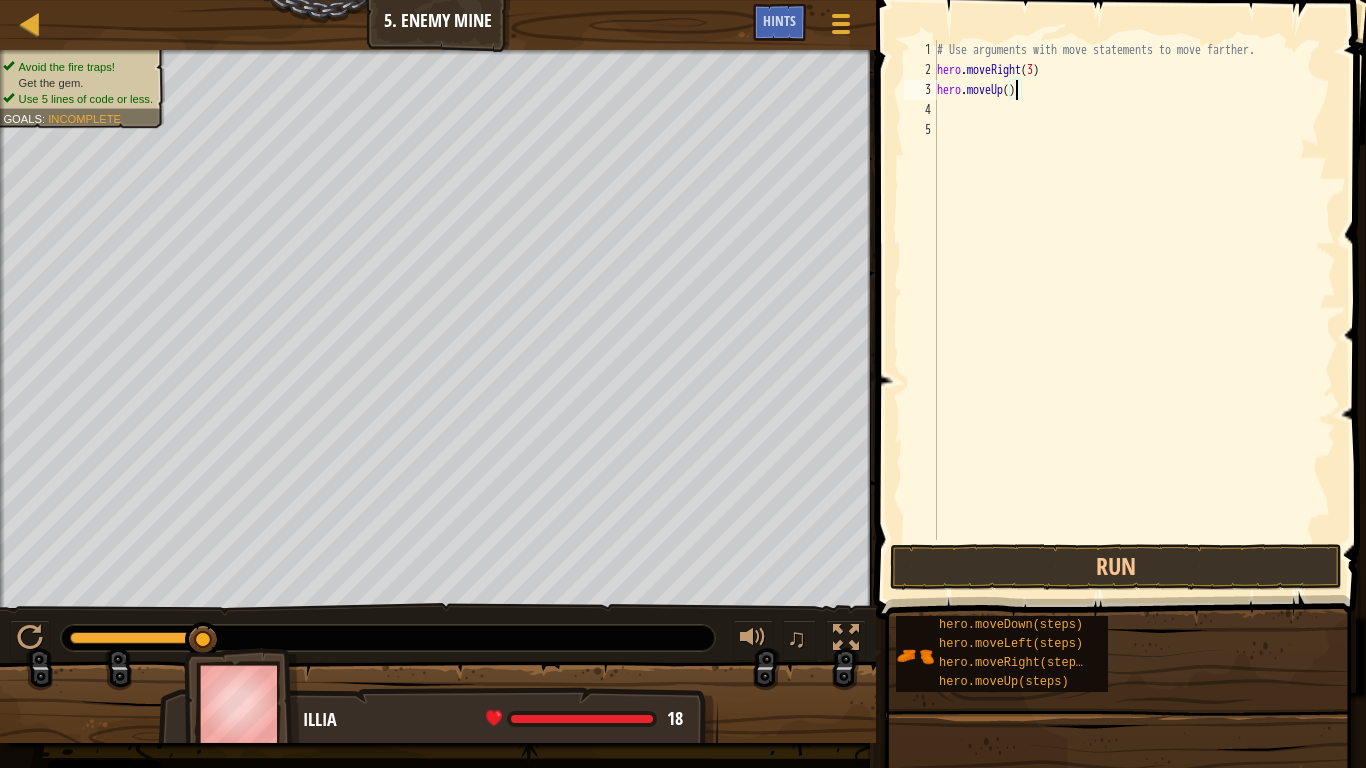 type on "hero.moveUp(1)" 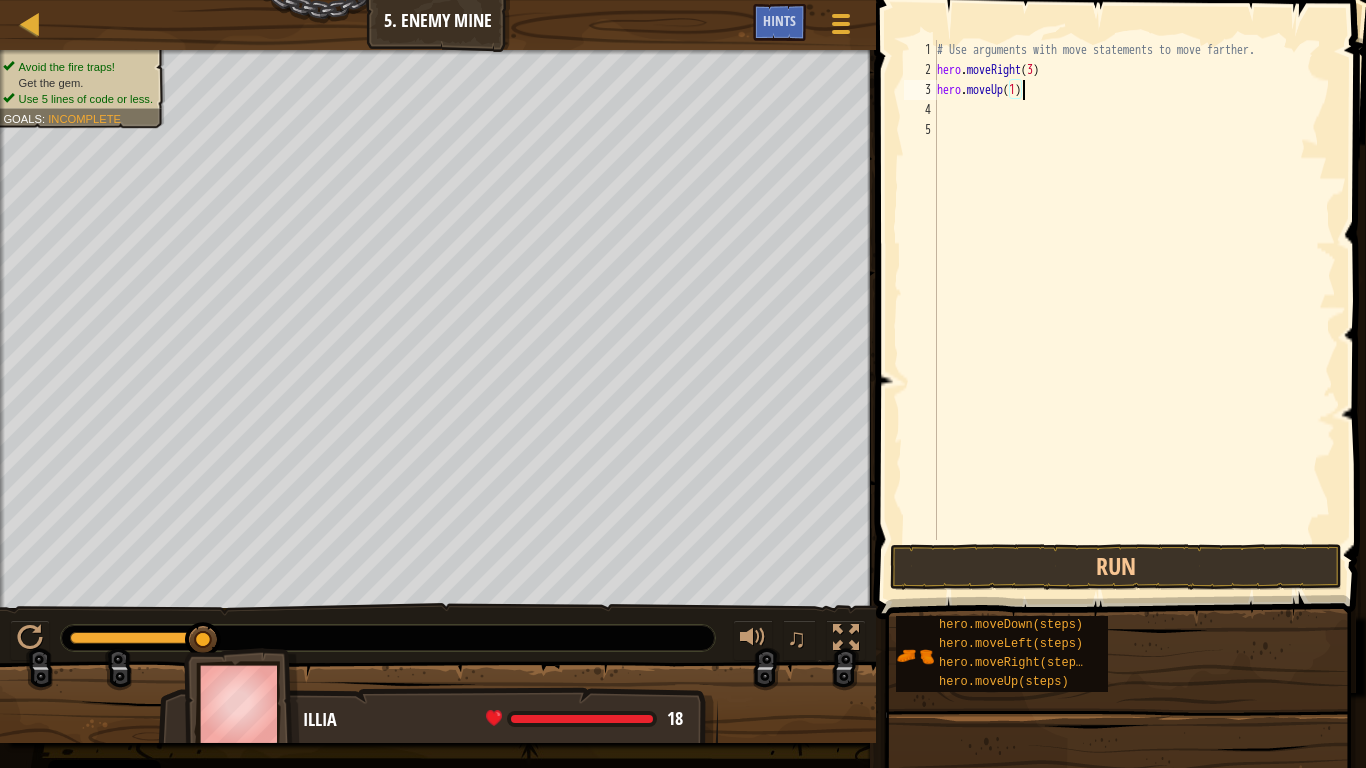 scroll, scrollTop: 9, scrollLeft: 7, axis: both 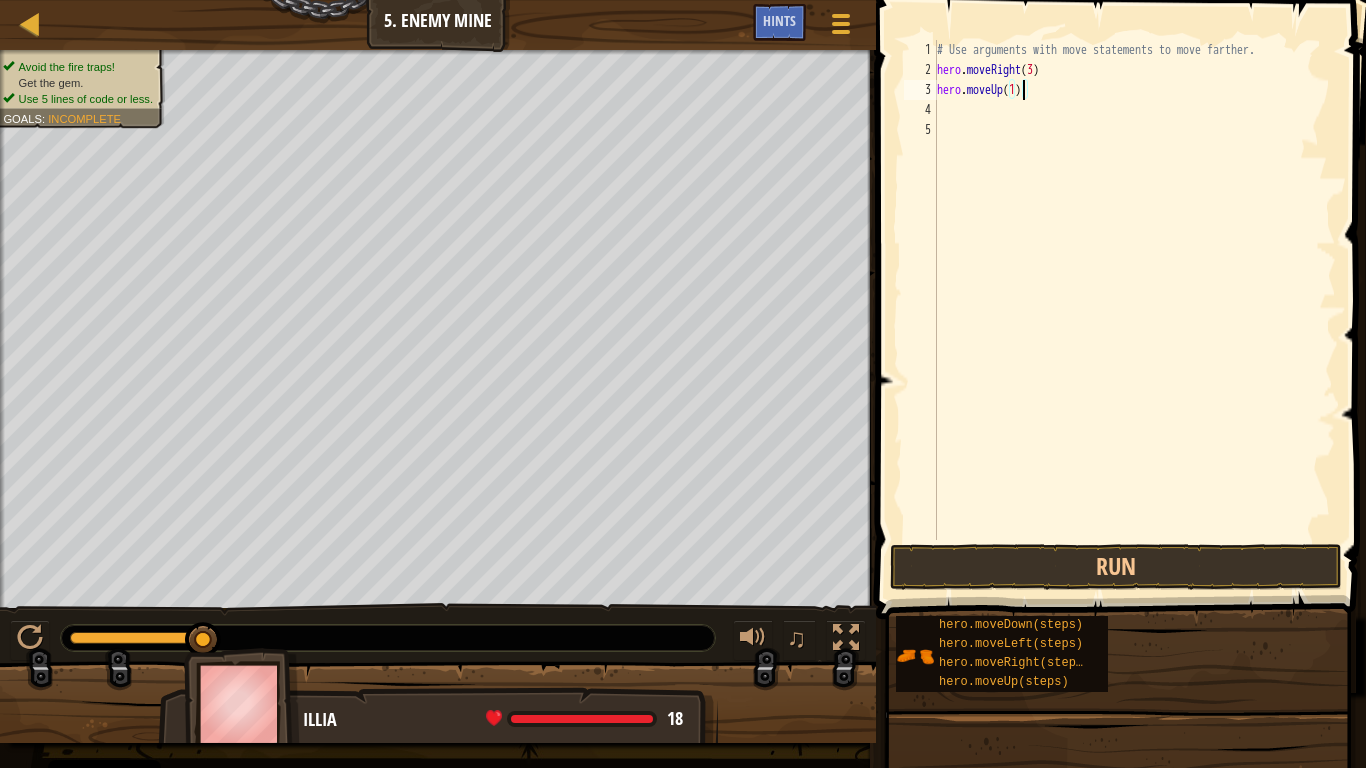 click on "# Use arguments with move statements to move farther. hero . moveRight ( 3 ) hero . moveUp ( 1 )" at bounding box center [1134, 310] 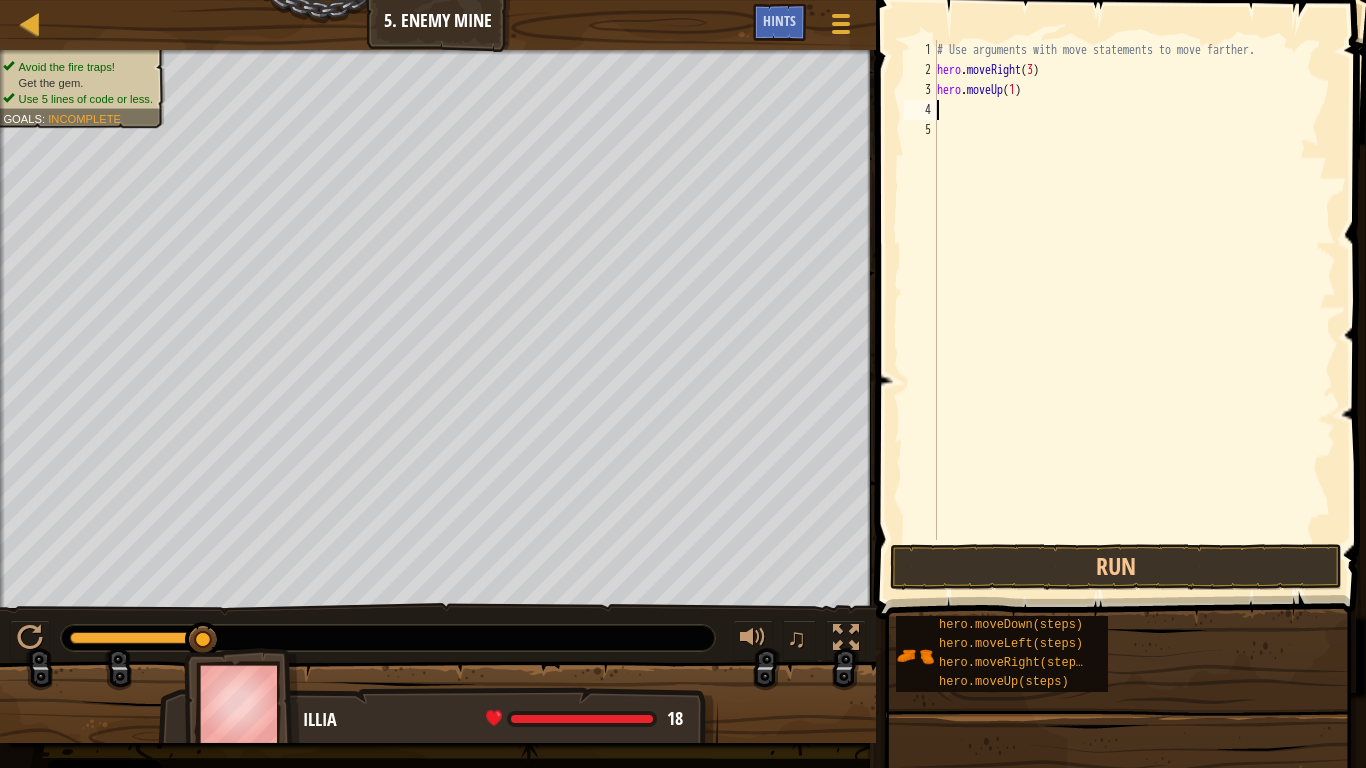 scroll, scrollTop: 9, scrollLeft: 0, axis: vertical 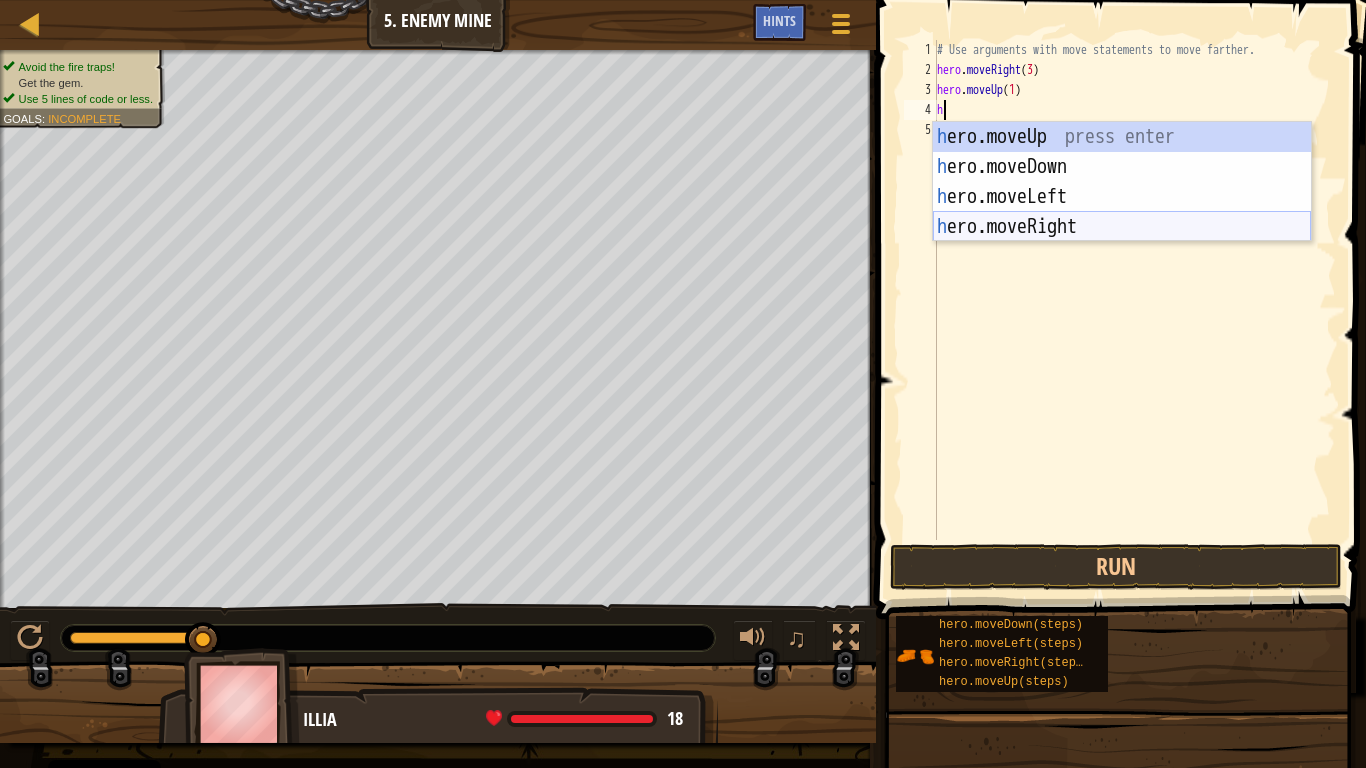 click on "h ero.moveUp press enter h ero.moveDown press enter h ero.moveLeft press enter h ero.moveRight press enter" at bounding box center [1122, 212] 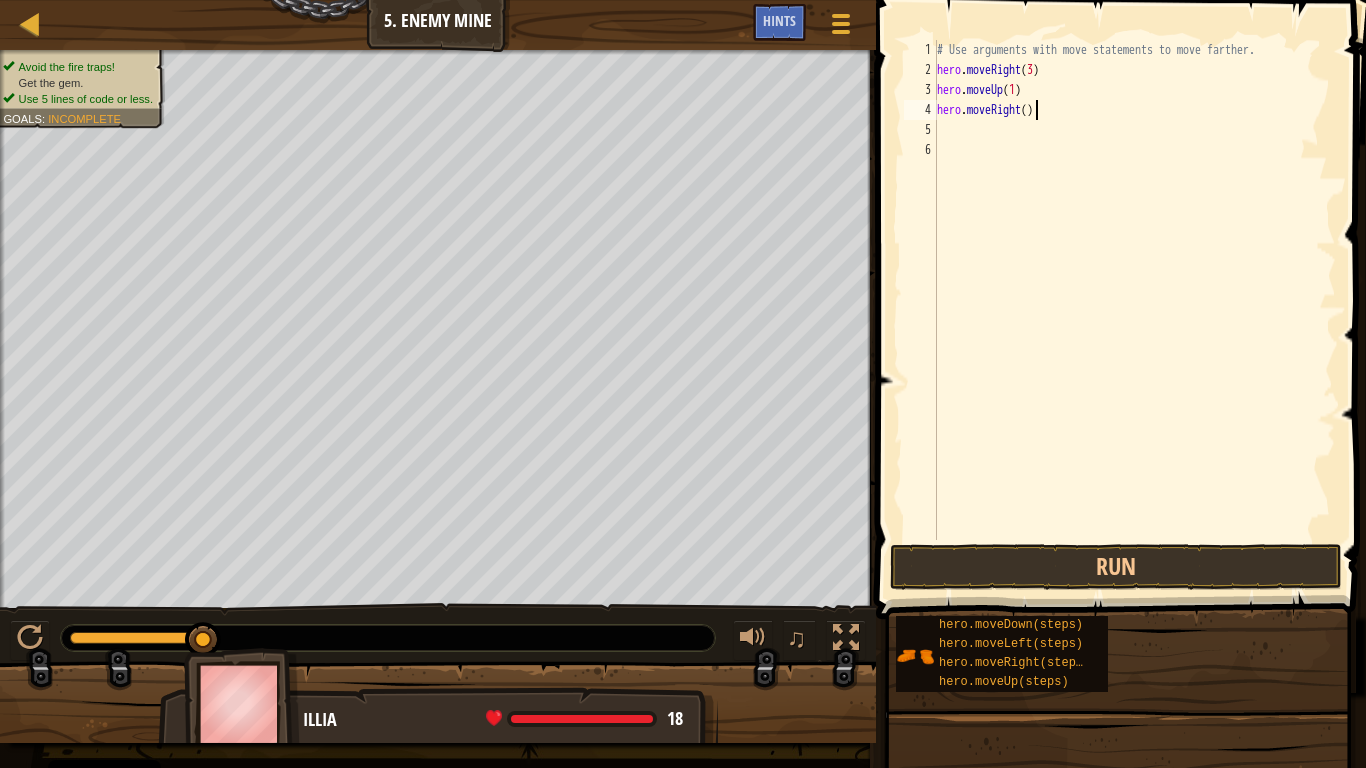 click on "# Use arguments with move statements to move farther. hero . moveRight ( 3 ) hero . moveUp ( 1 ) hero . moveRight ( )" at bounding box center [1134, 310] 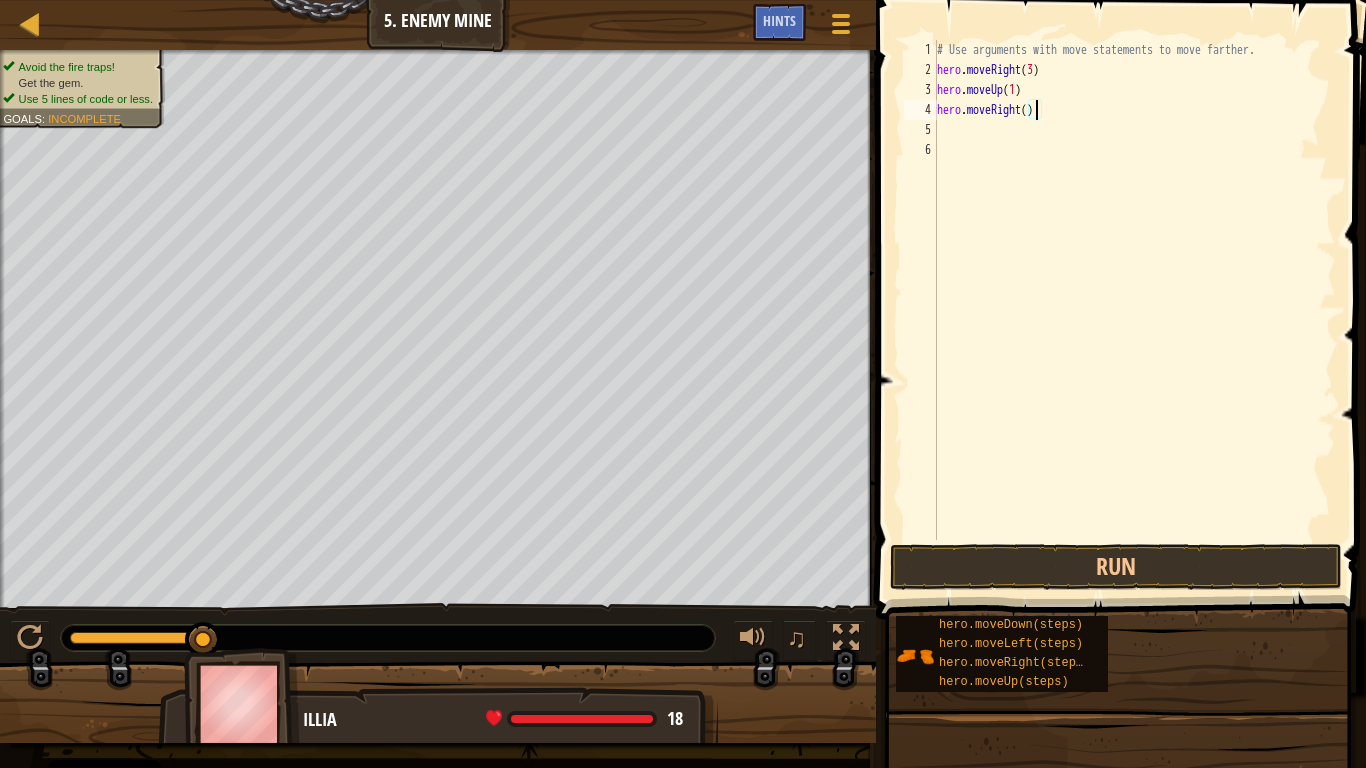 type on "hero.moveRight(1)" 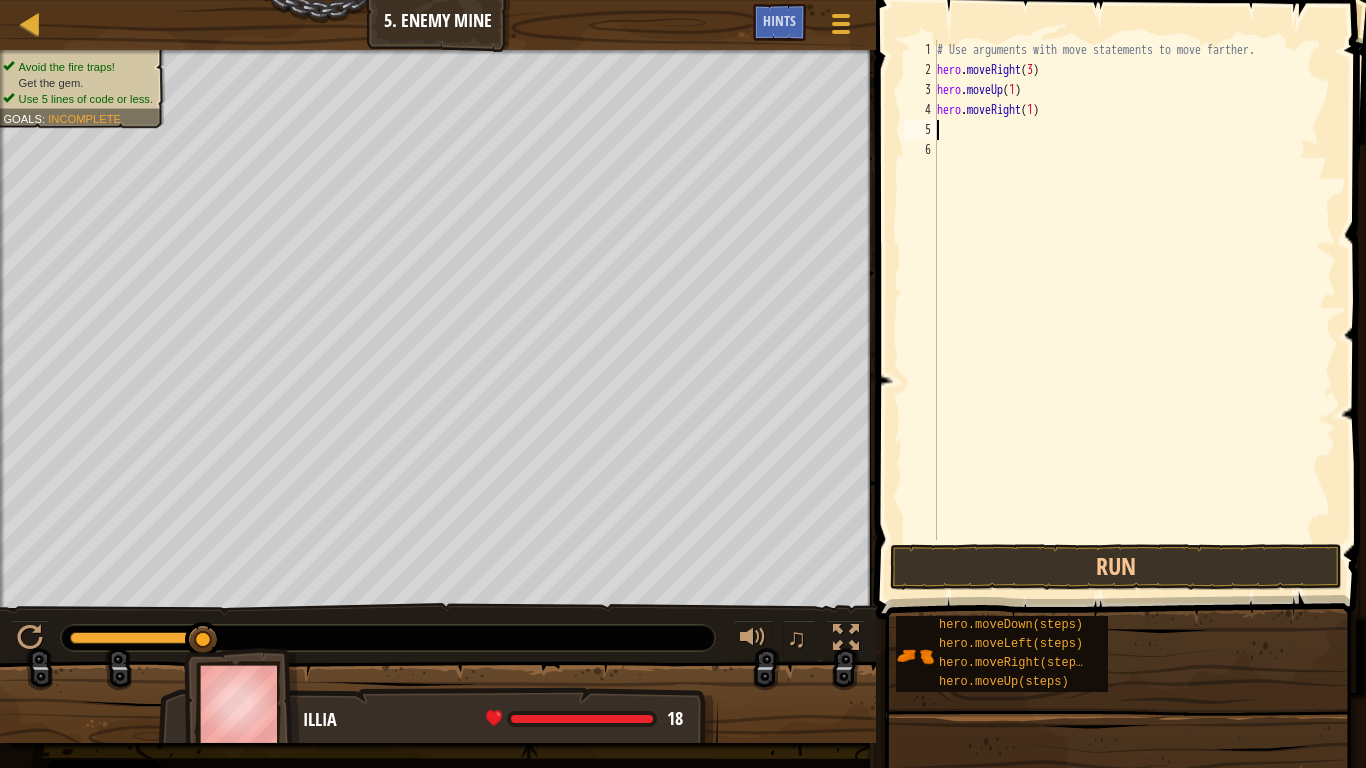 click on "# Use arguments with move statements to move farther. hero . moveRight ( 3 ) hero . moveUp ( 1 ) hero . moveRight ( 1 )" at bounding box center [1134, 310] 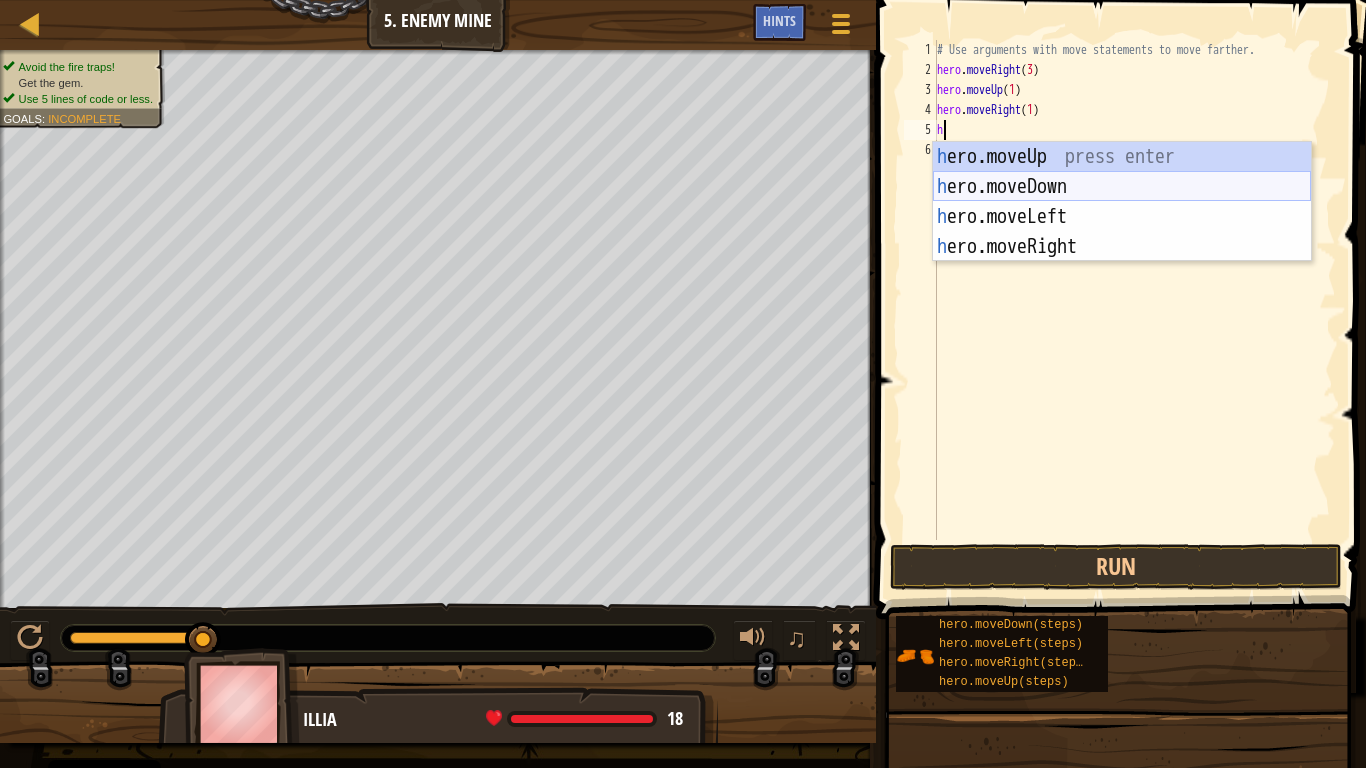 click on "h ero.moveUp press enter h ero.moveDown press enter h ero.moveLeft press enter h ero.moveRight press enter" at bounding box center (1122, 232) 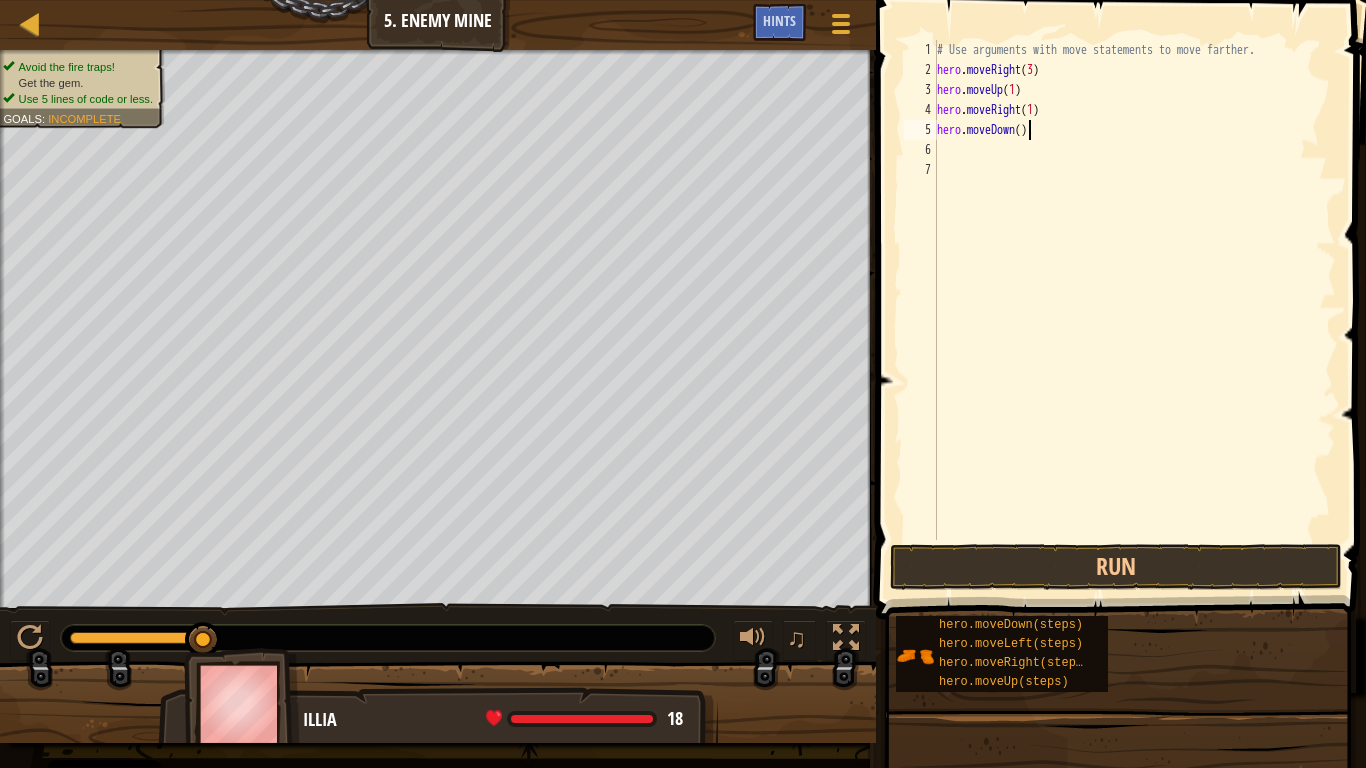 click on "# Use arguments with move statements to move farther. hero . moveRight ( 3 ) hero . moveUp ( 1 ) hero . moveRight ( 1 ) hero . moveDown ( )" at bounding box center [1134, 310] 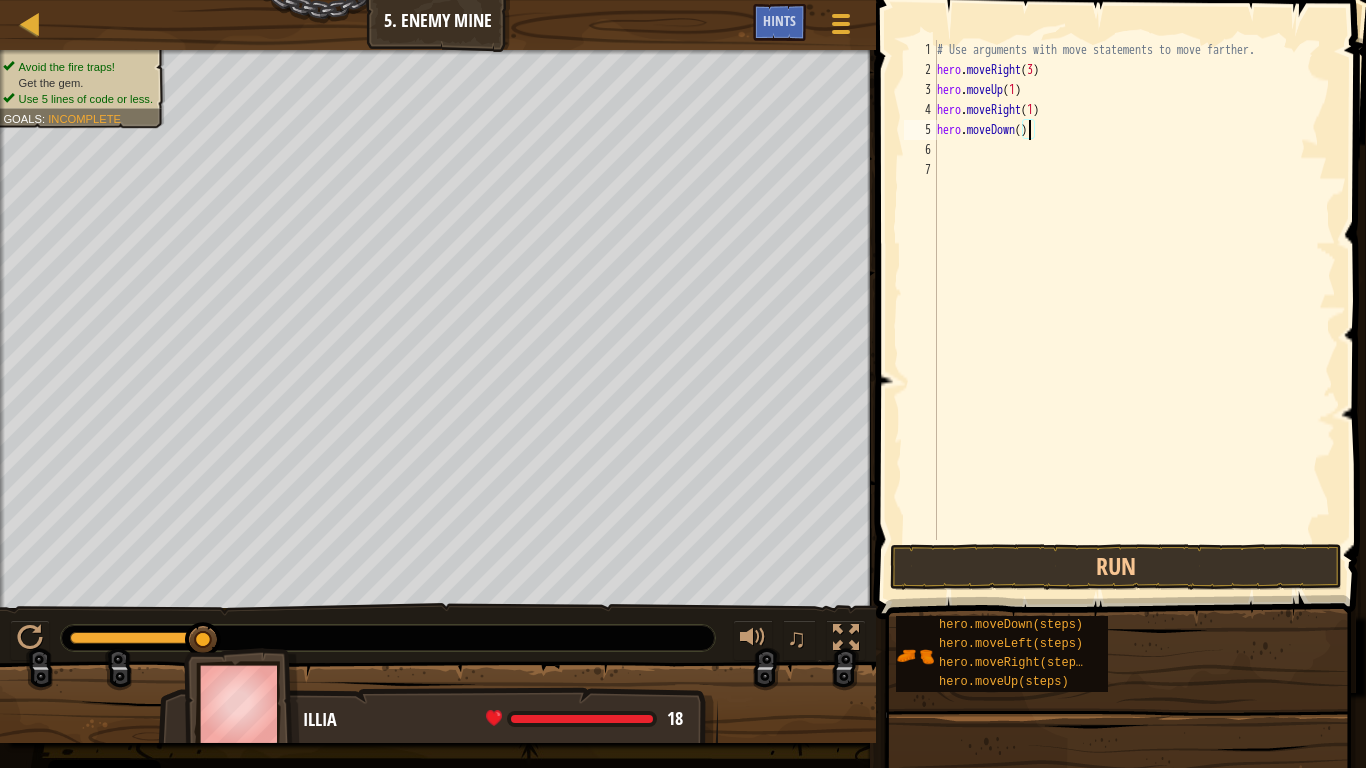 type on "hero.moveDown(3)" 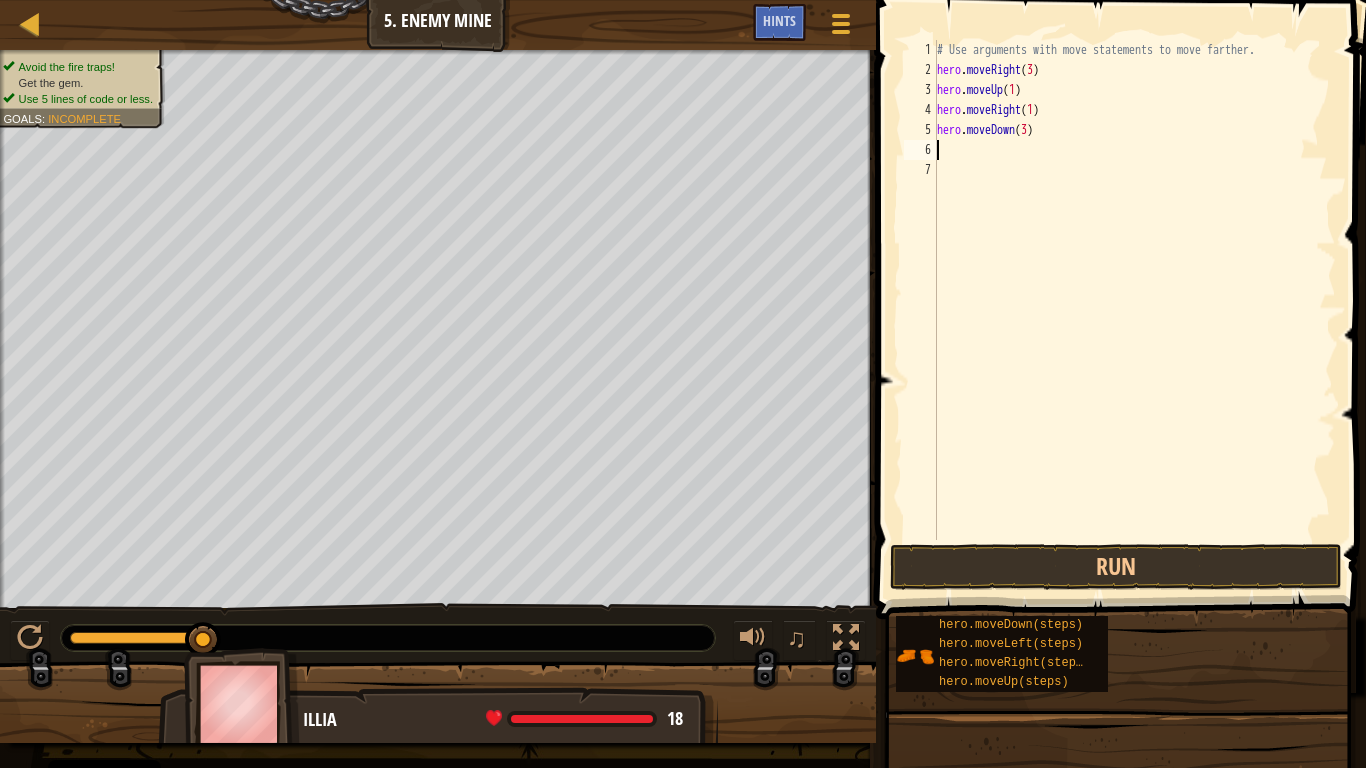 click on "# Use arguments with move statements to move farther. hero . moveRight ( 3 ) hero . moveUp ( 1 ) hero . moveRight ( 1 ) hero . moveDown ( 3 )" at bounding box center [1134, 310] 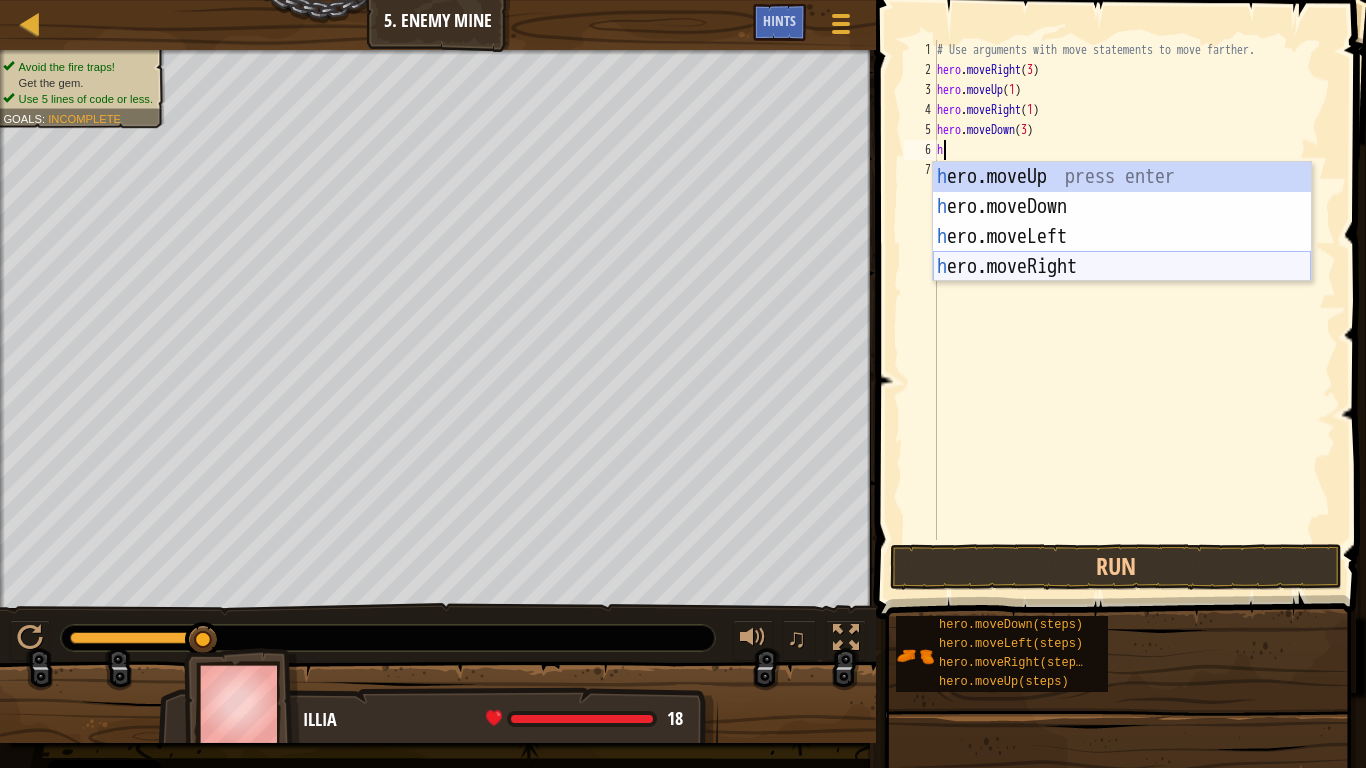 click on "h ero.moveUp press enter h ero.moveDown press enter h ero.moveLeft press enter h ero.moveRight press enter" at bounding box center (1122, 252) 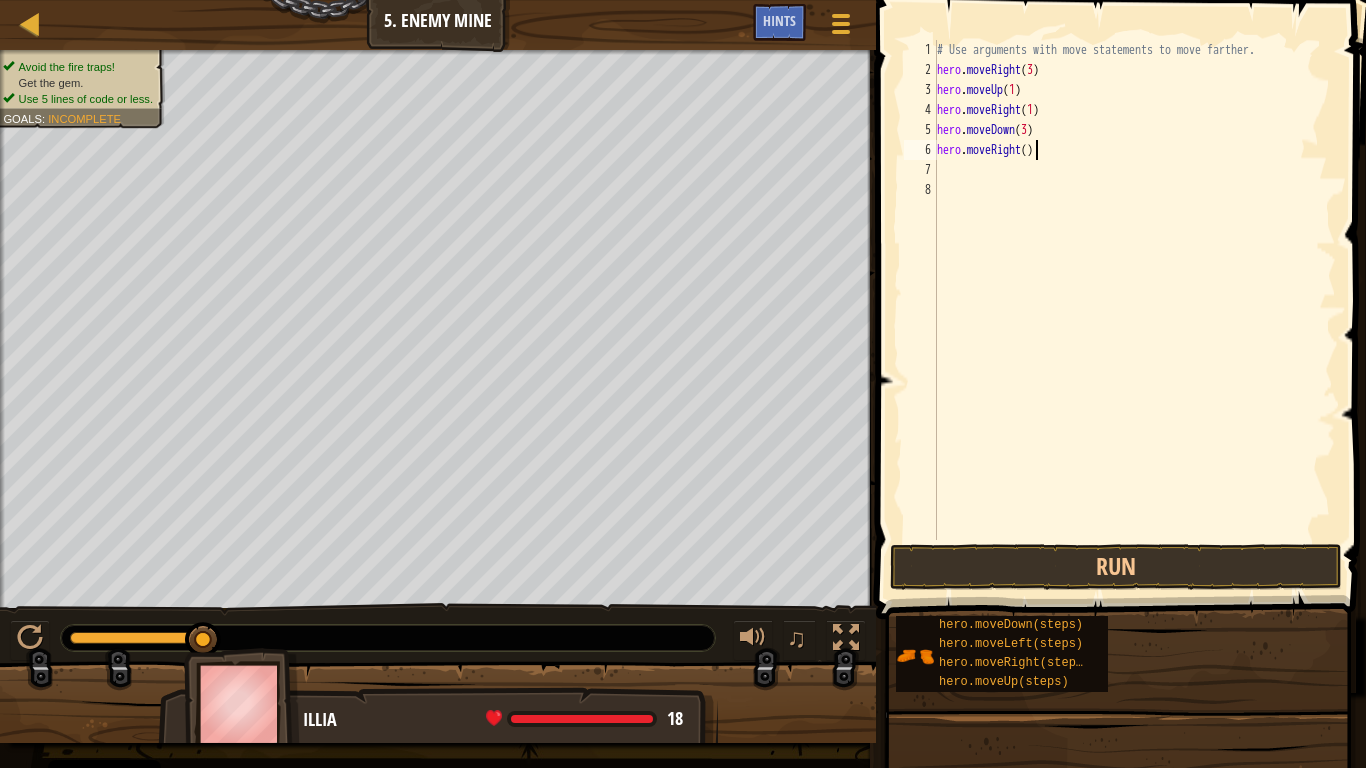 click on "# Use arguments with move statements to move farther. hero . moveRight ( 3 ) hero . moveUp ( 1 ) hero . moveRight ( 1 ) hero . moveDown ( 3 ) hero . moveRight ( )" at bounding box center (1134, 310) 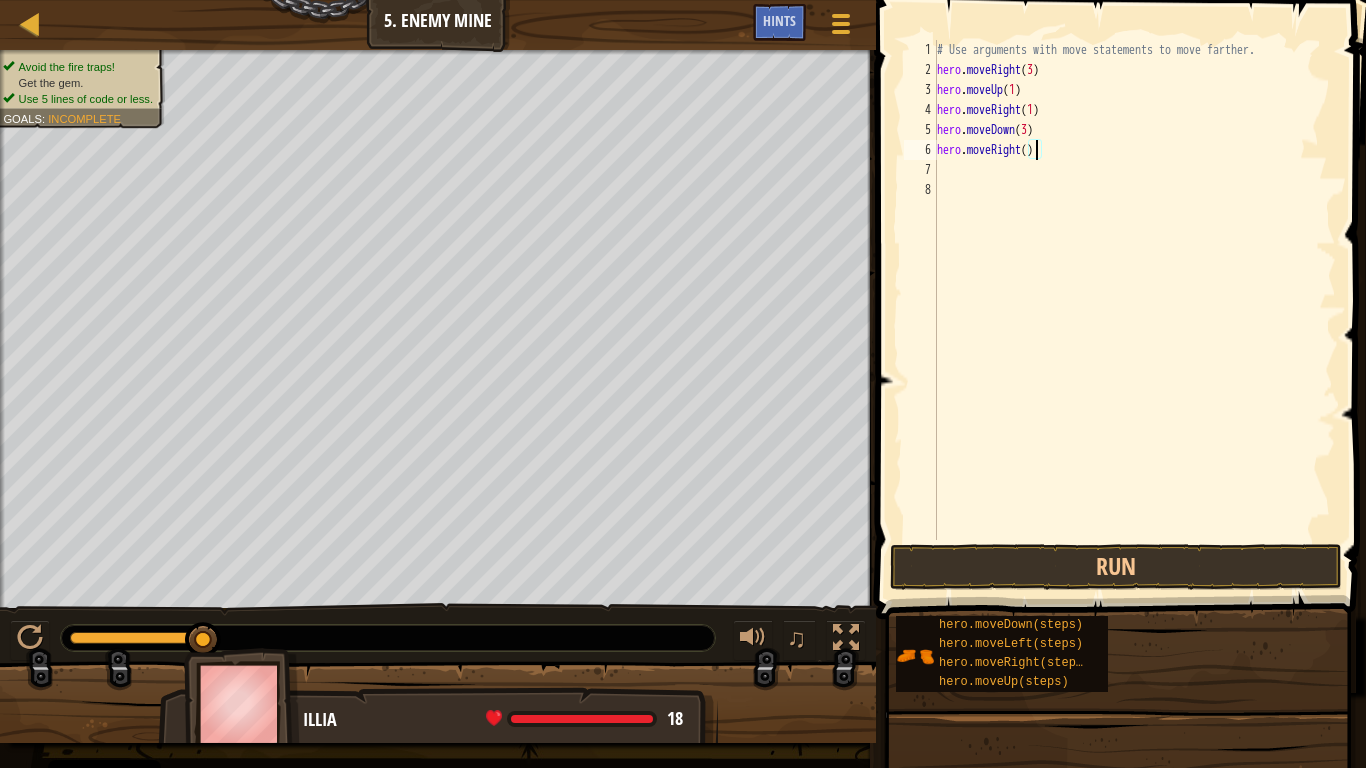 scroll, scrollTop: 9, scrollLeft: 8, axis: both 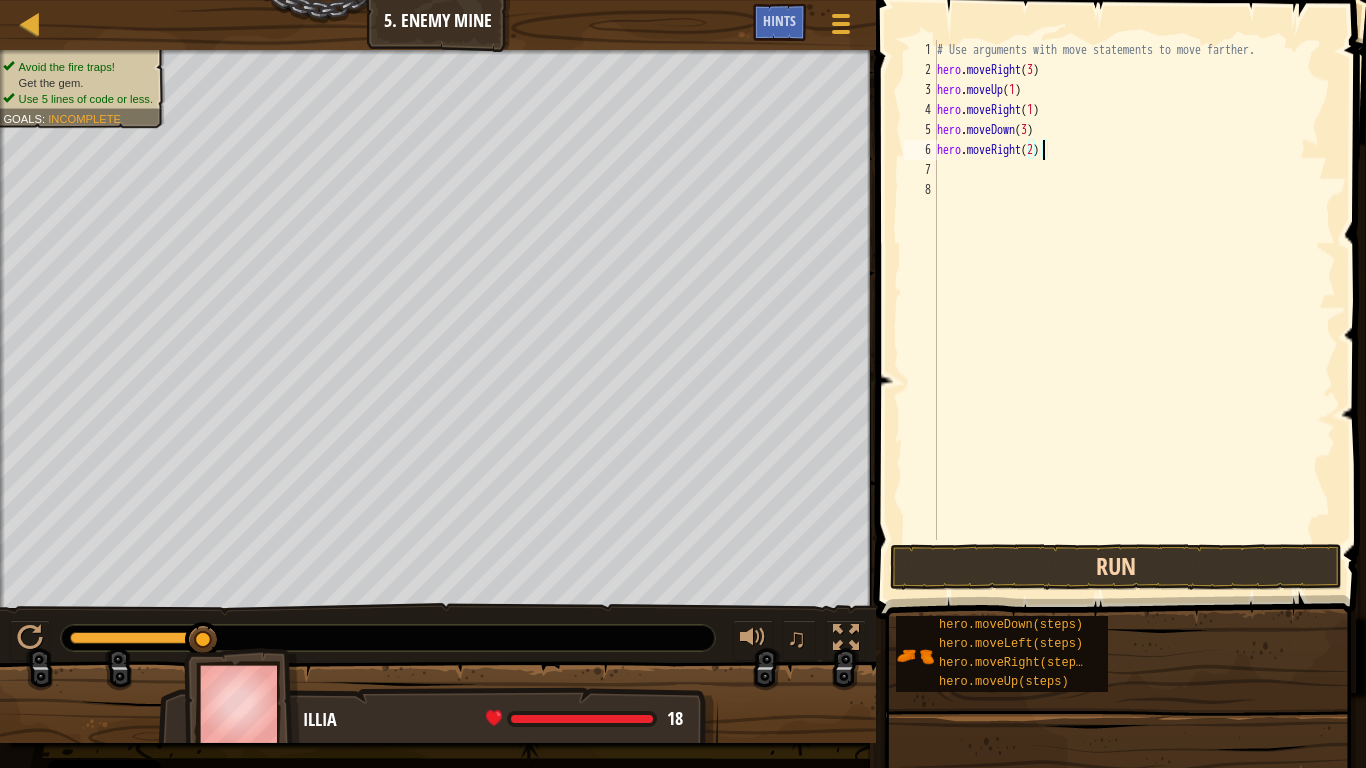 type on "hero.moveRight(2)" 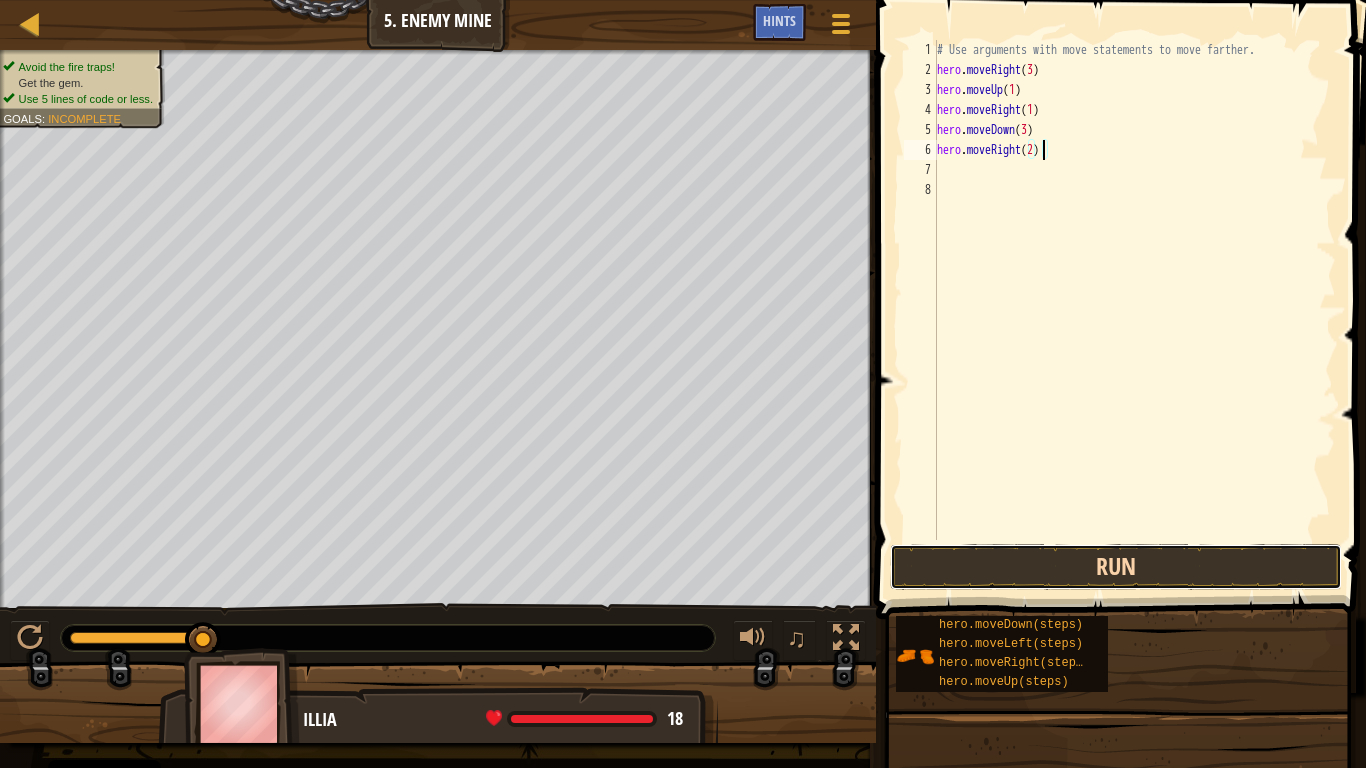 click on "Run" at bounding box center [1116, 567] 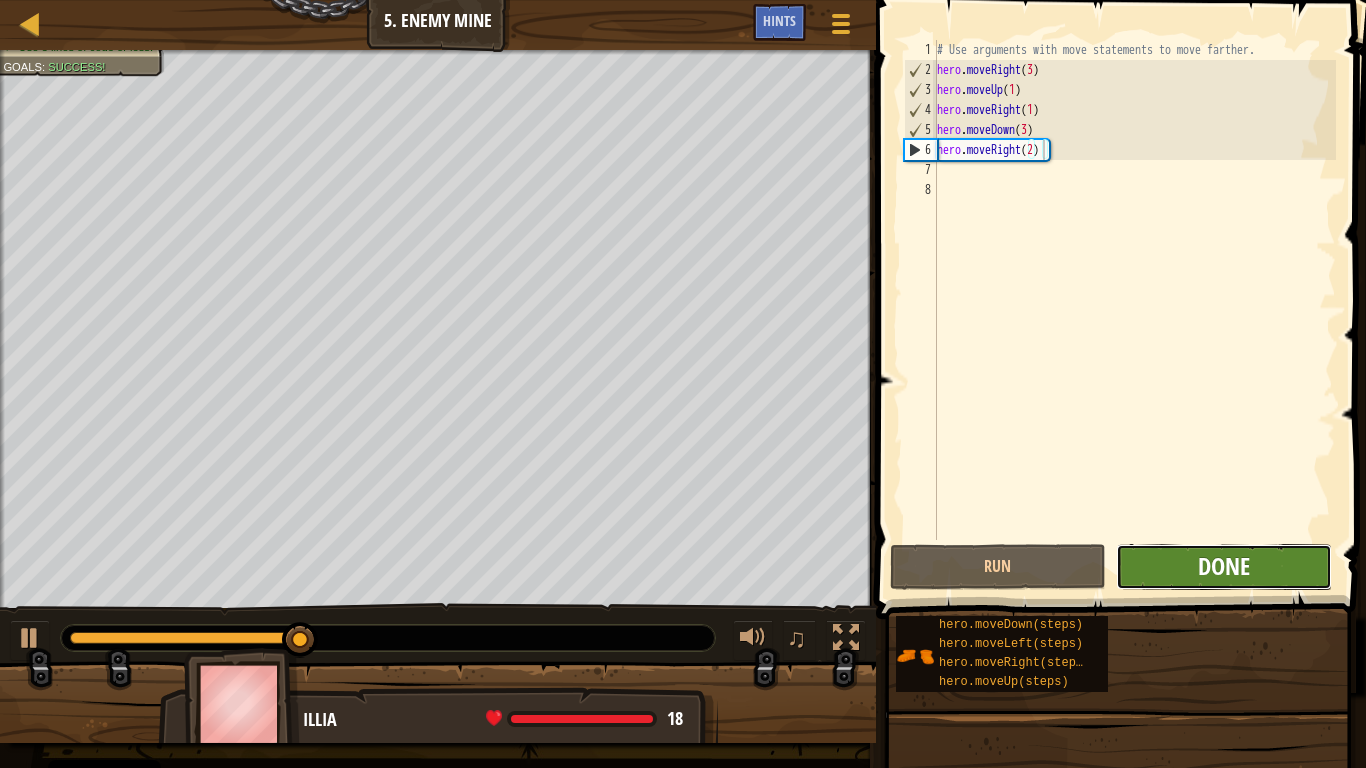 click on "Done" at bounding box center [1224, 566] 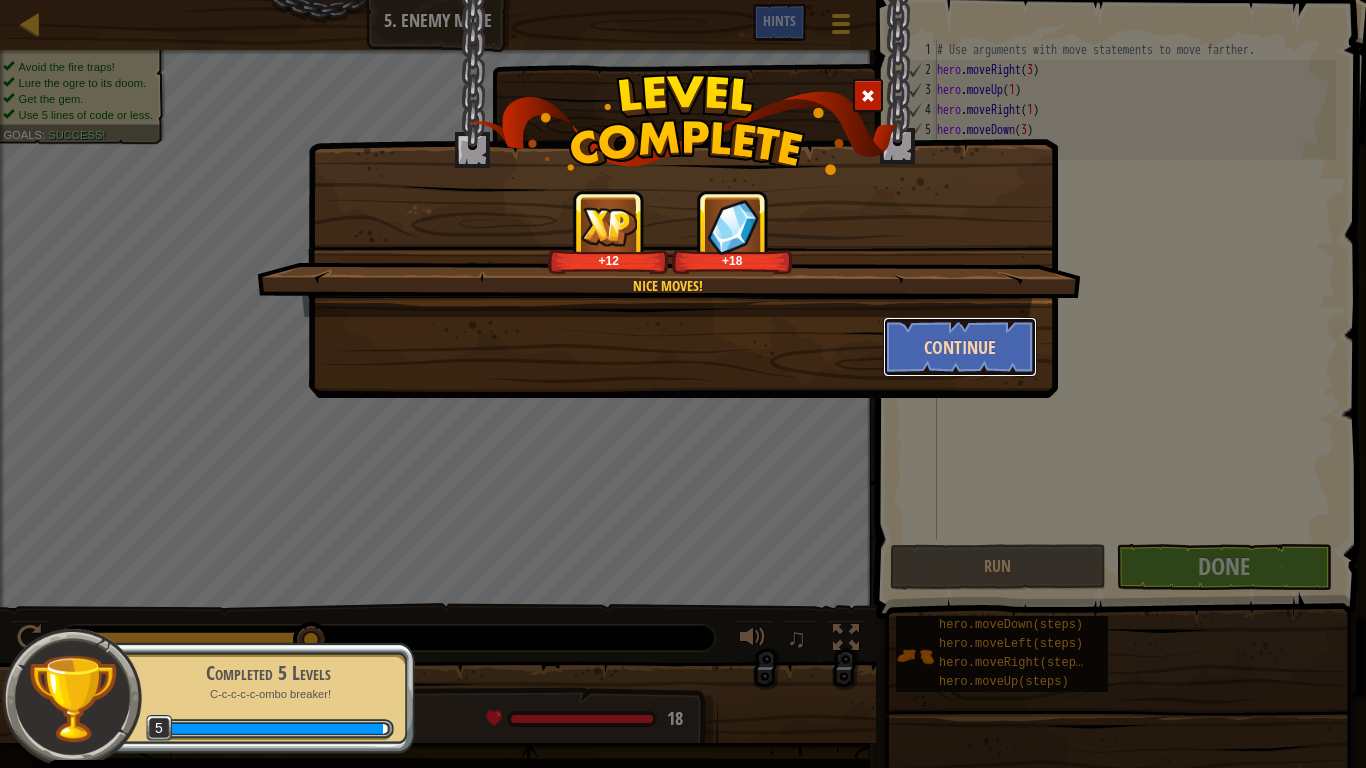 click on "Continue" at bounding box center [960, 347] 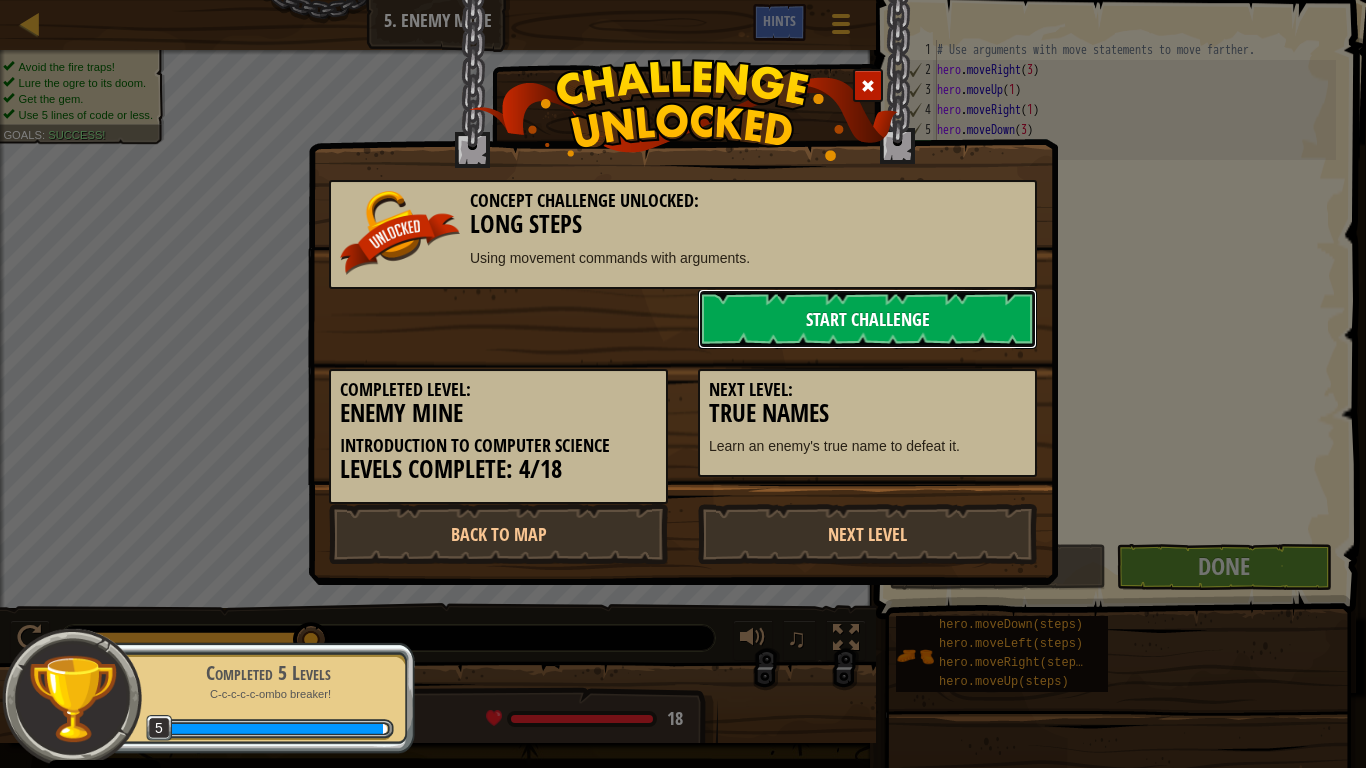 click on "Start Challenge" at bounding box center (867, 319) 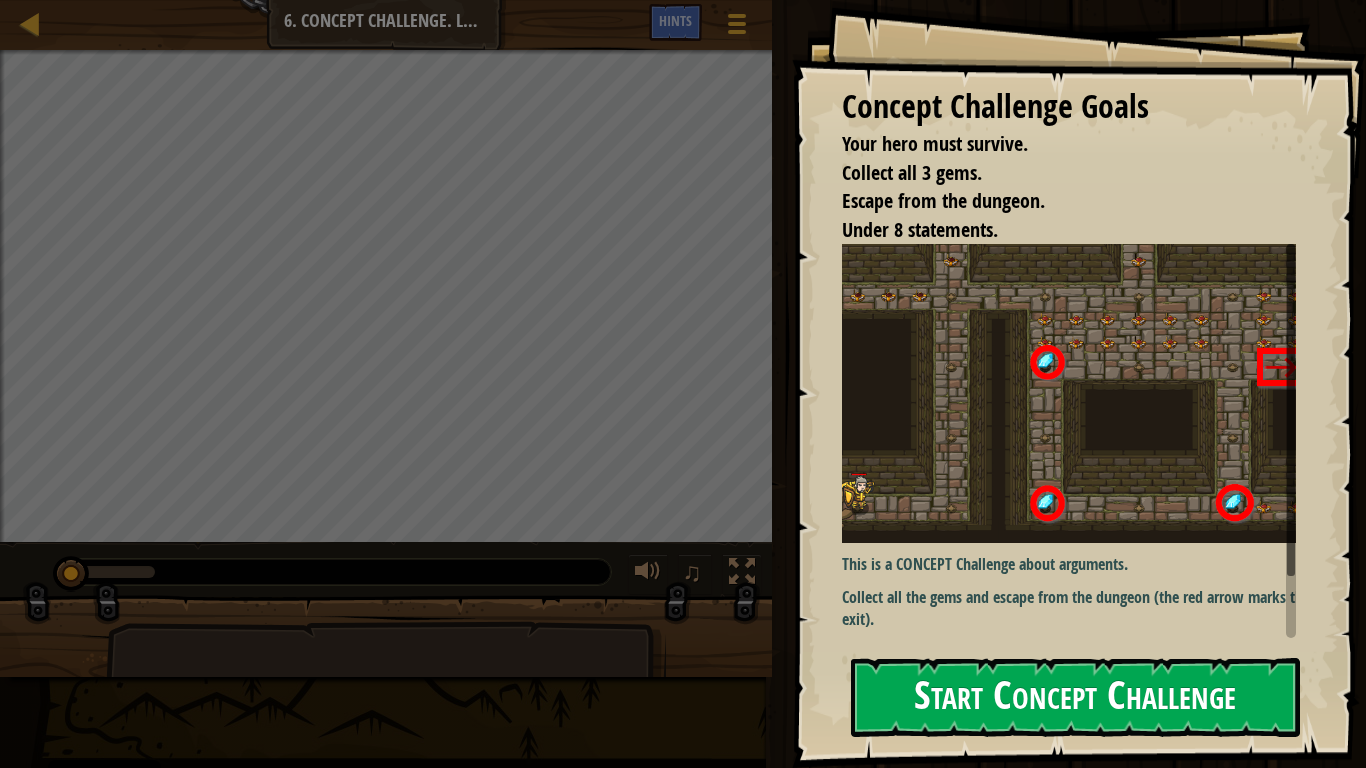 click on "Start Concept Challenge" at bounding box center [1075, 697] 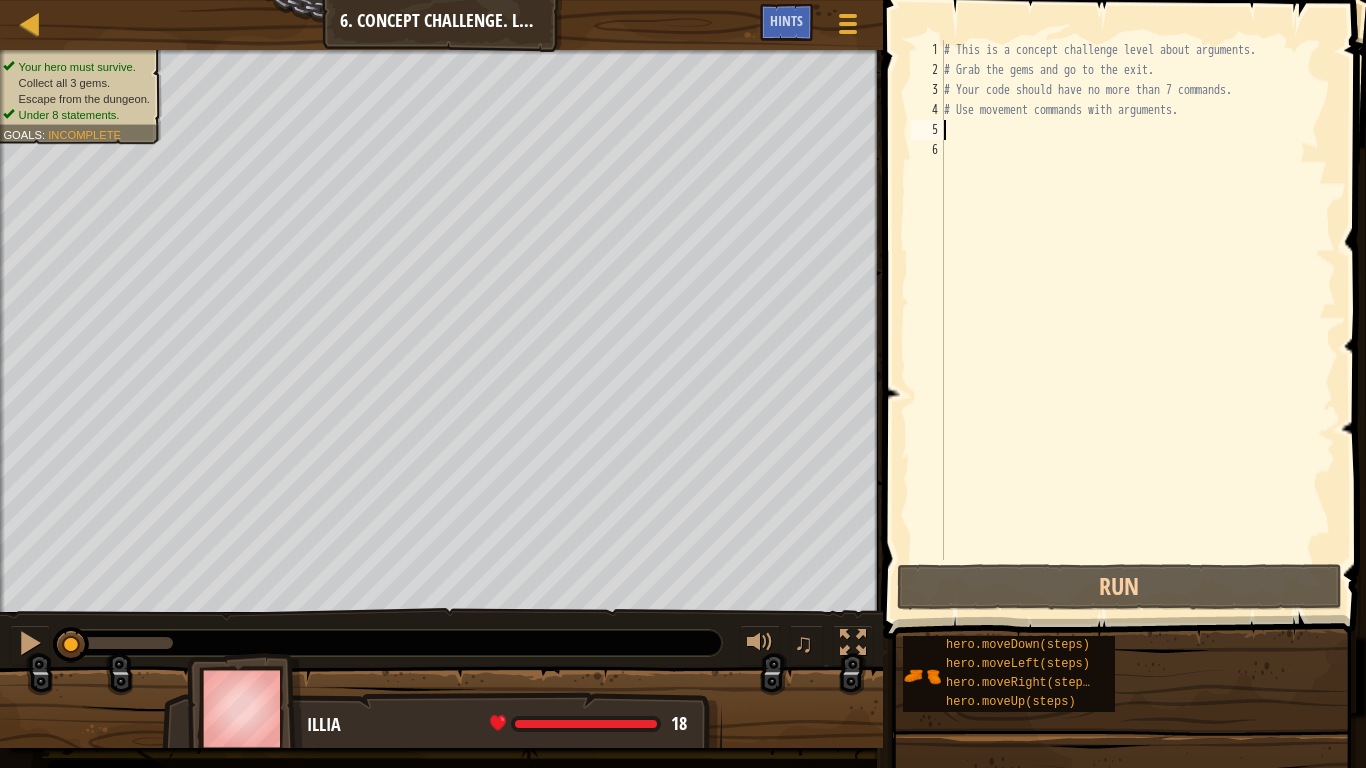 click on "# This is a concept challenge level about arguments. # Grab the gems and go to the exit. # Your code should have no more than 7 commands. # Use movement commands with arguments." at bounding box center [1138, 320] 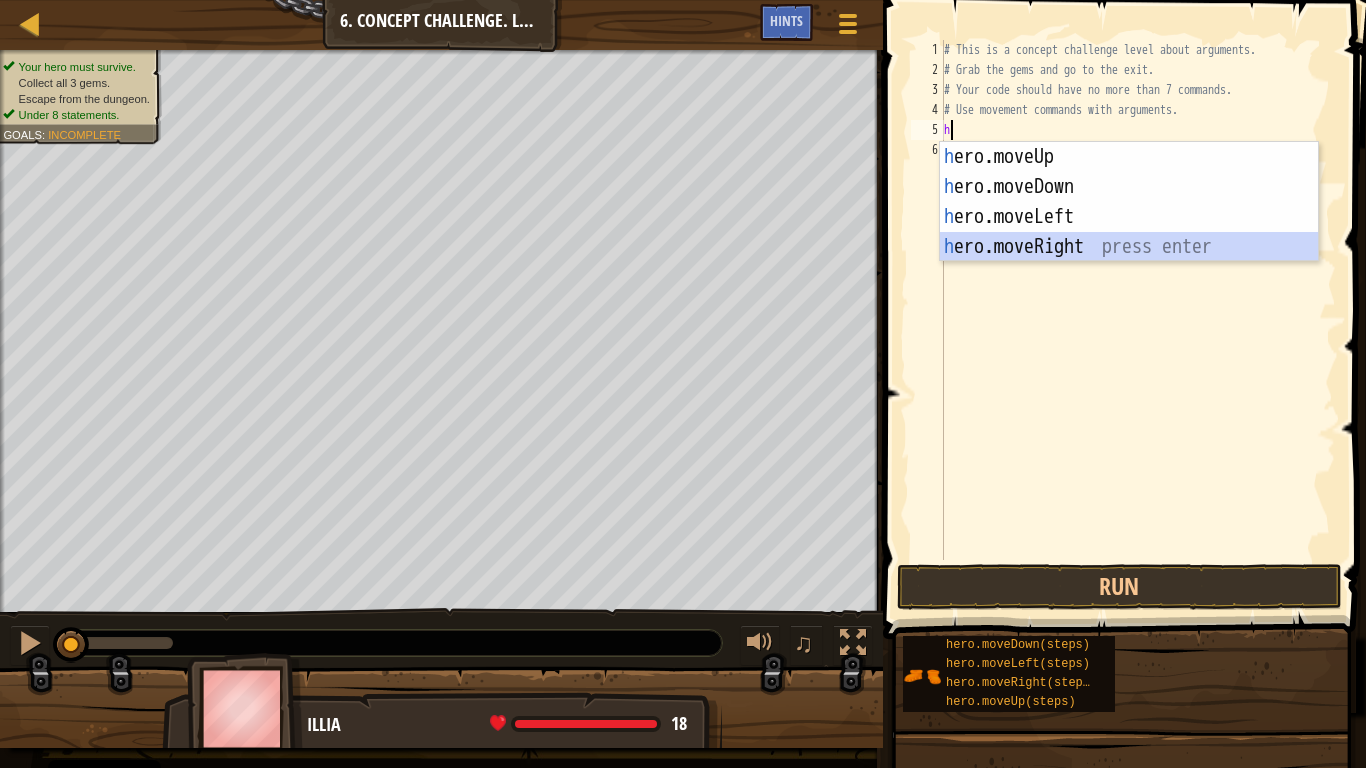click on "h ero.moveUp press enter h ero.moveDown press enter h ero.moveLeft press enter h ero.moveRight press enter" at bounding box center (1129, 232) 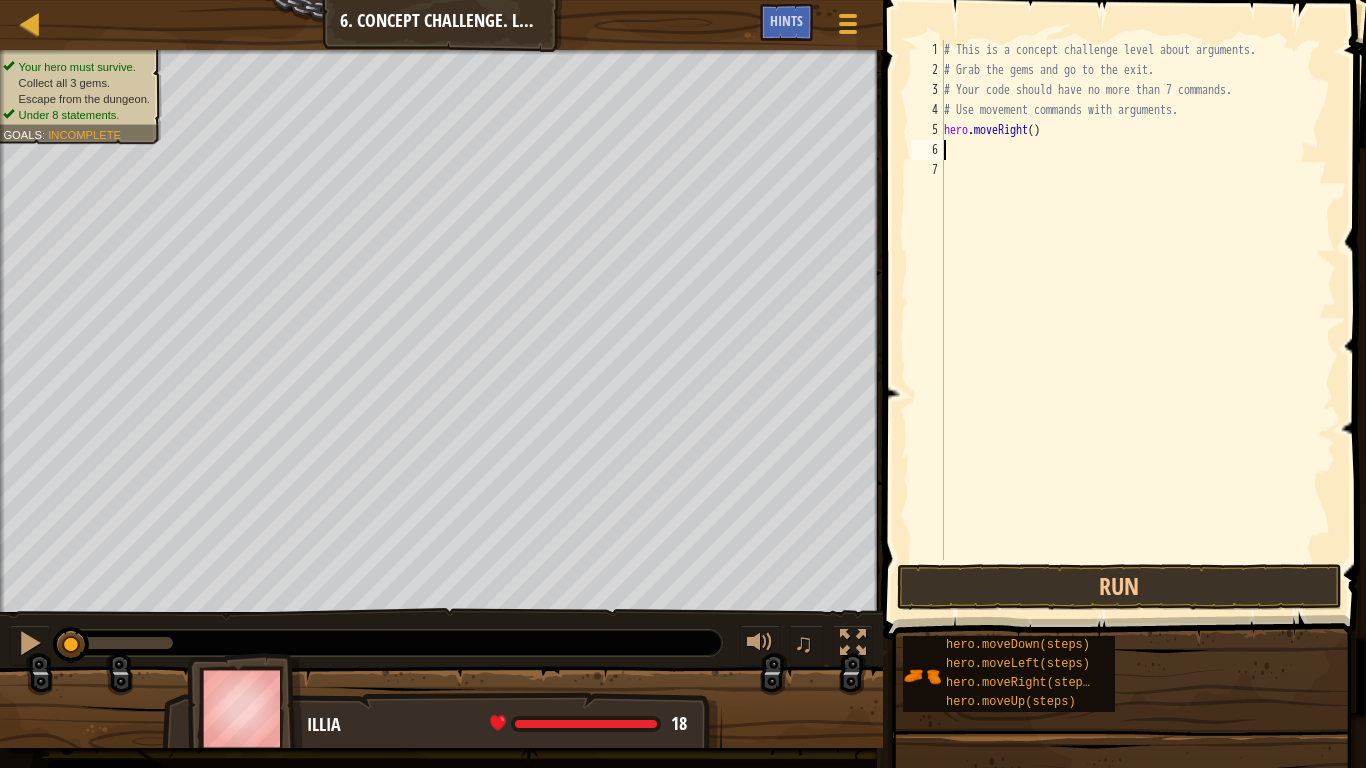 type on "h" 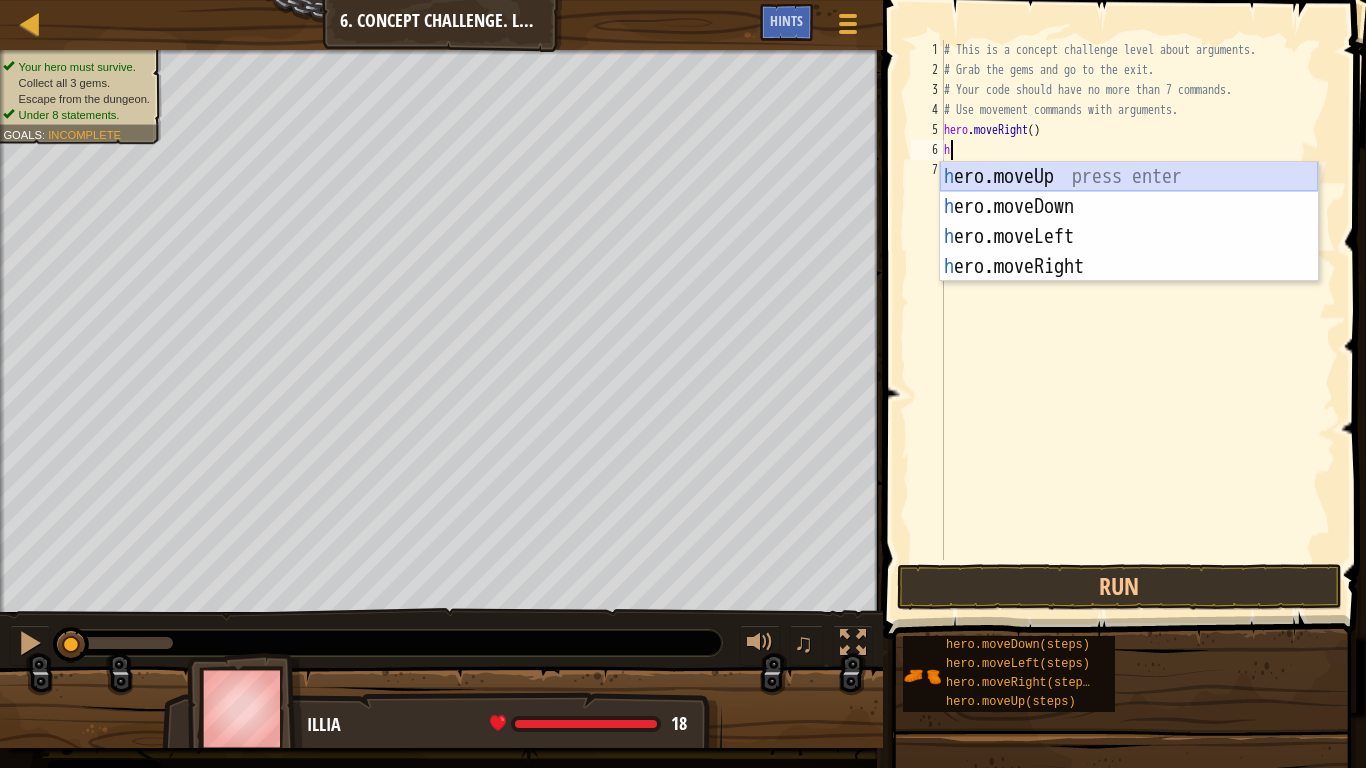 click on "h ero.moveUp press enter h ero.moveDown press enter h ero.moveLeft press enter h ero.moveRight press enter" at bounding box center [1129, 252] 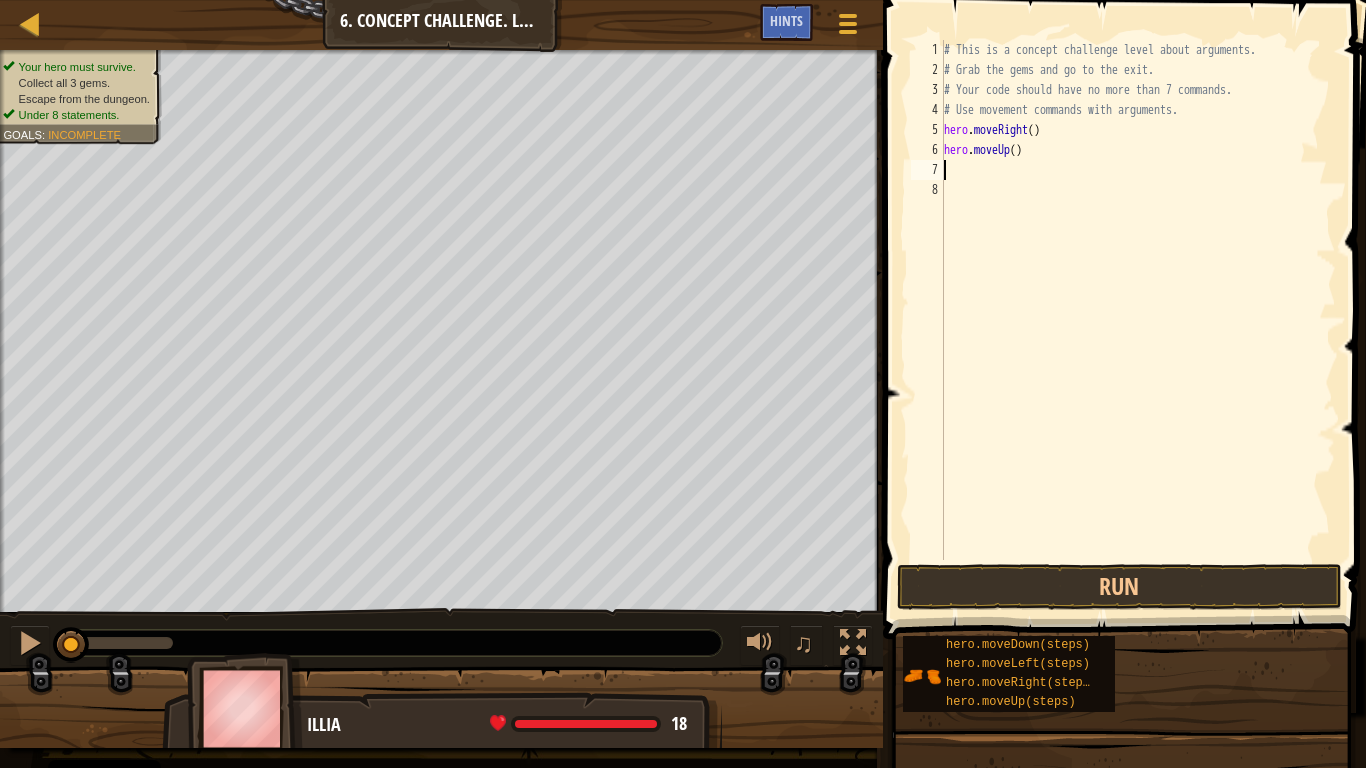 click on "# This is a concept challenge level about arguments. # Grab the gems and go to the exit. # Your code should have no more than 7 commands. # Use movement commands with arguments. hero . moveRight ( ) hero . moveUp ( )" at bounding box center (1138, 320) 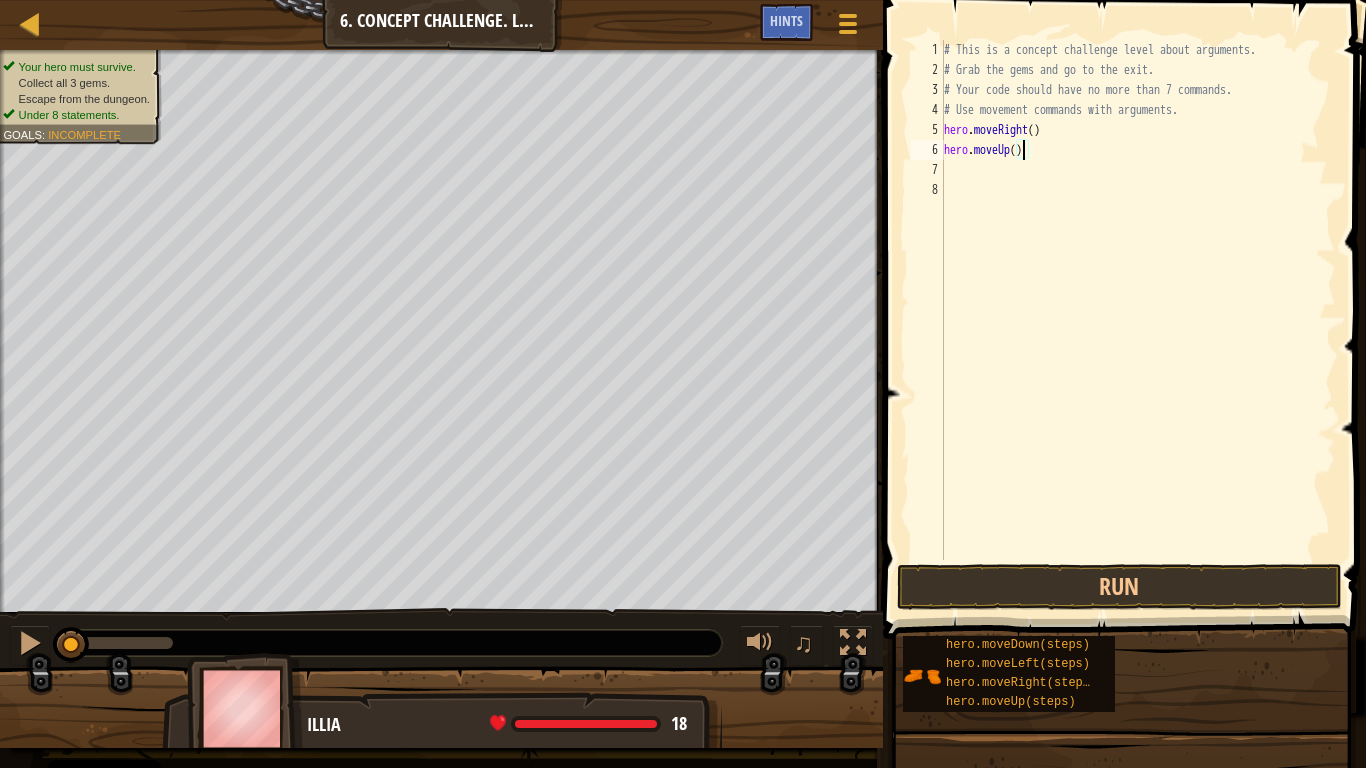 scroll, scrollTop: 9, scrollLeft: 7, axis: both 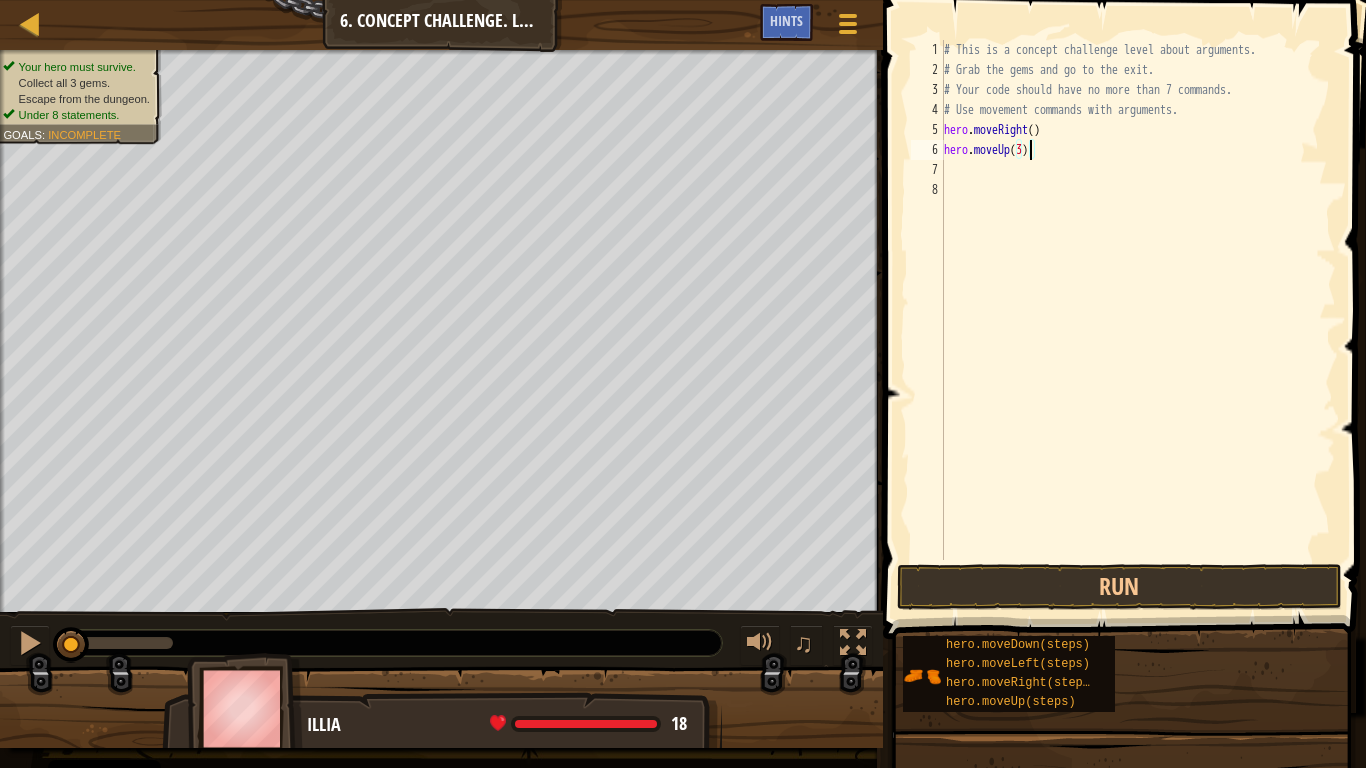 click on "# This is a concept challenge level about arguments. # Grab the gems and go to the exit. # Your code should have no more than 7 commands. # Use movement commands with arguments. hero . moveRight ( ) hero . moveUp ( 3 )" at bounding box center (1138, 320) 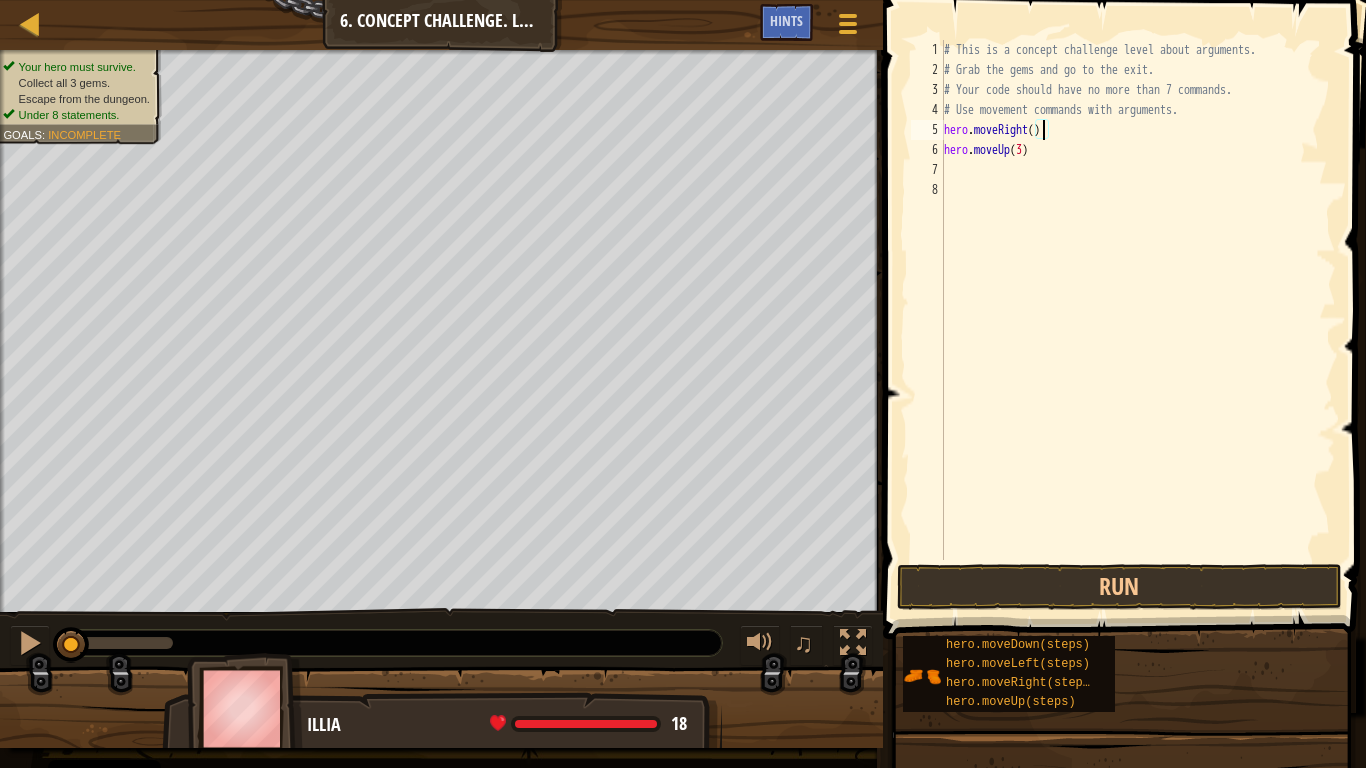 type on "hero.moveRight(1)" 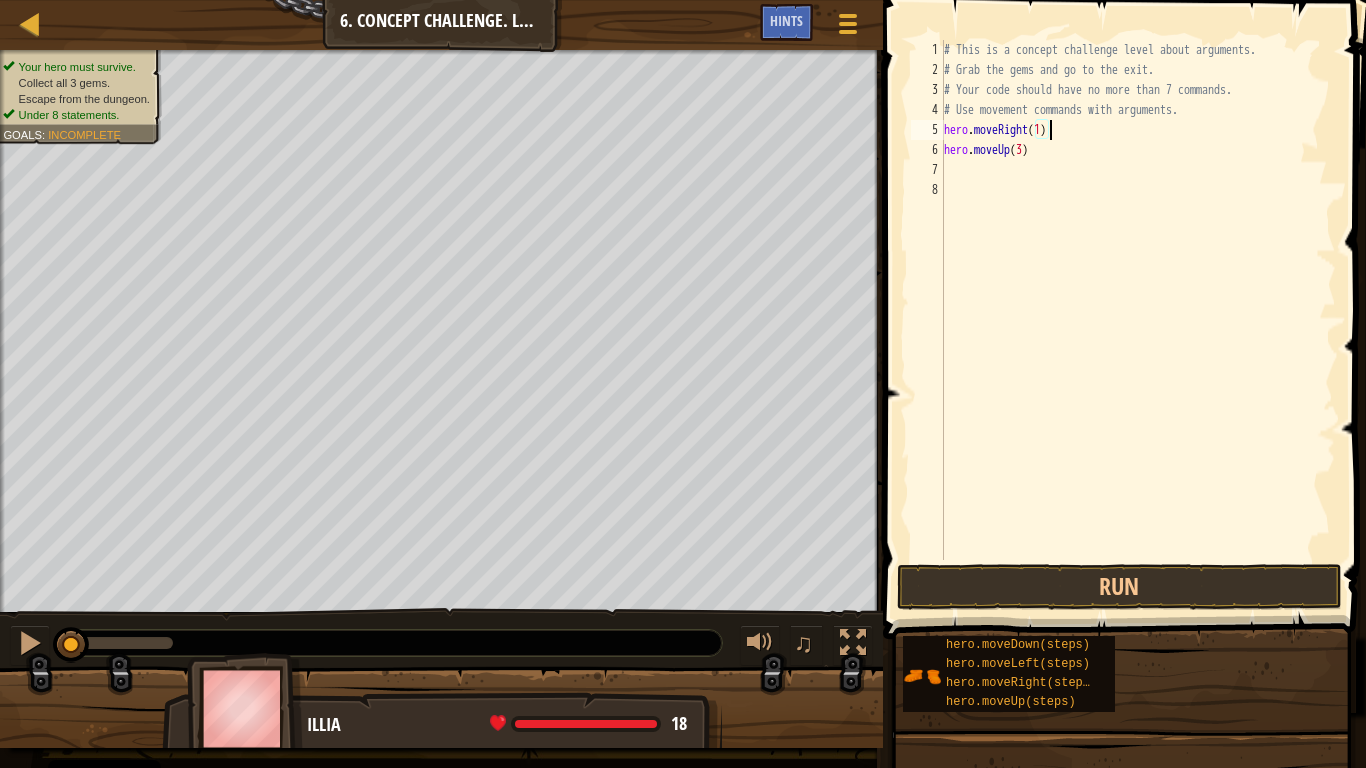 scroll, scrollTop: 9, scrollLeft: 8, axis: both 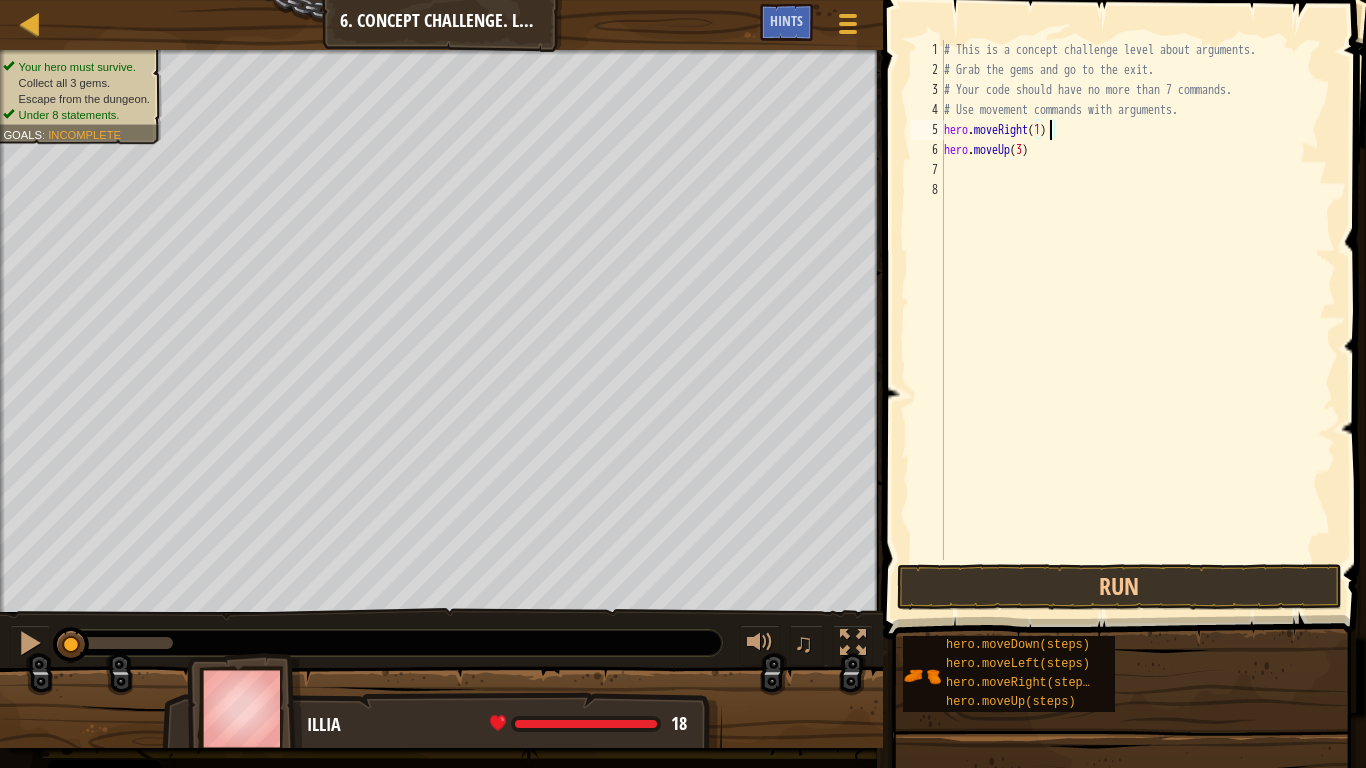 click on "# This is a concept challenge level about arguments. # Grab the gems and go to the exit. # Your code should have no more than 7 commands. # Use movement commands with arguments. hero . moveRight ( 1 ) hero . moveUp ( 3 )" at bounding box center [1138, 320] 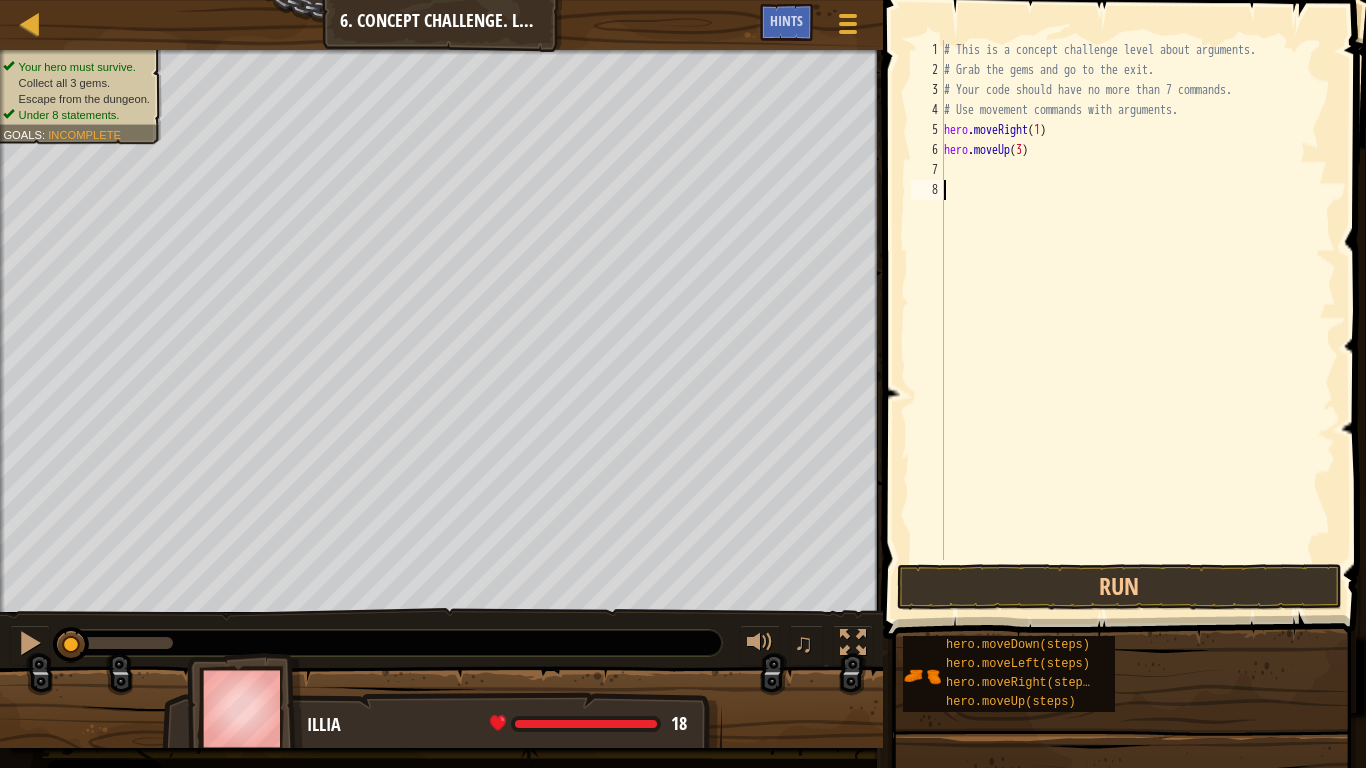scroll, scrollTop: 9, scrollLeft: 0, axis: vertical 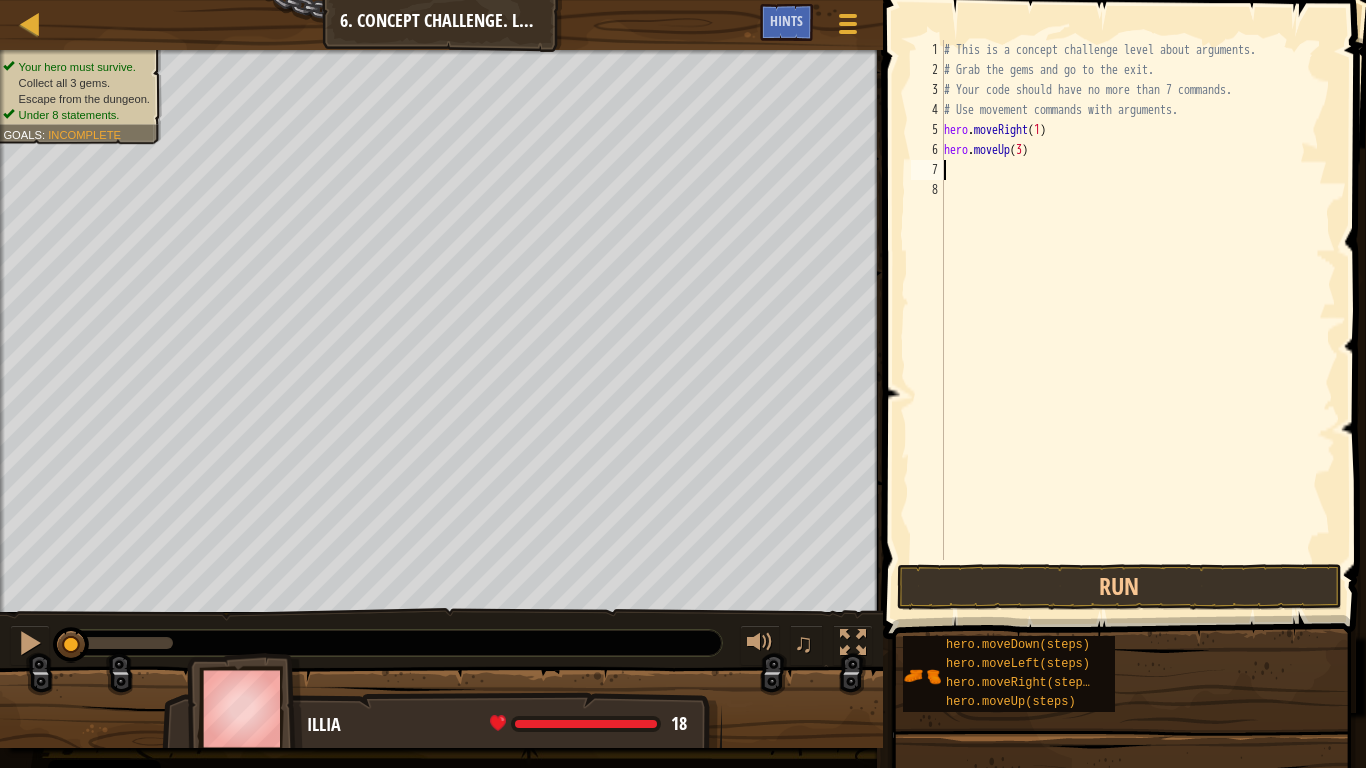 type on "h" 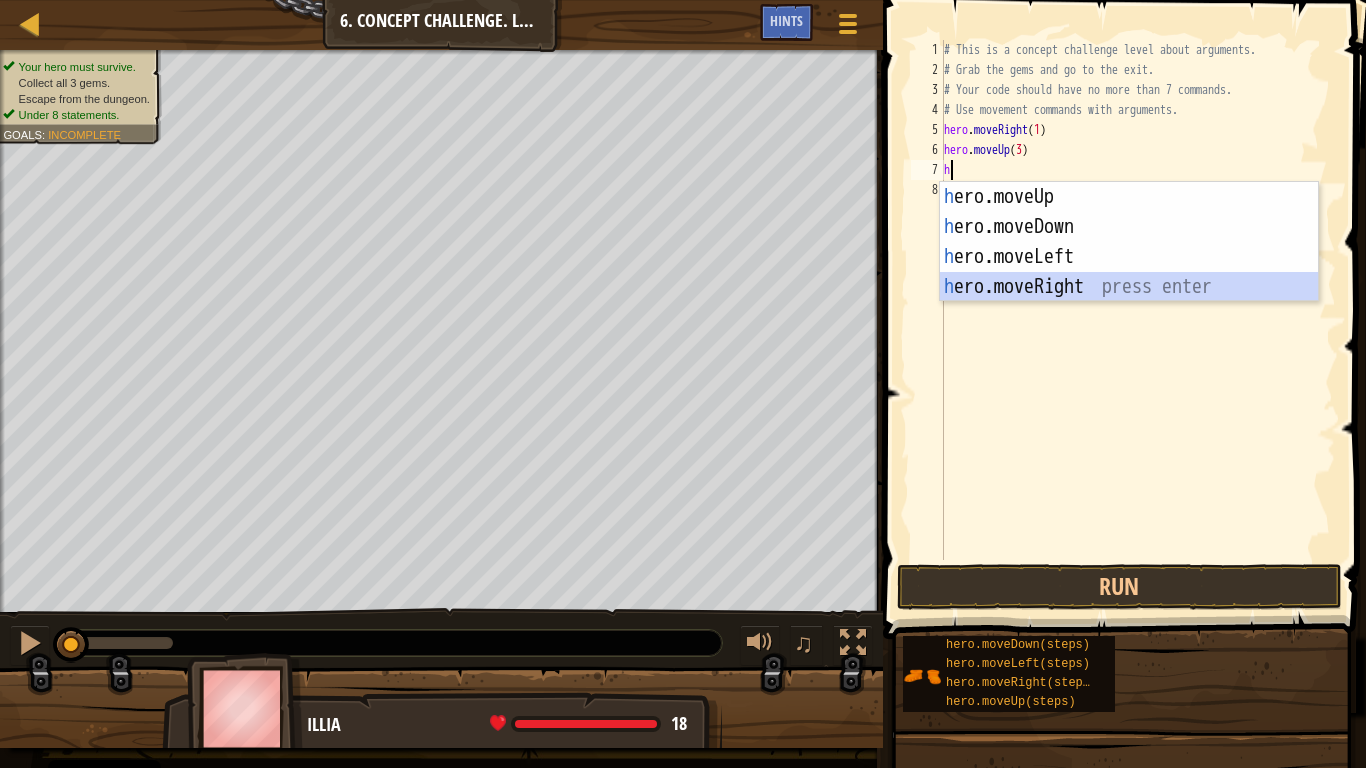 click on "h ero.moveUp press enter h ero.moveDown press enter h ero.moveLeft press enter h ero.moveRight press enter" at bounding box center [1129, 272] 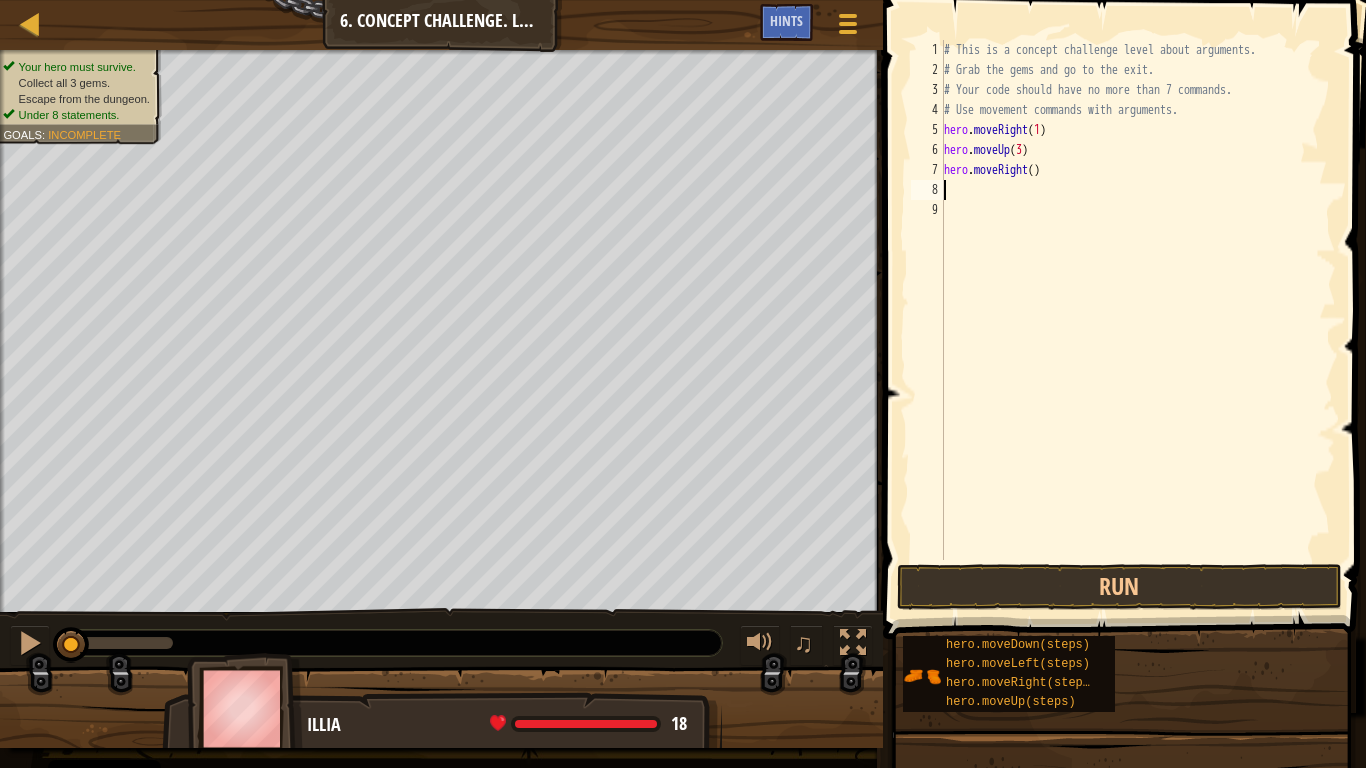 type on "2" 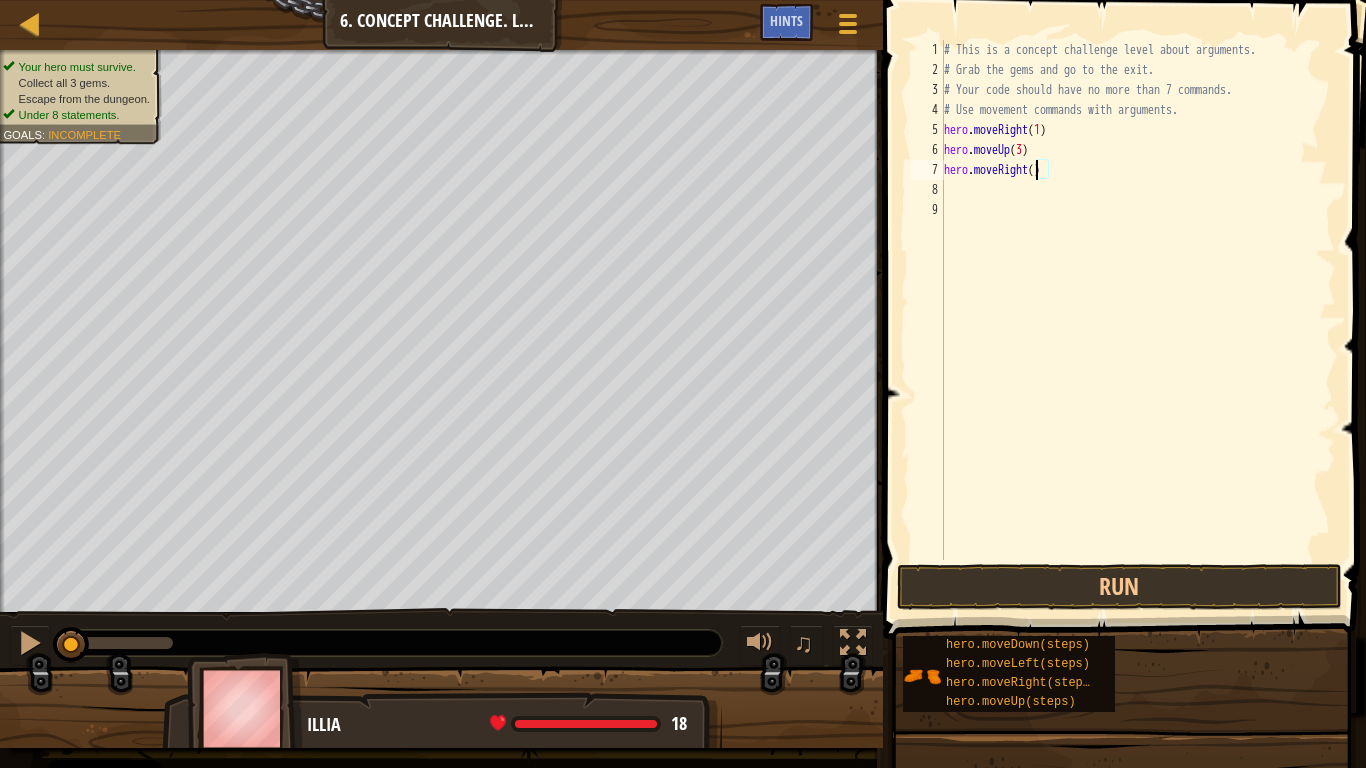 click on "# This is a concept challenge level about arguments. # Grab the gems and go to the exit. # Your code should have no more than 7 commands. # Use movement commands with arguments. hero . moveRight ( 1 ) hero . moveUp ( 3 ) hero . moveRight ( )" at bounding box center [1138, 320] 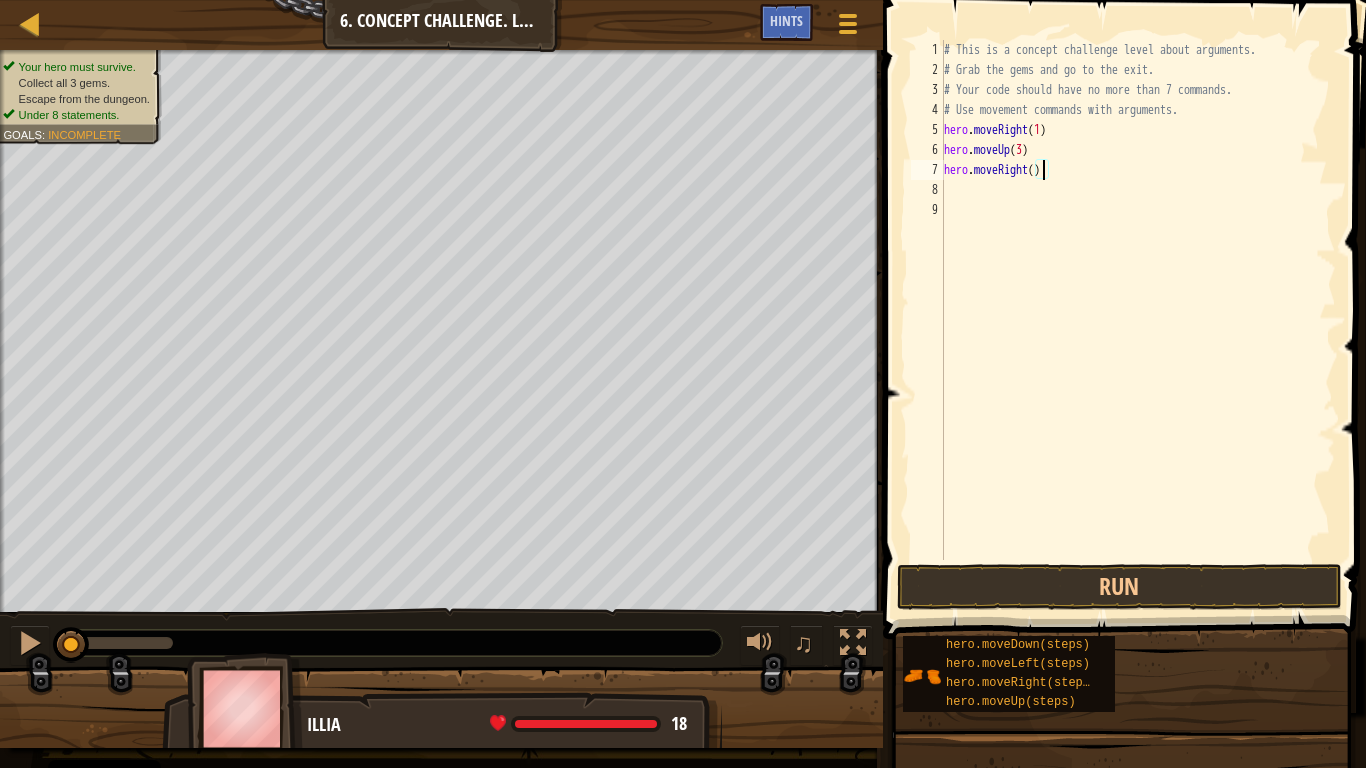type on "hero.moveRight(2)" 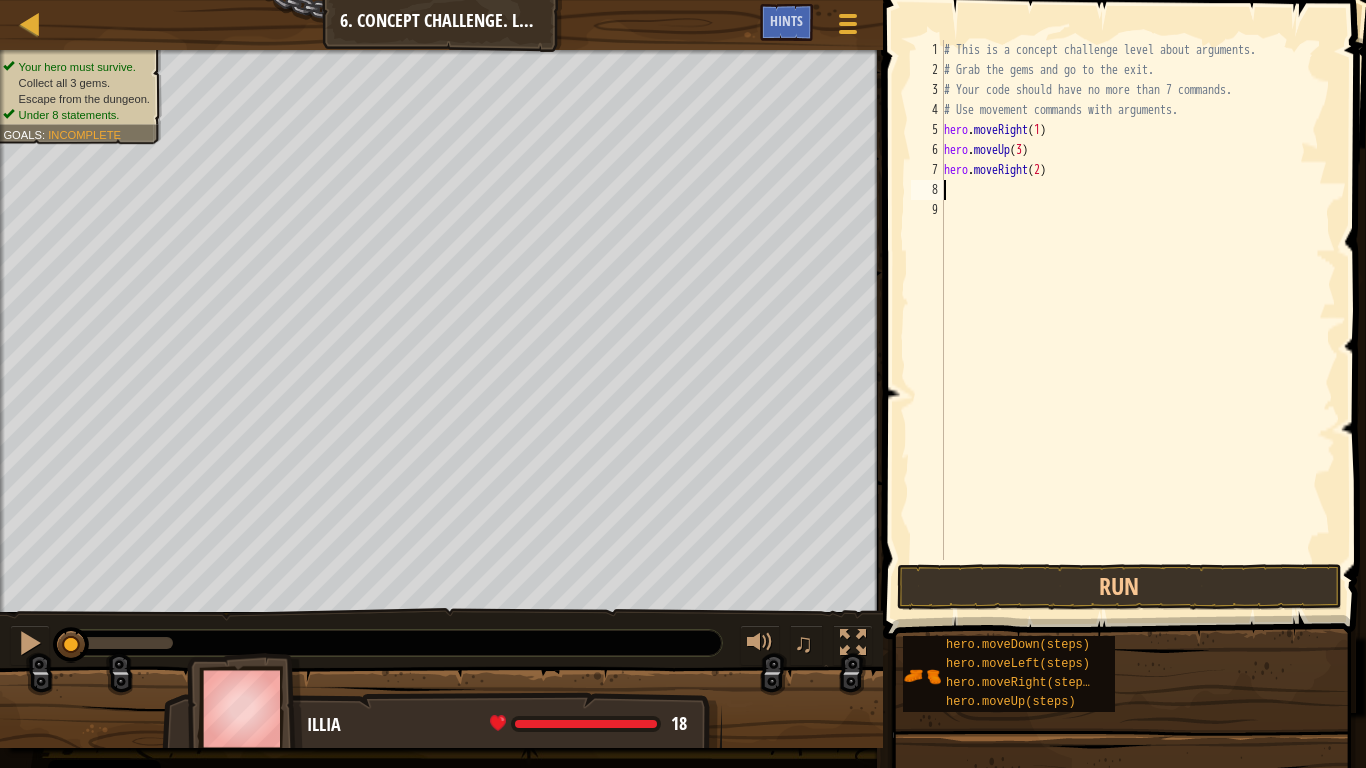 click on "# This is a concept challenge level about arguments. # Grab the gems and go to the exit. # Your code should have no more than 7 commands. # Use movement commands with arguments. hero . moveRight ( 1 ) hero . moveUp ( 3 ) hero . moveRight ( 2 )" at bounding box center (1138, 320) 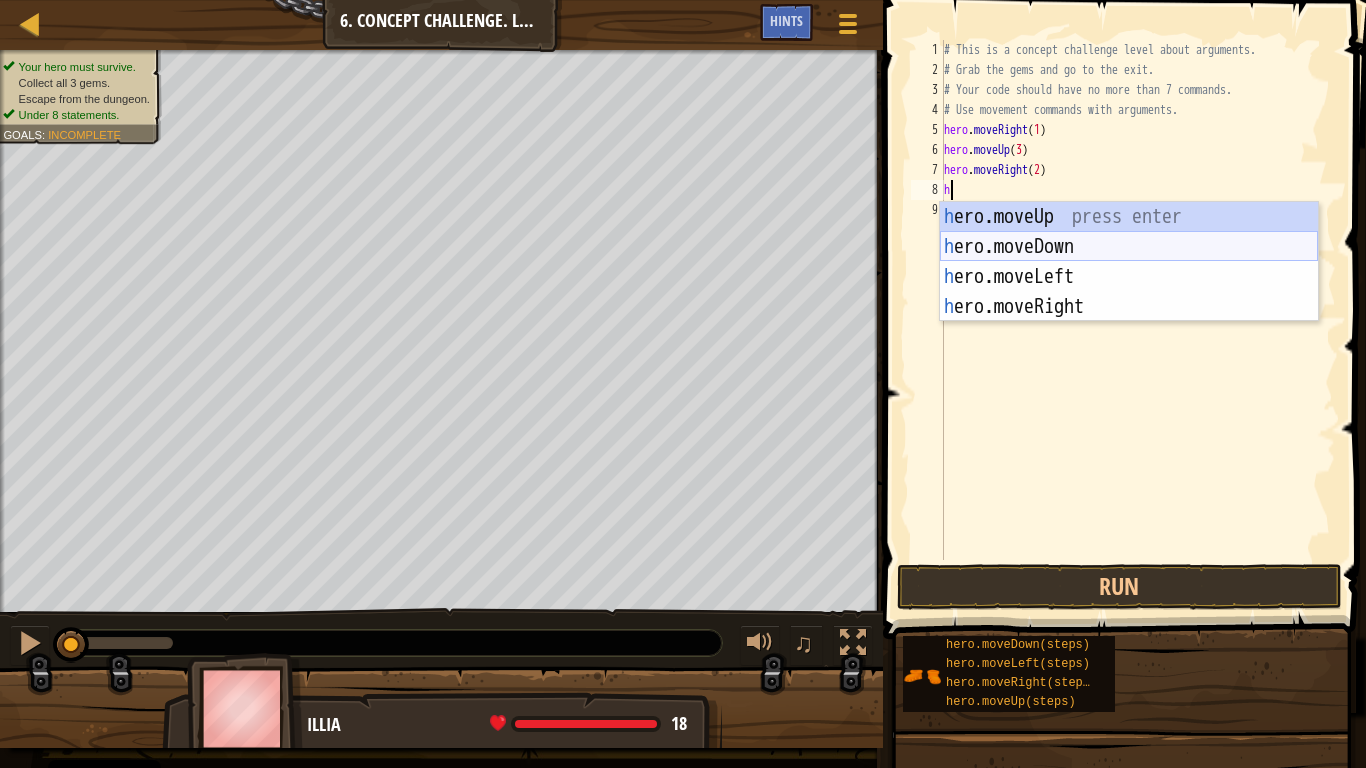 click on "h ero.moveUp press enter h ero.moveDown press enter h ero.moveLeft press enter h ero.moveRight press enter" at bounding box center [1129, 292] 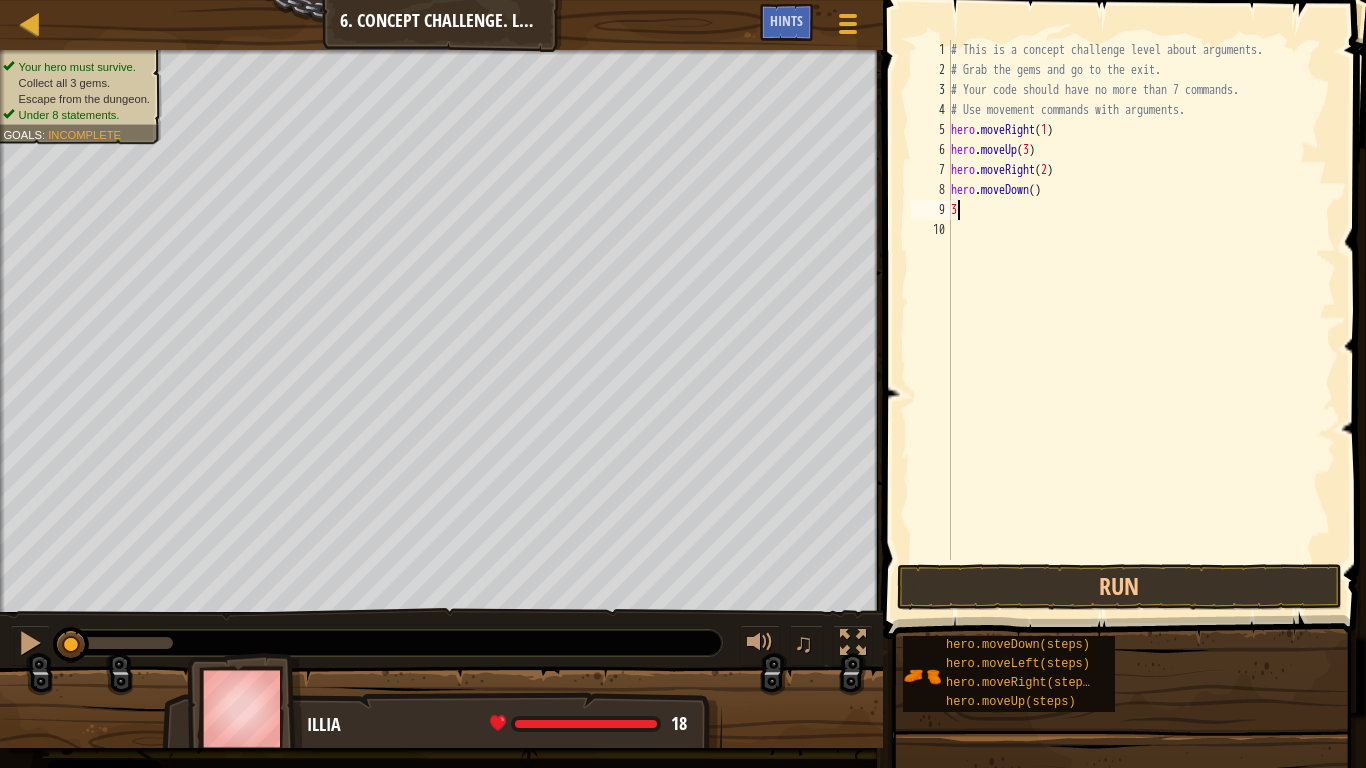 click on "# This is a concept challenge level about arguments. # Grab the gems and go to the exit. # Your code should have no more than 7 commands. # Use movement commands with arguments. hero . moveRight ( 1 ) hero . moveUp ( 3 ) hero . moveRight ( 2 ) hero . moveDown ( ) 3" at bounding box center [1142, 320] 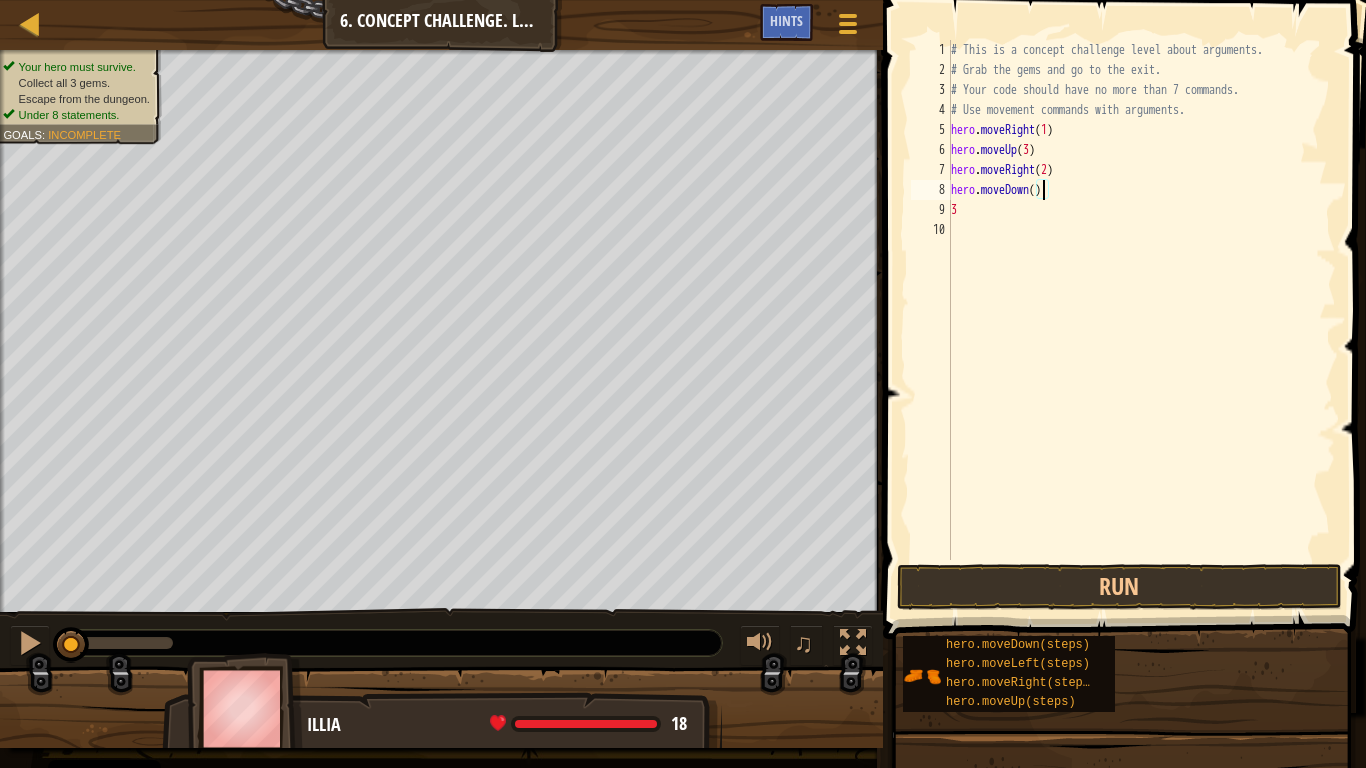 type on "hero.moveDown(3)" 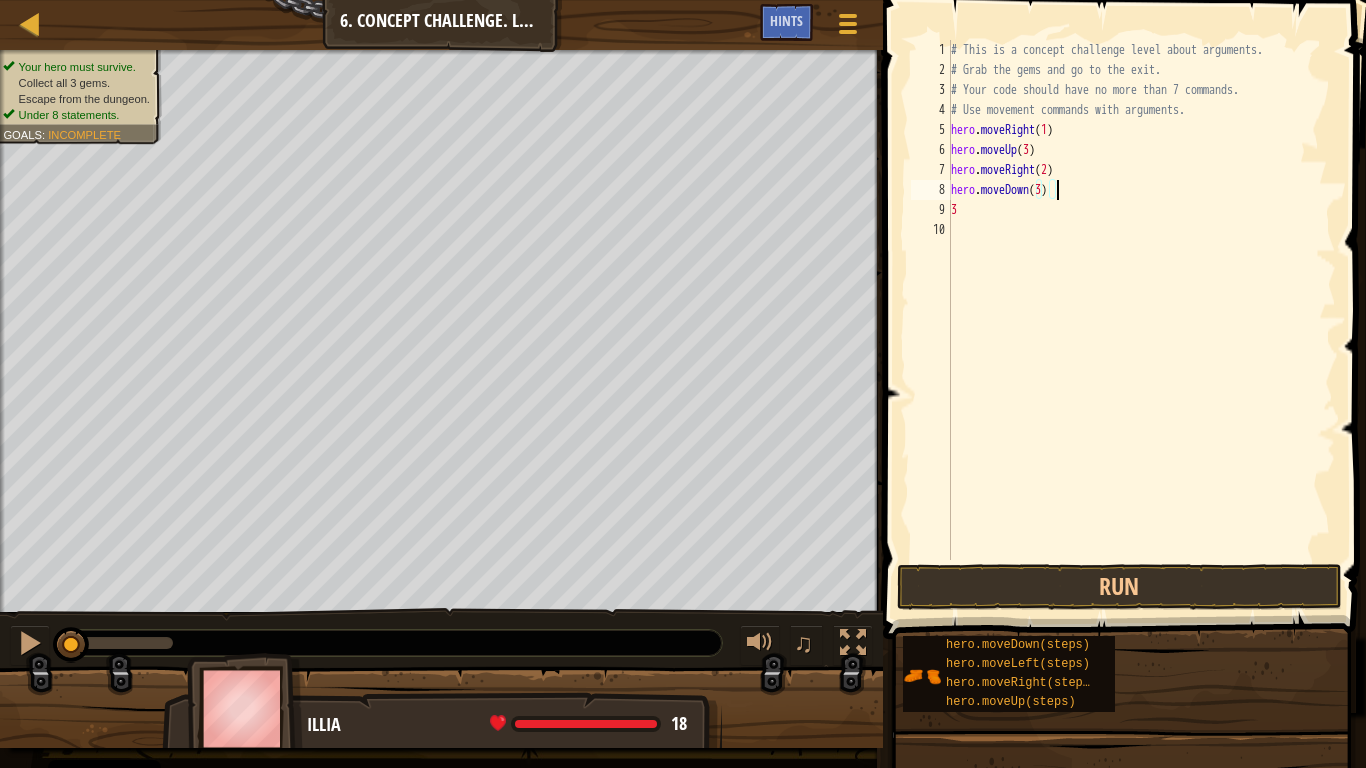 scroll, scrollTop: 9, scrollLeft: 0, axis: vertical 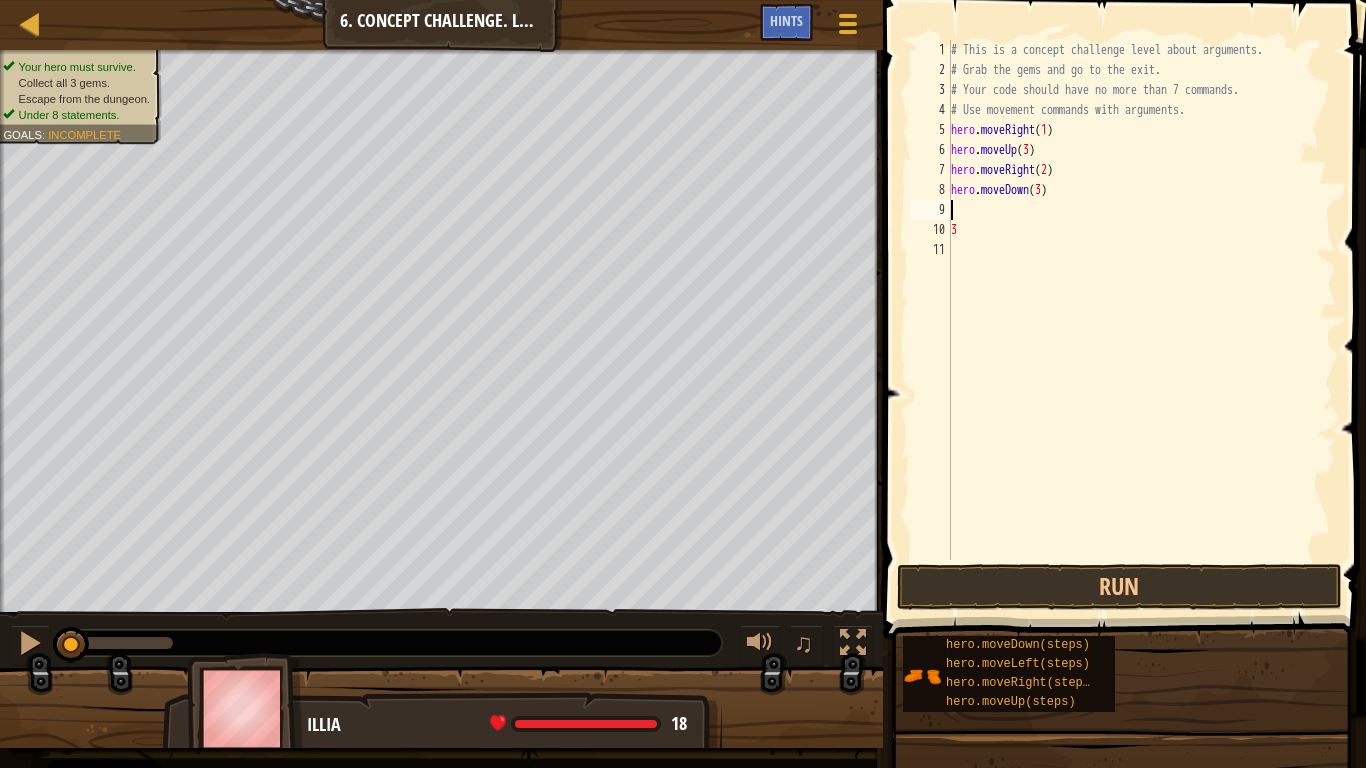 click on "# This is a concept challenge level about arguments. # Grab the gems and go to the exit. # Your code should have no more than 7 commands. # Use movement commands with arguments. hero . moveRight ( 1 ) hero . moveUp ( 3 ) hero . moveRight ( 2 ) hero . moveDown ( 3 ) 3" at bounding box center (1142, 320) 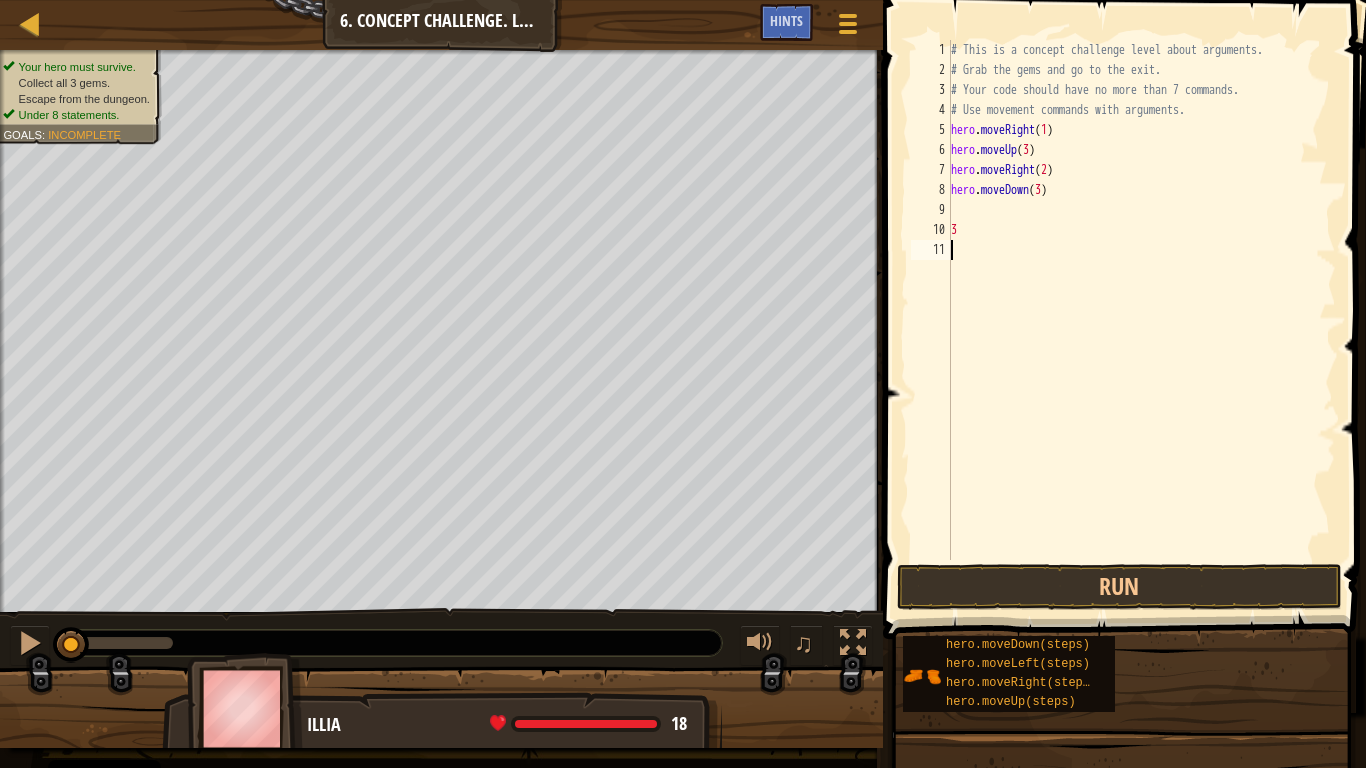 click on "# This is a concept challenge level about arguments. # Grab the gems and go to the exit. # Your code should have no more than 7 commands. # Use movement commands with arguments. hero . moveRight ( 1 ) hero . moveUp ( 3 ) hero . moveRight ( 2 ) hero . moveDown ( 3 ) 3" at bounding box center (1142, 320) 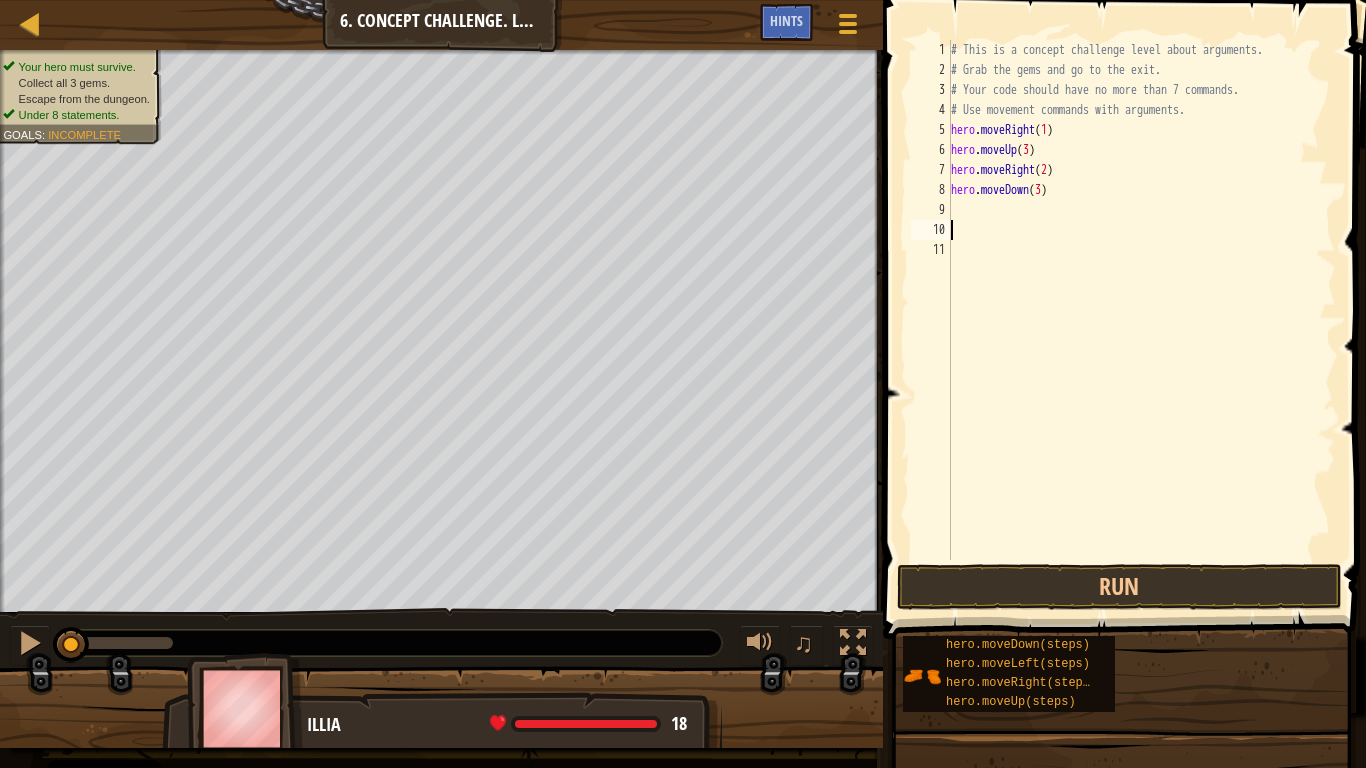 click on "# This is a concept challenge level about arguments. # Grab the gems and go to the exit. # Your code should have no more than 7 commands. # Use movement commands with arguments. hero . moveRight ( 1 ) hero . moveUp ( 3 ) hero . moveRight ( 2 ) hero . moveDown ( 3 )" at bounding box center [1142, 320] 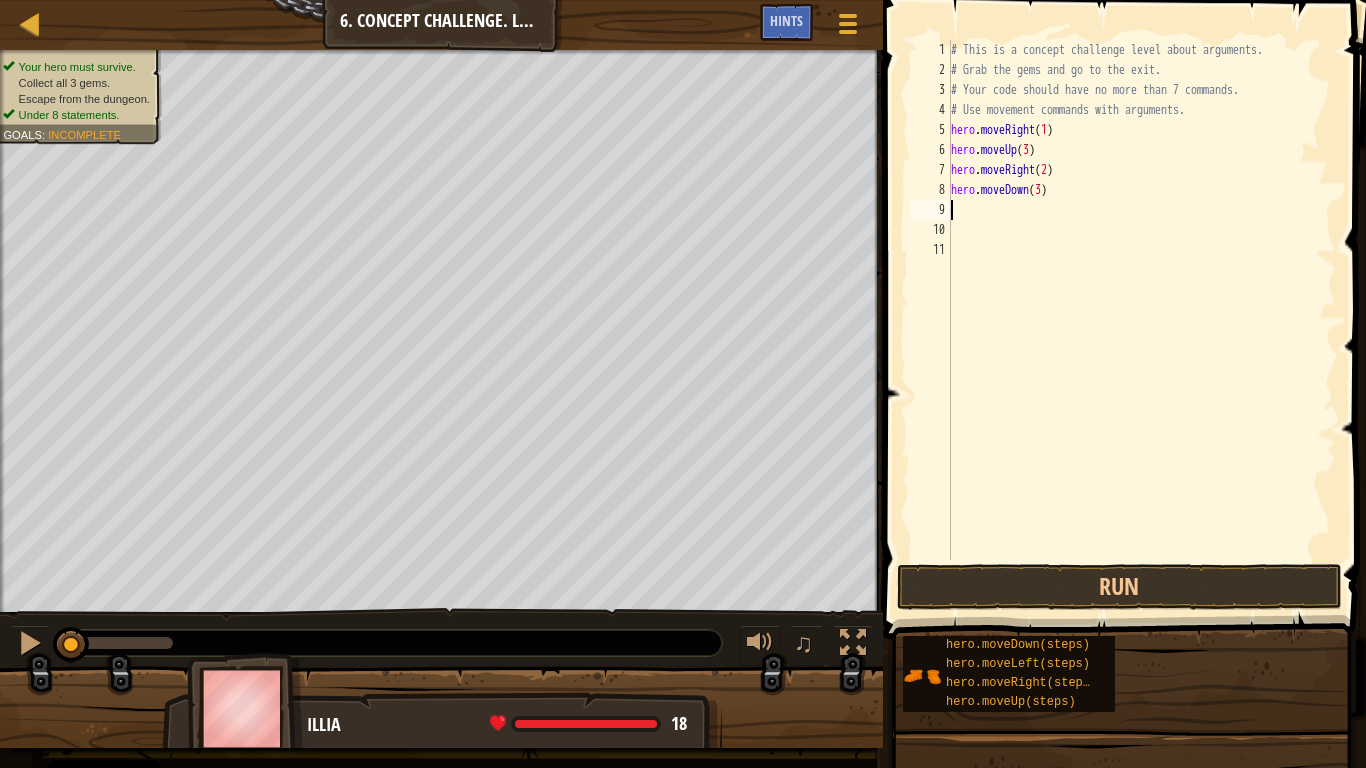 type on "h" 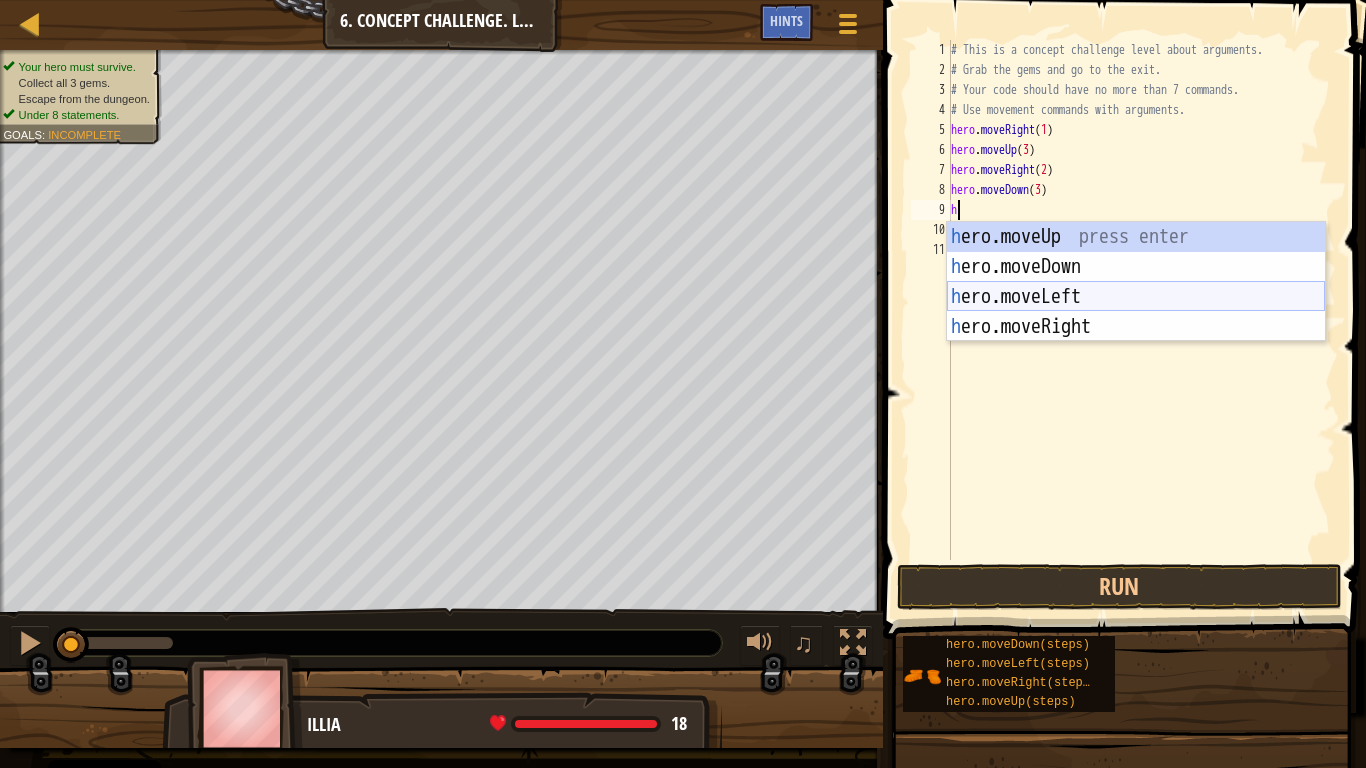 click on "h ero.moveUp press enter h ero.moveDown press enter h ero.moveLeft press enter h ero.moveRight press enter" at bounding box center (1136, 312) 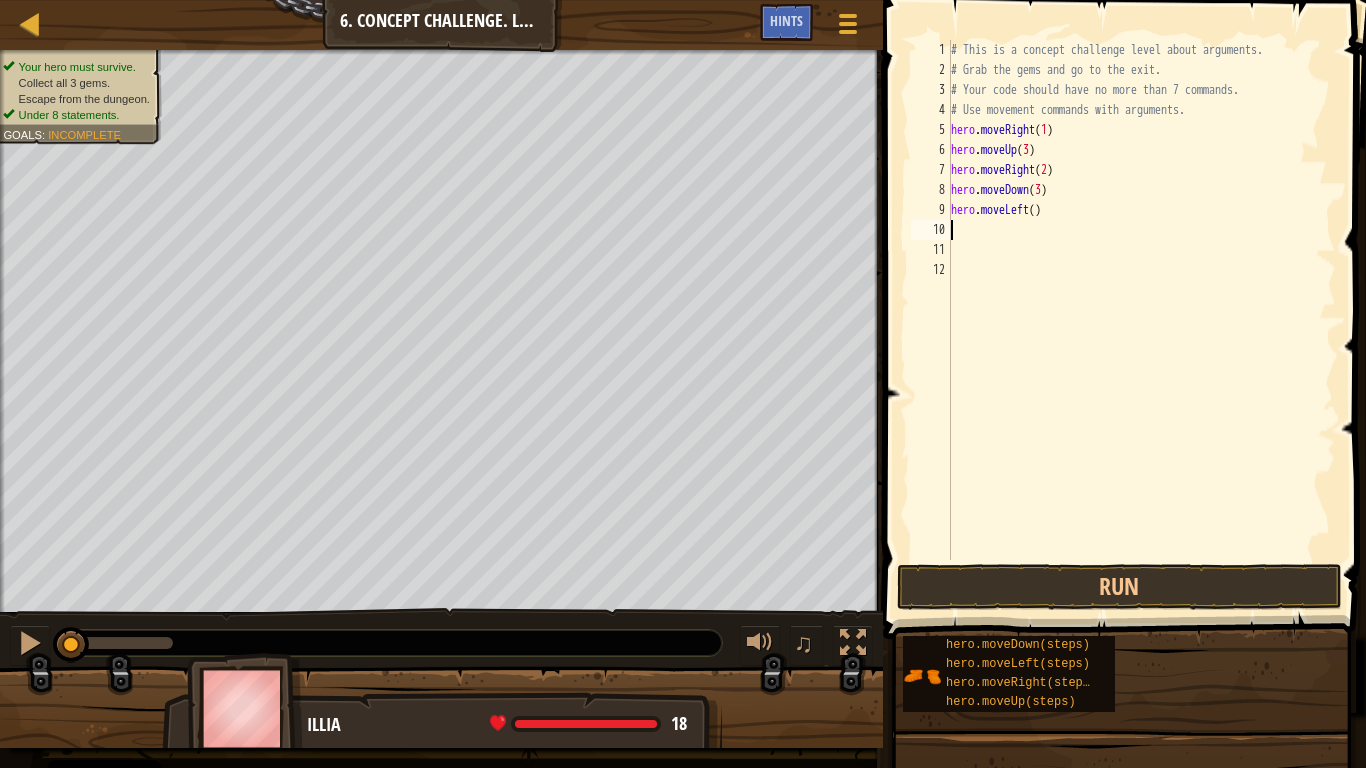 click on "# This is a concept challenge level about arguments. # Grab the gems and go to the exit. # Your code should have no more than 7 commands. # Use movement commands with arguments. hero . moveRight ( 1 ) hero . moveUp ( 3 ) hero . moveRight ( 2 ) hero . moveDown ( 3 ) hero . moveLeft ( )" at bounding box center (1142, 320) 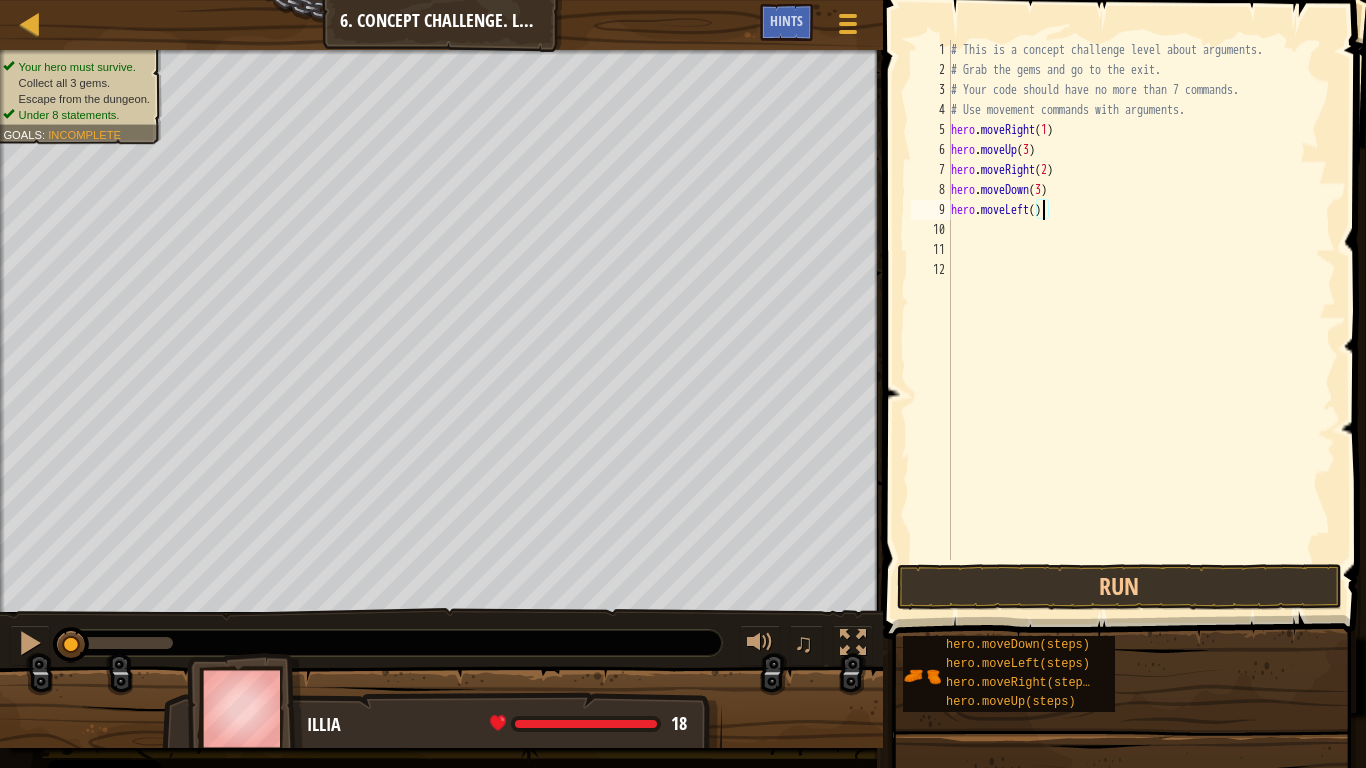 type on "hero.moveLeft(1)" 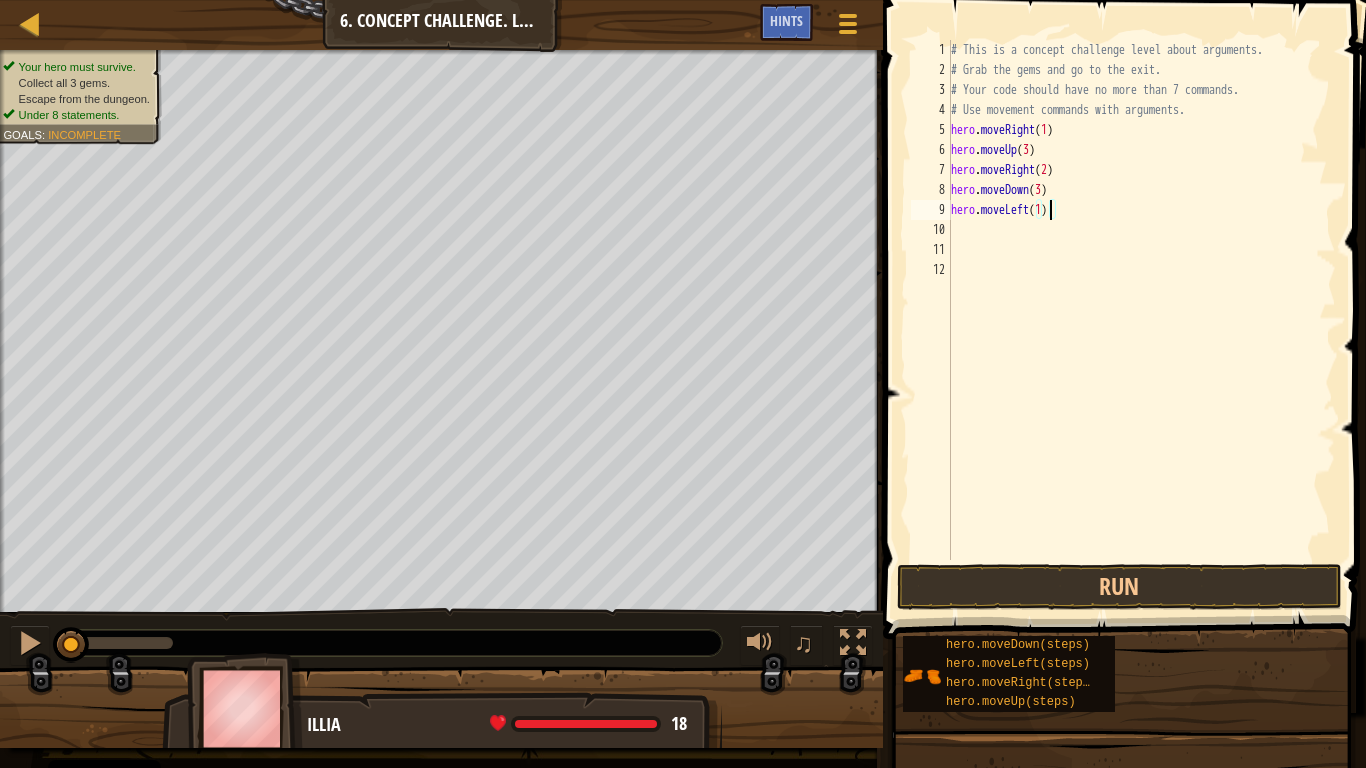 click on "# This is a concept challenge level about arguments. # Grab the gems and go to the exit. # Your code should have no more than 7 commands. # Use movement commands with arguments. hero . moveRight ( 1 ) hero . moveUp ( 3 ) hero . moveRight ( 2 ) hero . moveDown ( 3 ) hero . moveLeft ( 1 )" at bounding box center [1142, 320] 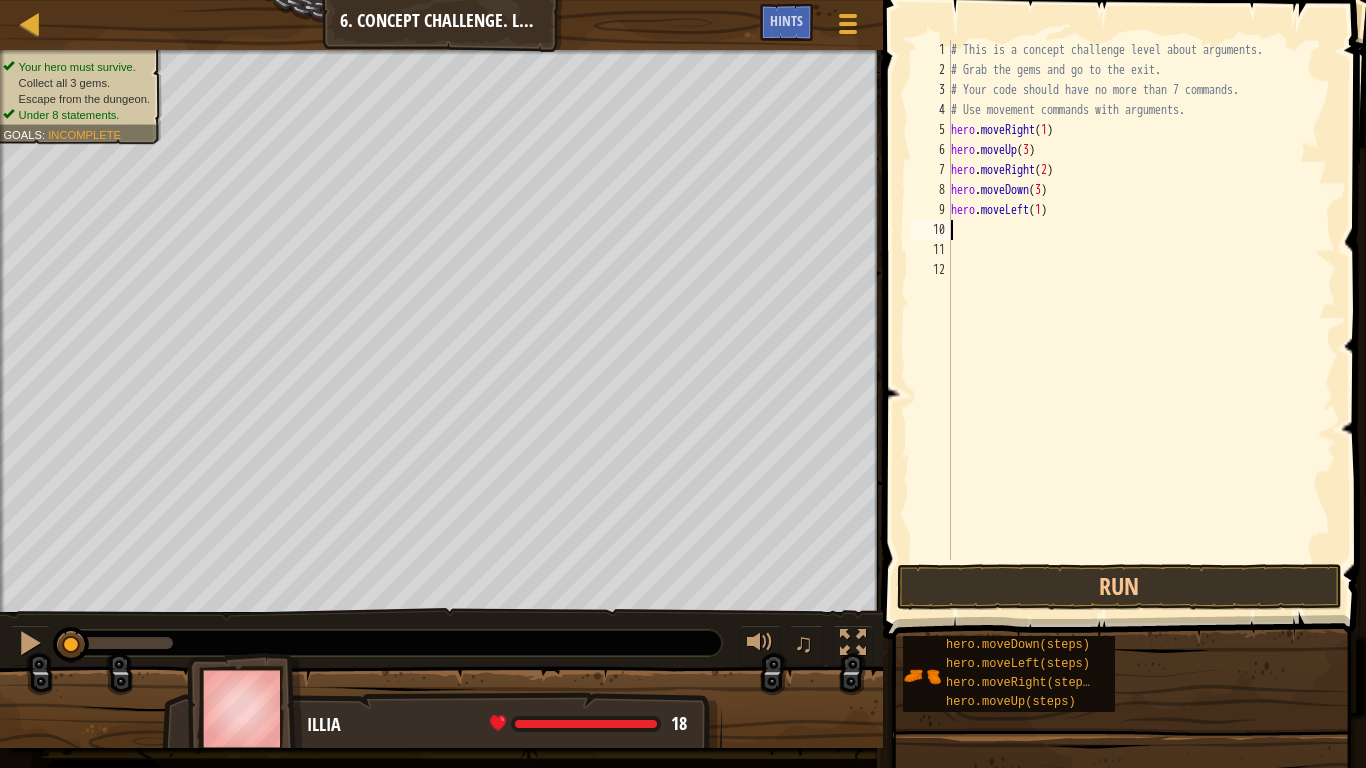 scroll, scrollTop: 9, scrollLeft: 0, axis: vertical 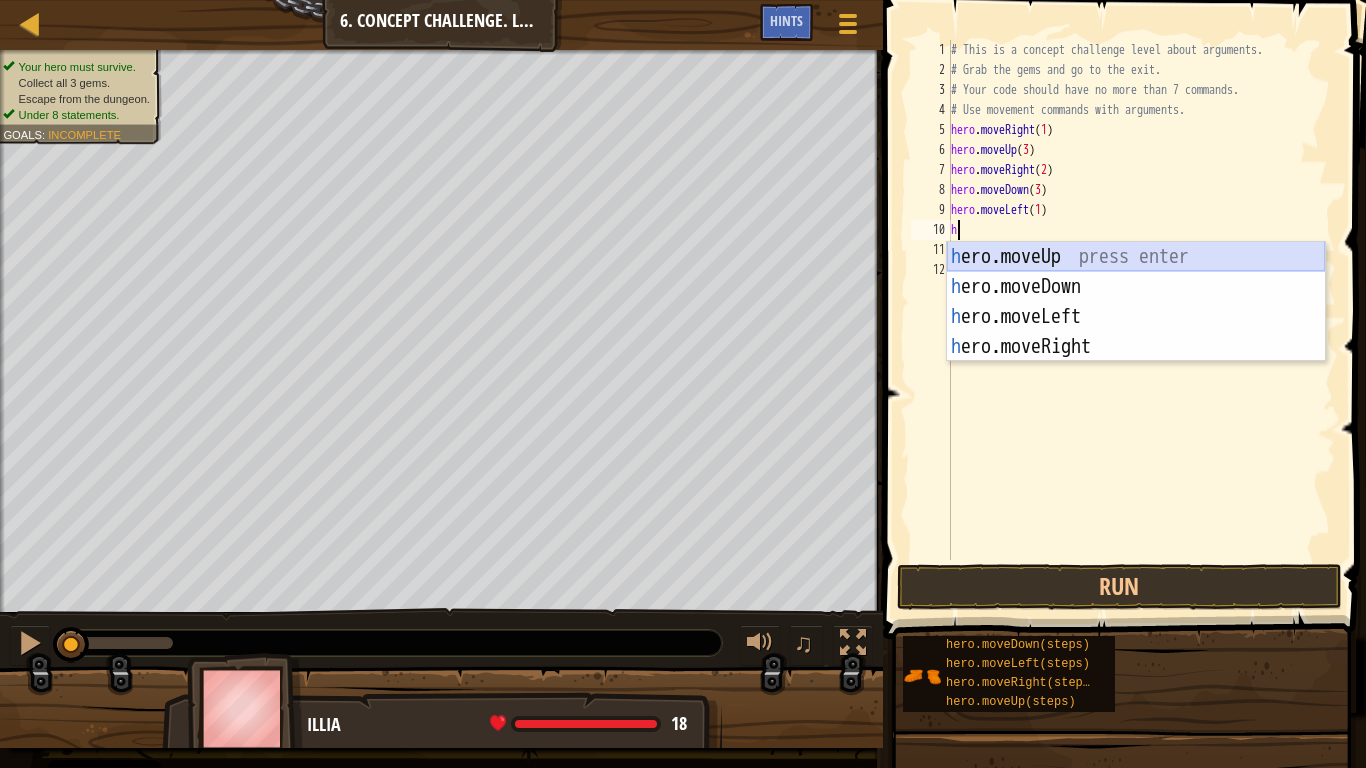 click on "h ero.moveUp press enter h ero.moveDown press enter h ero.moveLeft press enter h ero.moveRight press enter" at bounding box center (1136, 332) 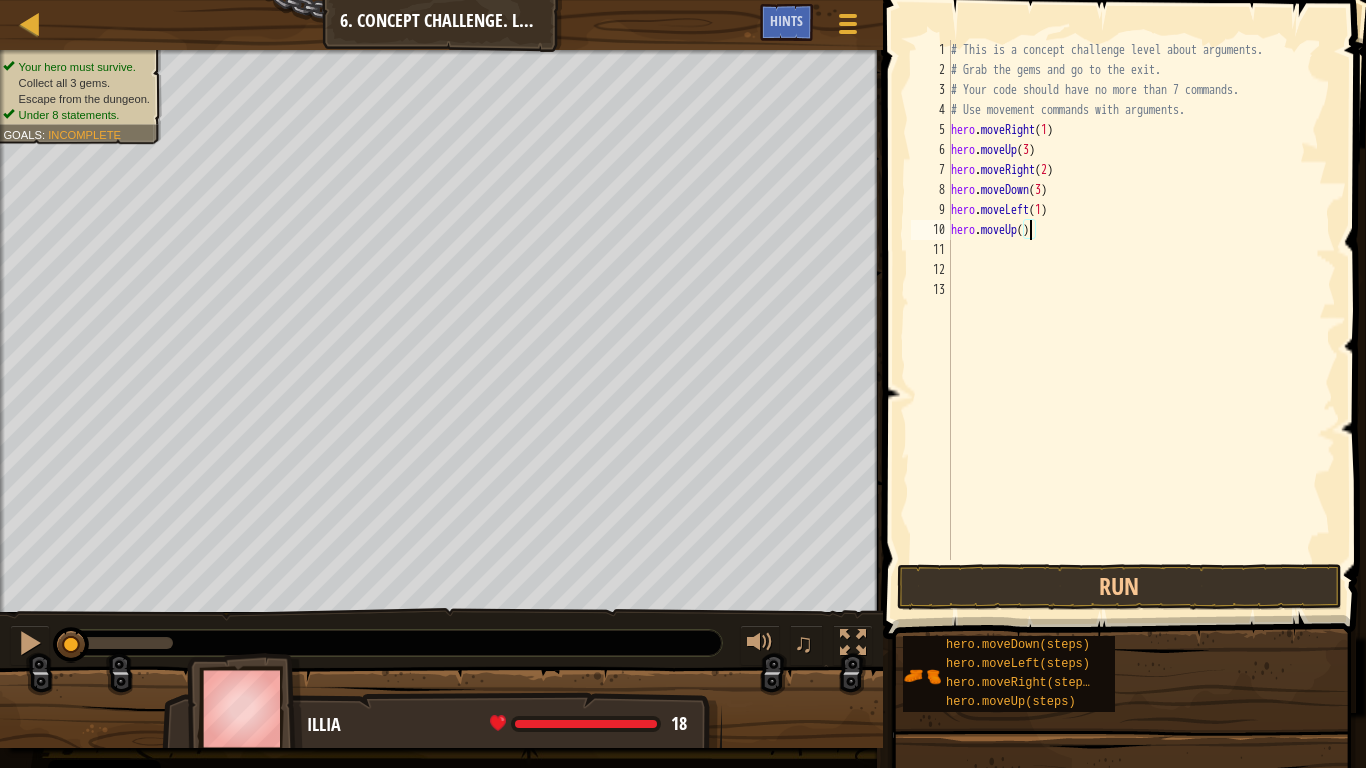 click on "# This is a concept challenge level about arguments. # Grab the gems and go to the exit. # Your code should have no more than 7 commands. # Use movement commands with arguments. hero . moveRight ( 1 ) hero . moveUp ( 3 ) hero . moveRight ( 2 ) hero . moveDown ( 3 ) hero . moveLeft ( 1 ) hero . moveUp ( )" at bounding box center (1142, 320) 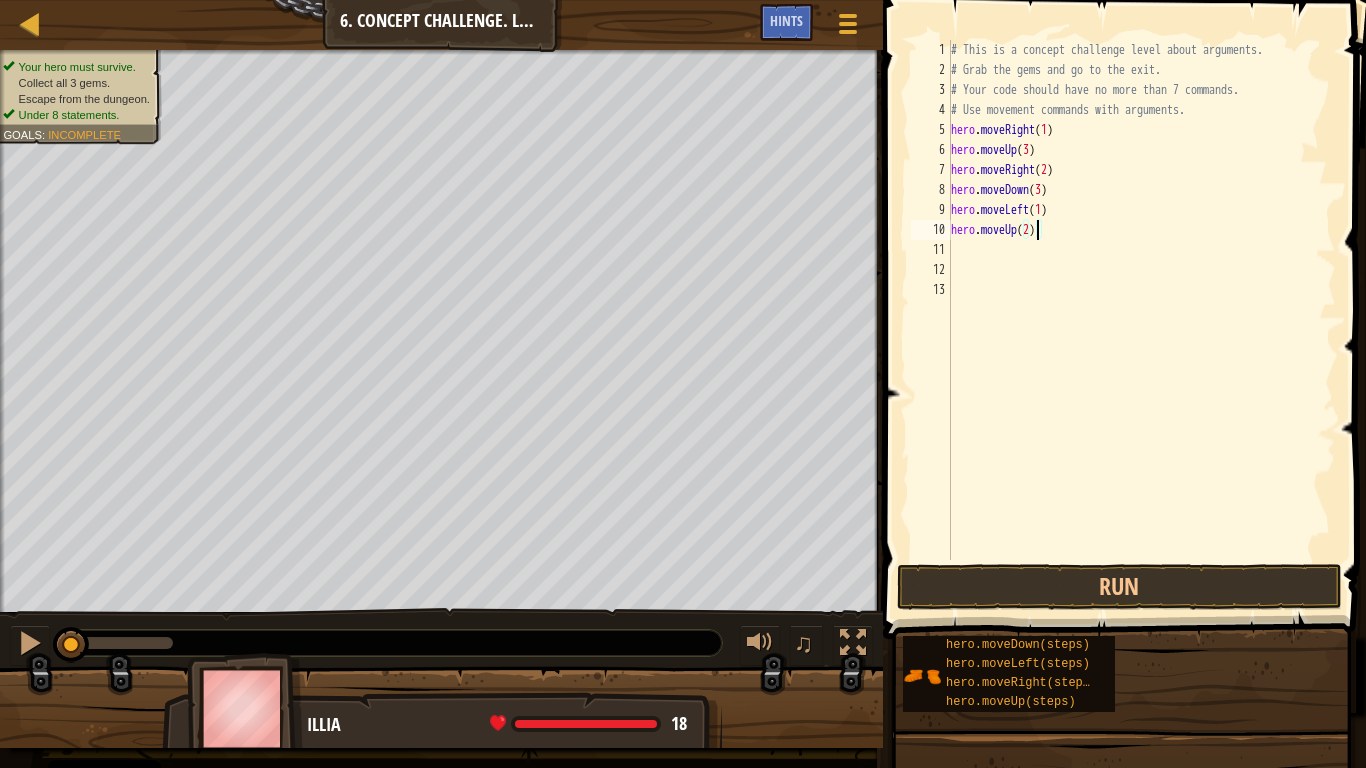 click on "# This is a concept challenge level about arguments. # Grab the gems and go to the exit. # Your code should have no more than 7 commands. # Use movement commands with arguments. hero . moveRight ( 1 ) hero . moveUp ( 3 ) hero . moveRight ( 2 ) hero . moveDown ( 3 ) hero . moveLeft ( 1 ) hero . moveUp ( 2 )" at bounding box center [1142, 320] 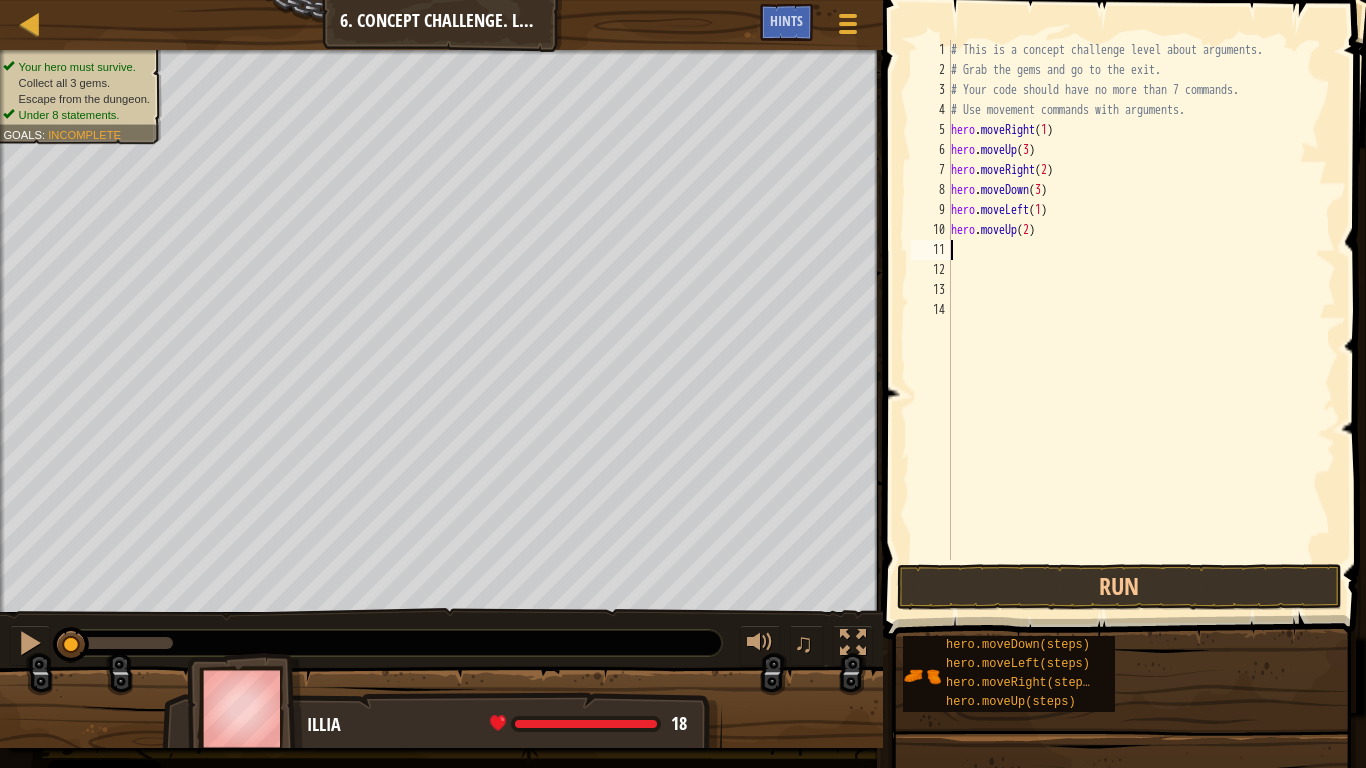 scroll, scrollTop: 9, scrollLeft: 0, axis: vertical 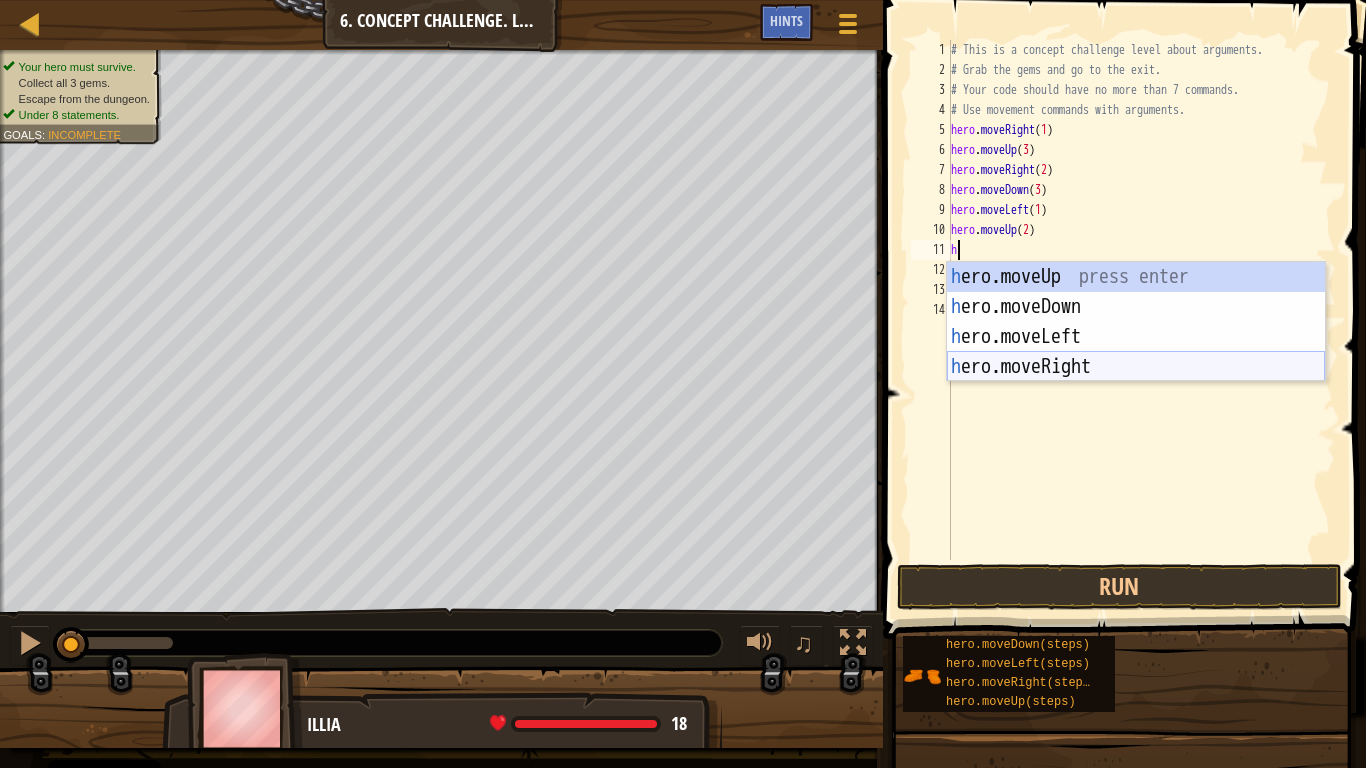 click on "h ero.moveUp press enter h ero.moveDown press enter h ero.moveLeft press enter h ero.moveRight press enter" at bounding box center (1136, 352) 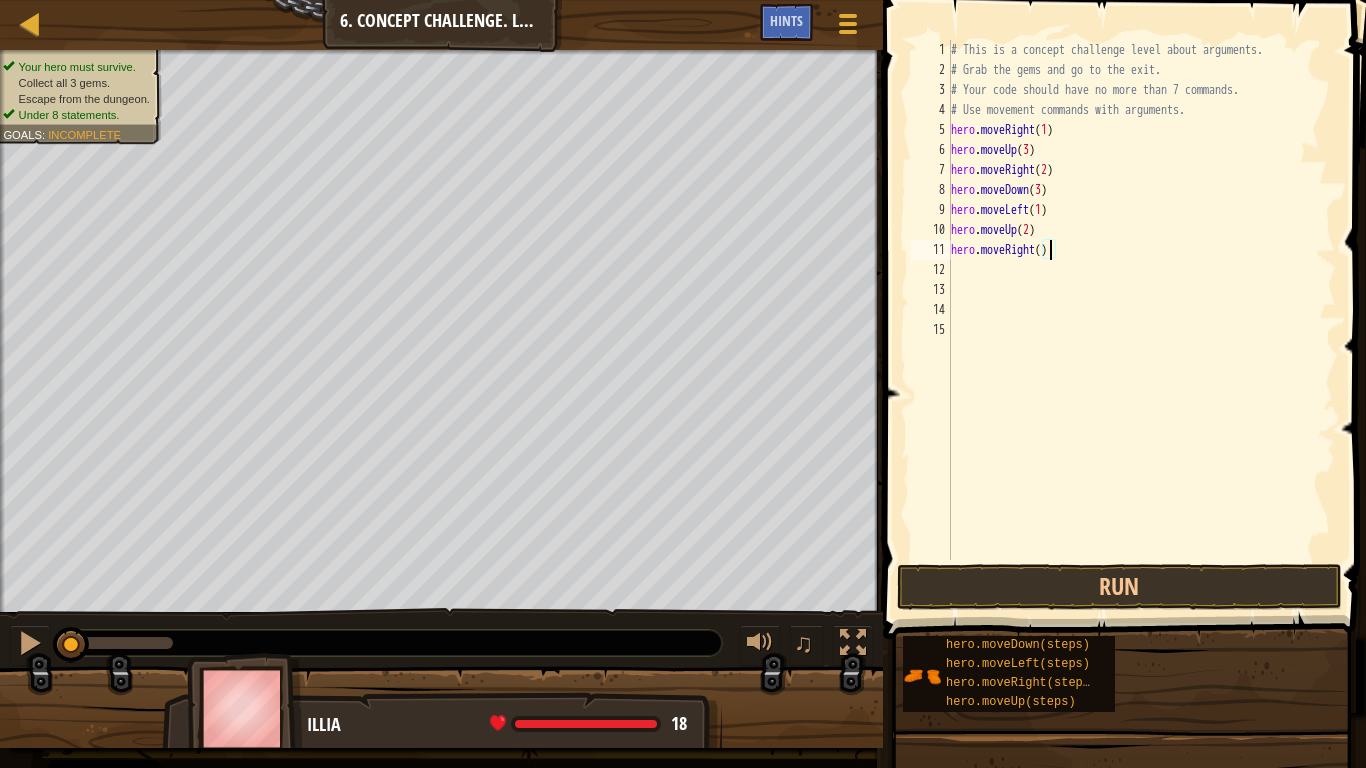 click on "# This is a concept challenge level about arguments. # Grab the gems and go to the exit. # Your code should have no more than 7 commands. # Use movement commands with arguments. hero . moveRight ( 1 ) hero . moveUp ( 3 ) hero . moveRight ( 2 ) hero . moveDown ( 3 ) hero . moveLeft ( 1 ) hero . moveUp ( 2 ) hero . moveRight ( )" at bounding box center (1142, 320) 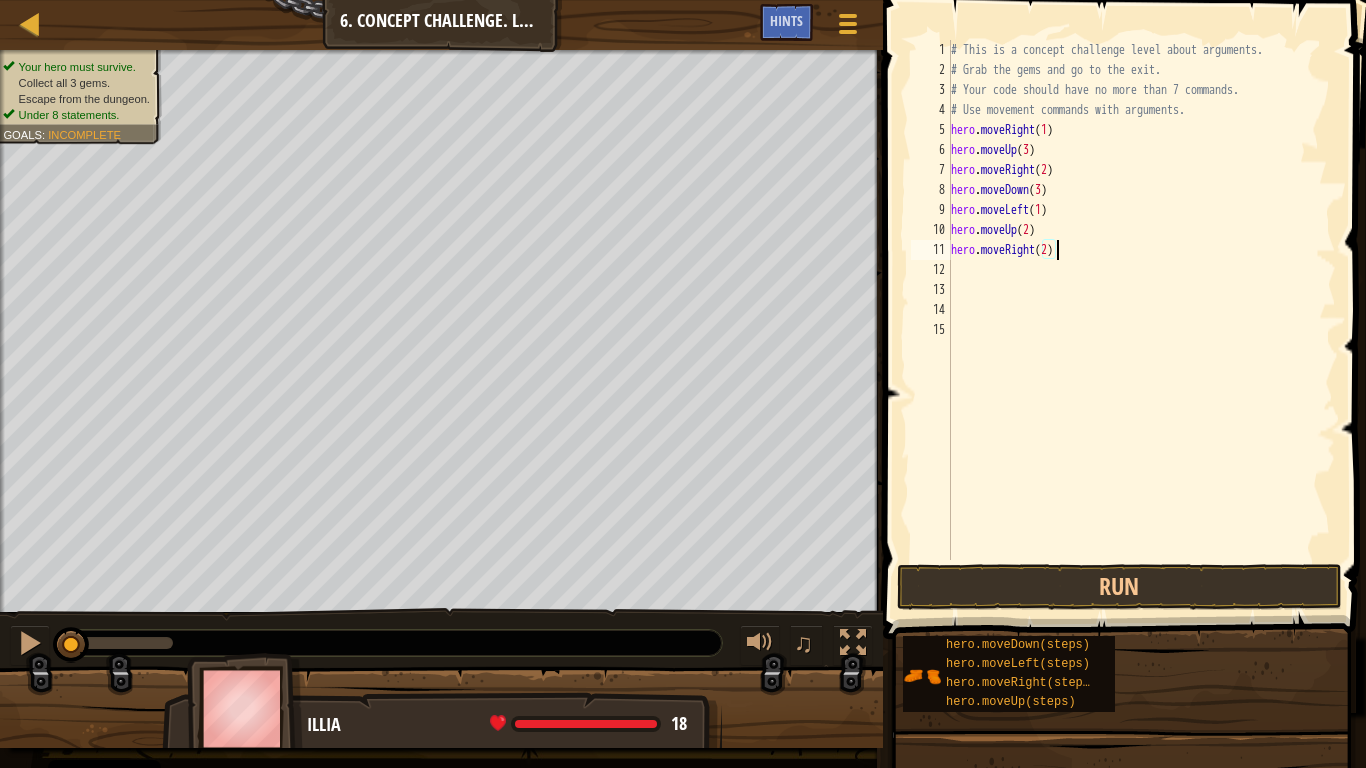 scroll, scrollTop: 9, scrollLeft: 8, axis: both 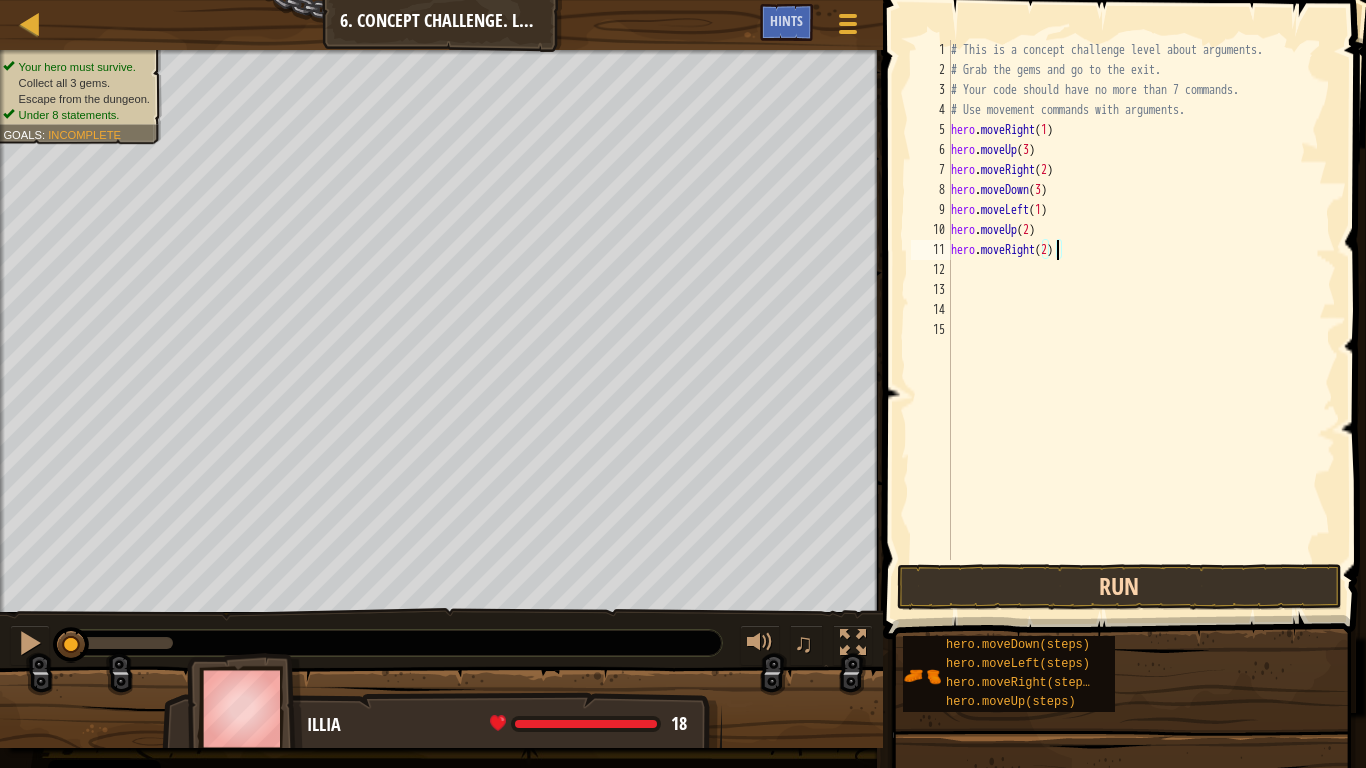 type on "hero.moveRight(2)" 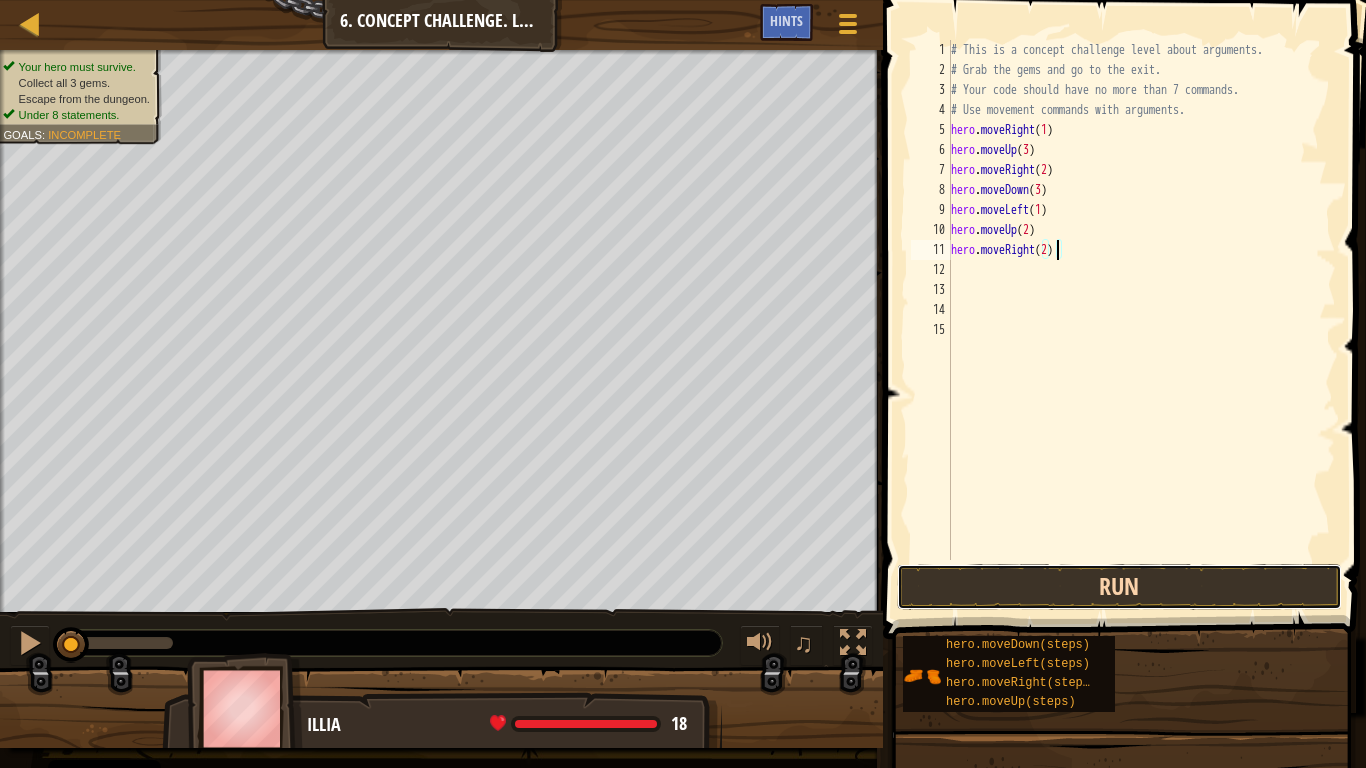 click on "Run" at bounding box center [1119, 587] 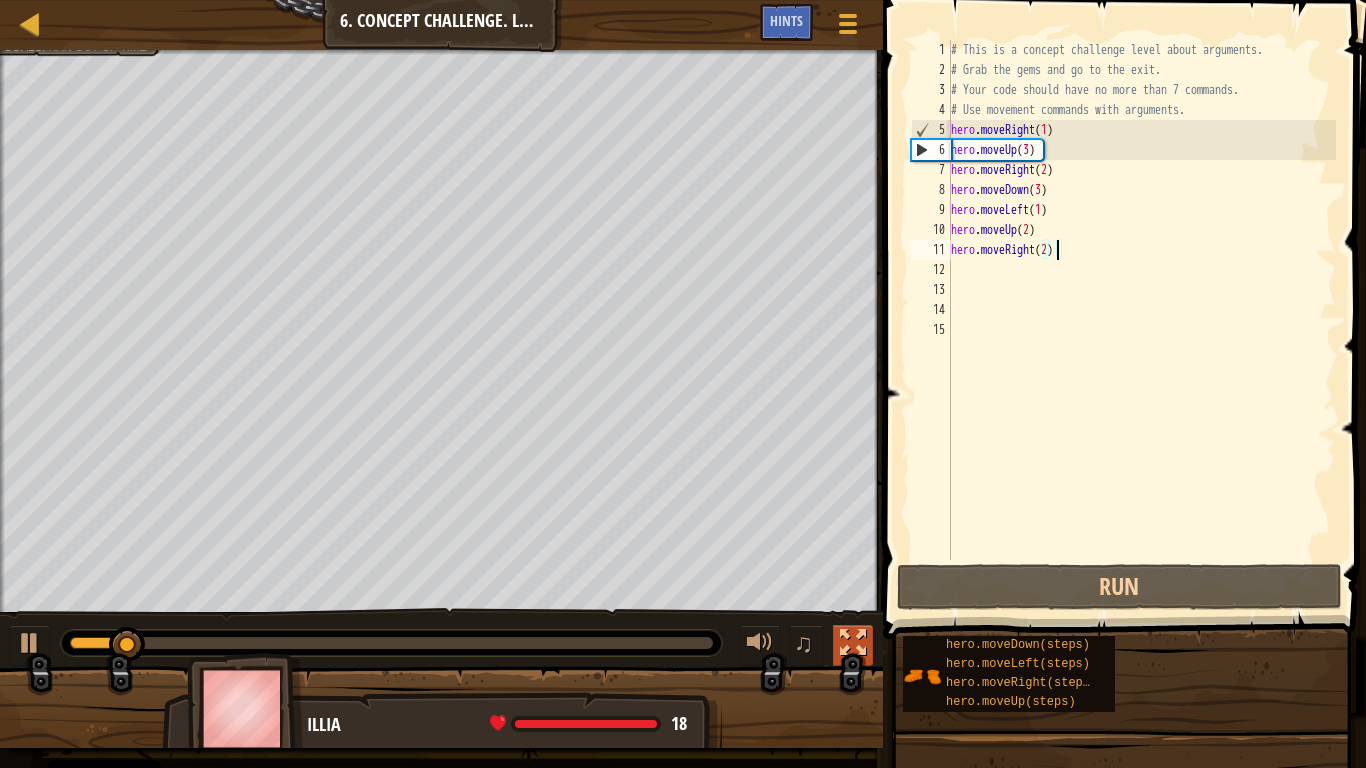 click at bounding box center [853, 643] 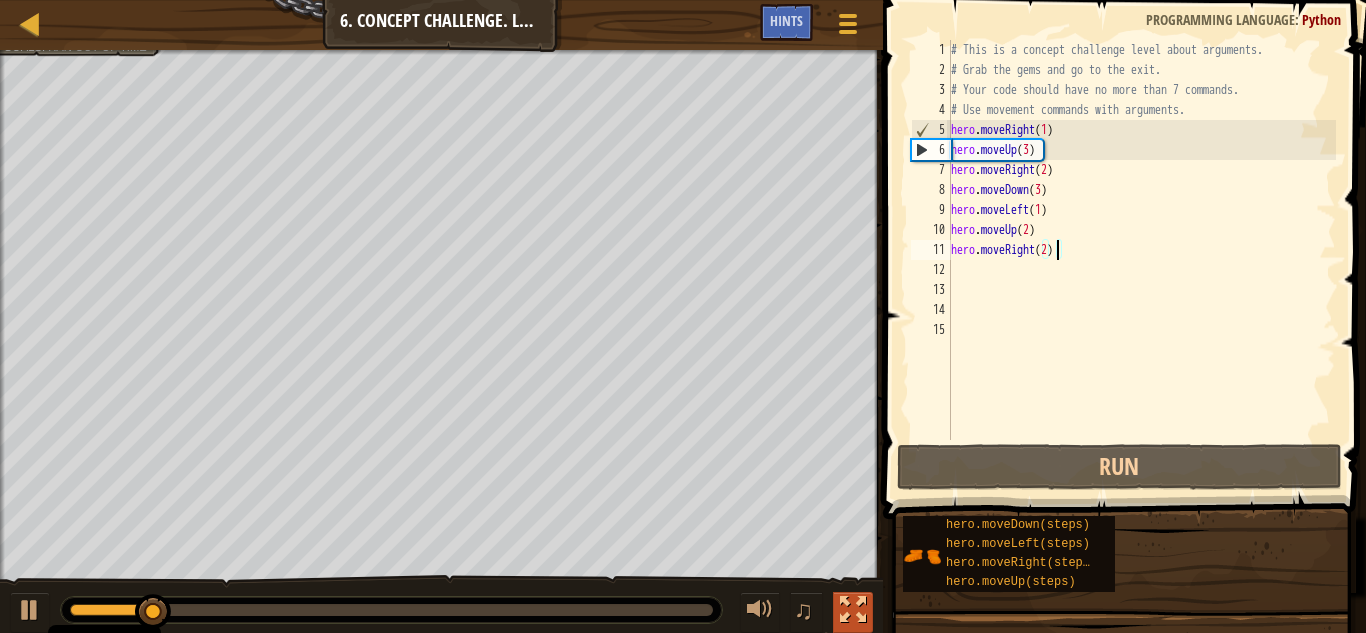 click at bounding box center [853, 610] 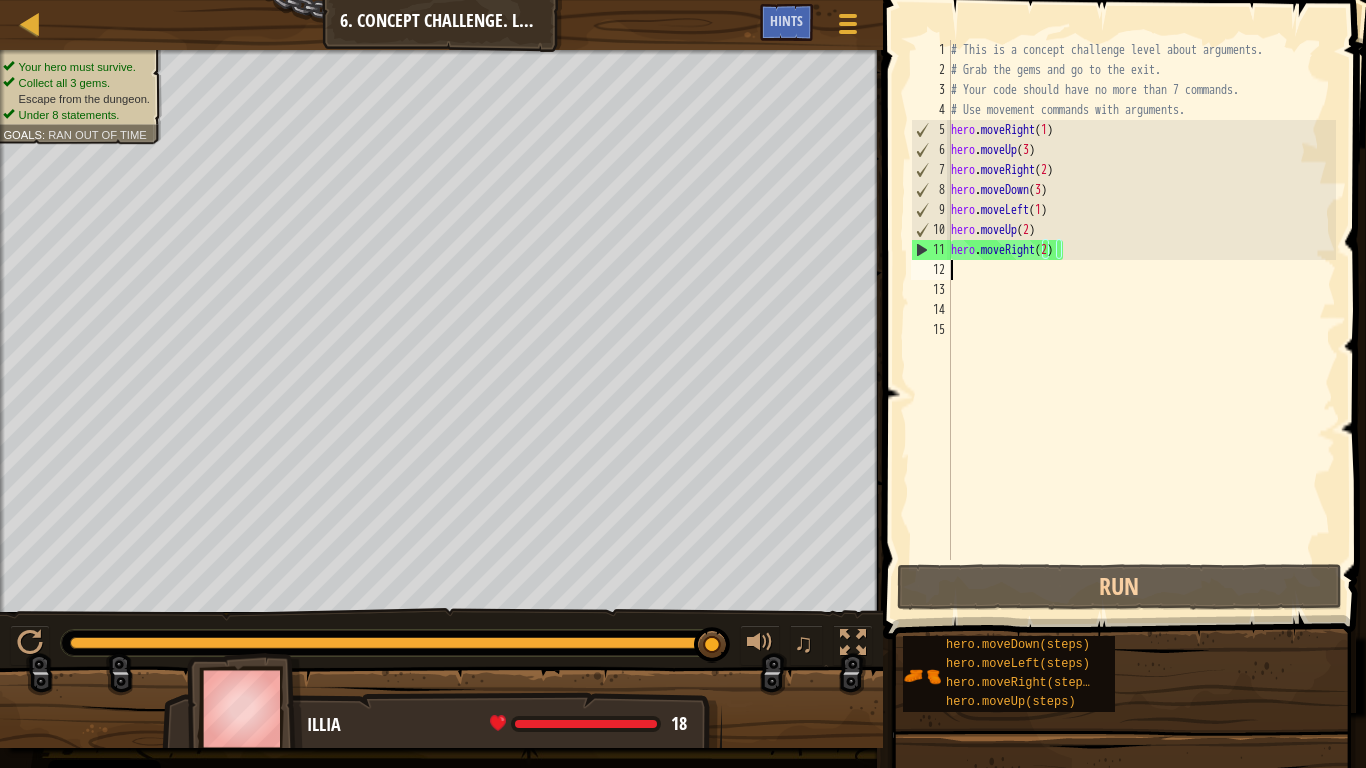 click on "# This is a concept challenge level about arguments. # Grab the gems and go to the exit. # Your code should have no more than 7 commands. # Use movement commands with arguments. hero . moveRight ( 1 ) hero . moveUp ( 3 ) hero . moveRight ( 2 ) hero . moveDown ( 3 ) hero . moveLeft ( 1 ) hero . moveUp ( 2 ) hero . moveRight ( 2 )" at bounding box center (1141, 320) 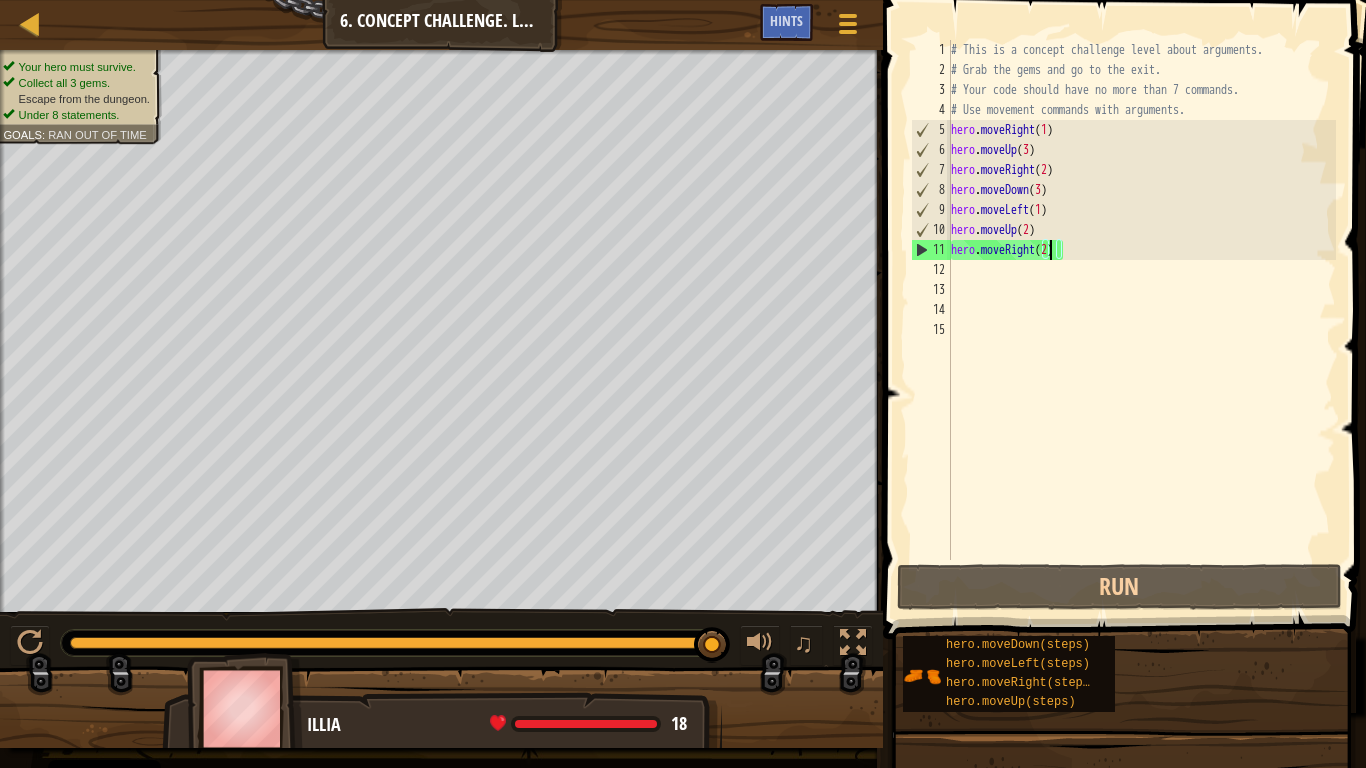 click on "# This is a concept challenge level about arguments. # Grab the gems and go to the exit. # Your code should have no more than 7 commands. # Use movement commands with arguments. hero . moveRight ( 1 ) hero . moveUp ( 3 ) hero . moveRight ( 2 ) hero . moveDown ( 3 ) hero . moveLeft ( 1 ) hero . moveUp ( 2 ) hero . moveRight ( 2 )" at bounding box center (1141, 320) 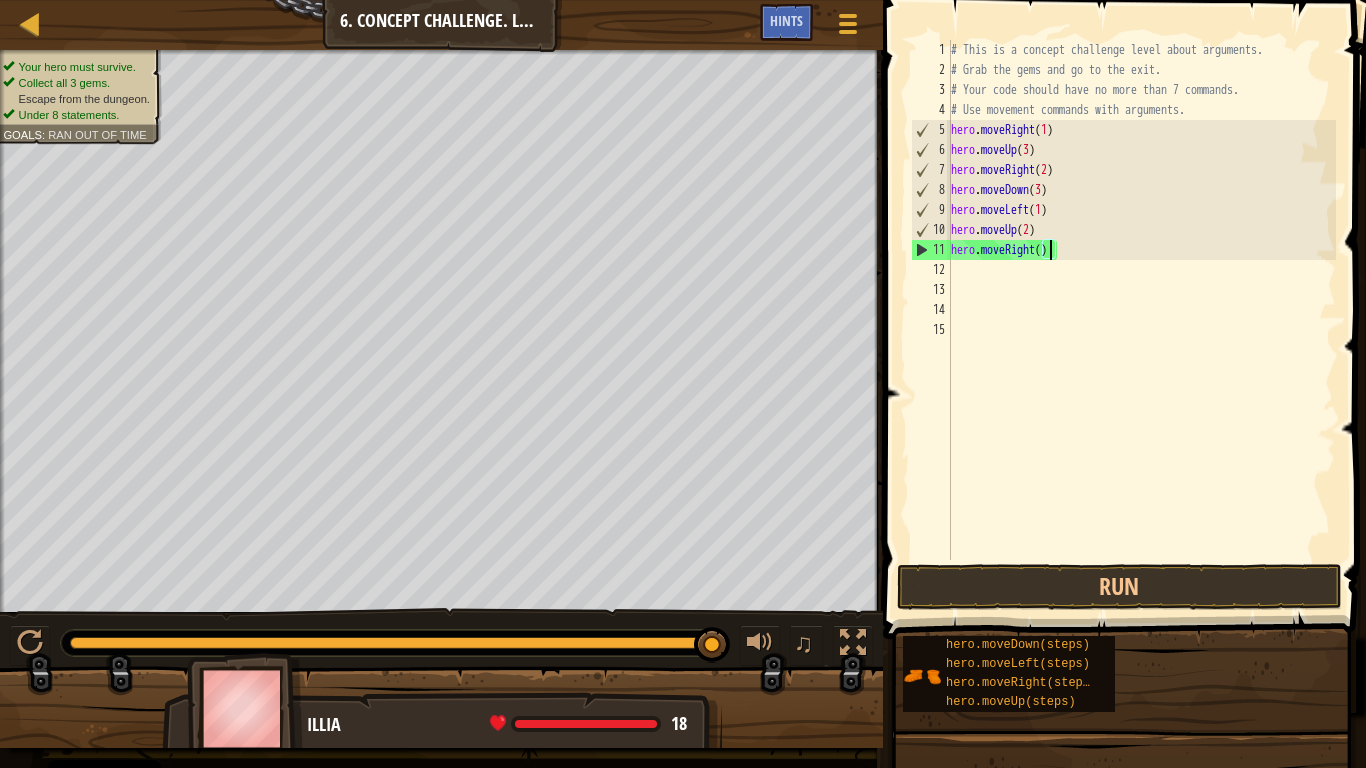 scroll, scrollTop: 9, scrollLeft: 8, axis: both 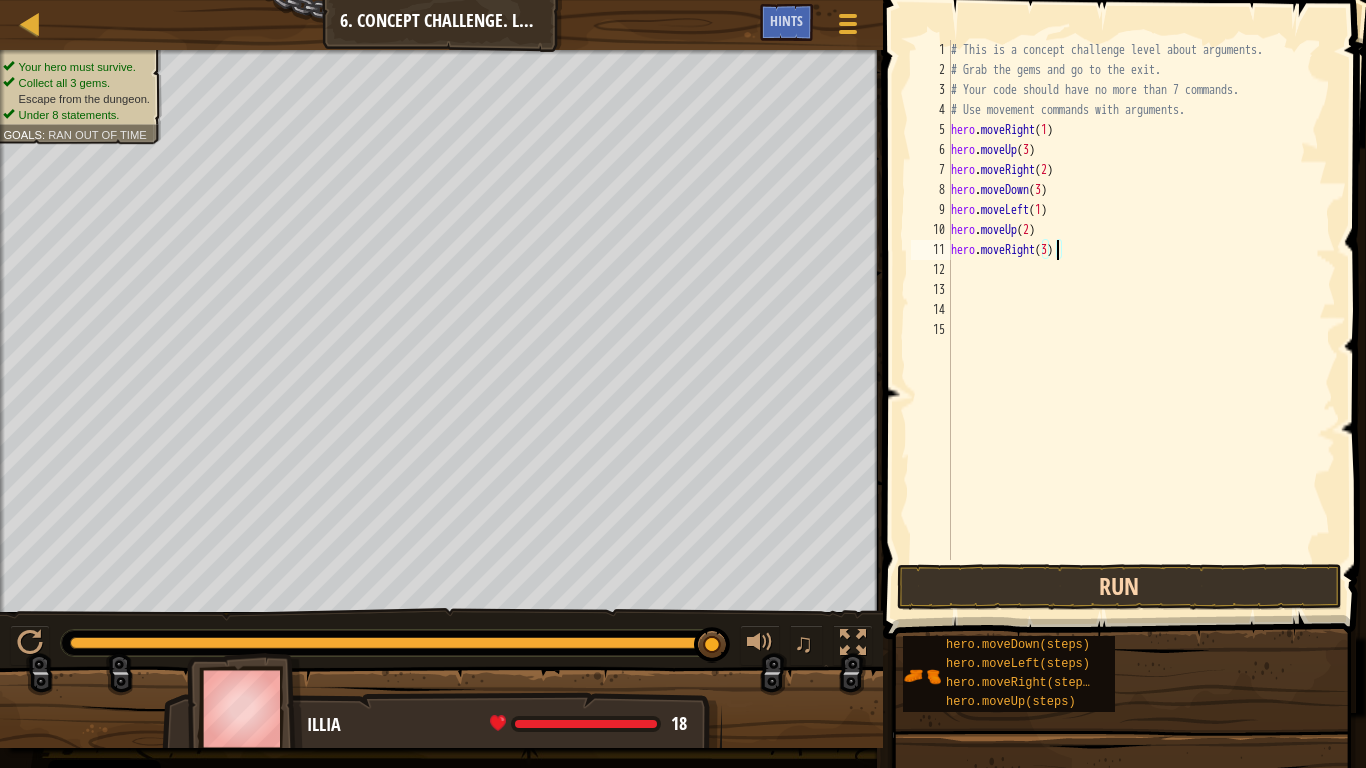 type on "hero.moveRight(3)" 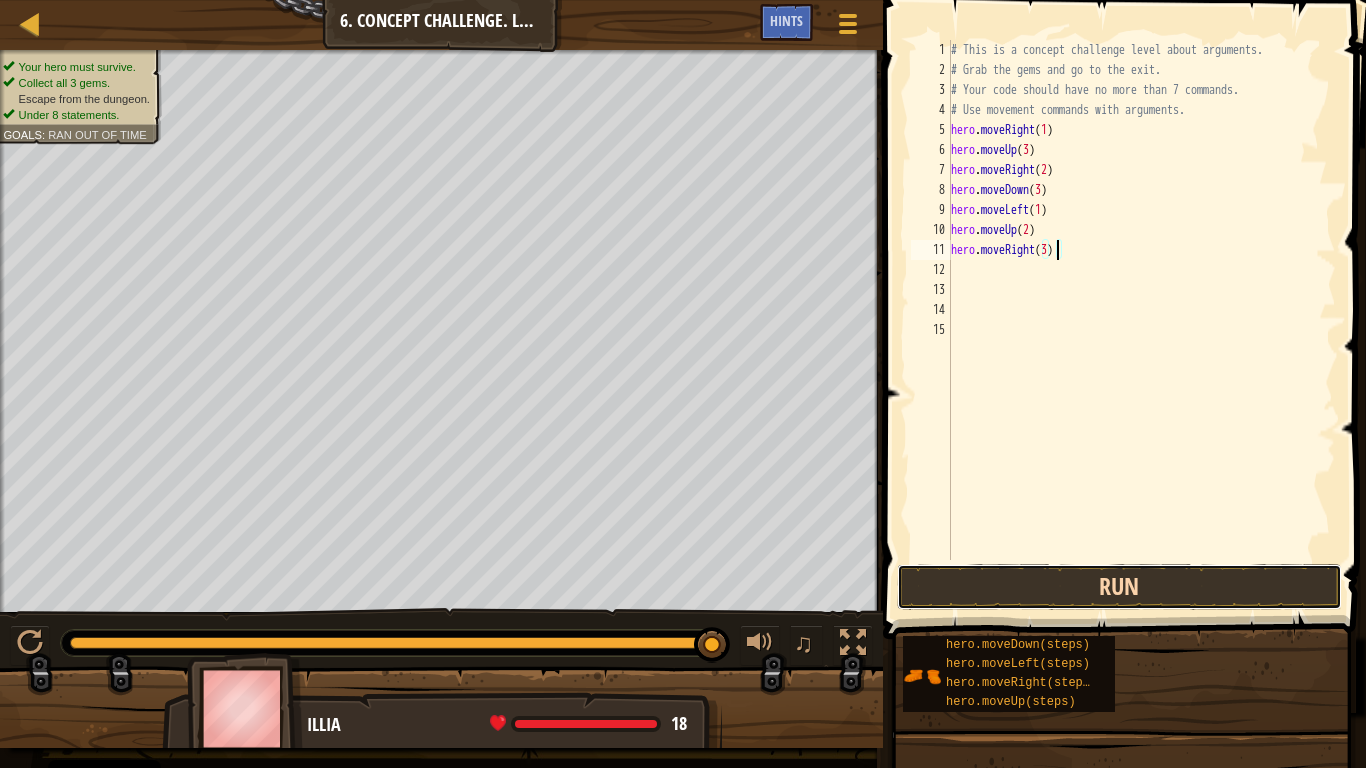 click on "Run" at bounding box center (1119, 587) 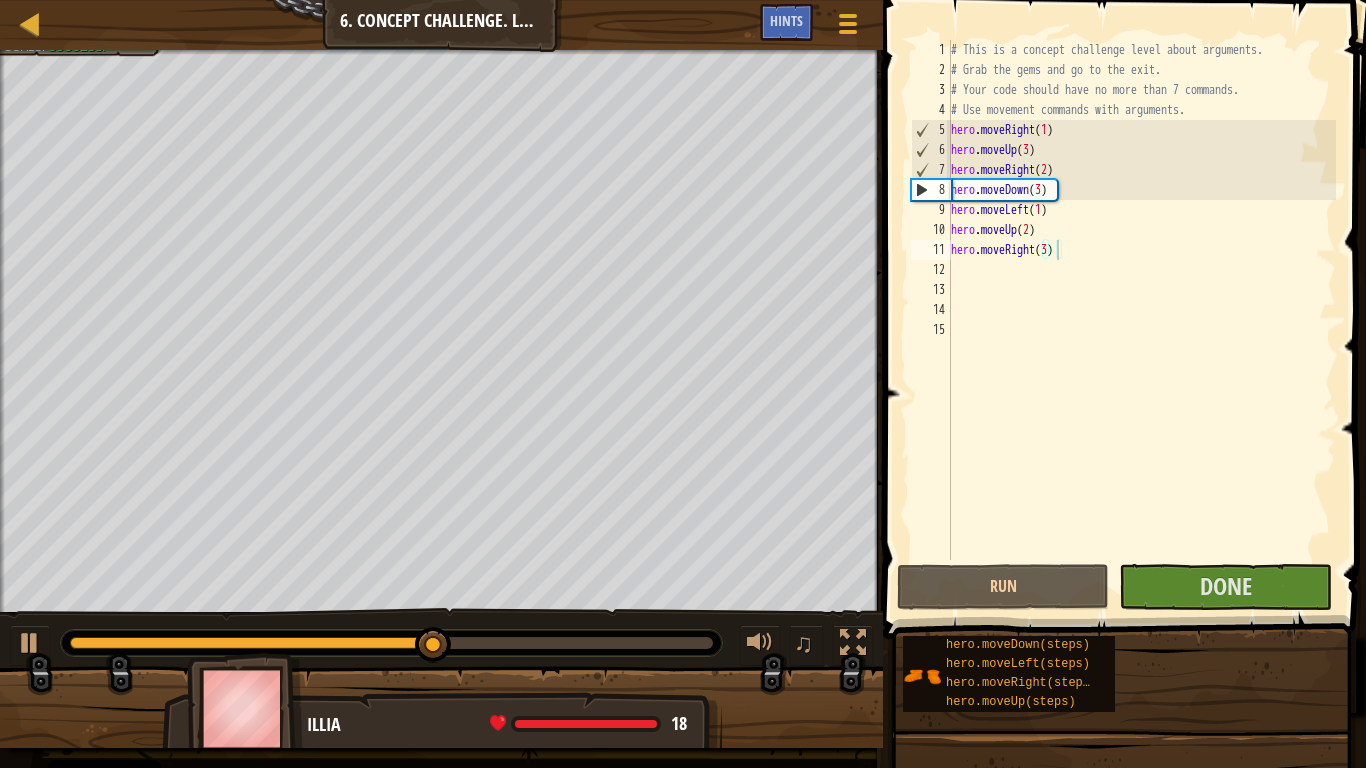 drag, startPoint x: 385, startPoint y: 653, endPoint x: 599, endPoint y: 655, distance: 214.00934 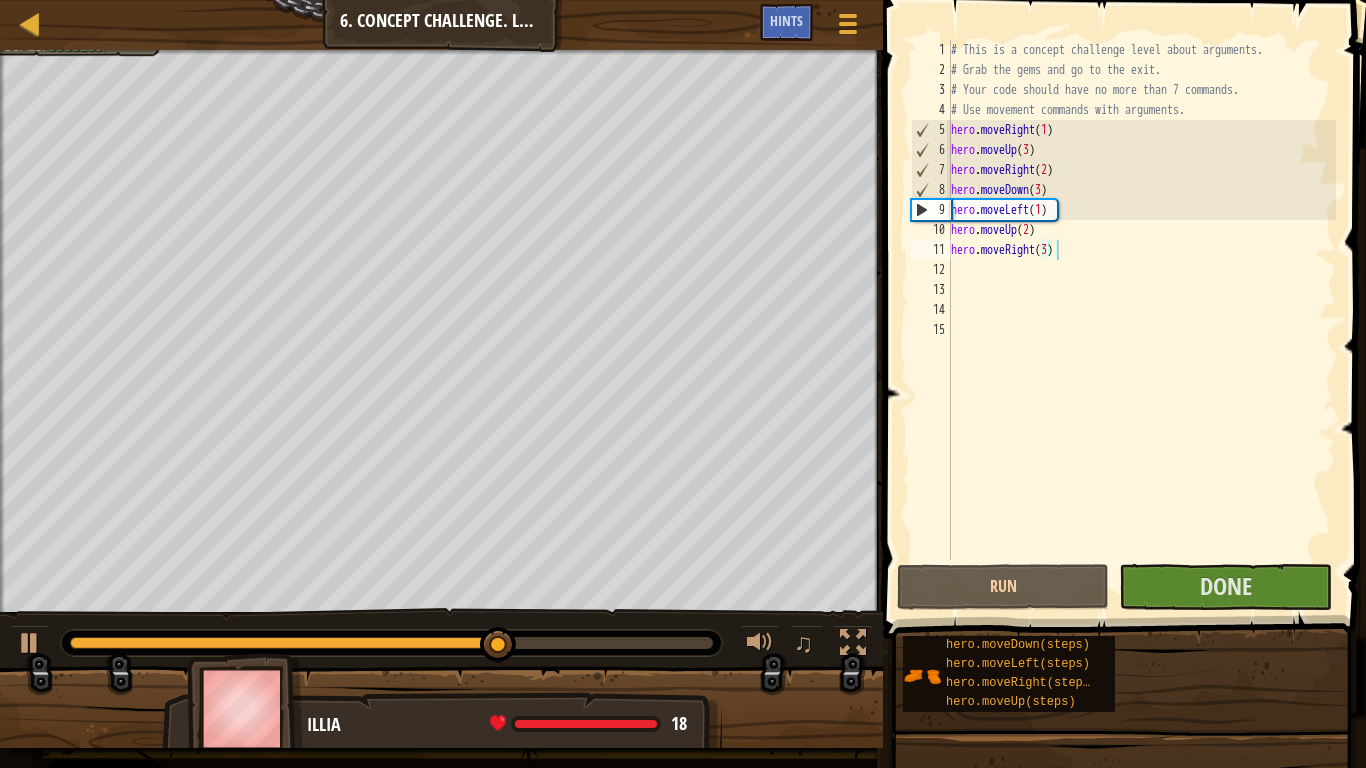 click at bounding box center [391, 643] 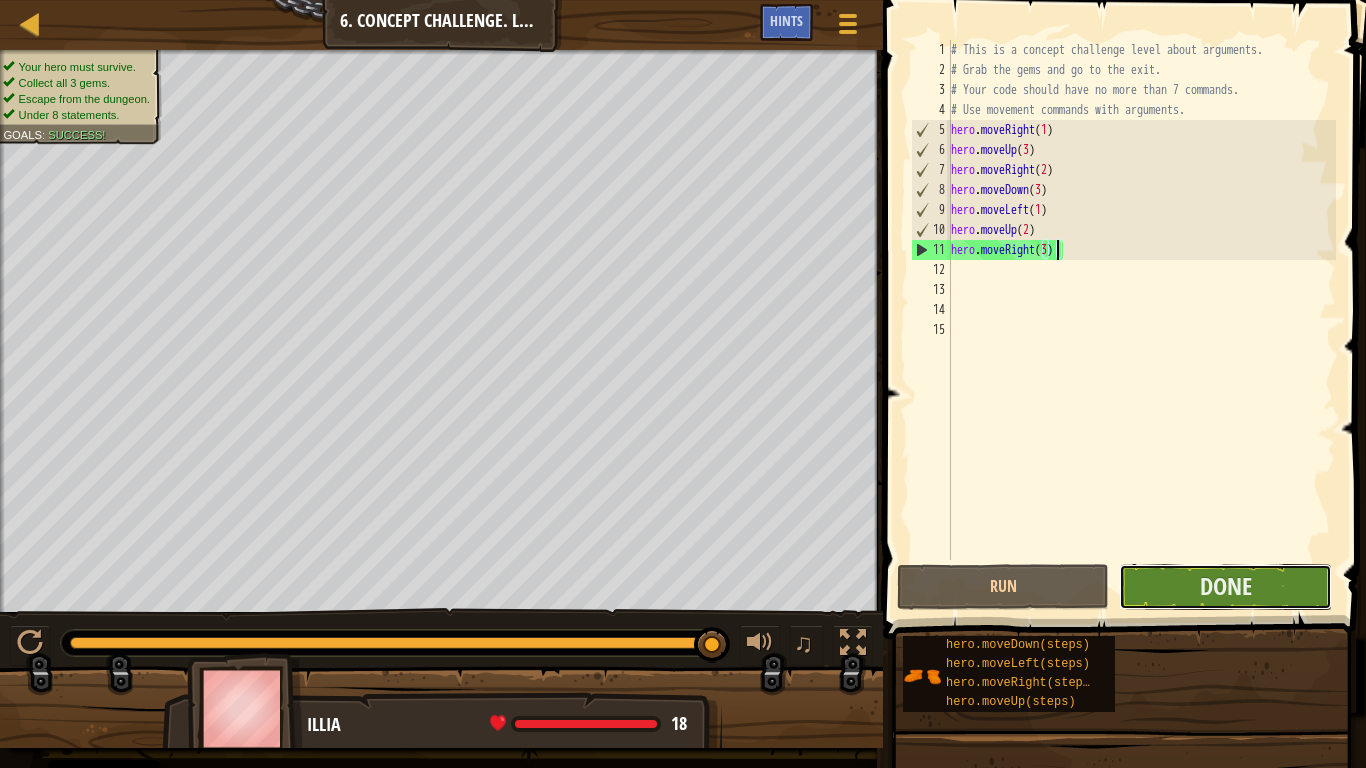 click on "Done" at bounding box center [1225, 587] 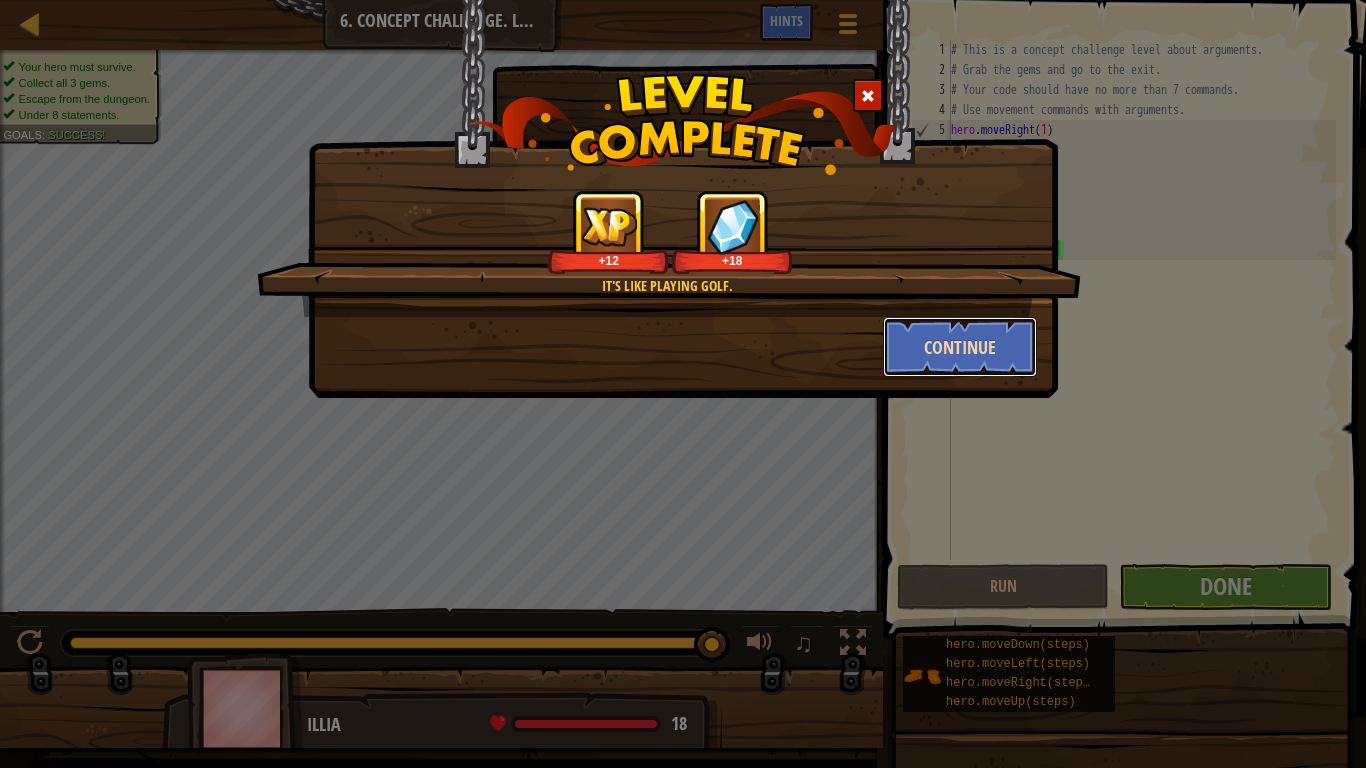 click on "Continue" at bounding box center [960, 347] 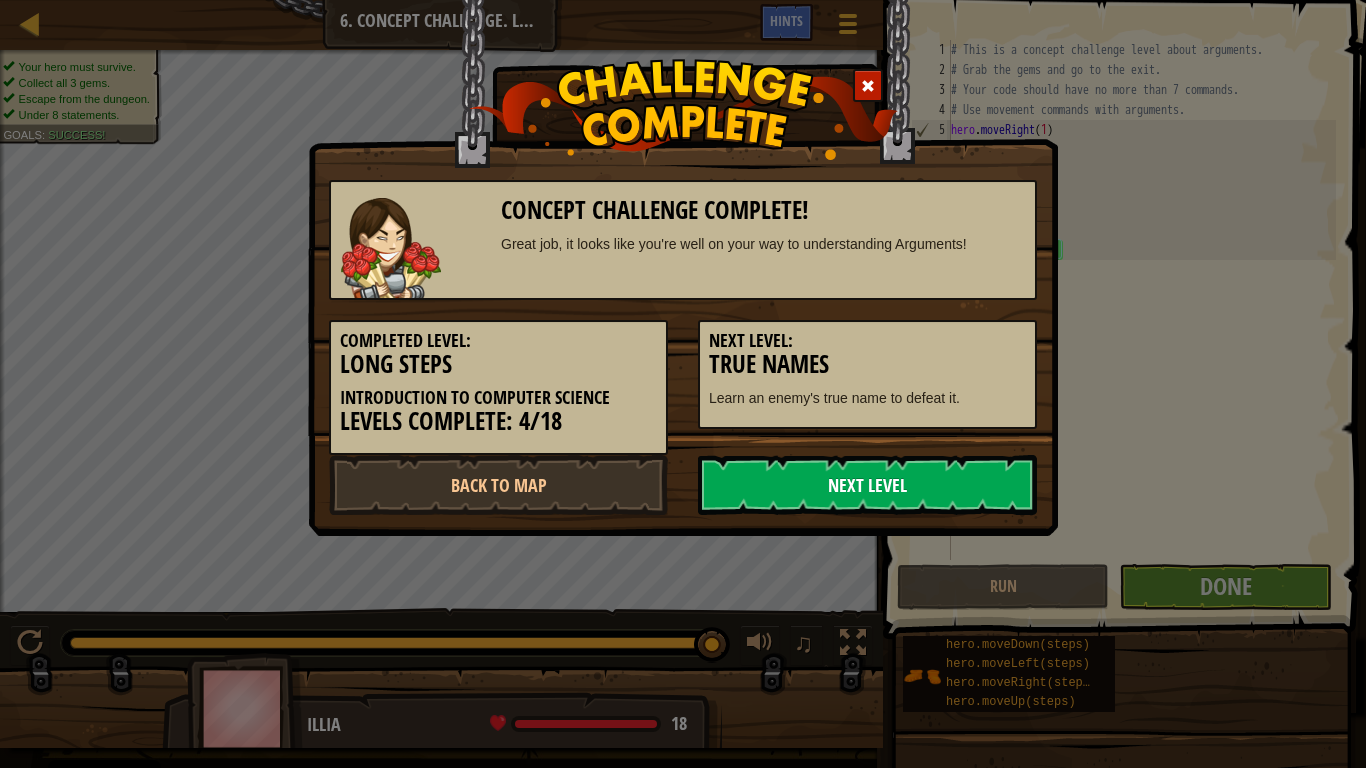 click on "Next Level" at bounding box center [867, 485] 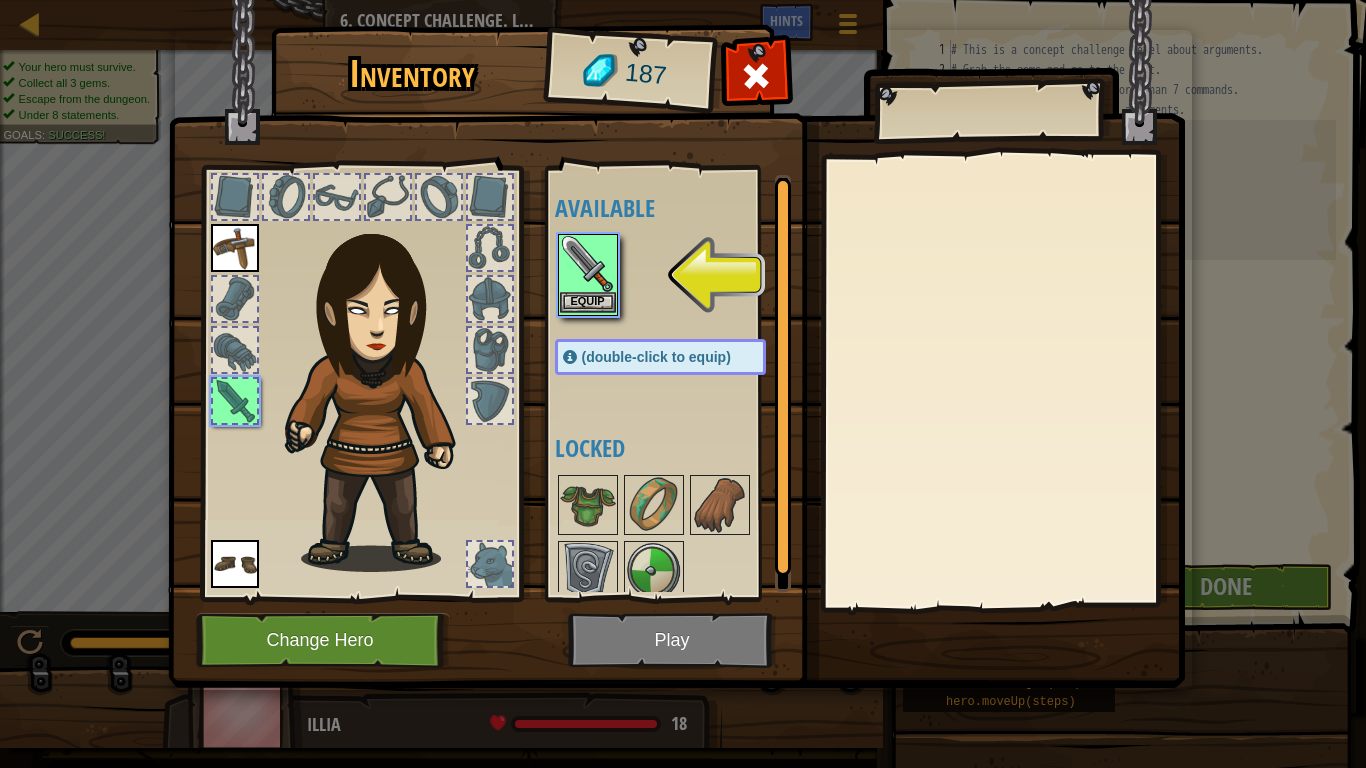 click at bounding box center (588, 264) 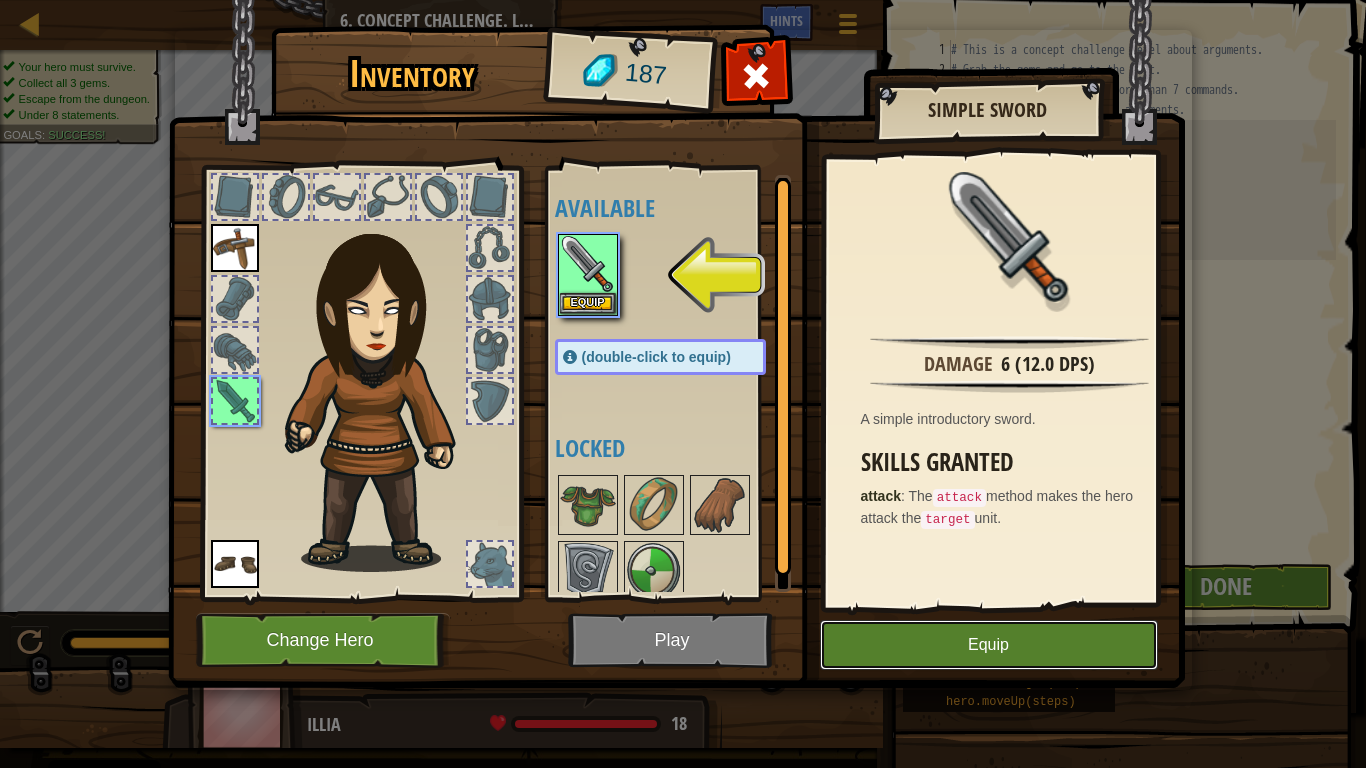 click on "Equip" at bounding box center (989, 645) 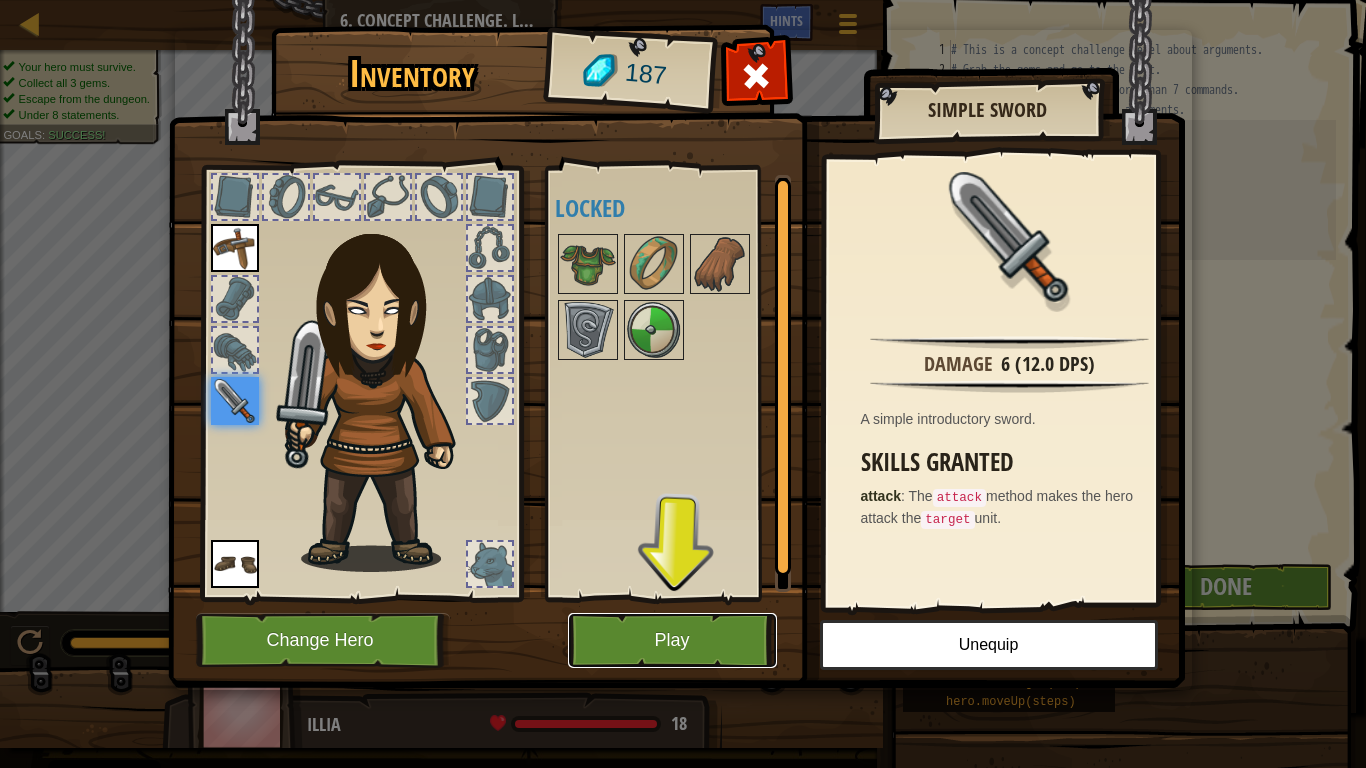 click on "Play" at bounding box center (672, 640) 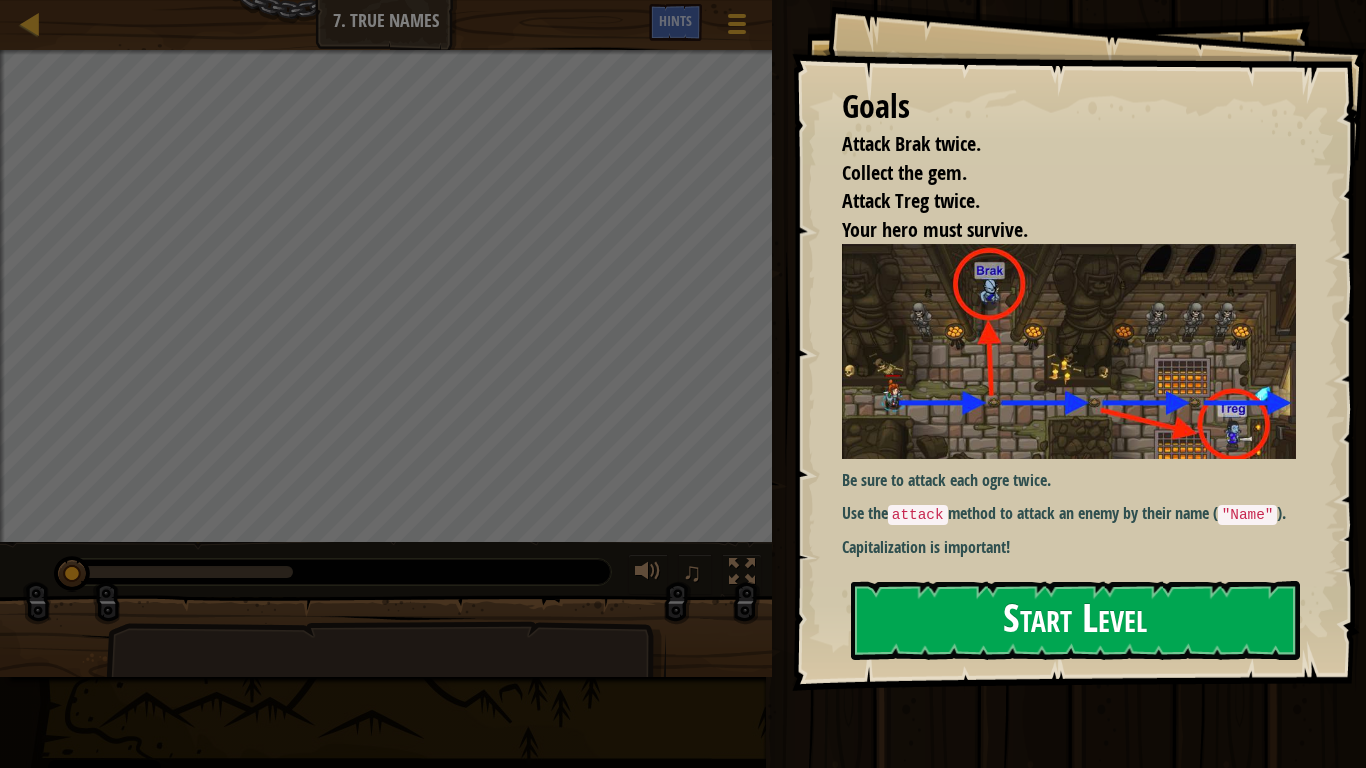 click on "Start Level" at bounding box center [1075, 620] 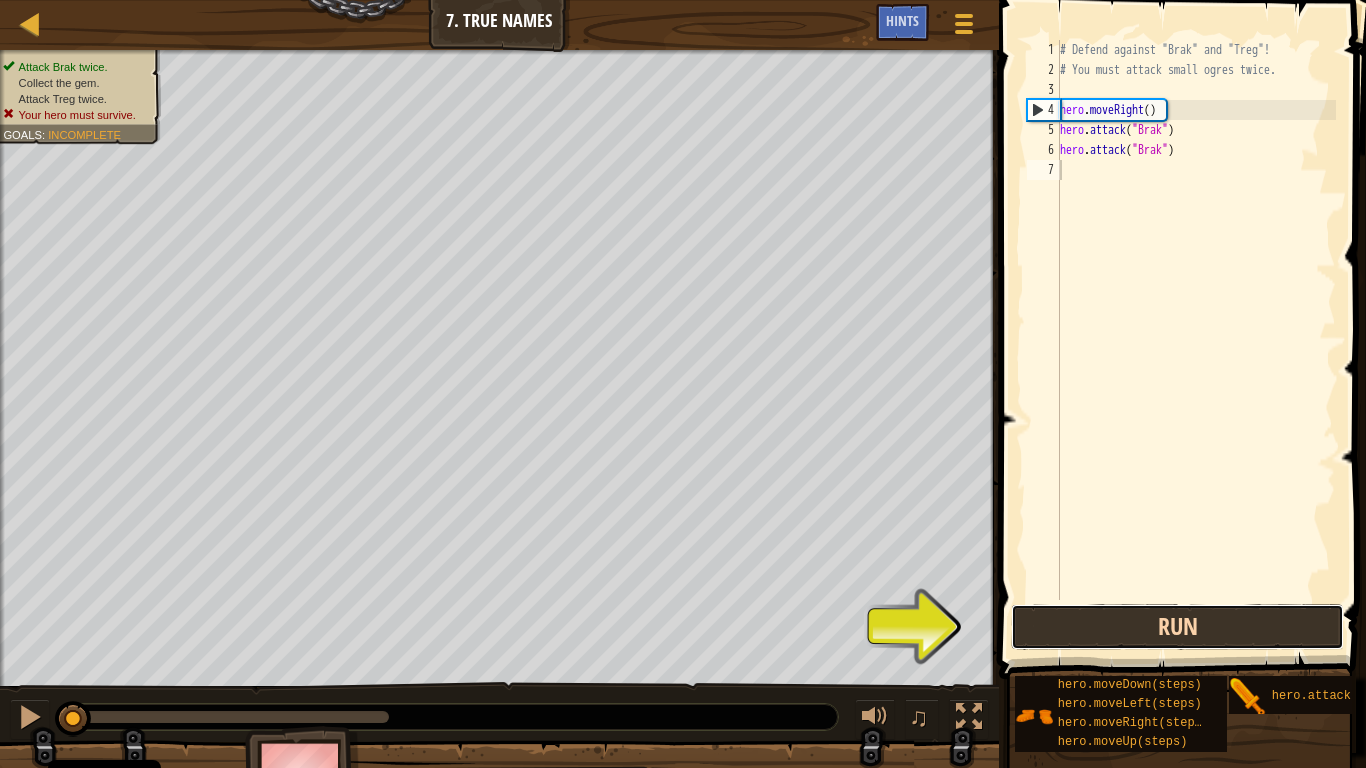 click on "Run" at bounding box center (1177, 627) 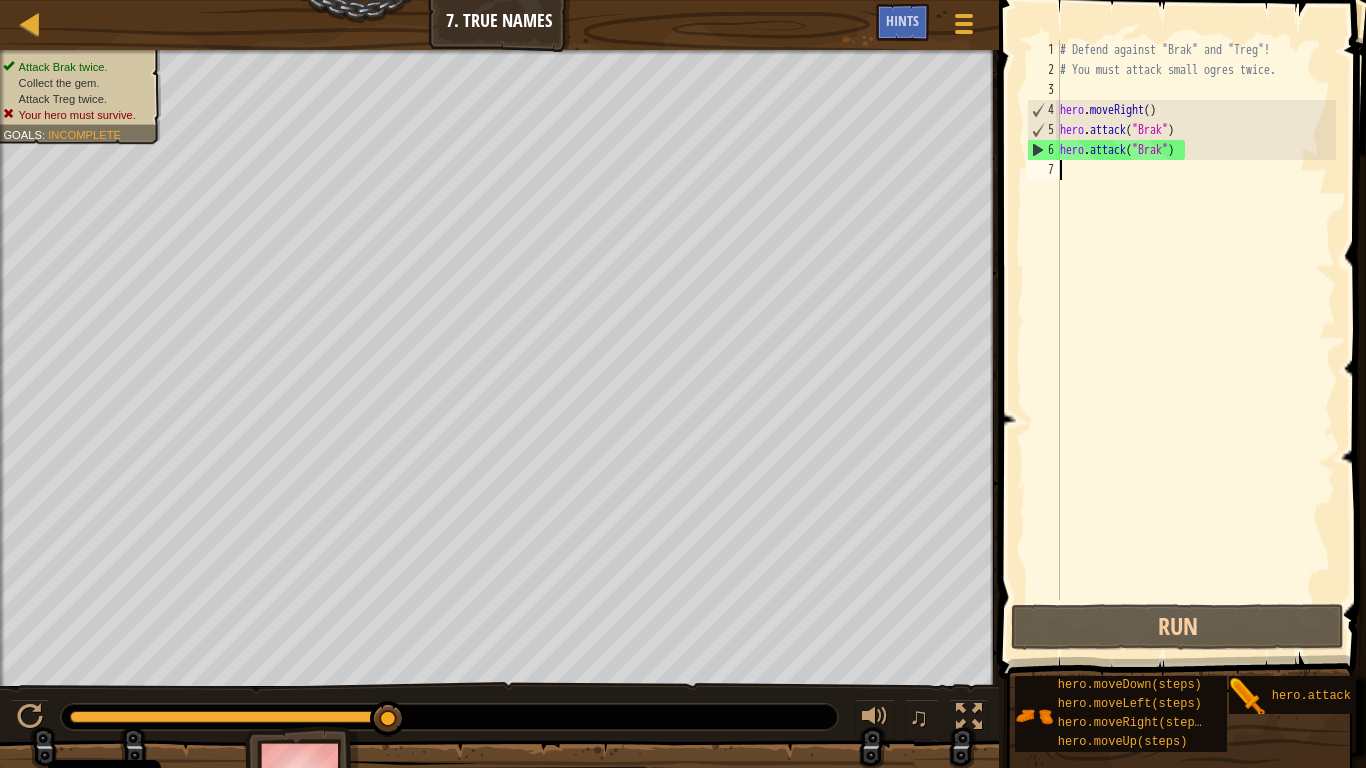 click on "# Defend against "Brak" and "Treg"! # You must attack small ogres twice. hero . moveRight ( ) hero . attack ( "Brak" ) hero . attack ( "Brak" )" at bounding box center (1196, 340) 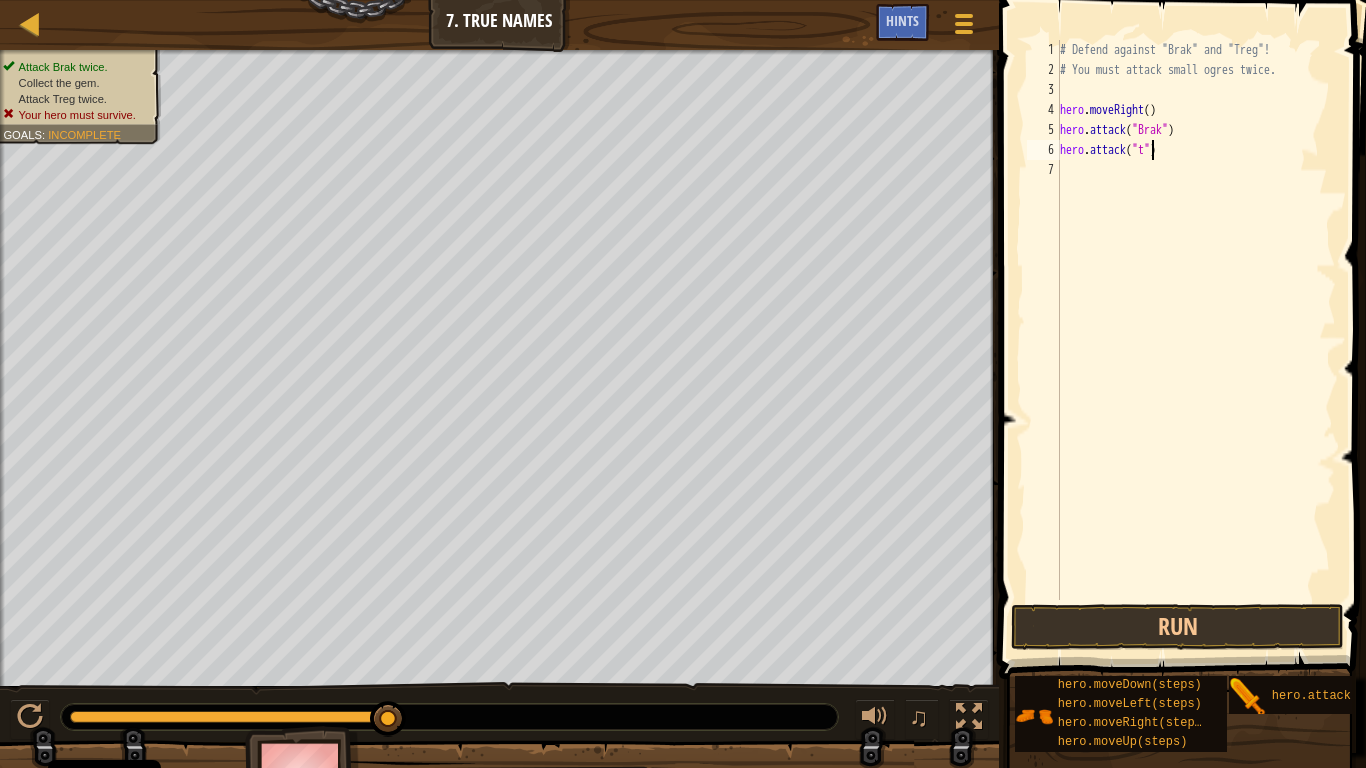 scroll, scrollTop: 9, scrollLeft: 8, axis: both 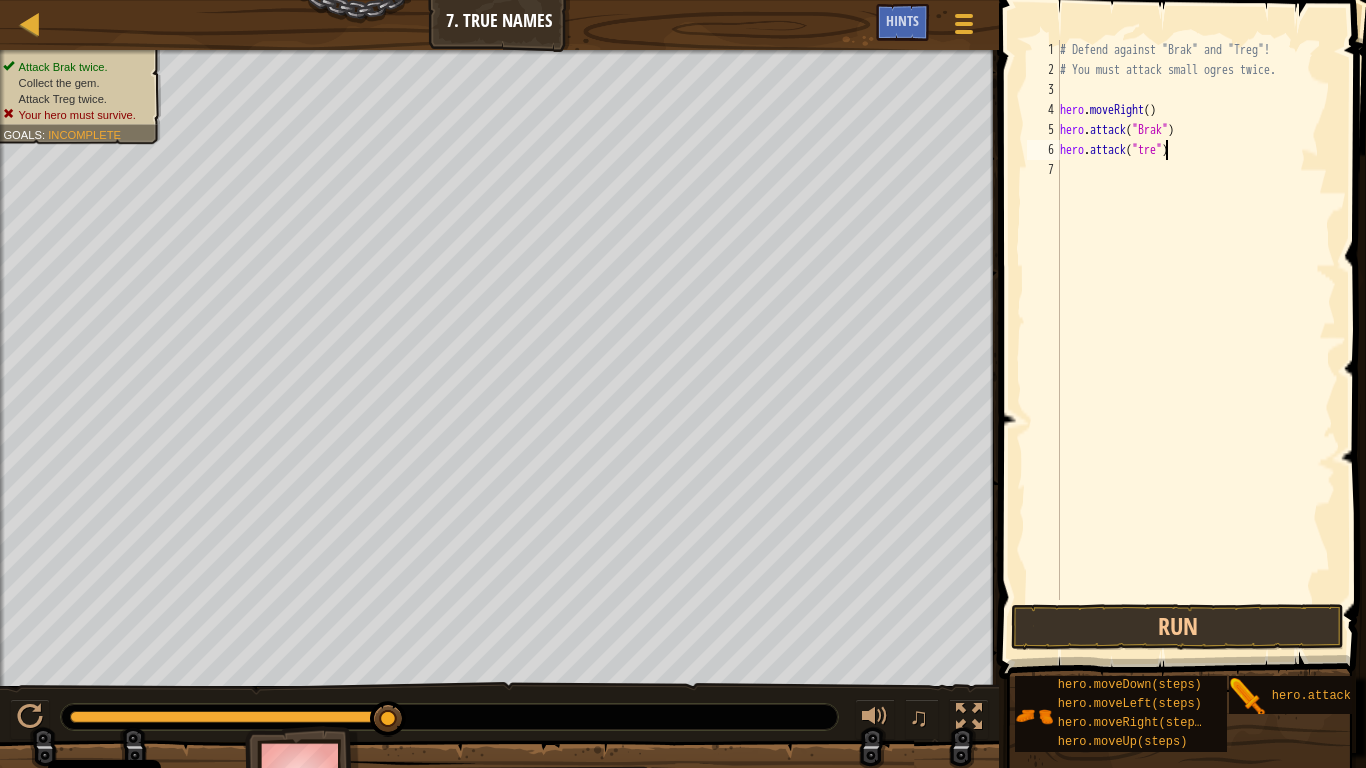 type on "hero.attack("treg")" 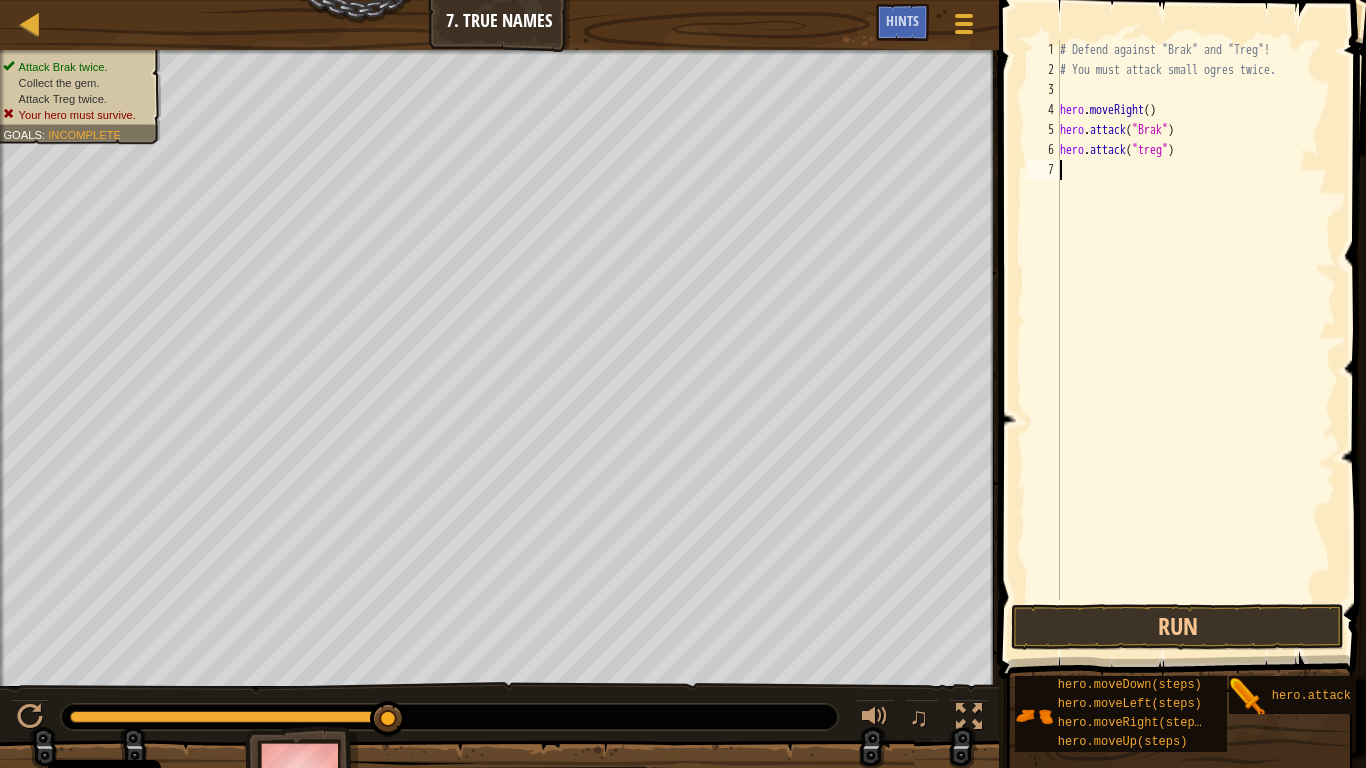 click on "# Defend against "Brak" and "Treg"! # You must attack small ogres twice. hero . moveRight ( ) hero . attack ( "Brak" ) hero . attack ( "treg" )" at bounding box center (1196, 340) 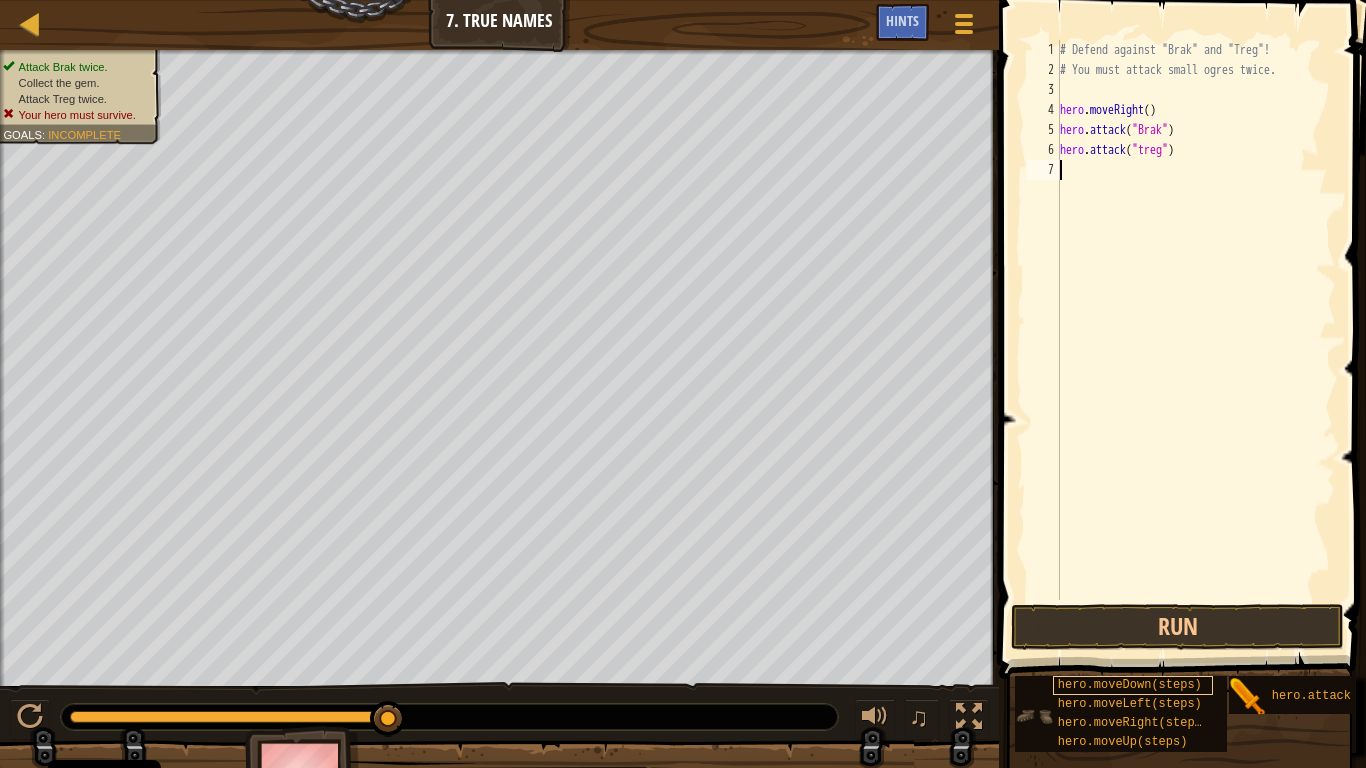scroll, scrollTop: 9, scrollLeft: 0, axis: vertical 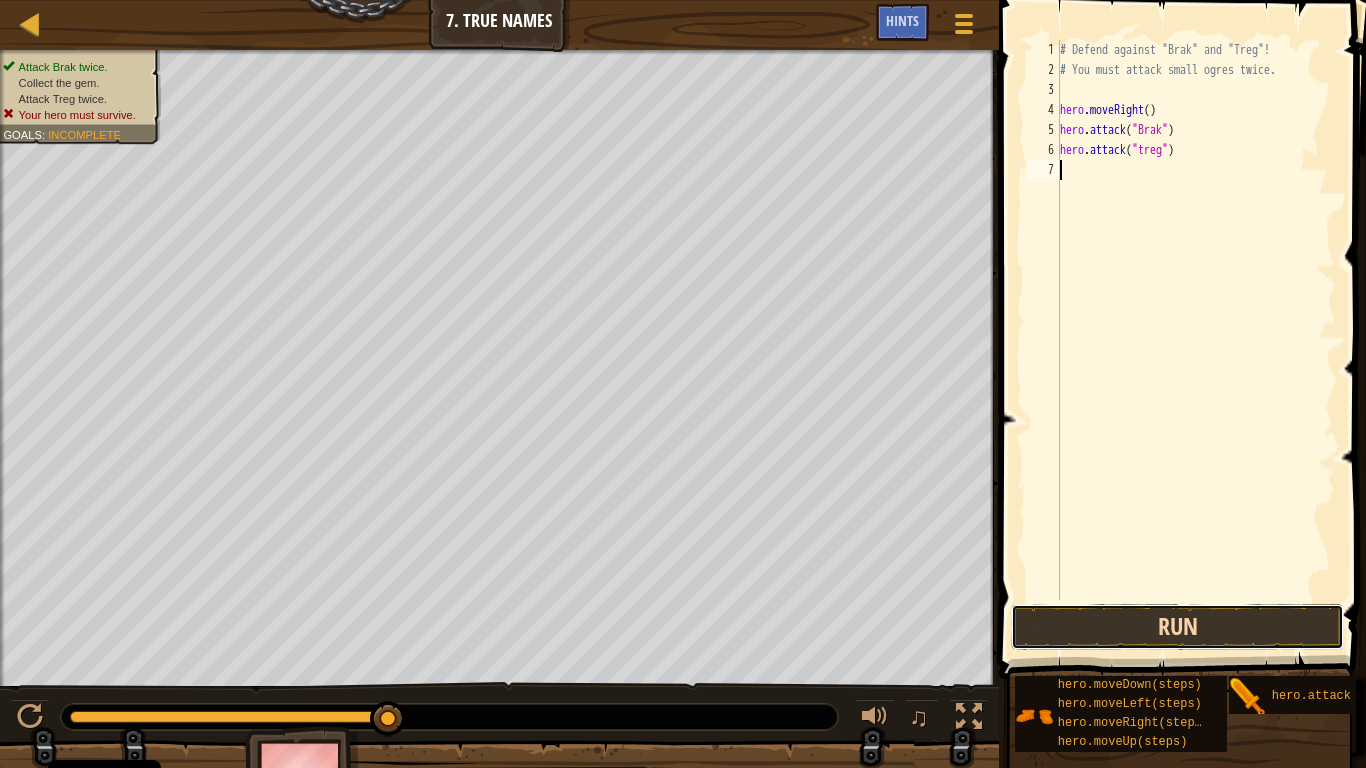 click on "Run" at bounding box center (1177, 627) 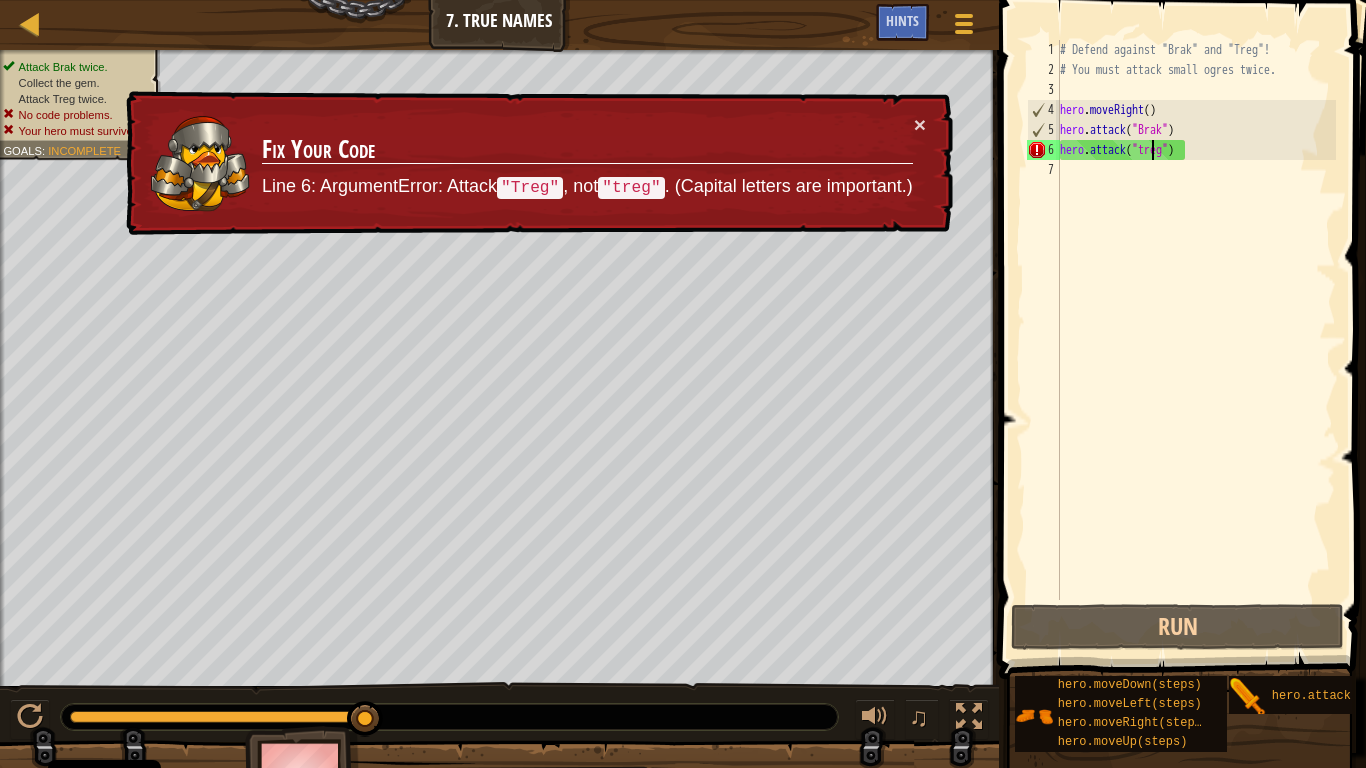 click on "# Defend against "Brak" and "Treg"! # You must attack small ogres twice. hero . moveRight ( ) hero . attack ( "Brak" ) hero . attack ( "treg" )" at bounding box center (1196, 340) 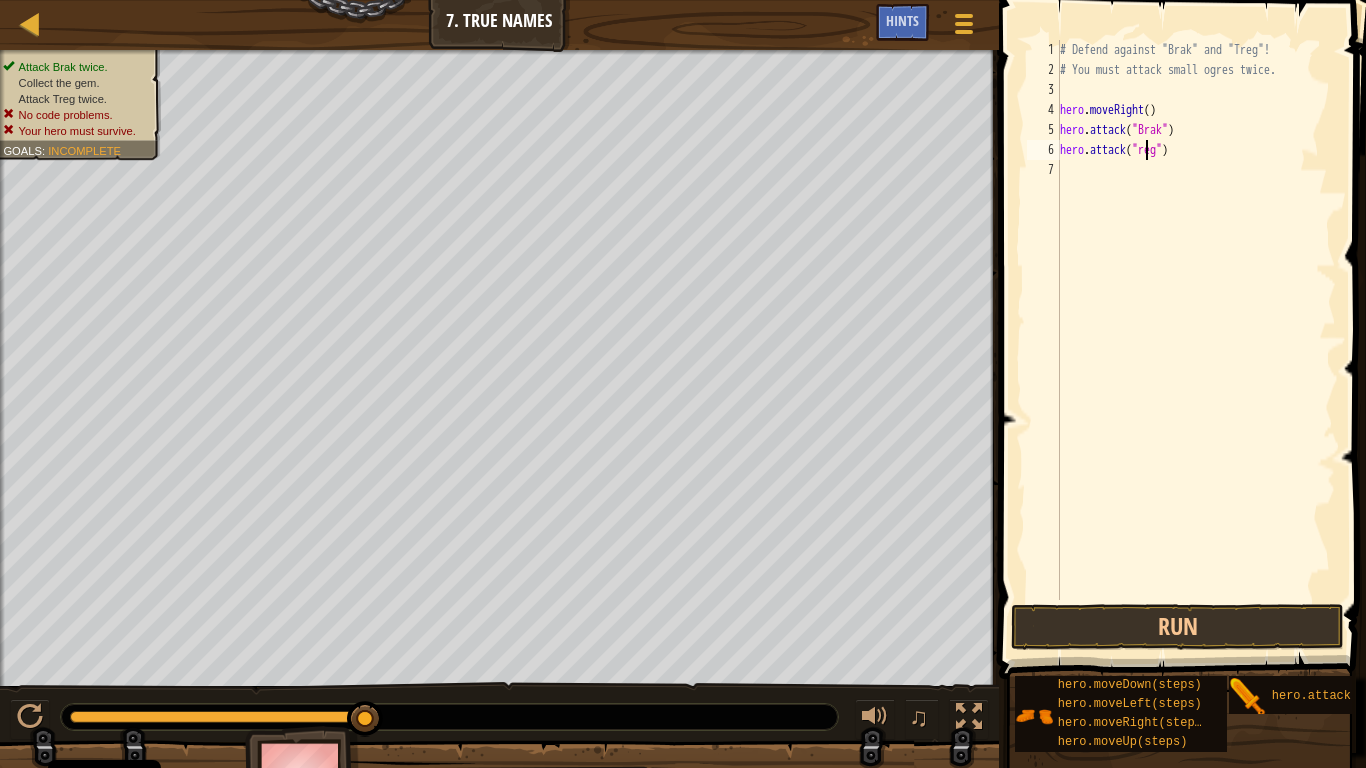 scroll, scrollTop: 9, scrollLeft: 7, axis: both 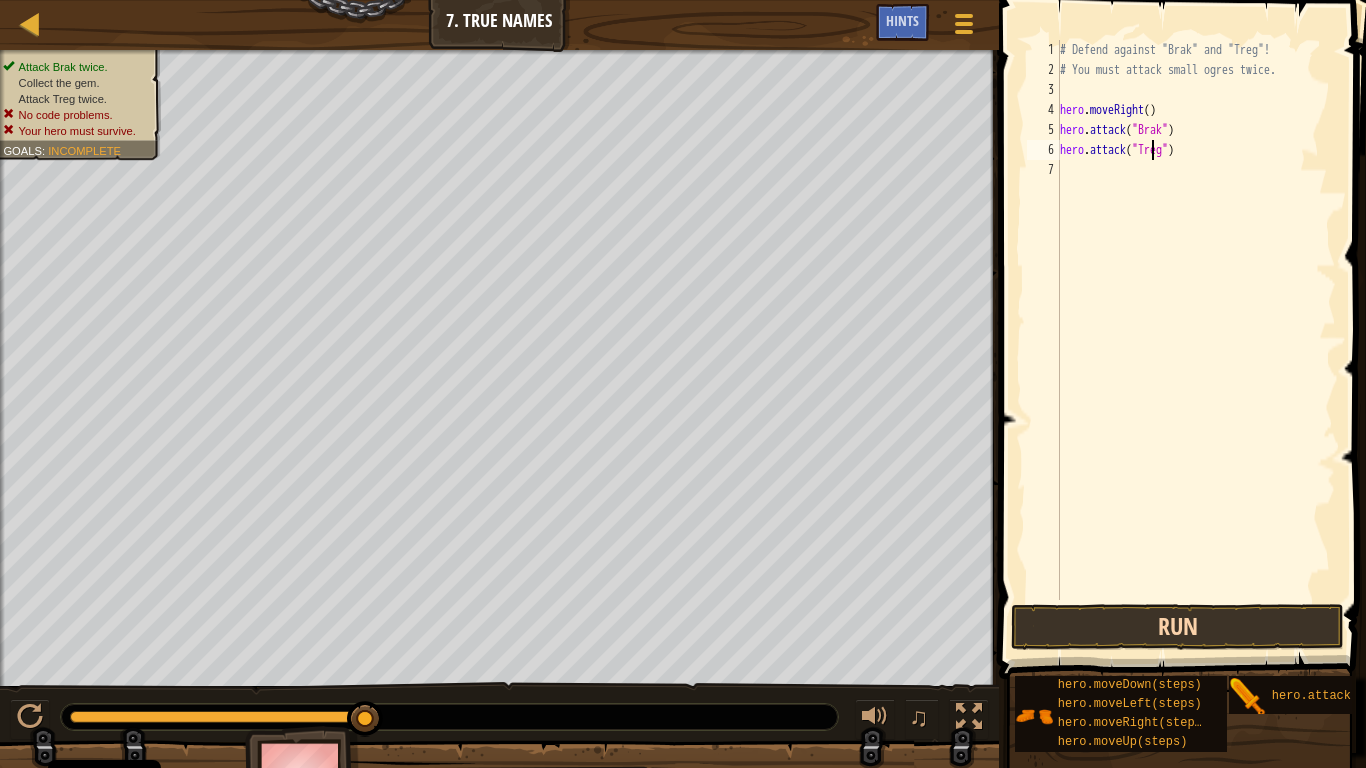 type on "hero.attack("Treg")" 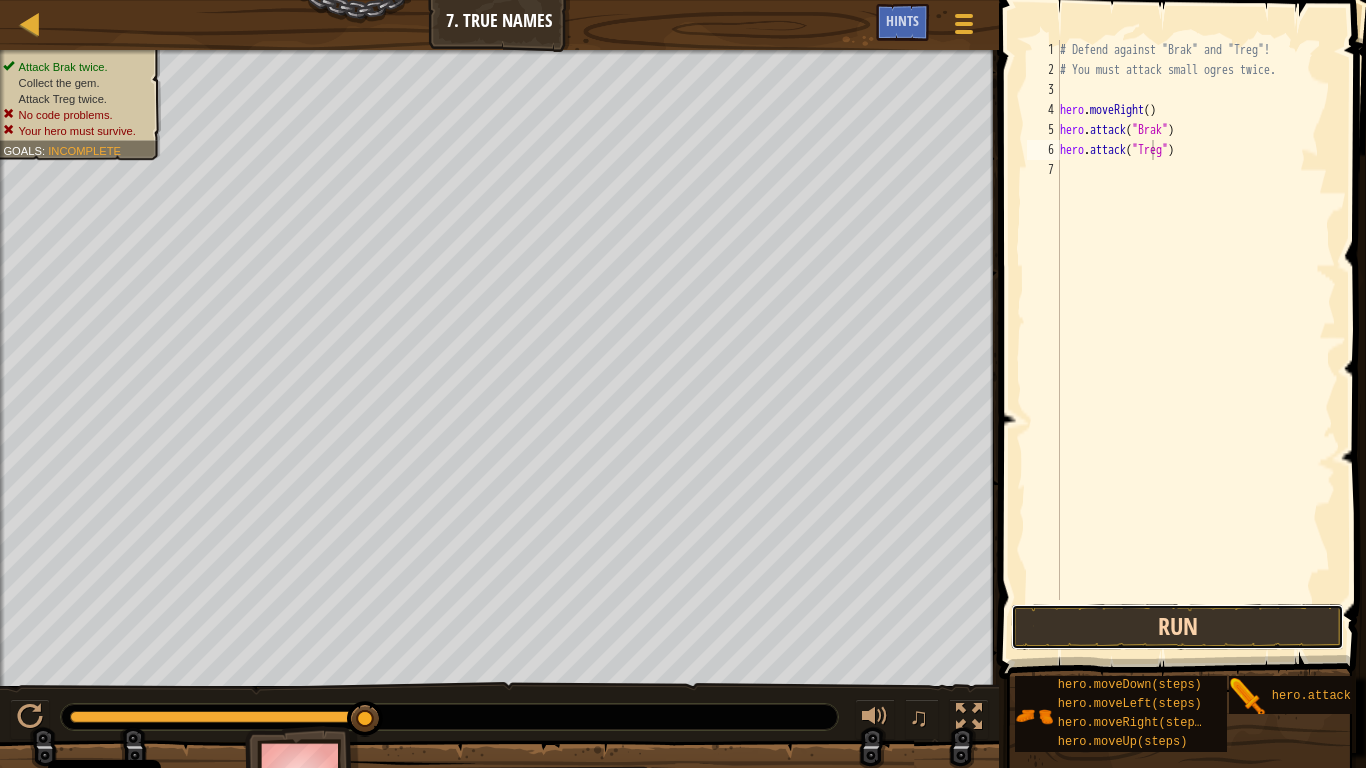 click on "Run" at bounding box center [1177, 627] 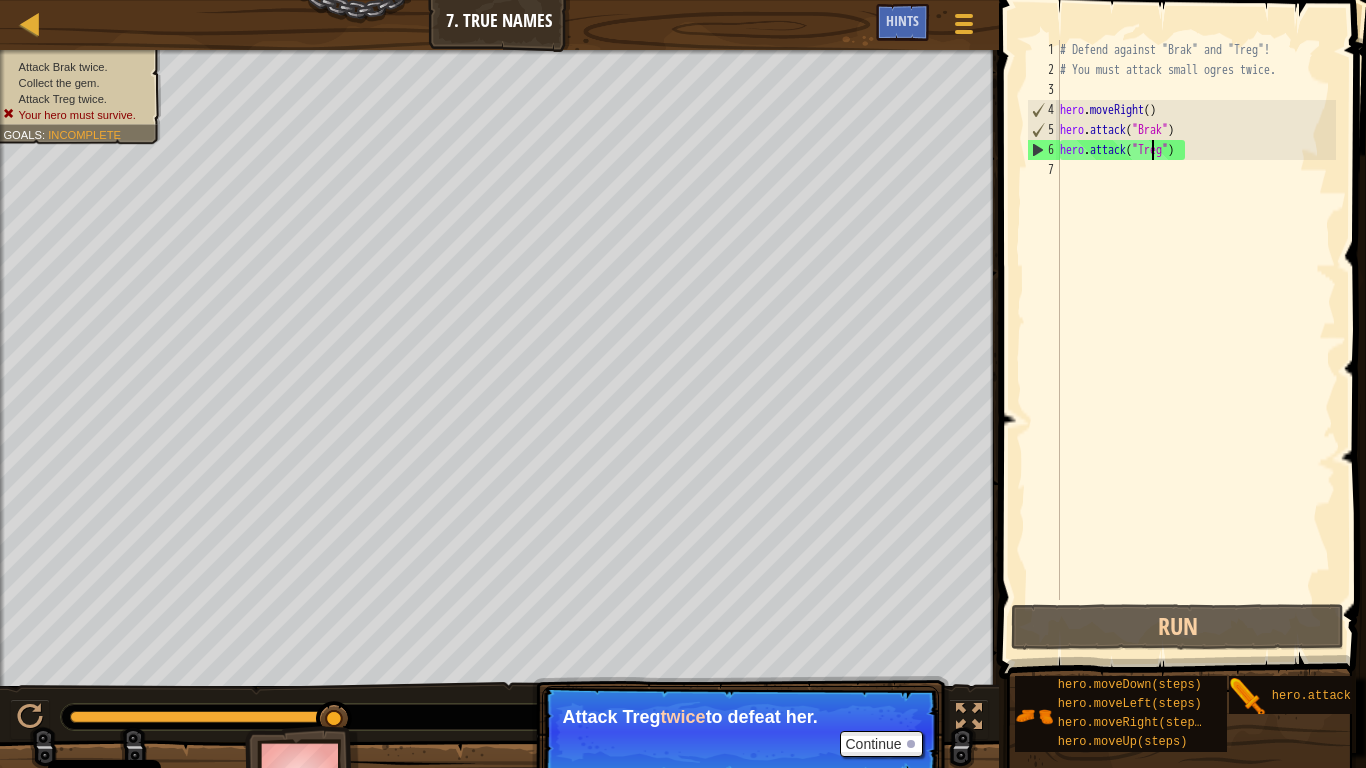 click on "# Defend against "Brak" and "Treg"! # You must attack small ogres twice. hero . moveRight ( ) hero . attack ( "Brak" ) hero . attack ( "Treg" )" at bounding box center [1196, 340] 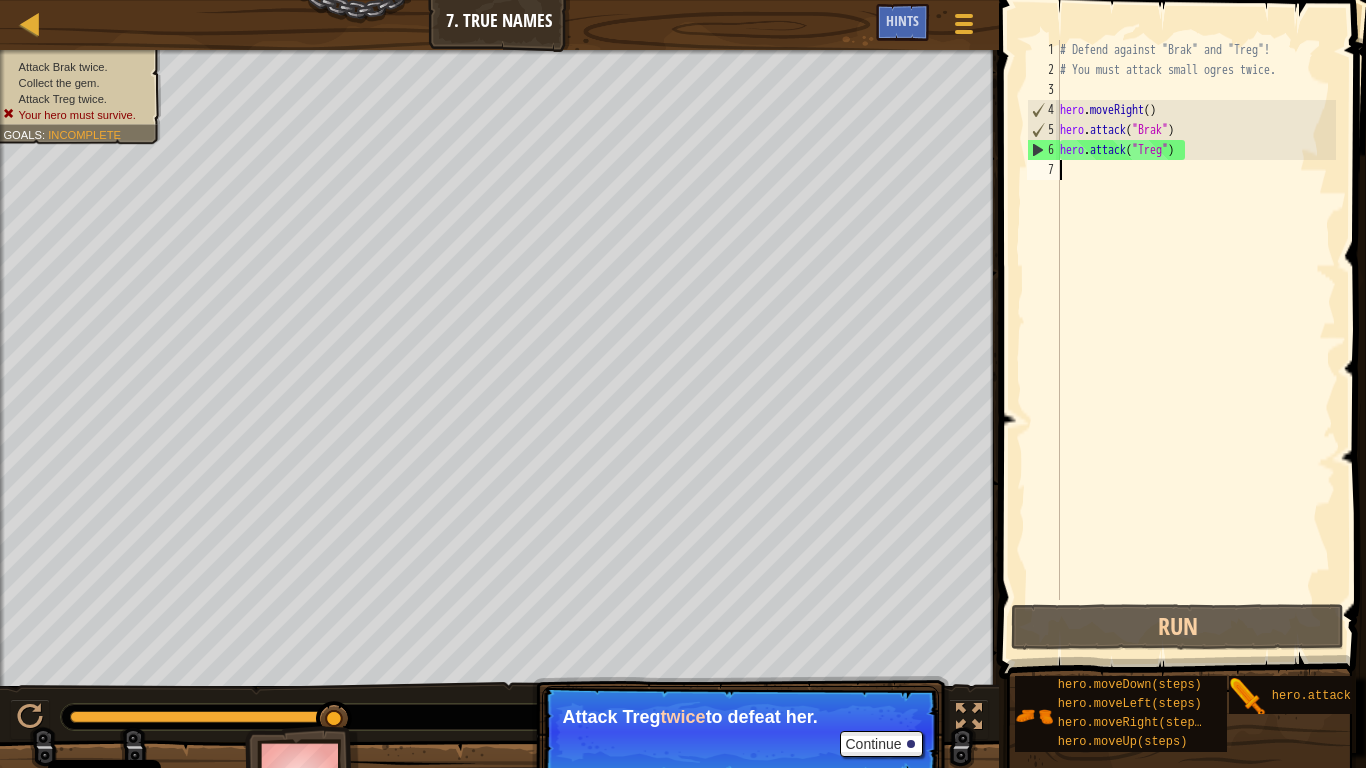 scroll, scrollTop: 9, scrollLeft: 0, axis: vertical 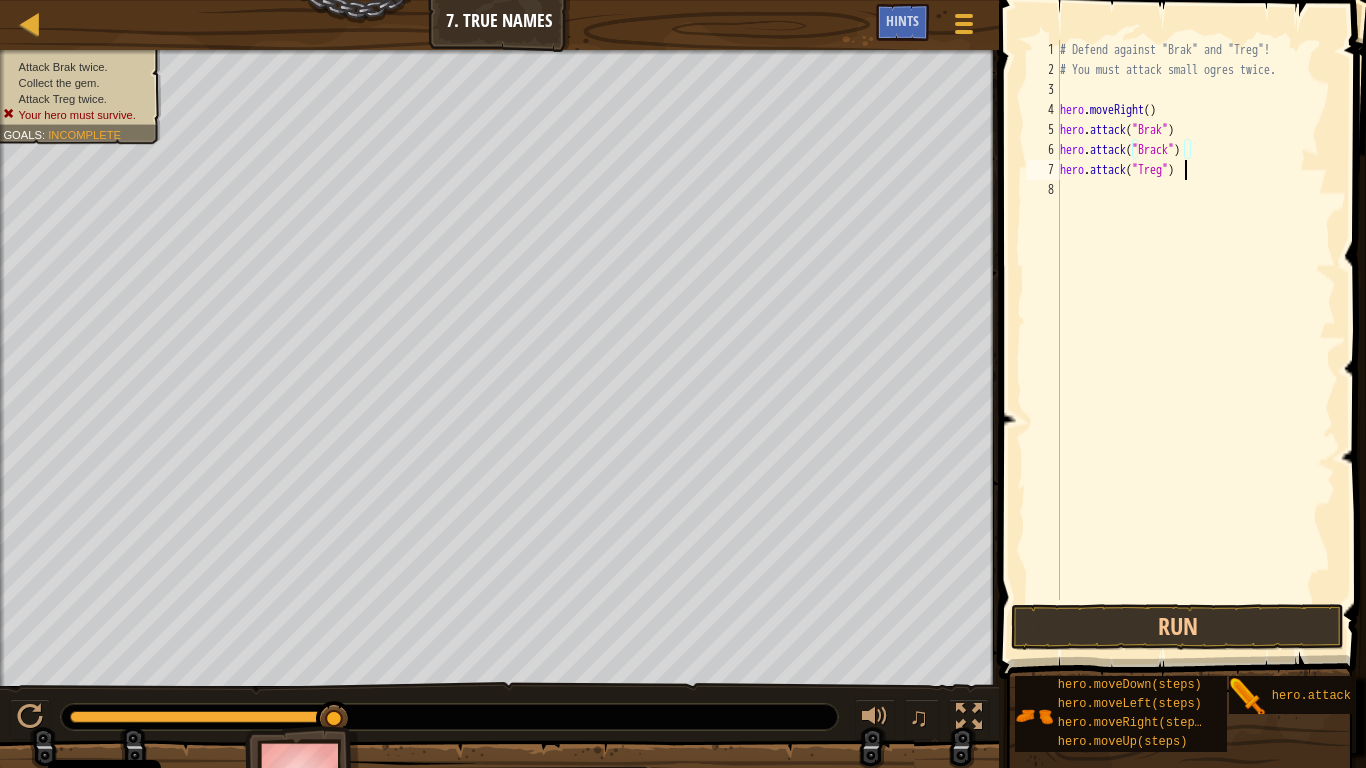 click on "# Defend against "Brak" and "Treg"! # You must attack small ogres twice. hero . moveRight ( ) hero . attack ( "Brak" ) hero . attack ( "[PERSON_NAME]" ) hero . attack ( "Treg" )" at bounding box center (1196, 340) 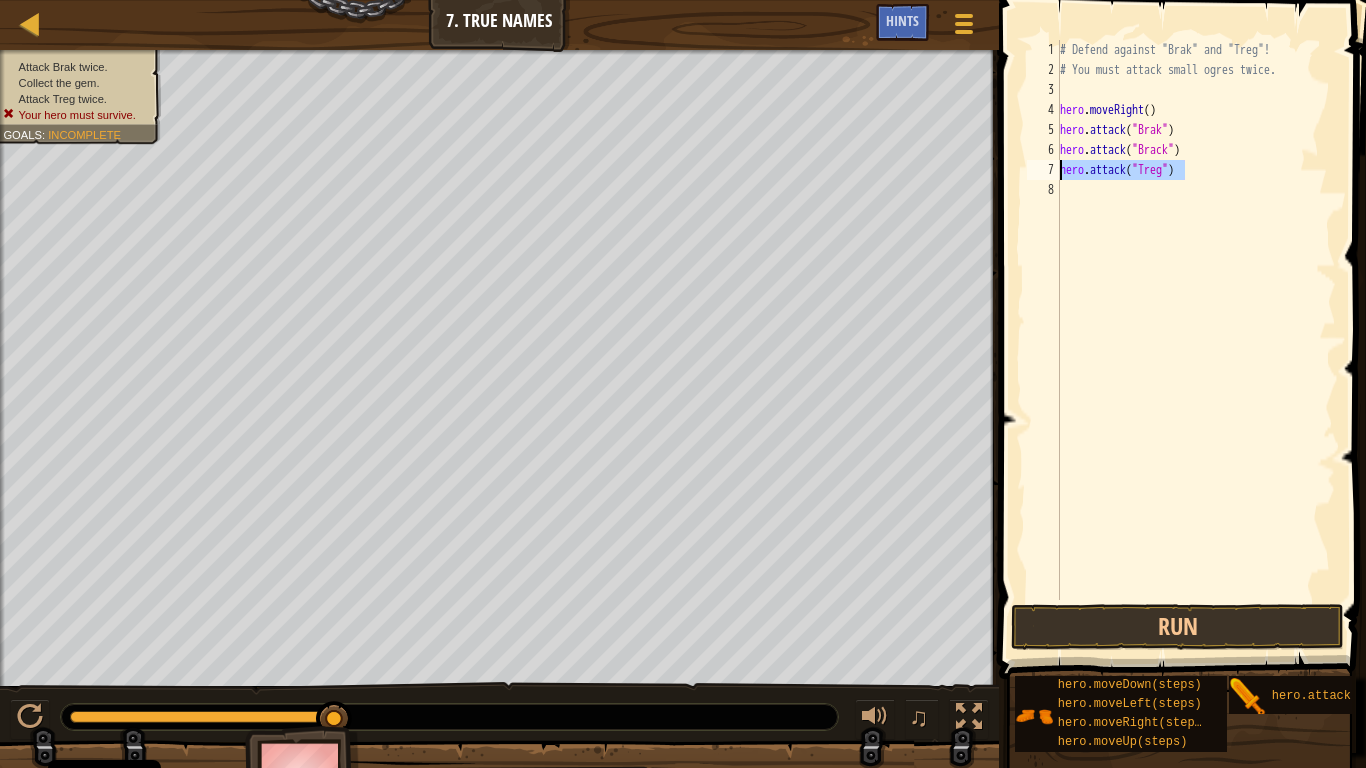drag, startPoint x: 1202, startPoint y: 168, endPoint x: 1056, endPoint y: 172, distance: 146.05478 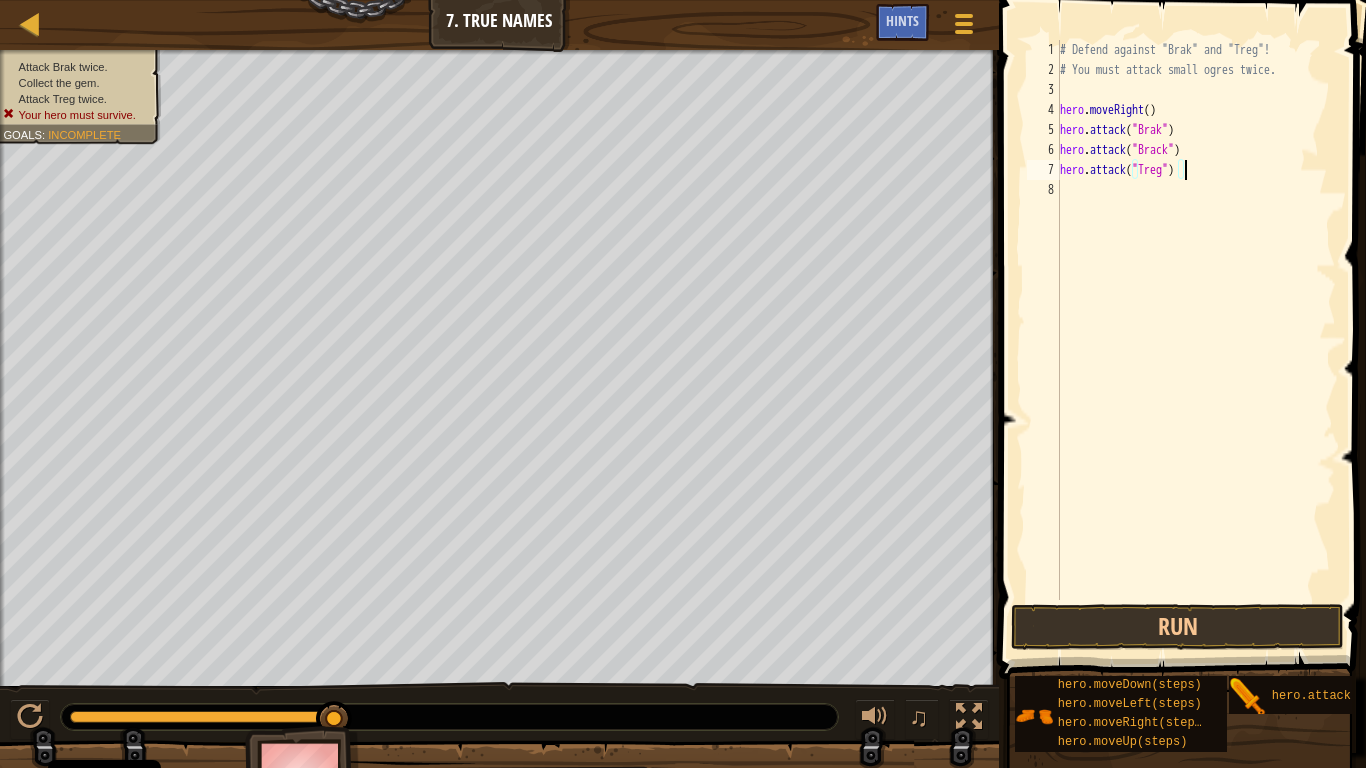scroll, scrollTop: 9, scrollLeft: 0, axis: vertical 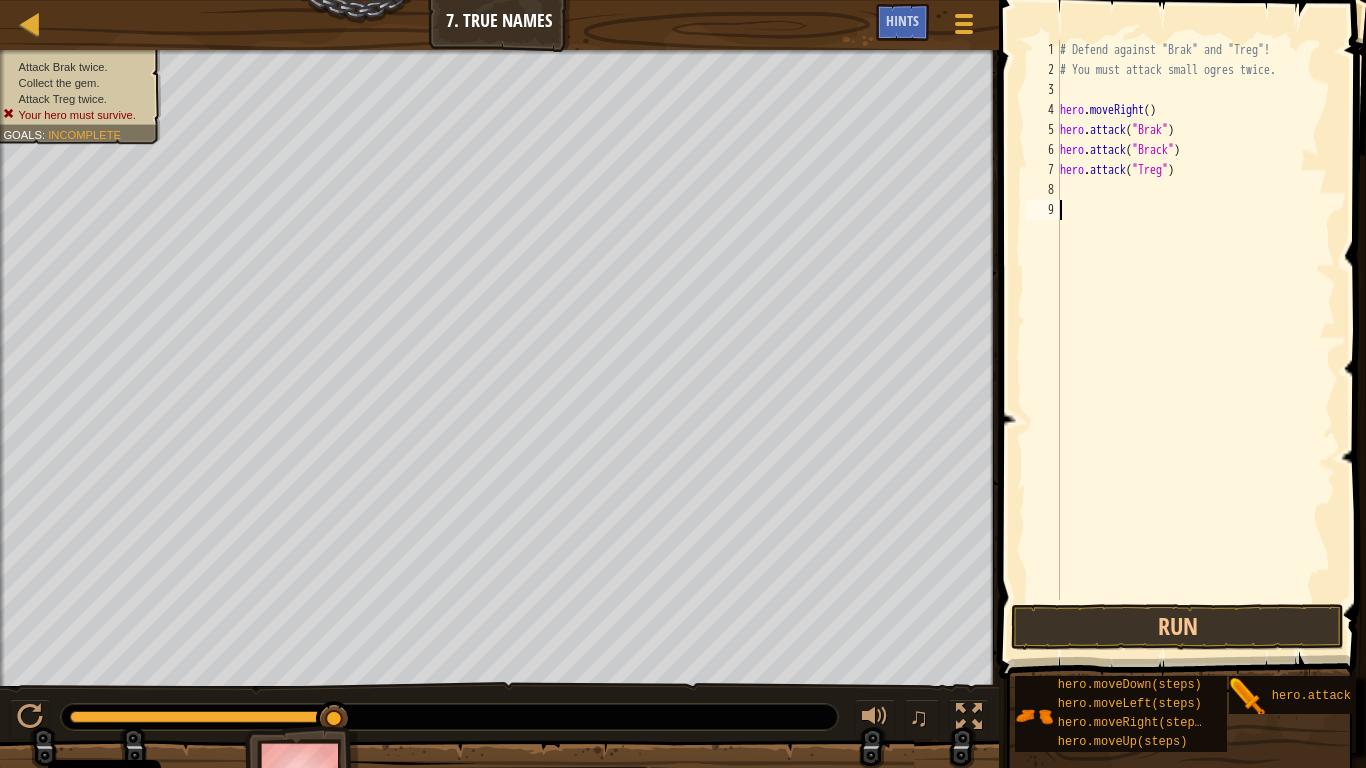 drag, startPoint x: 1132, startPoint y: 206, endPoint x: 1135, endPoint y: 193, distance: 13.341664 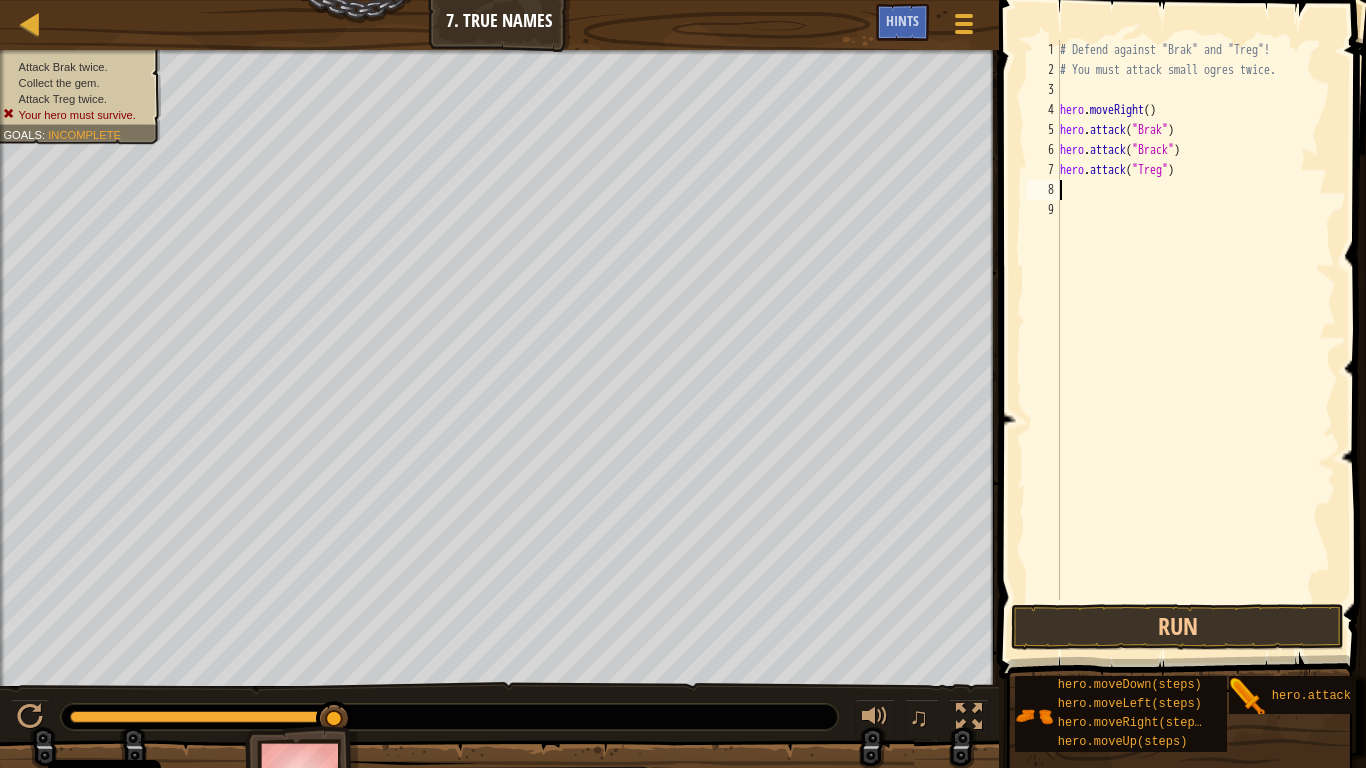 paste on "hero.attack("Treg")" 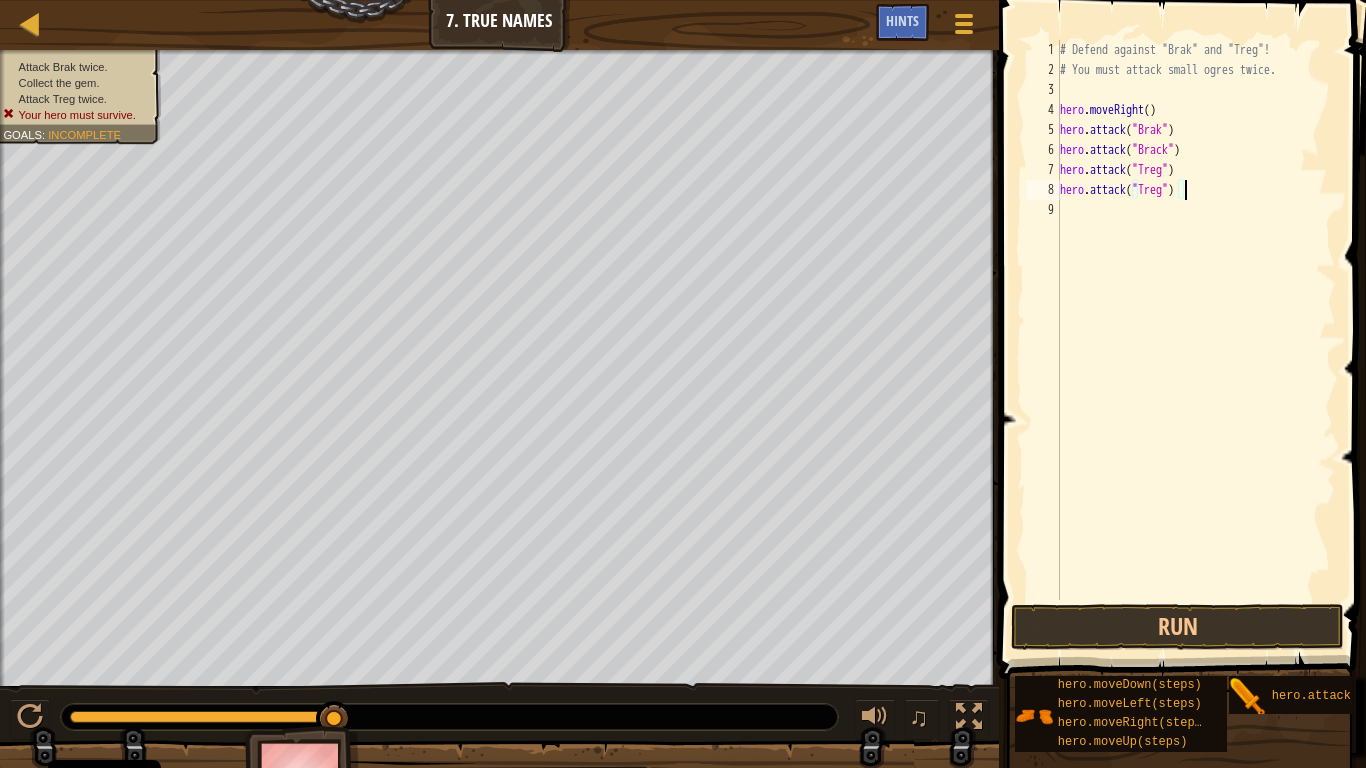 click on "# Defend against "Brak" and "Treg"! # You must attack small ogres twice. hero . moveRight ( ) hero . attack ( "Brak" ) hero . attack ( "[PERSON_NAME]" ) hero . attack ( "Treg" ) hero . attack ( "Treg" )" at bounding box center [1196, 340] 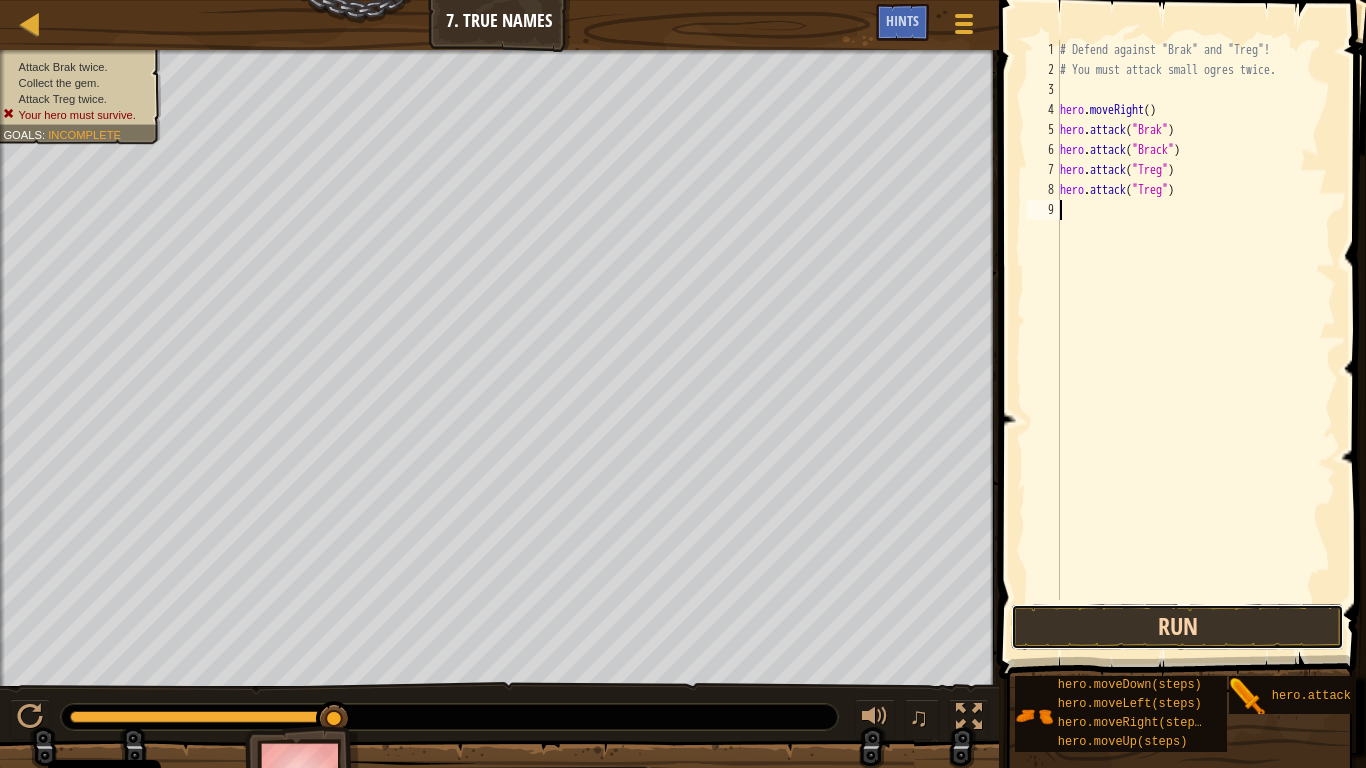 click on "Run" at bounding box center (1177, 627) 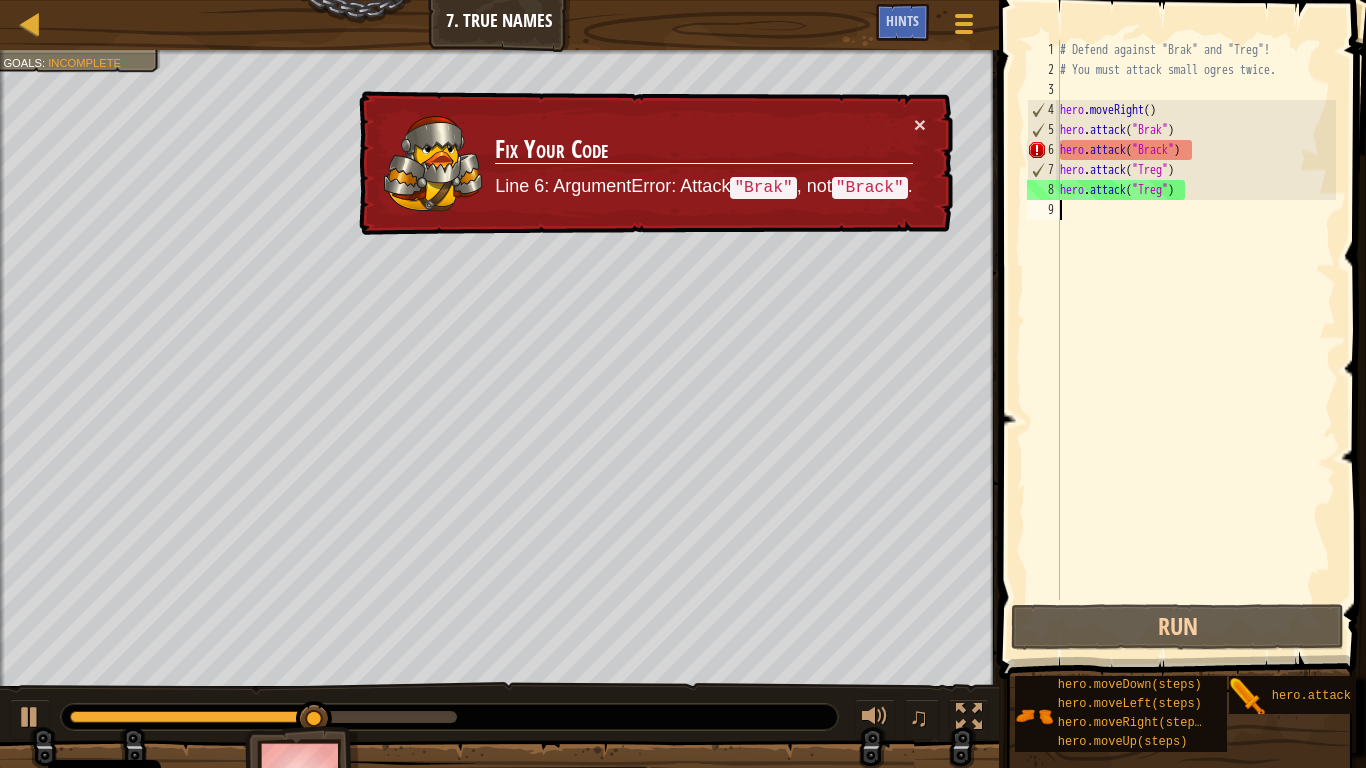 click on "# Defend against "Brak" and "Treg"! # You must attack small ogres twice. hero . moveRight ( ) hero . attack ( "Brak" ) hero . attack ( "[PERSON_NAME]" ) hero . attack ( "Treg" ) hero . attack ( "Treg" )" at bounding box center [1196, 340] 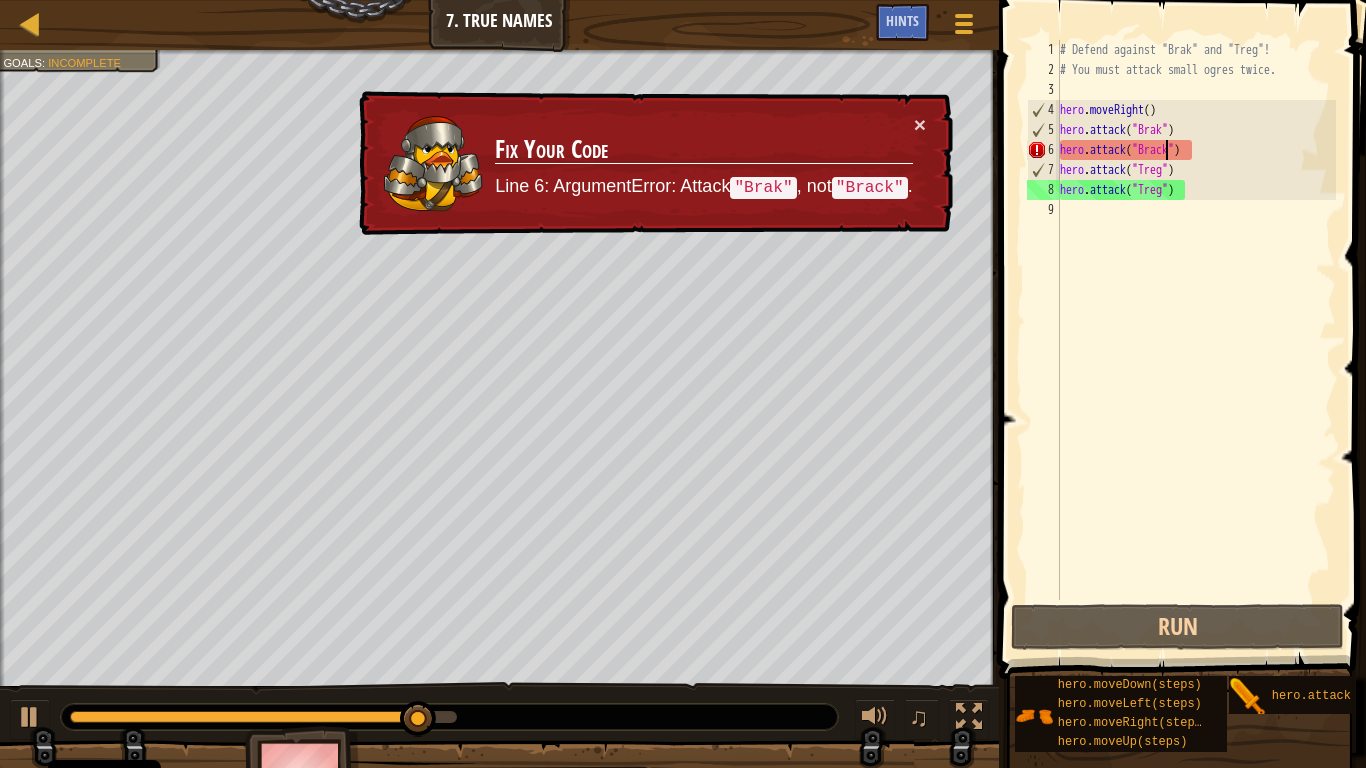 click on "# Defend against "Brak" and "Treg"! # You must attack small ogres twice. hero . moveRight ( ) hero . attack ( "Brak" ) hero . attack ( "[PERSON_NAME]" ) hero . attack ( "Treg" ) hero . attack ( "Treg" )" at bounding box center (1196, 340) 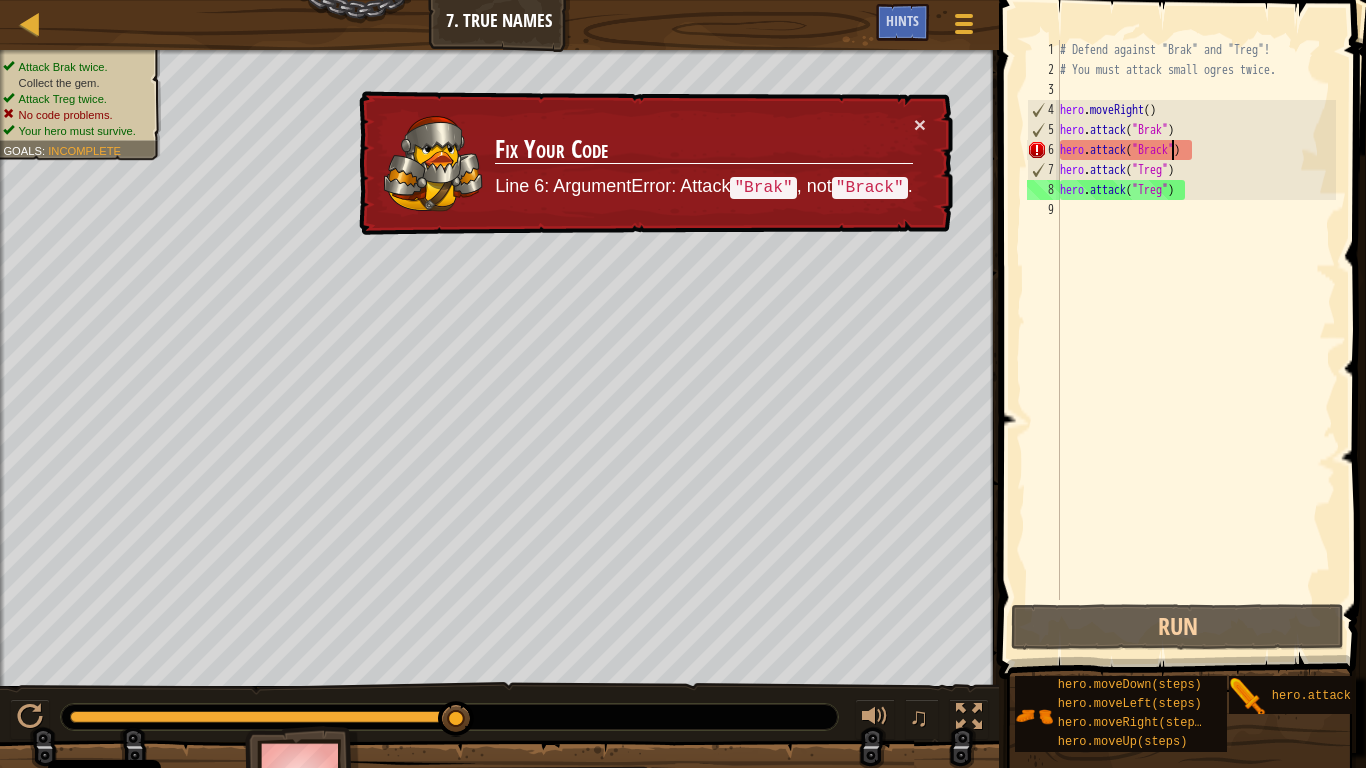 type on "hero.attack("Brak")" 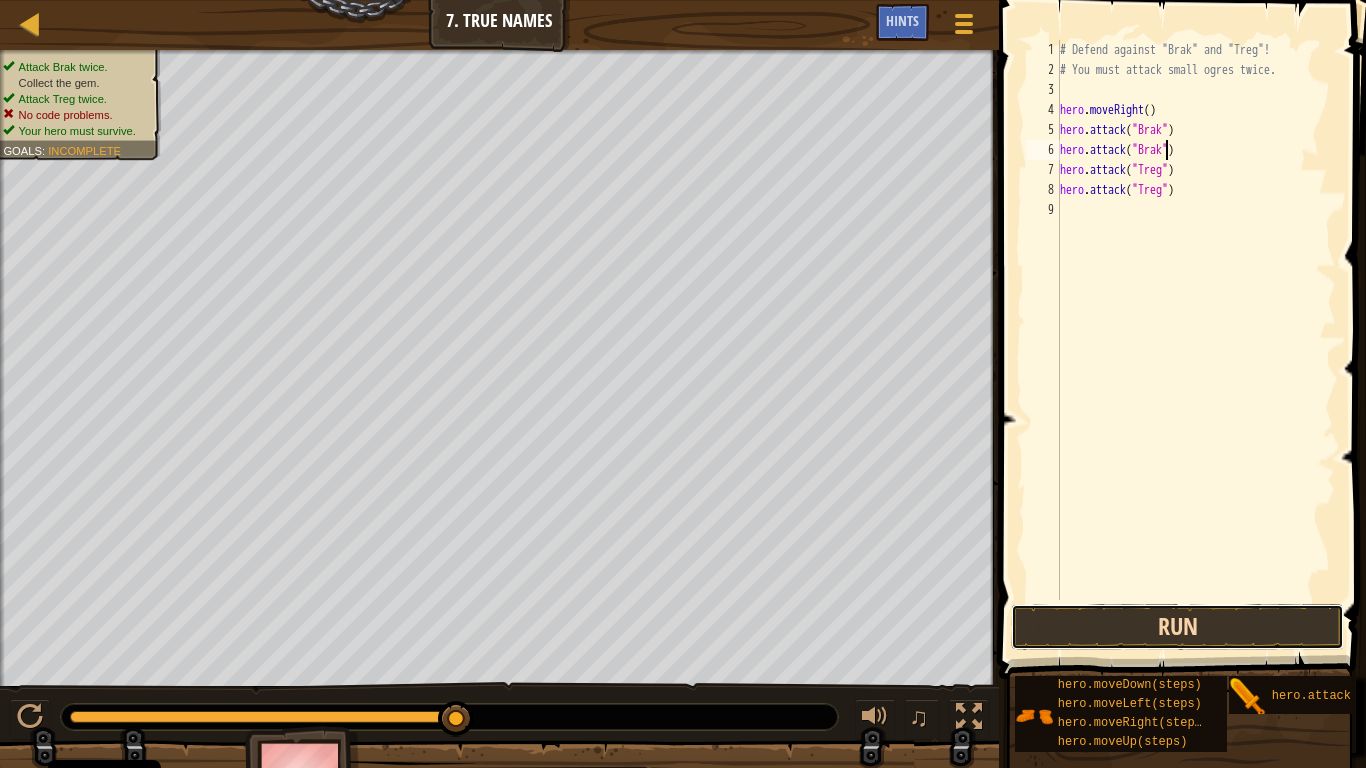 click on "Run" at bounding box center (1177, 627) 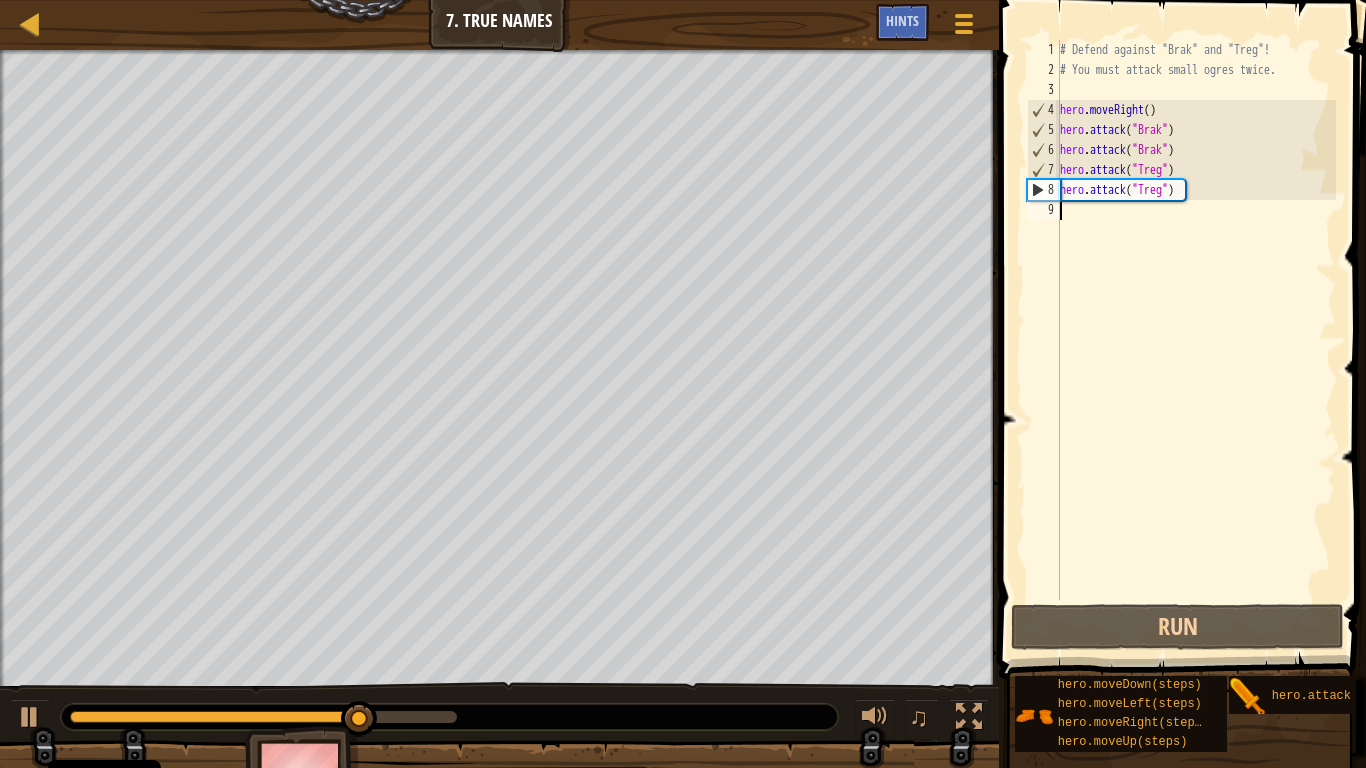 click on "# Defend against "Brak" and "Treg"! # You must attack small ogres twice. hero . moveRight ( ) hero . attack ( "Brak" ) hero . attack ( "Brak" ) hero . attack ( "Treg" ) hero . attack ( "Treg" )" at bounding box center (1196, 340) 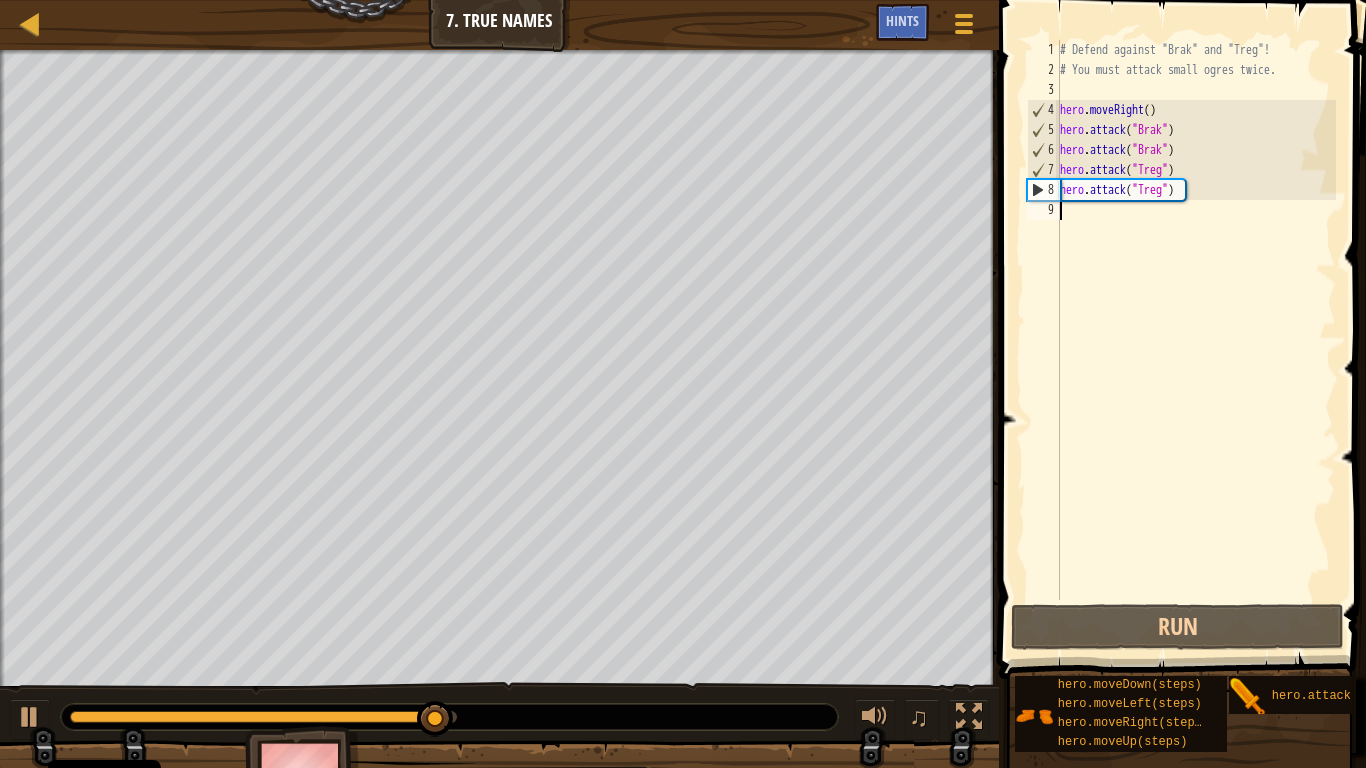 type on "h" 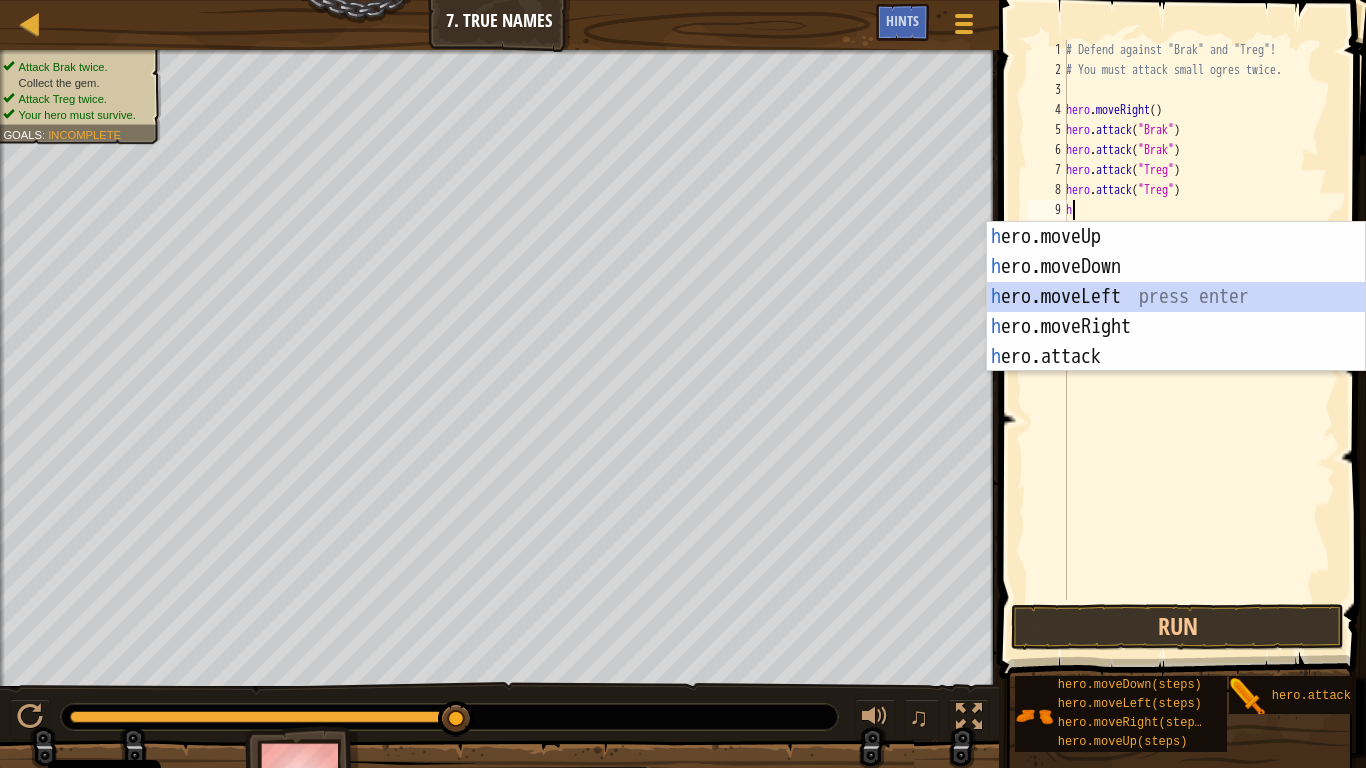 click on "h ero.moveUp press enter h ero.moveDown press enter h ero.moveLeft press enter h ero.moveRight press enter h ero.attack press enter" at bounding box center (1176, 327) 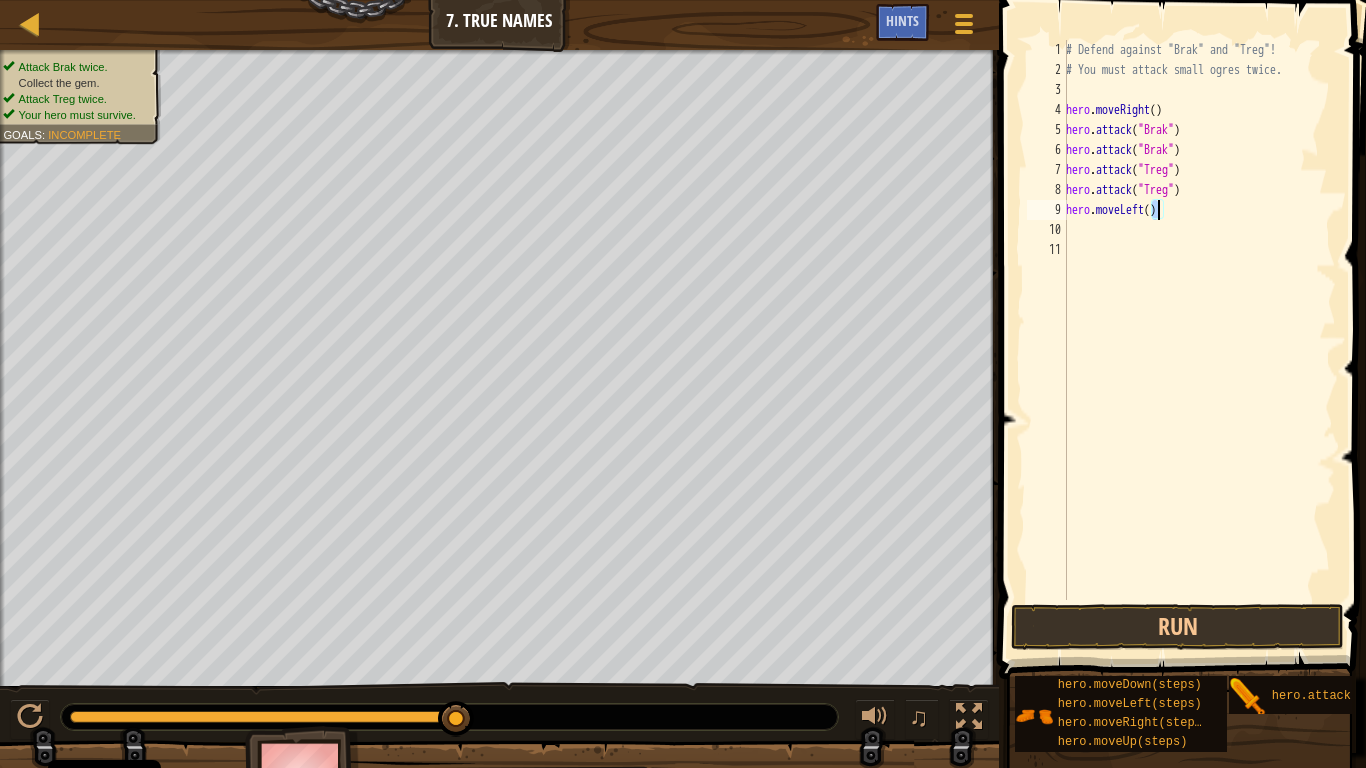 click on "# Defend against "Brak" and "Treg"! # You must attack small ogres twice. hero . moveRight ( ) hero . attack ( "Brak" ) hero . attack ( "Brak" ) hero . attack ( "Treg" ) hero . attack ( "Treg" ) hero . moveLeft ( )" at bounding box center (1199, 340) 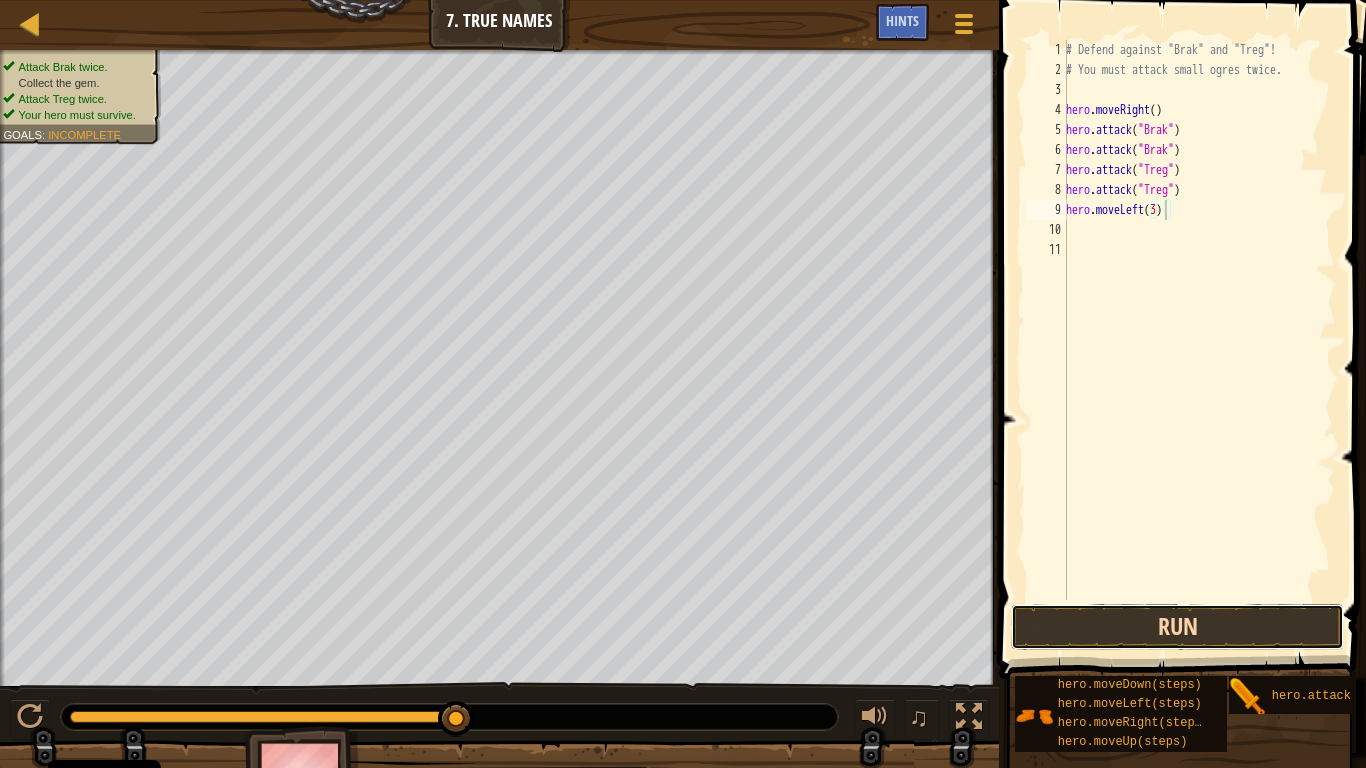 click on "Run" at bounding box center [1177, 627] 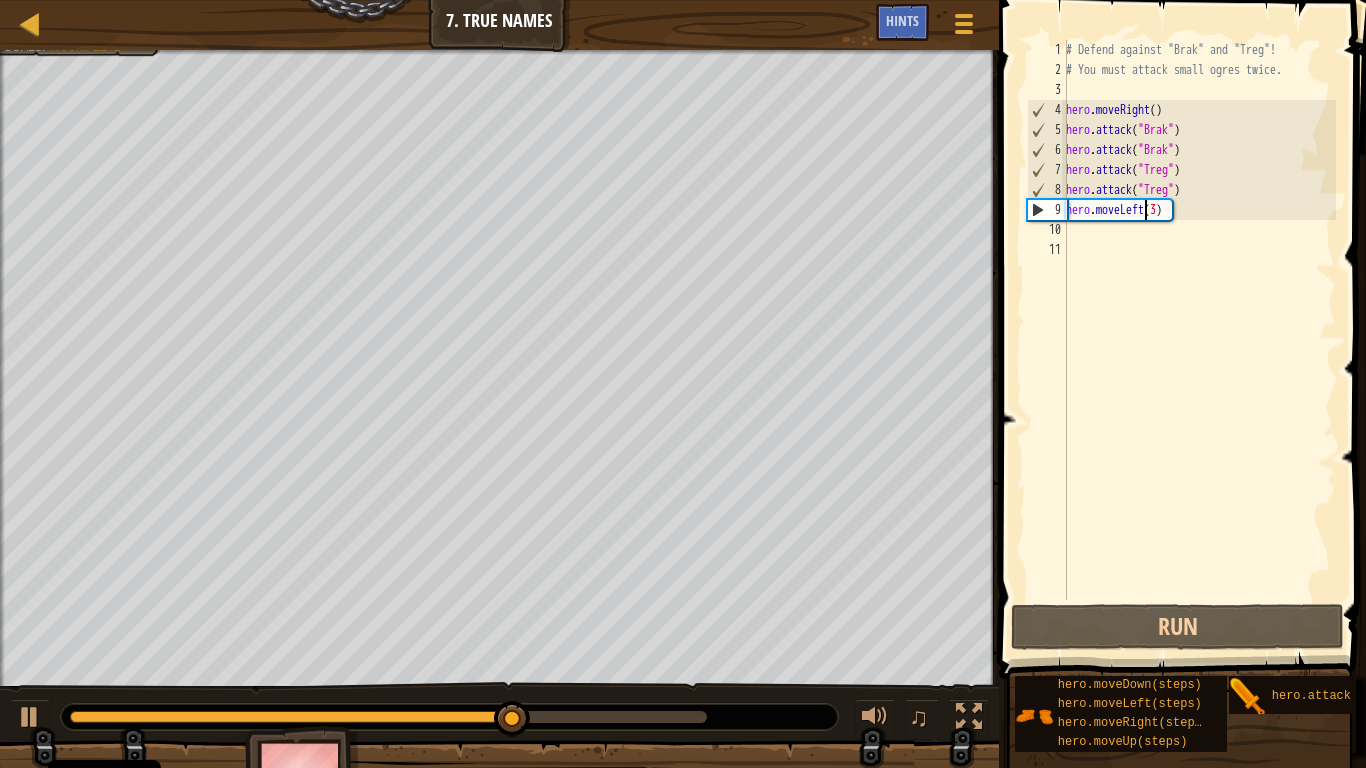 click on "# Defend against "Brak" and "Treg"! # You must attack small ogres twice. hero . moveRight ( ) hero . attack ( "Brak" ) hero . attack ( "Brak" ) hero . attack ( "Treg" ) hero . attack ( "Treg" ) hero . moveLeft ( 3 )" at bounding box center (1199, 340) 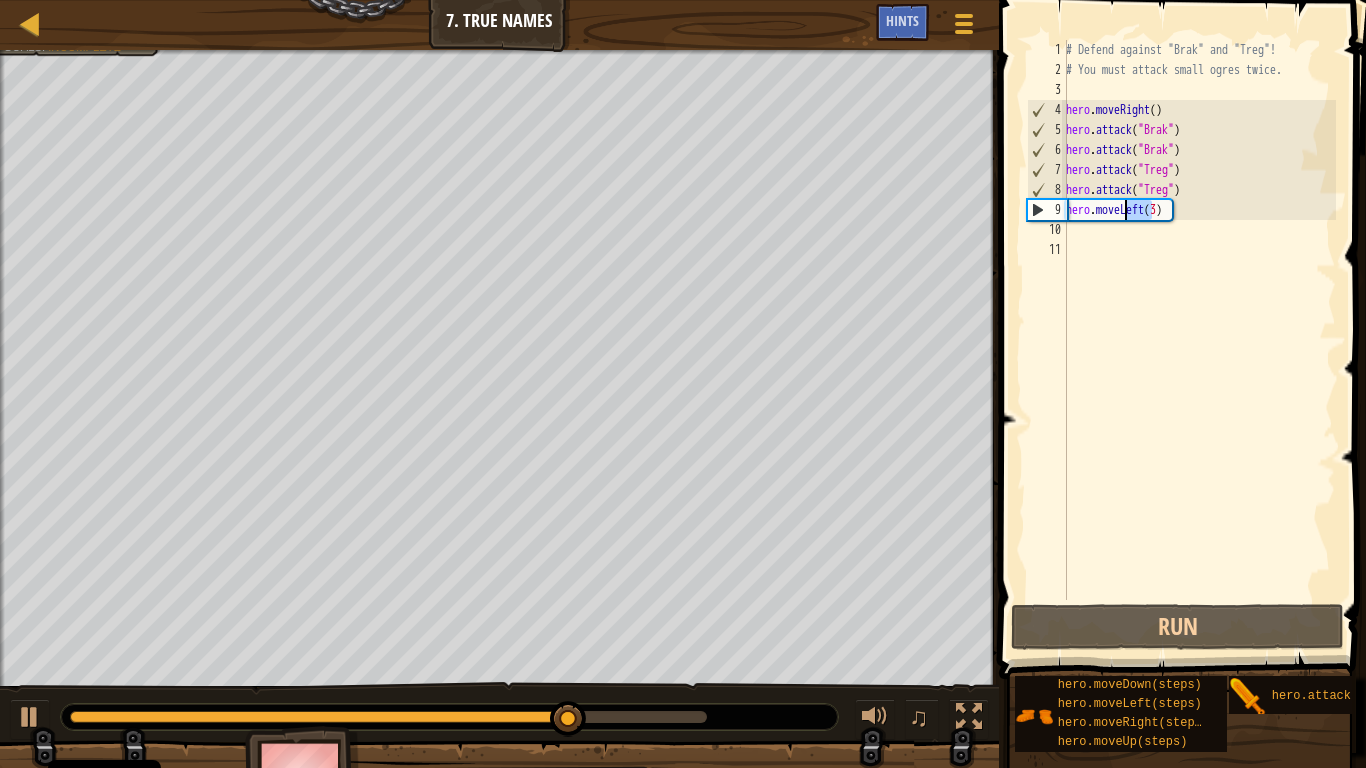 drag, startPoint x: 1149, startPoint y: 209, endPoint x: 1123, endPoint y: 209, distance: 26 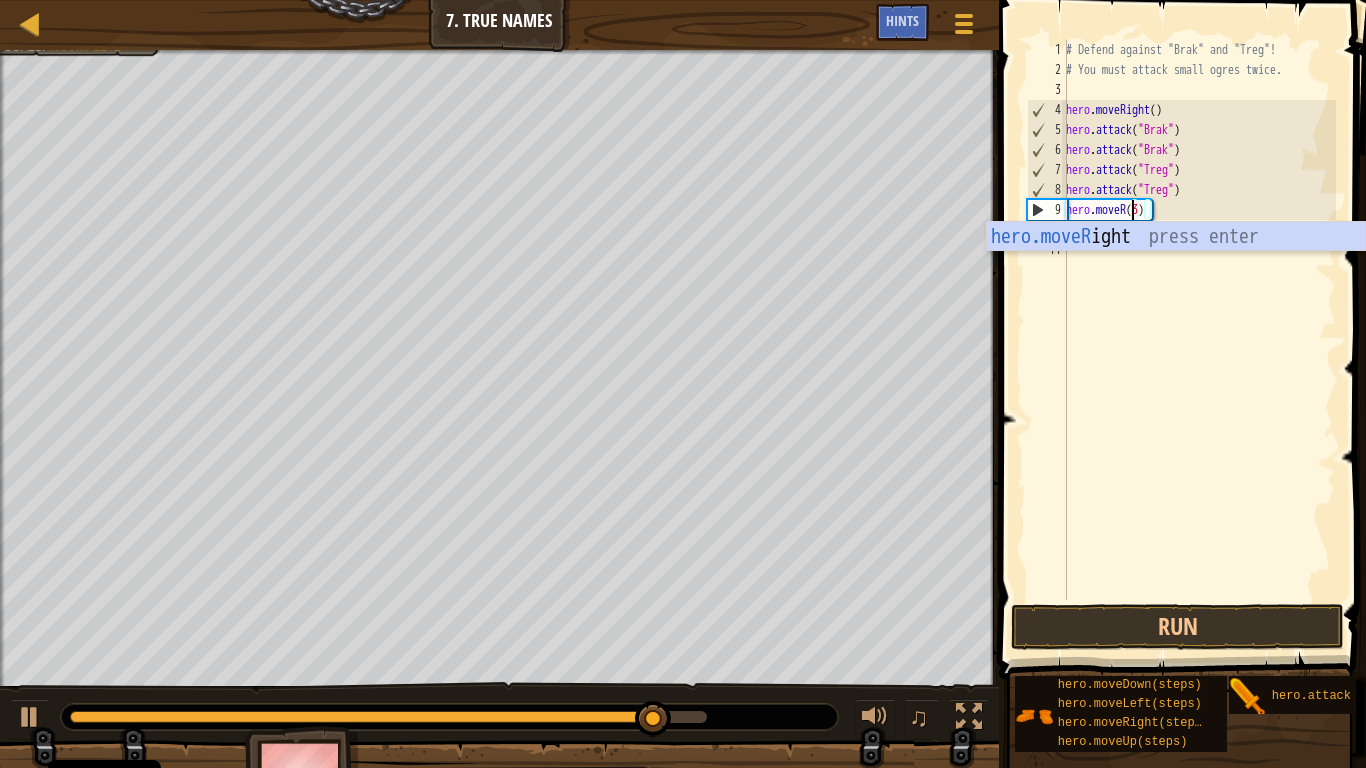 scroll, scrollTop: 9, scrollLeft: 5, axis: both 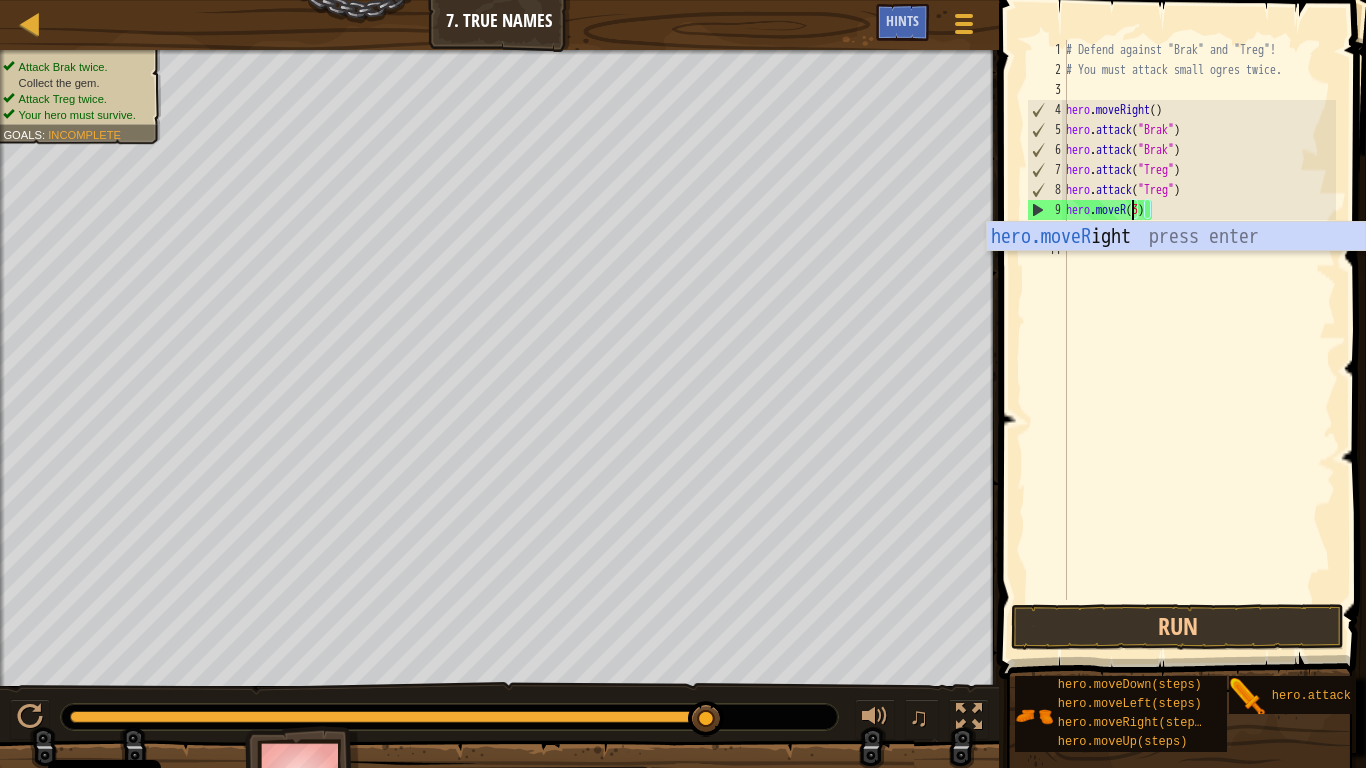click on "hero.moveR ight press enter" at bounding box center (1176, 267) 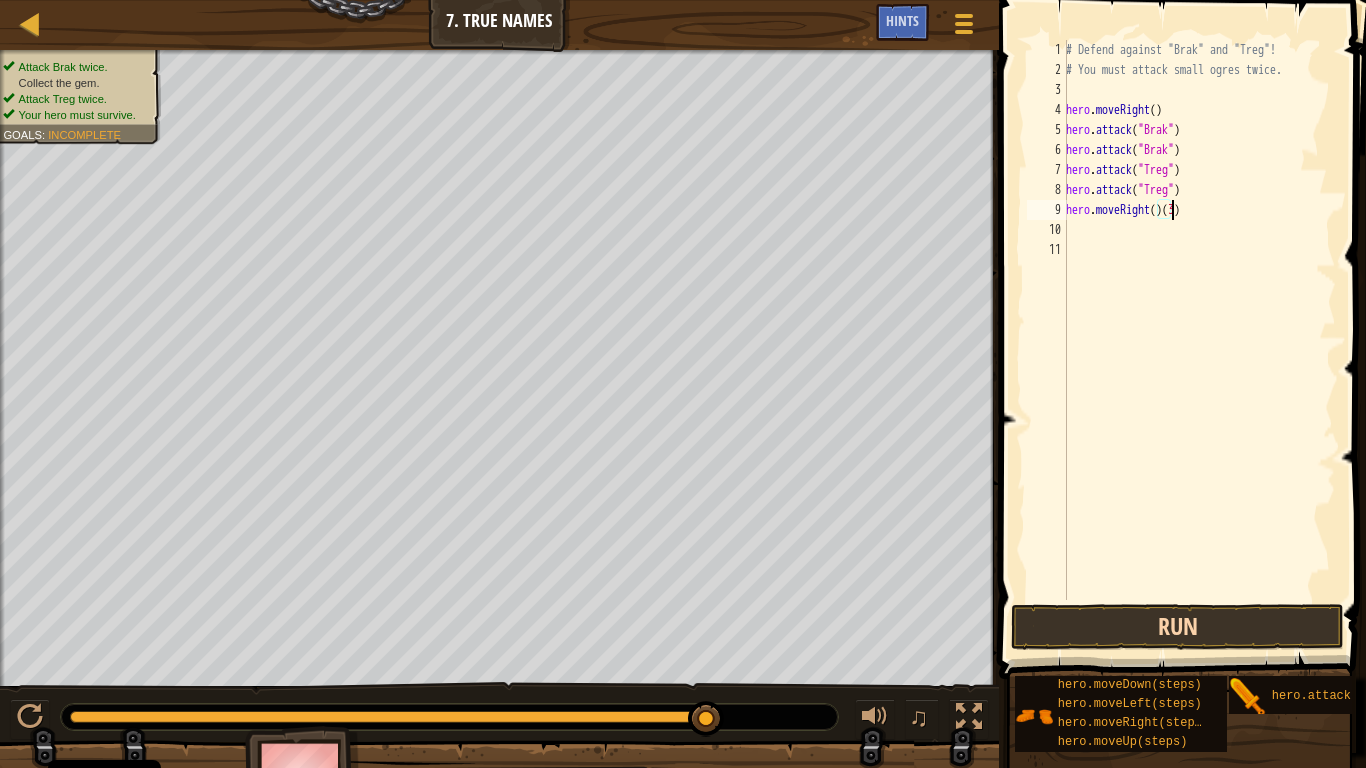 type on "hero.moveRight()(3)" 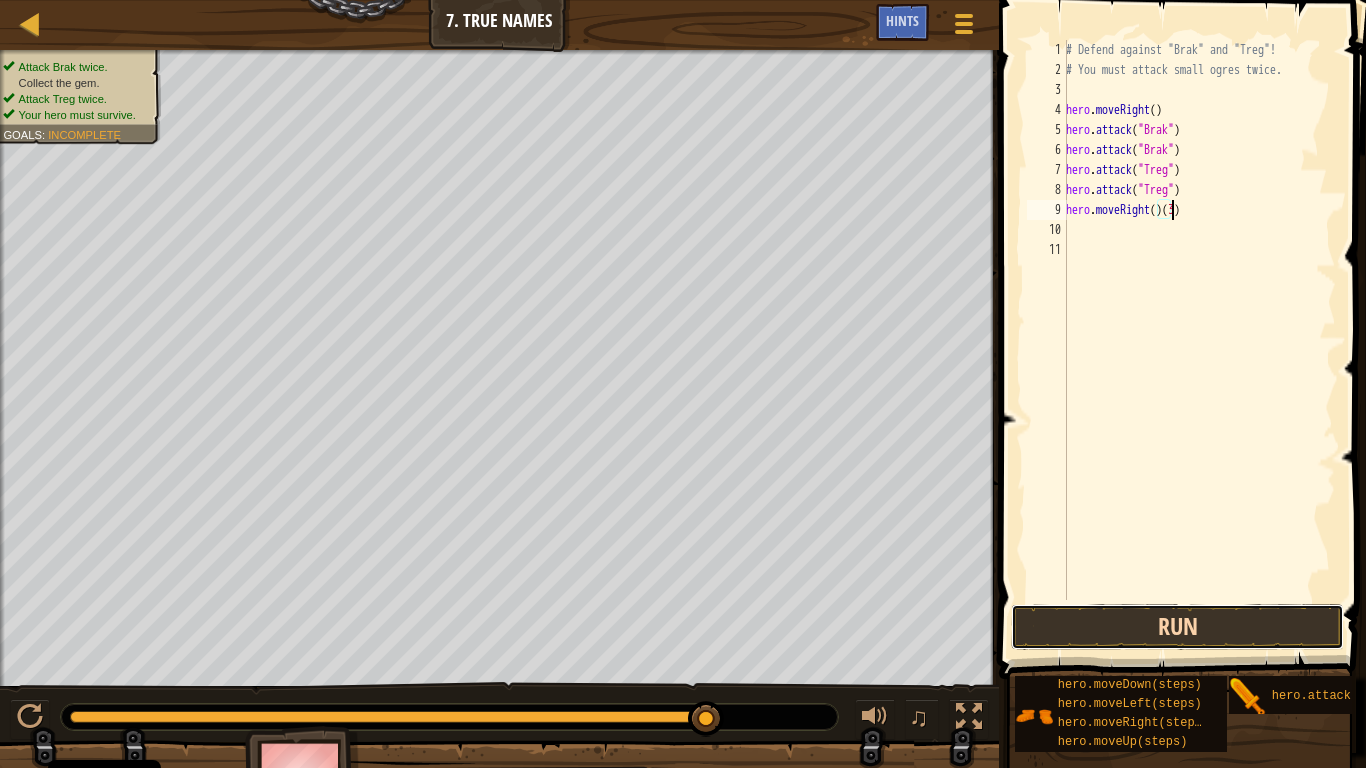 click on "Run" at bounding box center (1177, 627) 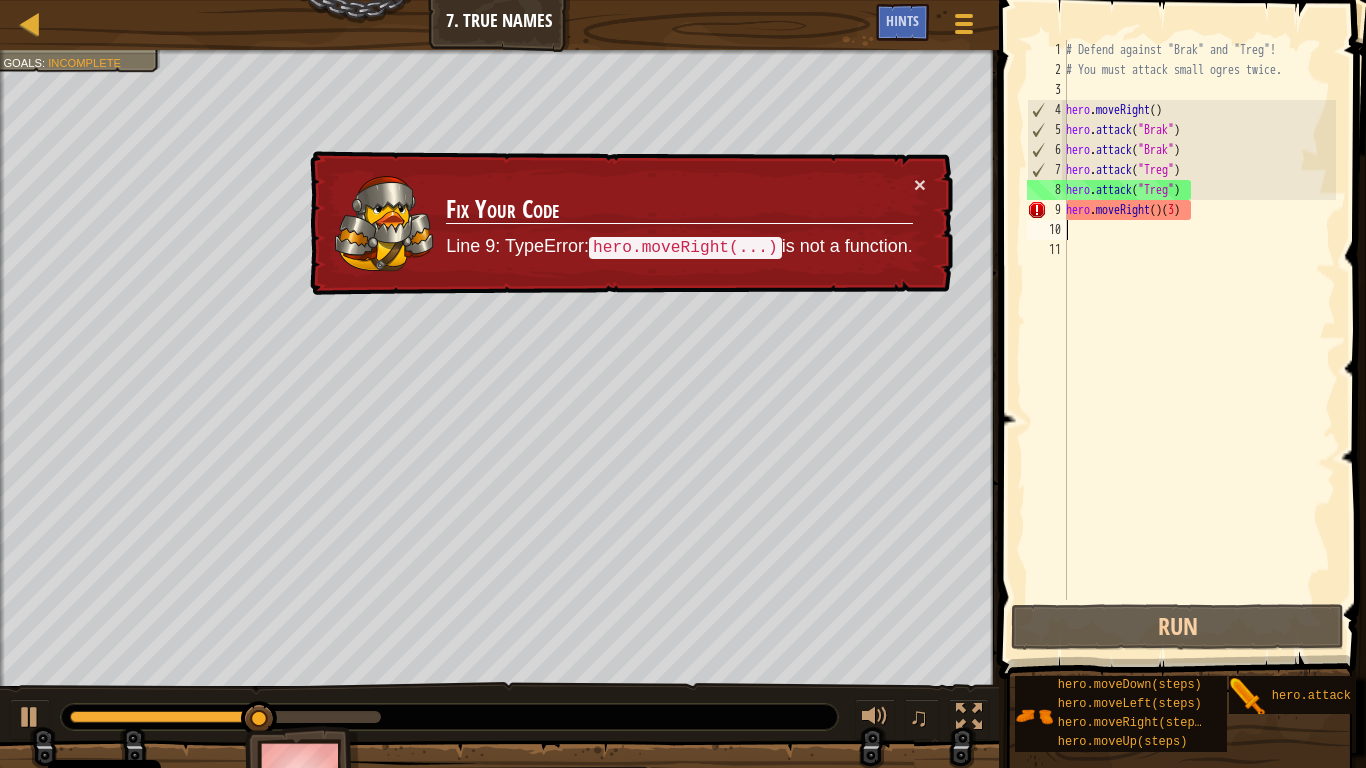 click on "# Defend against "Brak" and "Treg"! # You must attack small ogres twice. hero . moveRight ( ) hero . attack ( "Brak" ) hero . attack ( "Brak" ) hero . attack ( "Treg" ) hero . attack ( "Treg" ) hero . moveRight ( ) ( 3 )" at bounding box center (1199, 340) 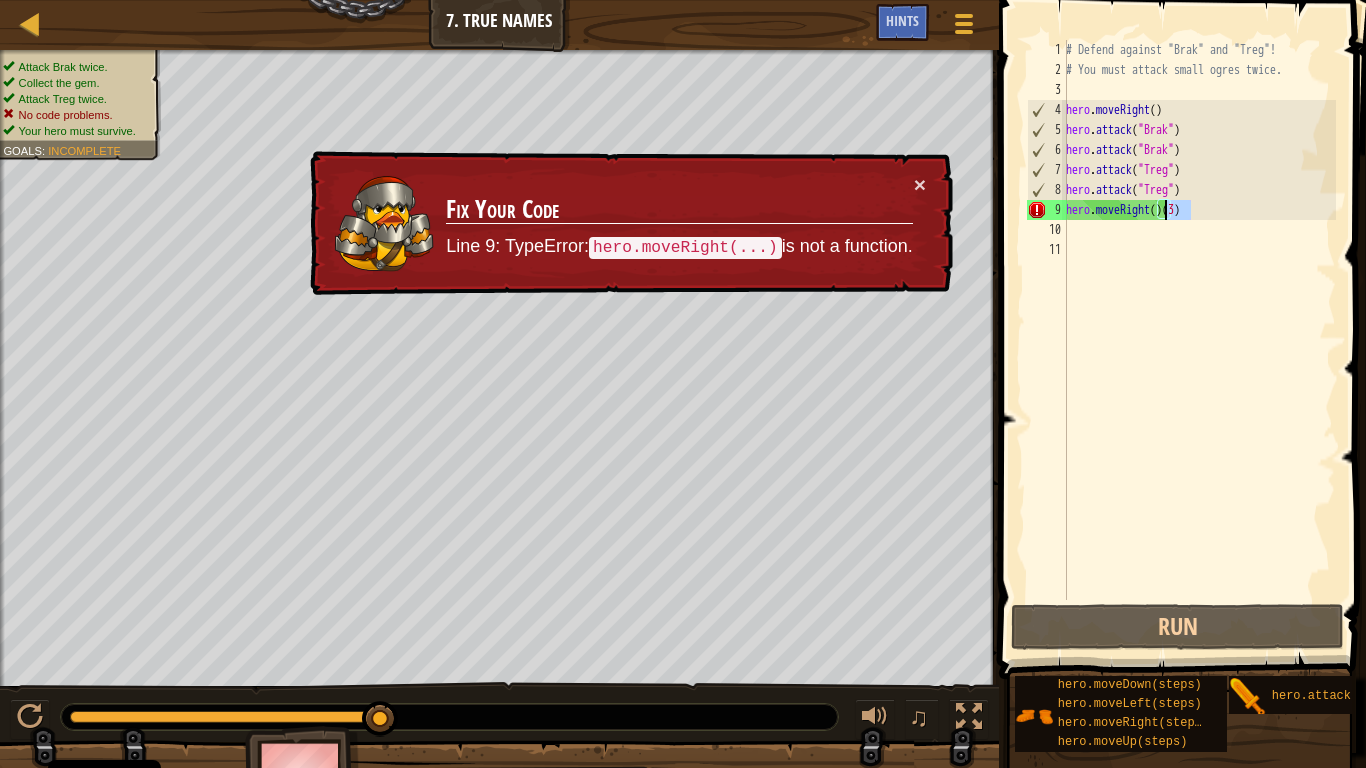 drag, startPoint x: 1194, startPoint y: 211, endPoint x: 1167, endPoint y: 213, distance: 27.073973 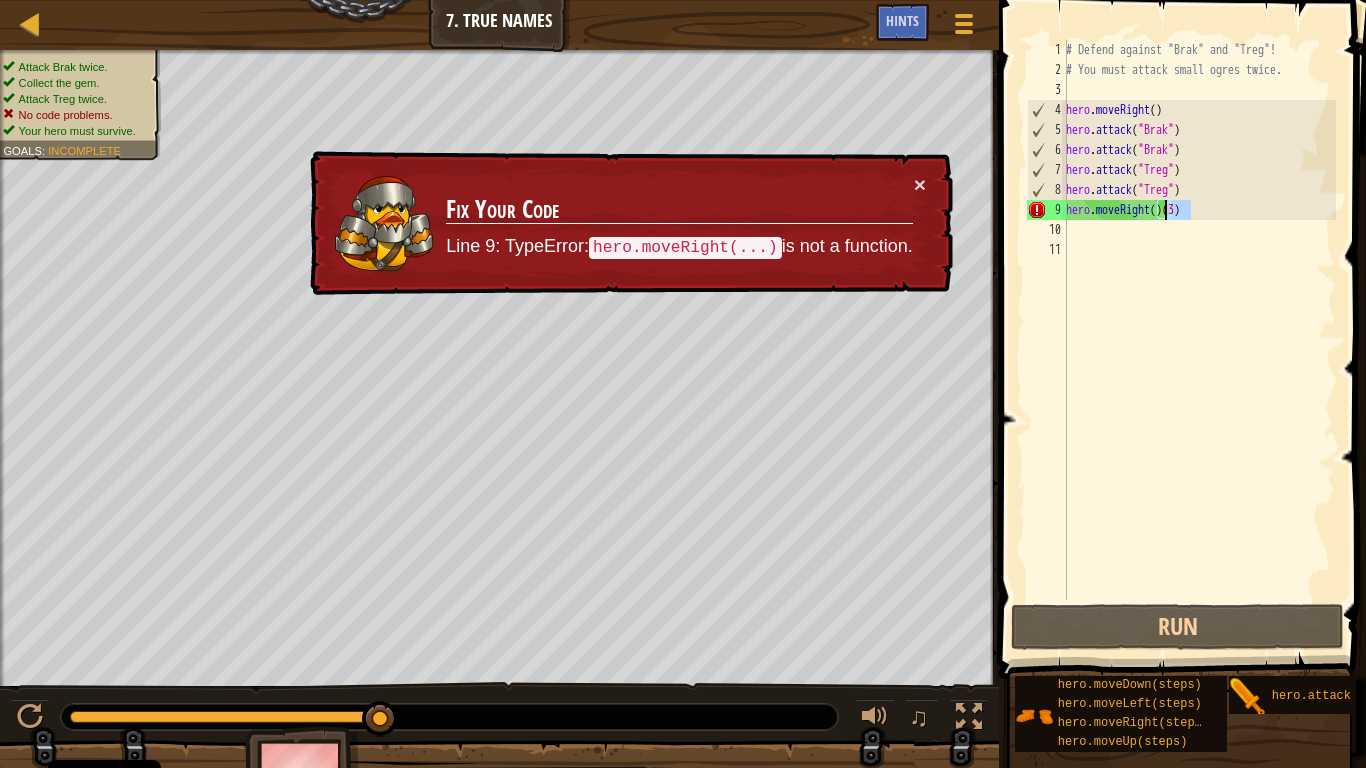 click on "# Defend against "Brak" and "Treg"! # You must attack small ogres twice. hero . moveRight ( ) hero . attack ( "Brak" ) hero . attack ( "Brak" ) hero . attack ( "Treg" ) hero . attack ( "Treg" ) hero . moveRight ( ) ( 3 )" at bounding box center (1199, 340) 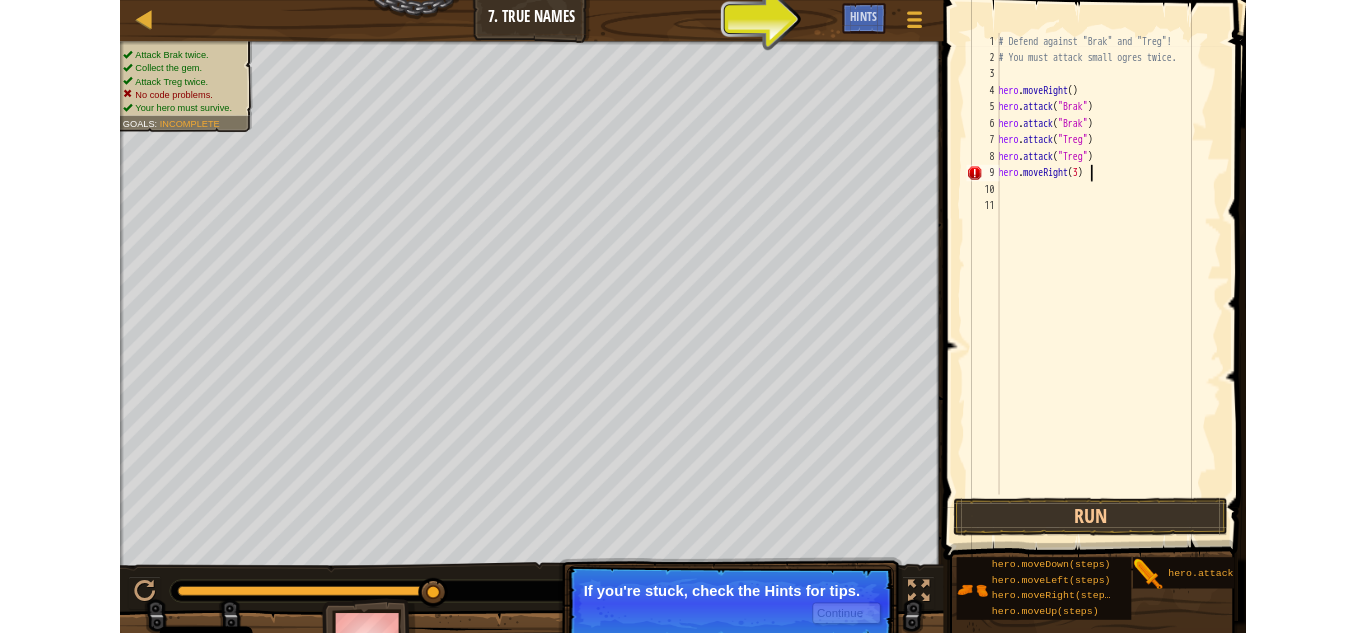 scroll, scrollTop: 9, scrollLeft: 8, axis: both 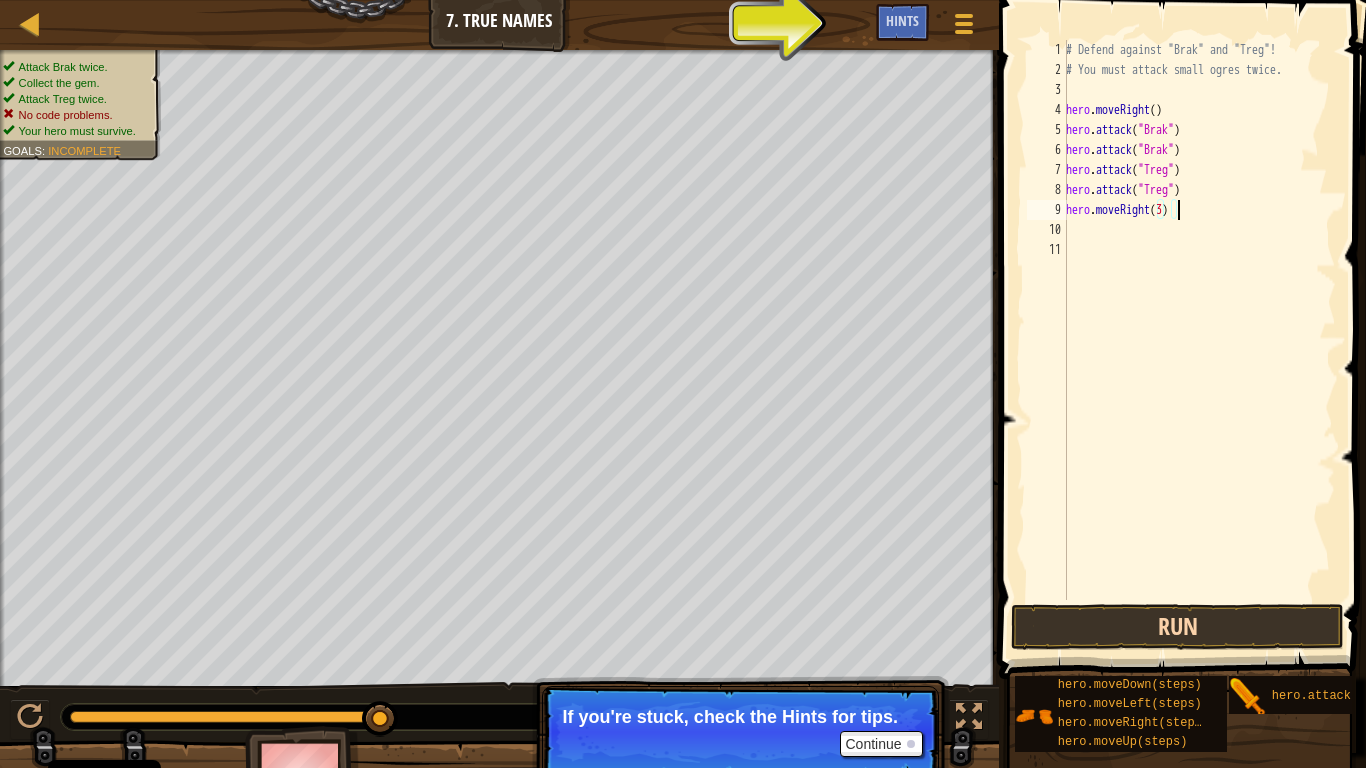 type on "hero.moveRight(3)" 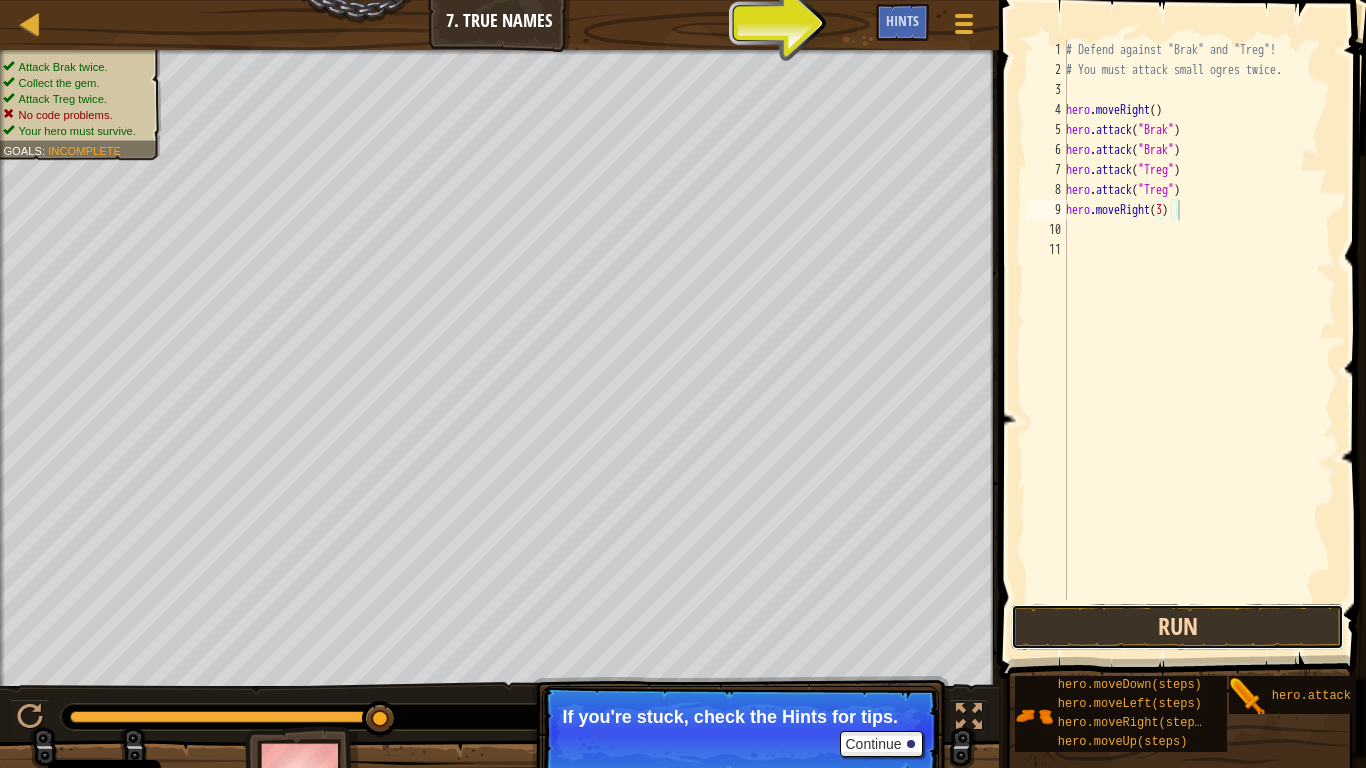 click on "Run" at bounding box center [1177, 627] 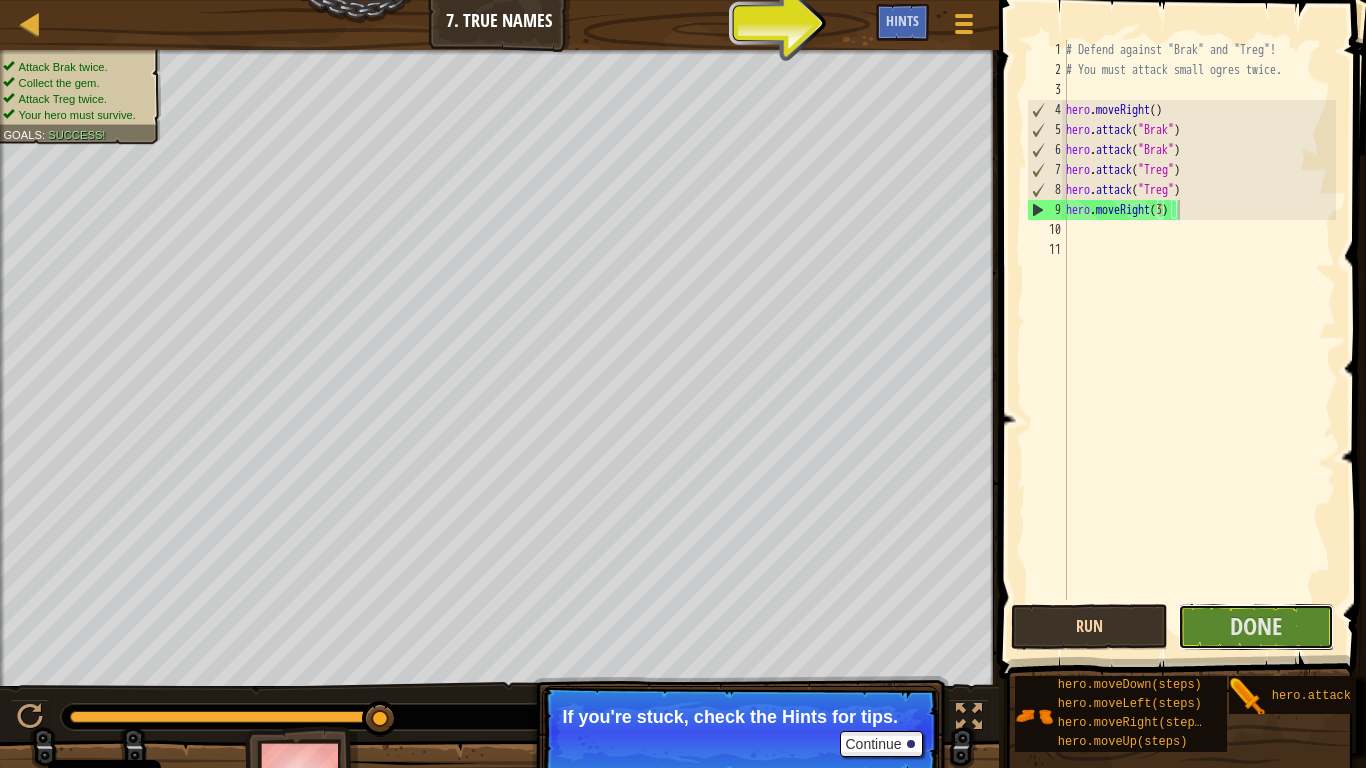 click on "Done" at bounding box center (1256, 626) 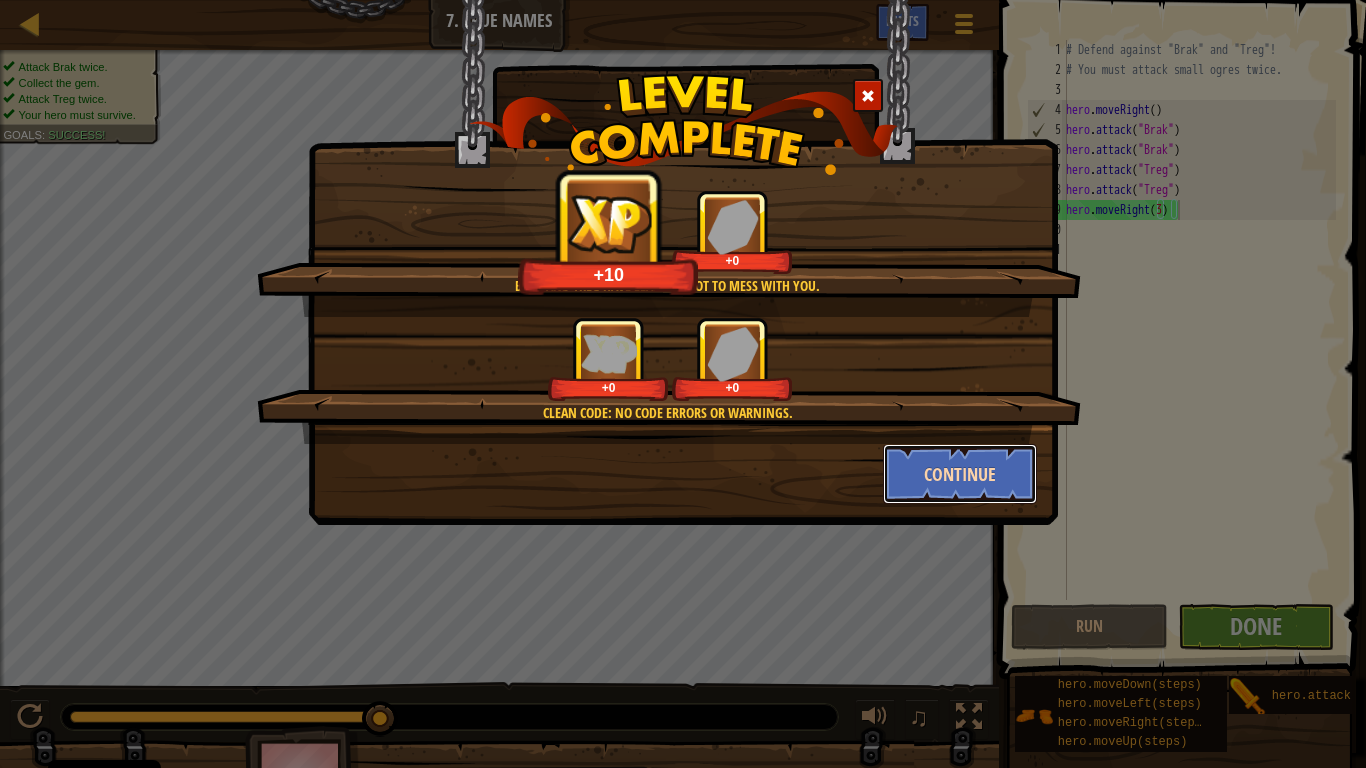 click on "Continue" at bounding box center (960, 474) 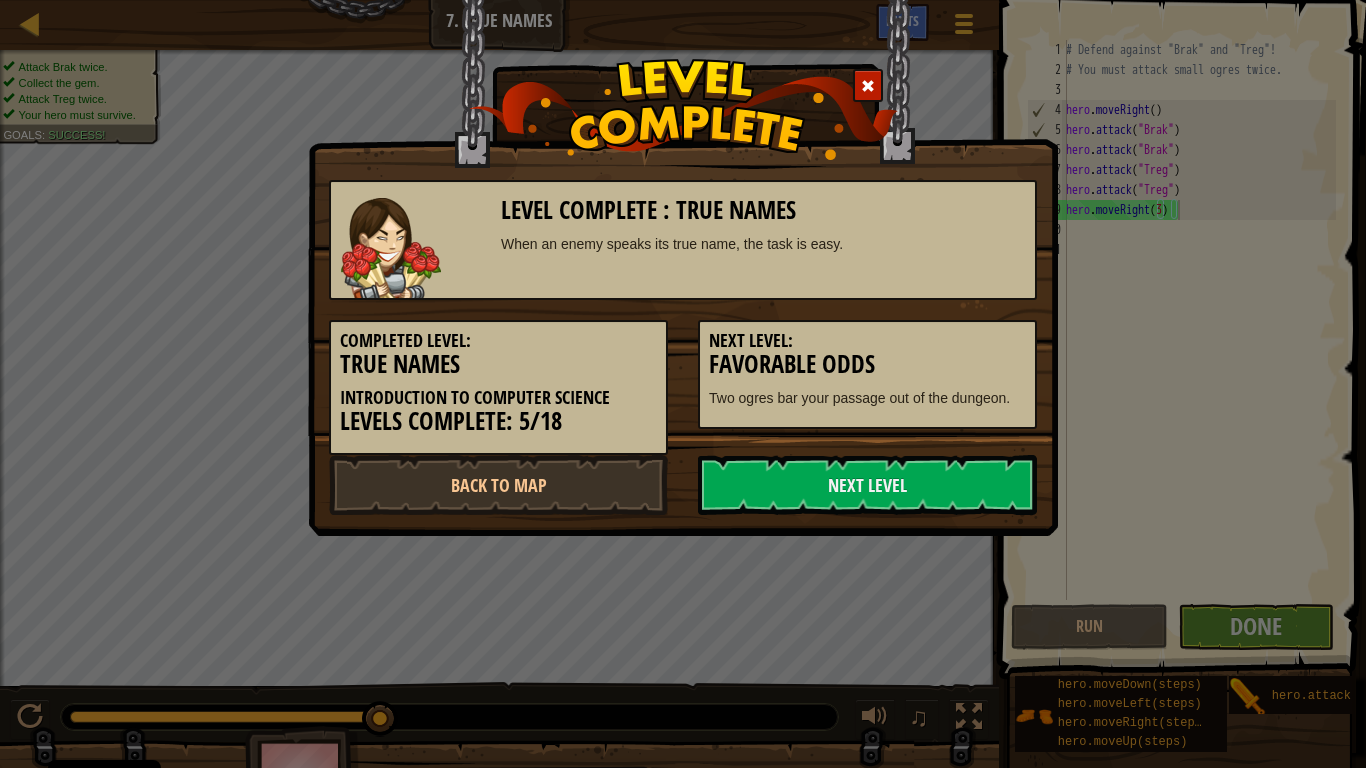 click on "Next Level" at bounding box center (867, 485) 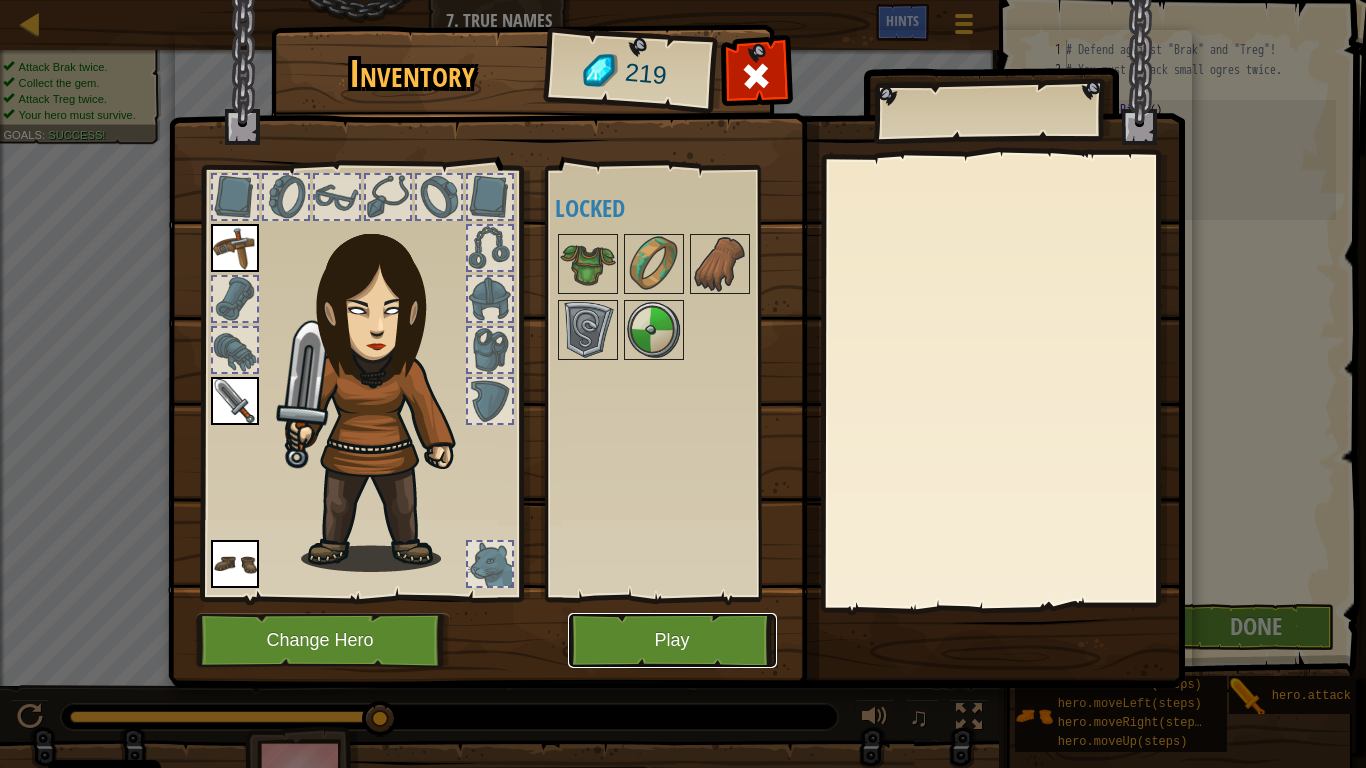 click on "Play" at bounding box center (672, 640) 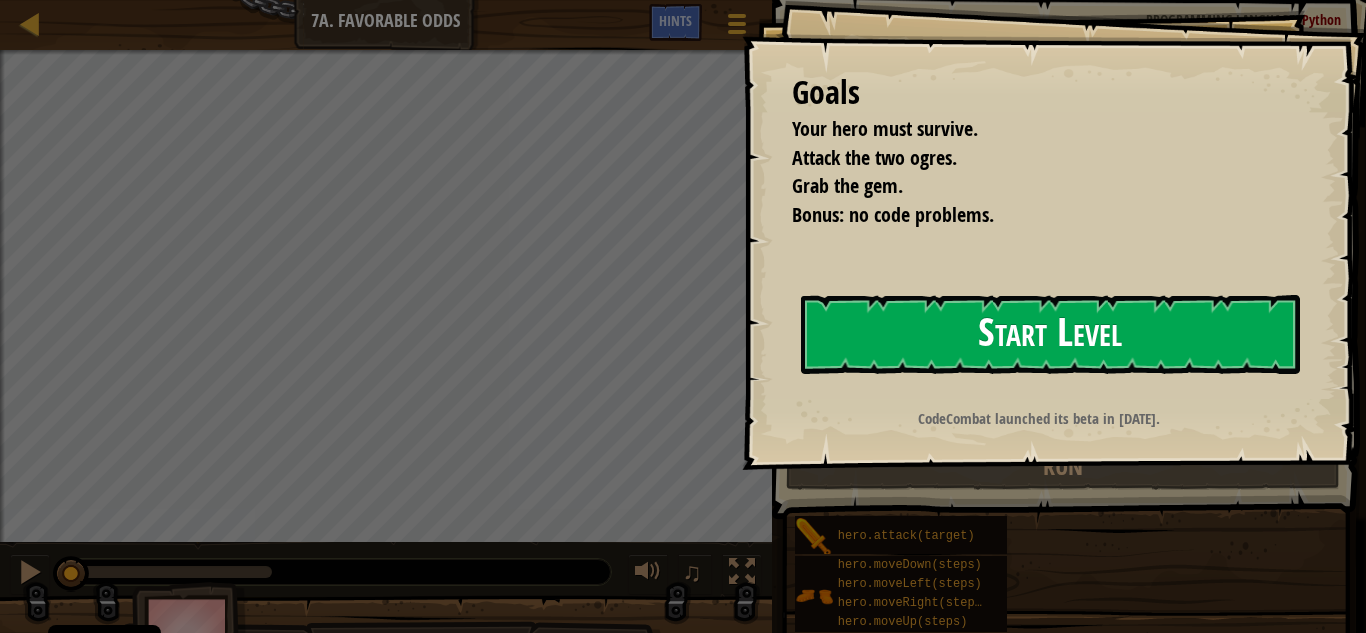 click on "Start Level" at bounding box center [1050, 334] 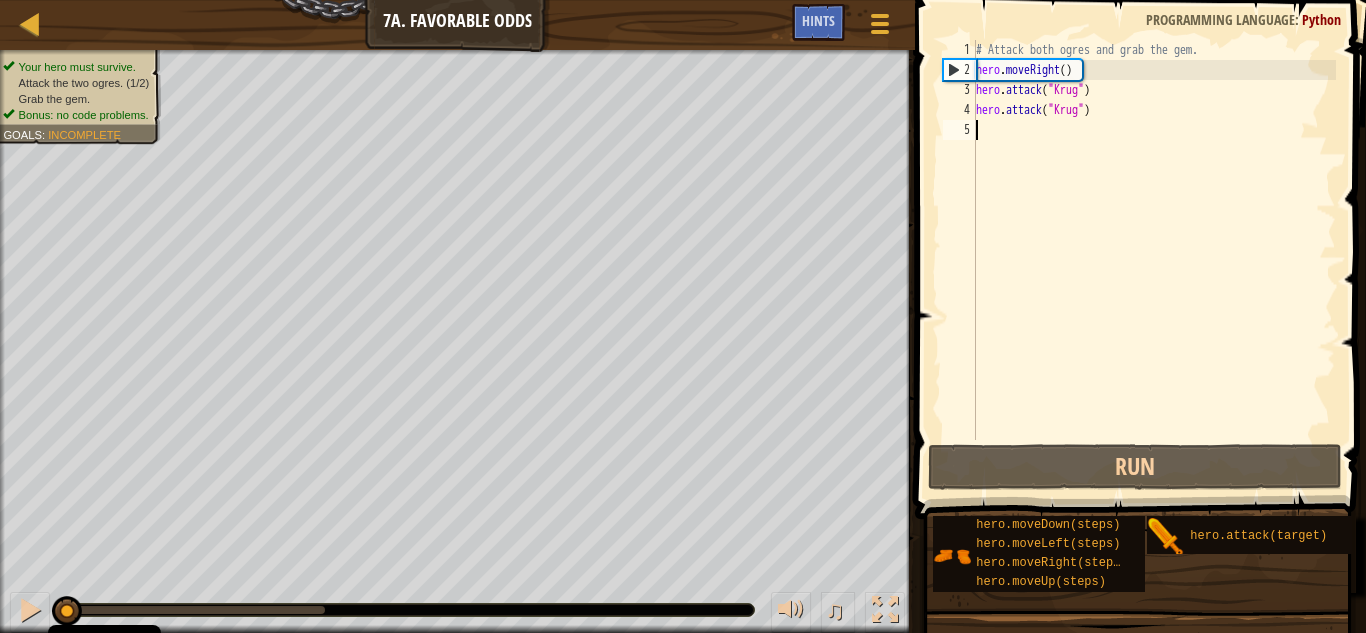 click on "# Attack both ogres and grab the gem. hero . moveRight ( ) hero . attack ( "[PERSON_NAME]" ) hero . attack ( "[PERSON_NAME]" )" at bounding box center (1154, 260) 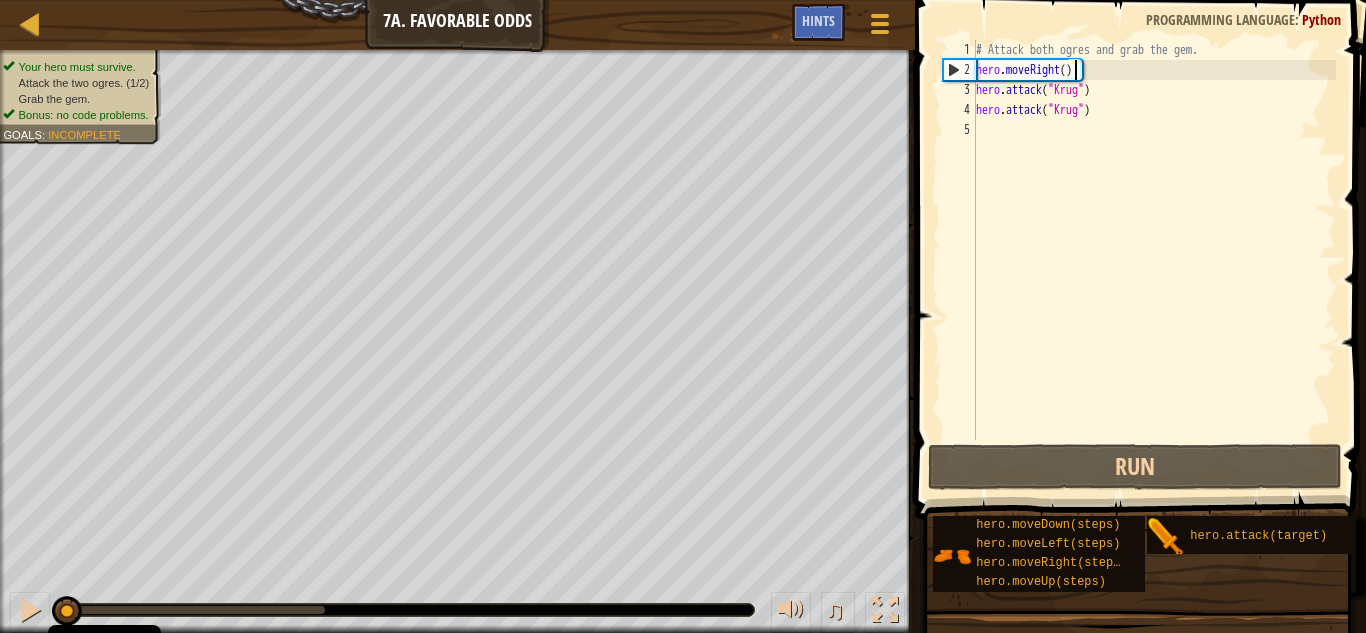 type on "hero.moveRight(1)" 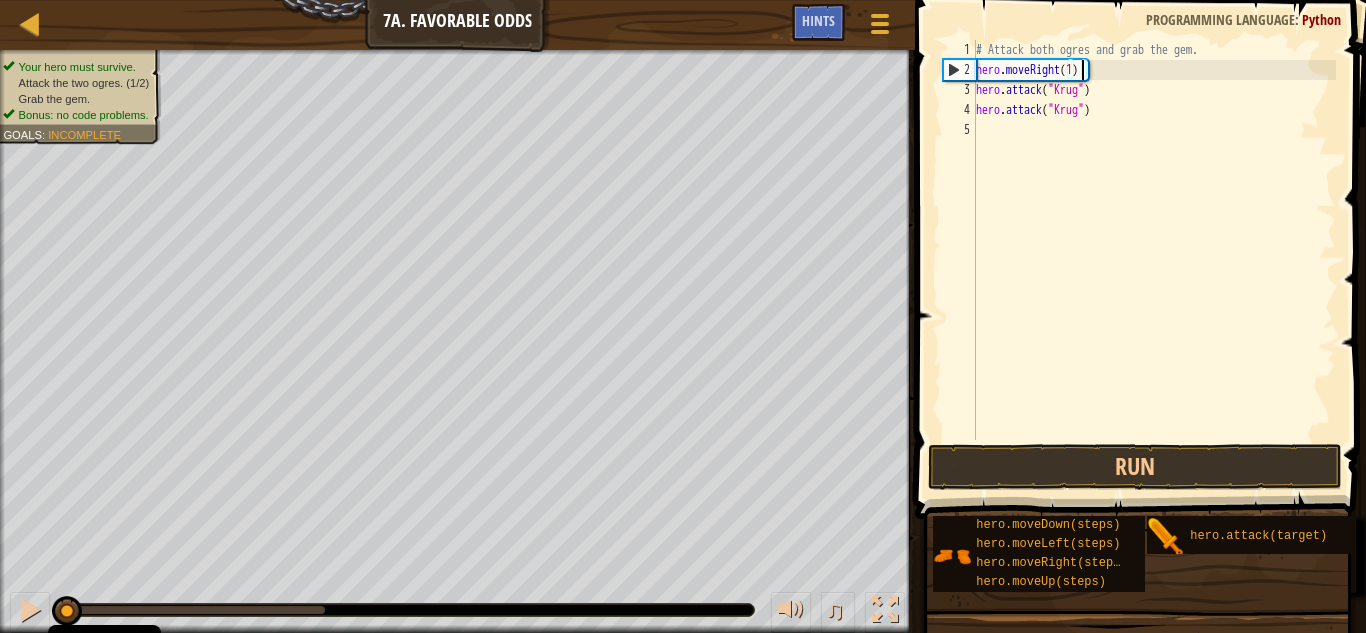 scroll, scrollTop: 9, scrollLeft: 8, axis: both 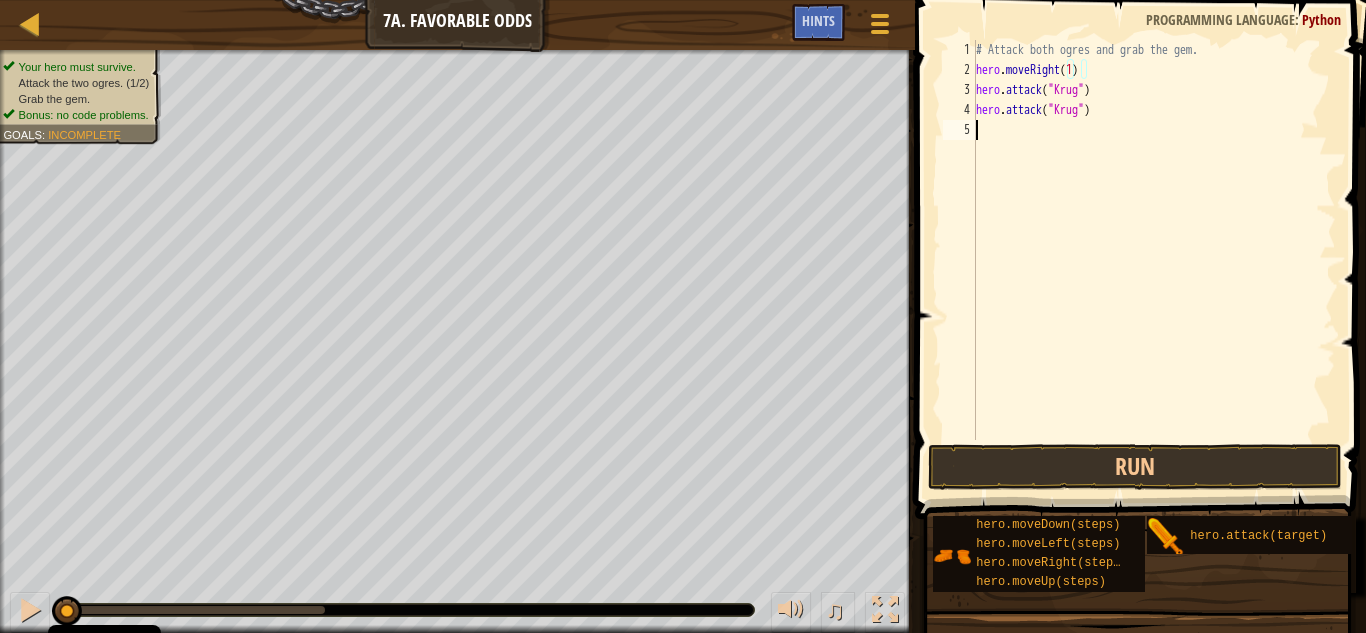 click on "# Attack both ogres and grab the gem. hero . moveRight ( 1 ) hero . attack ( "[PERSON_NAME]" ) hero . attack ( "[PERSON_NAME]" )" at bounding box center (1154, 260) 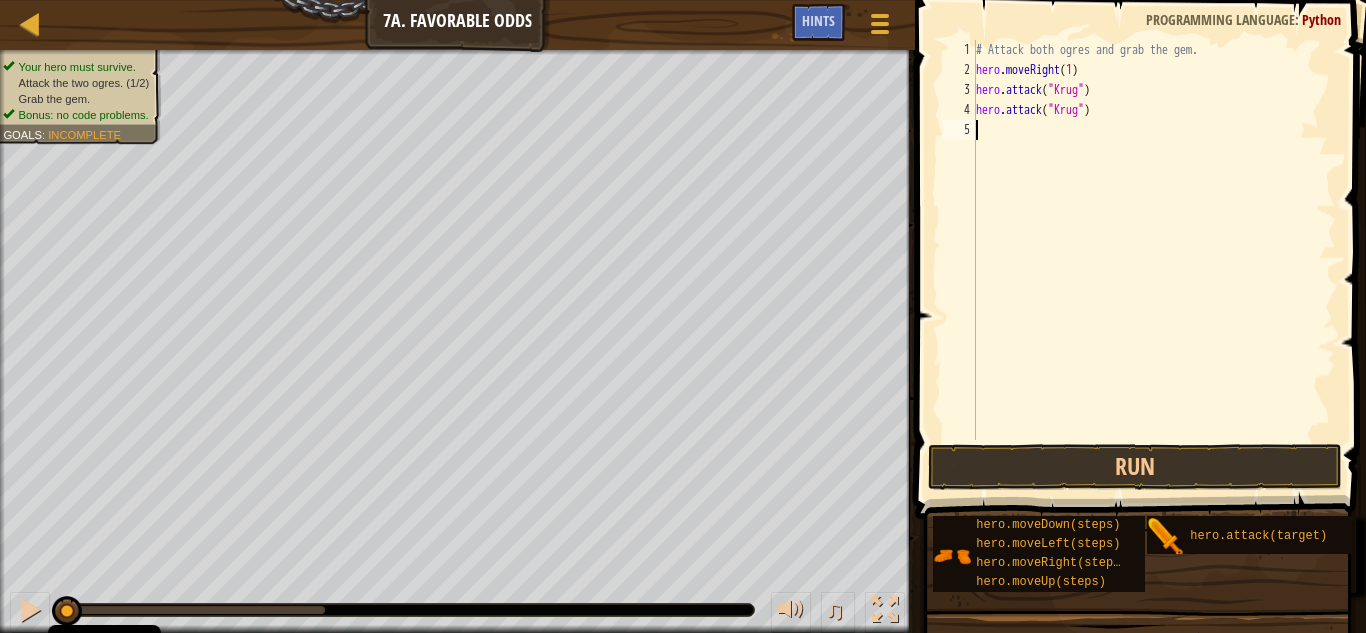type on "h" 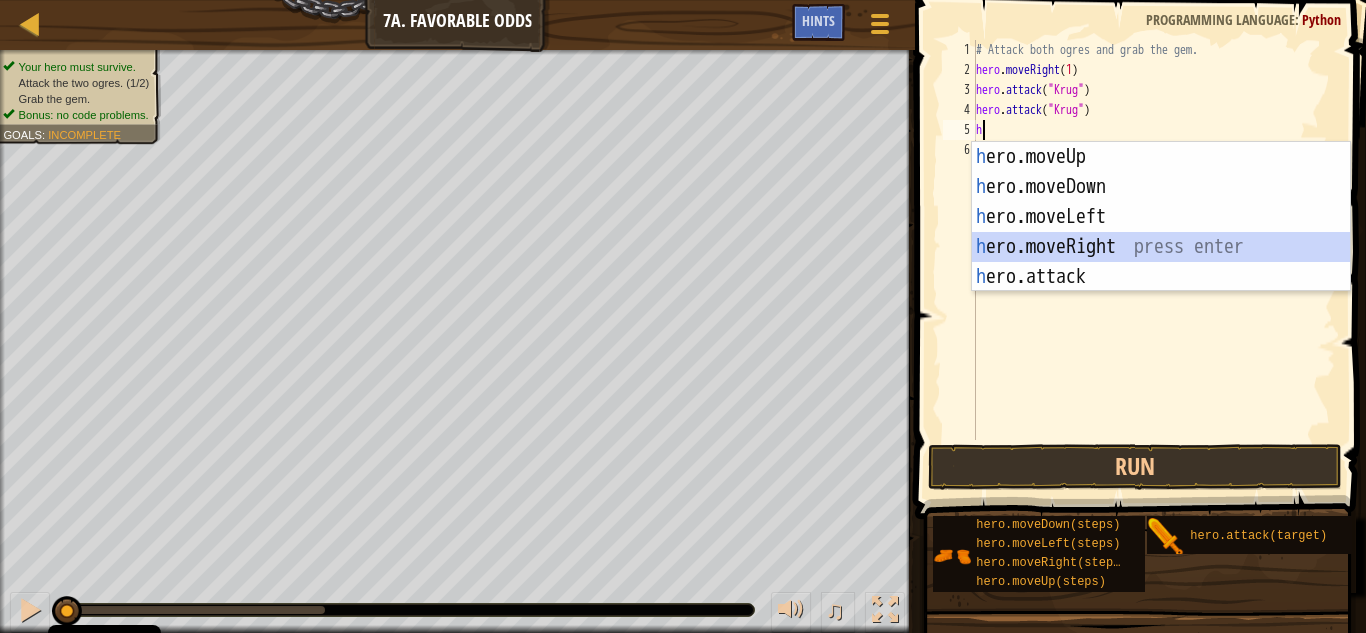 click on "h ero.moveUp press enter h ero.moveDown press enter h ero.moveLeft press enter h ero.moveRight press enter h ero.attack press enter" at bounding box center (1161, 247) 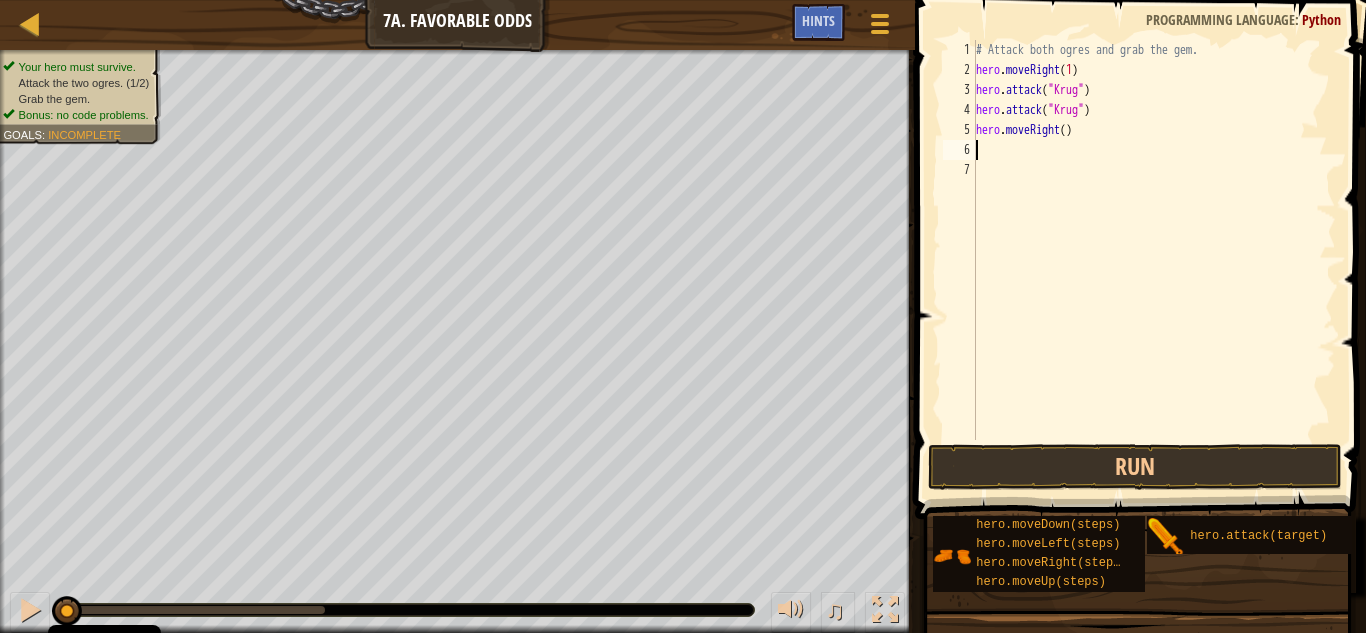 click on "# Attack both ogres and grab the gem. hero . moveRight ( 1 ) hero . attack ( "[PERSON_NAME]" ) hero . attack ( "[PERSON_NAME]" ) hero . moveRight ( )" at bounding box center [1154, 260] 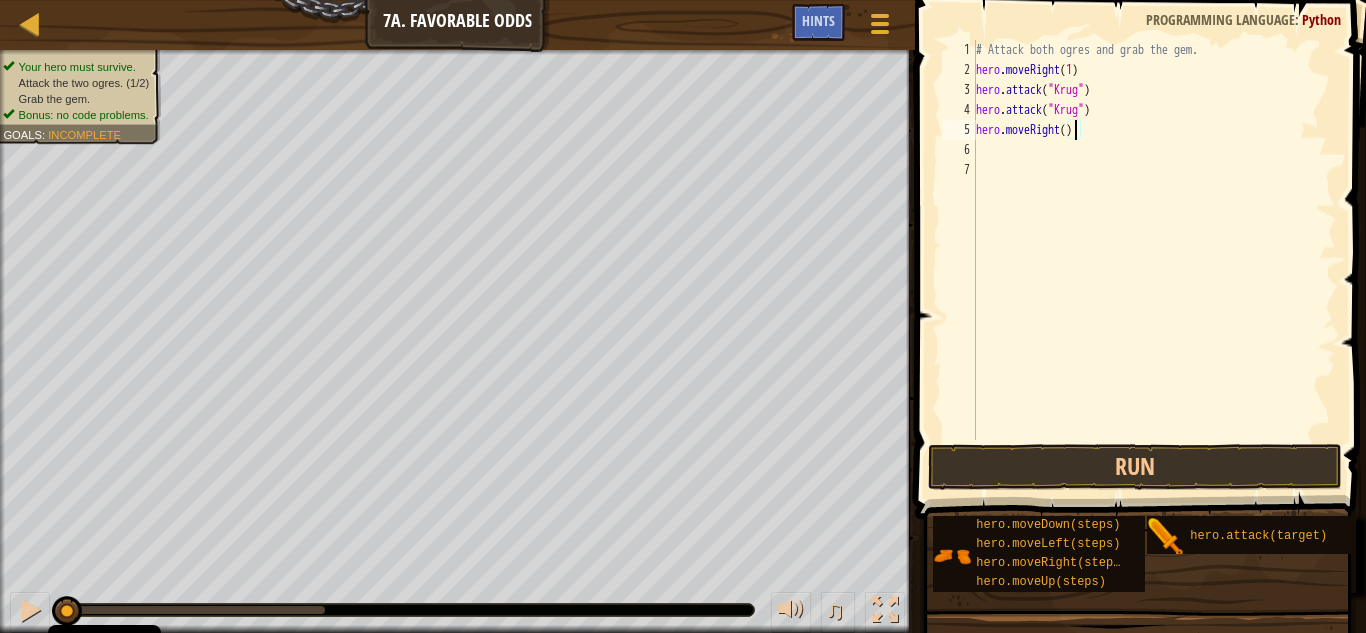 type on "hero.moveRight(1)" 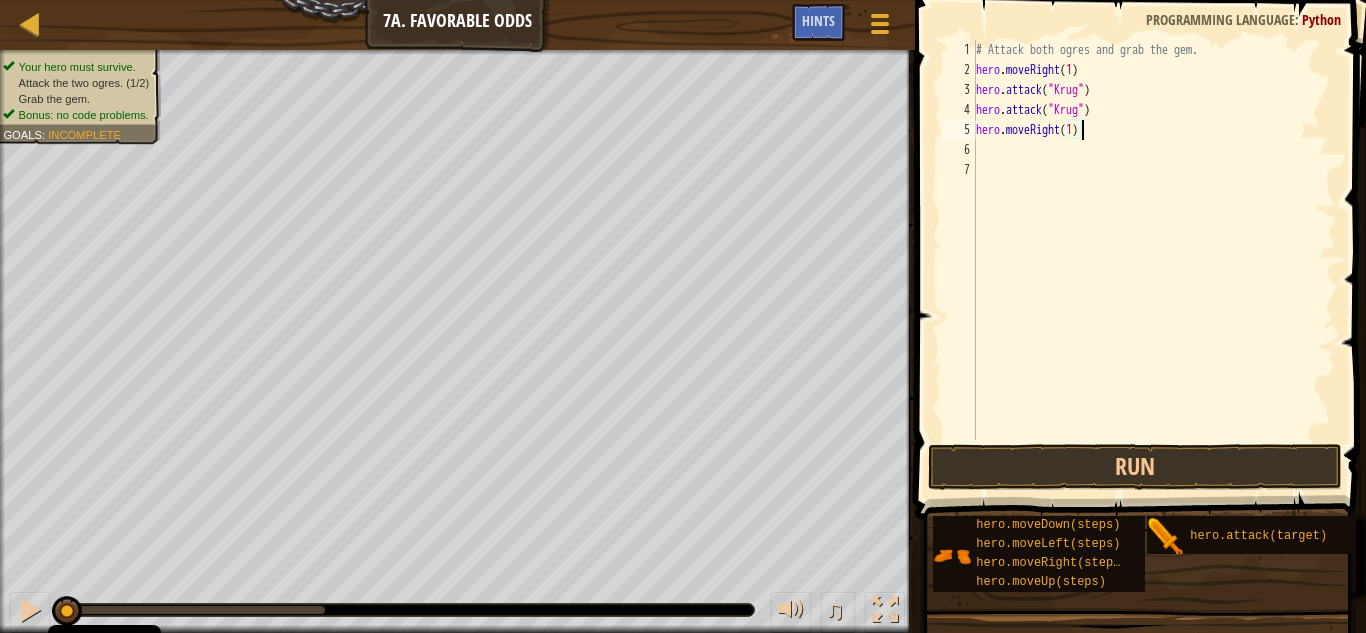 scroll, scrollTop: 9, scrollLeft: 8, axis: both 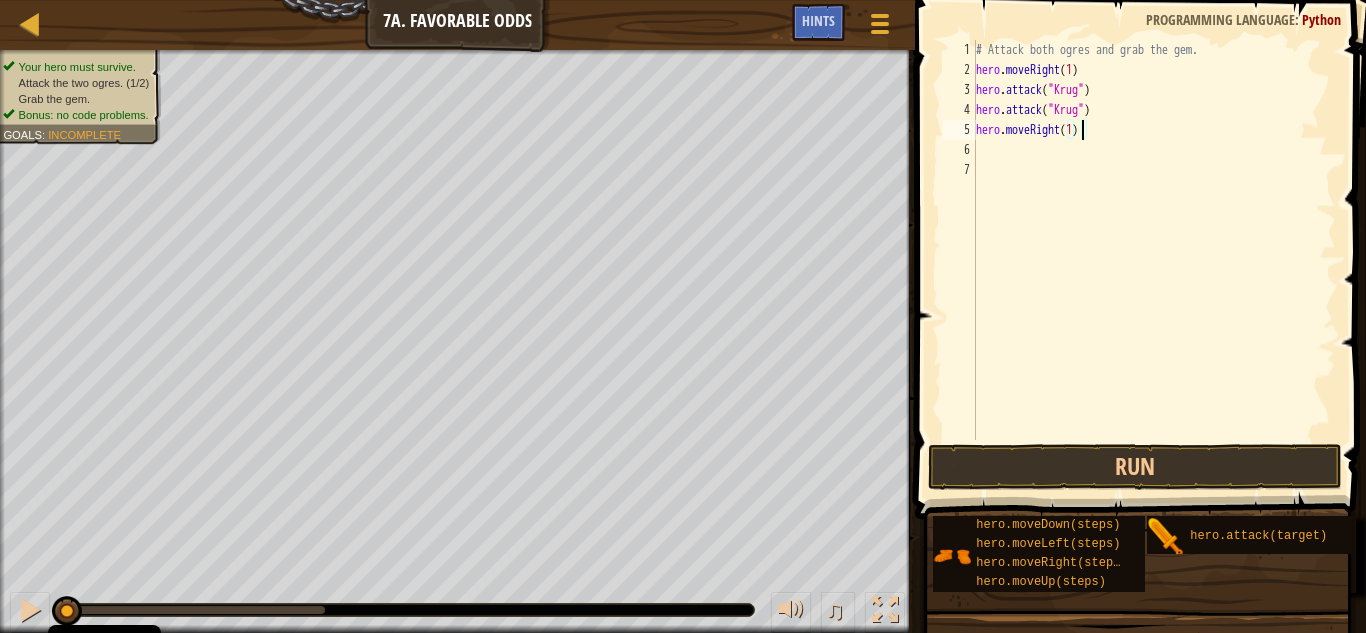 click on "# Attack both ogres and grab the gem. hero . moveRight ( 1 ) hero . attack ( "[PERSON_NAME]" ) hero . attack ( "[PERSON_NAME]" ) hero . moveRight ( 1 )" at bounding box center [1154, 260] 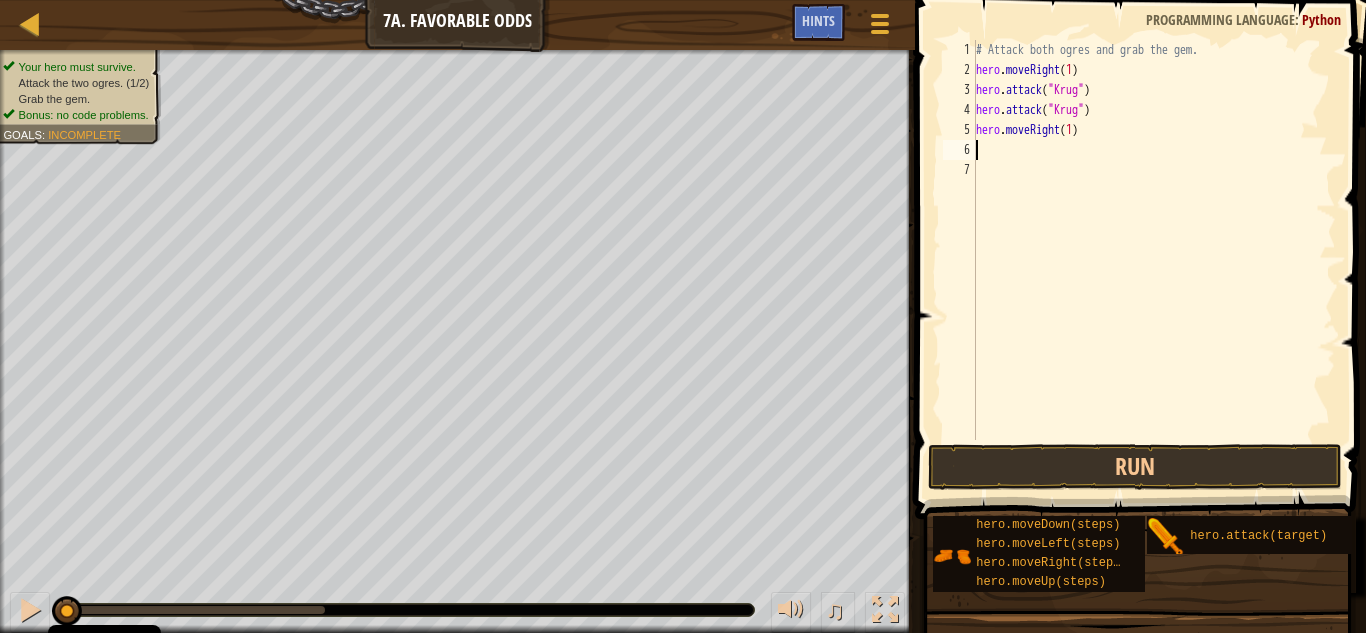 scroll, scrollTop: 9, scrollLeft: 0, axis: vertical 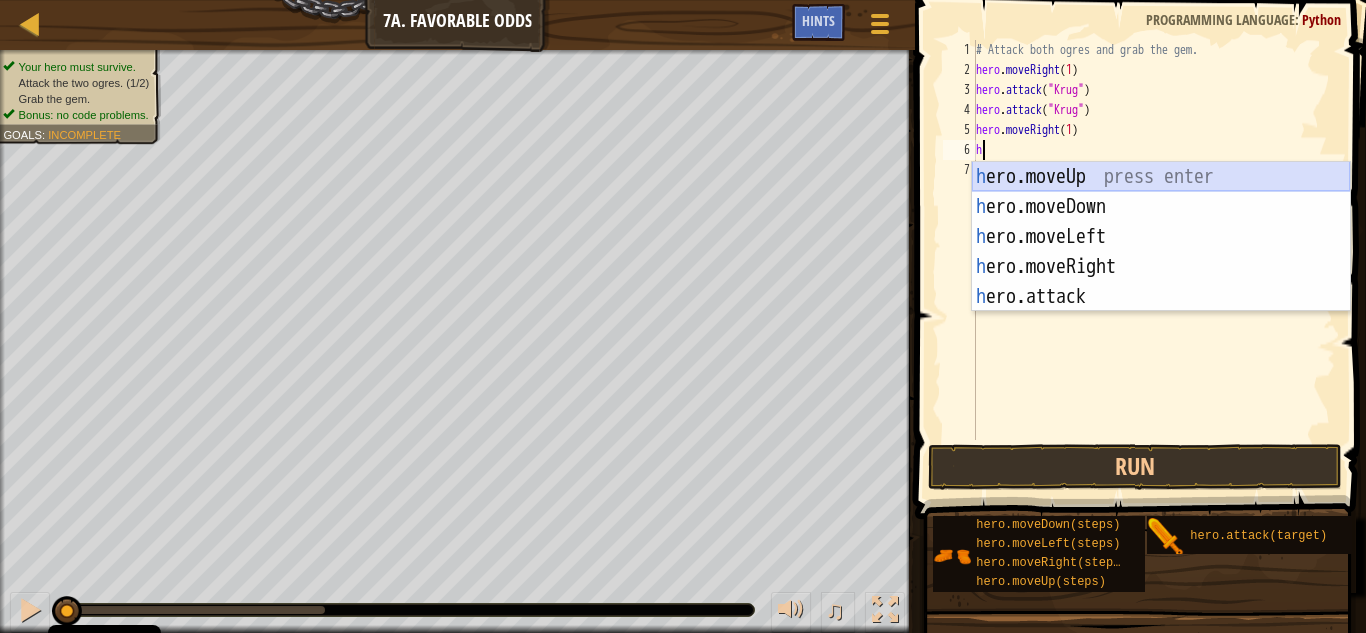 click on "h ero.moveUp press enter h ero.moveDown press enter h ero.moveLeft press enter h ero.moveRight press enter h ero.attack press enter" at bounding box center (1161, 267) 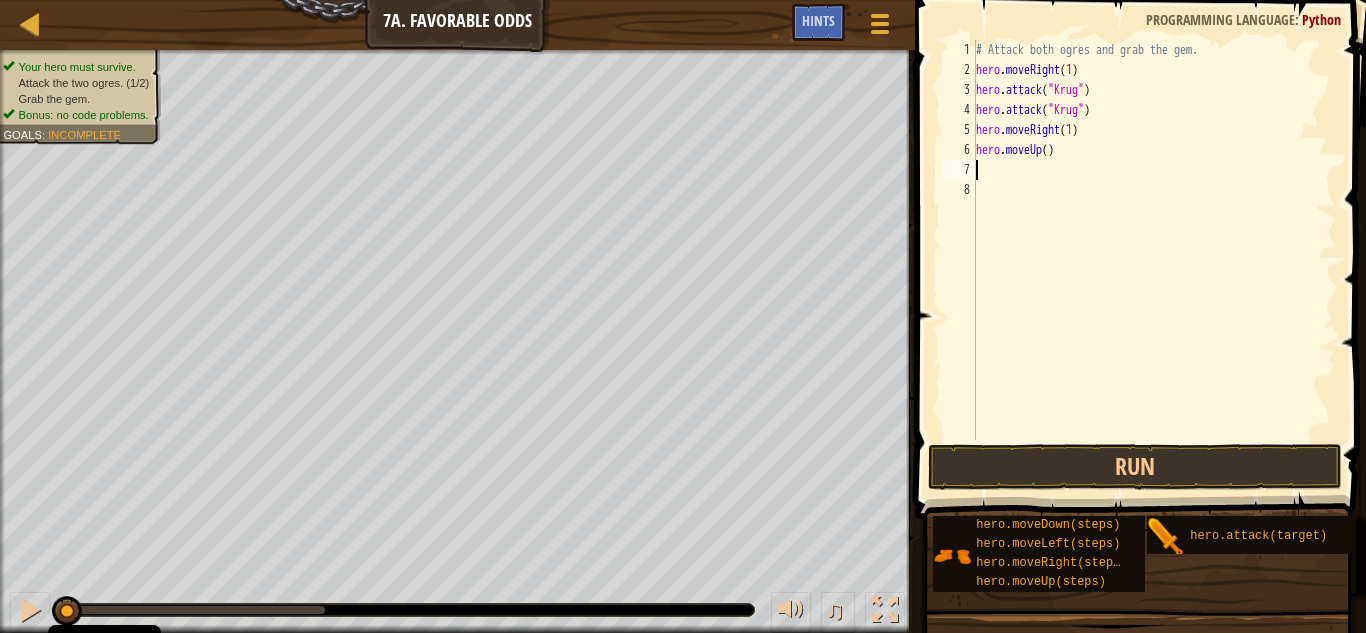 click on "# Attack both ogres and grab the gem. hero . moveRight ( 1 ) hero . attack ( "[PERSON_NAME]" ) hero . attack ( "[PERSON_NAME]" ) hero . moveRight ( 1 ) hero . moveUp ( )" at bounding box center [1154, 260] 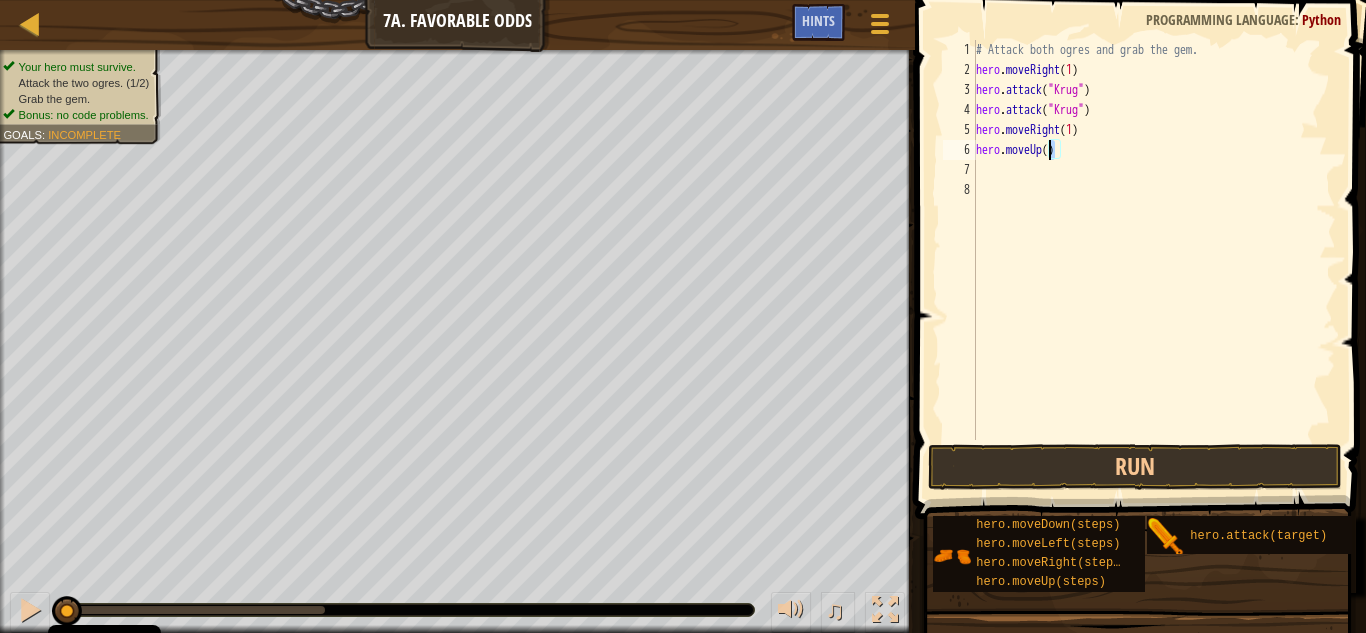 click on "# Attack both ogres and grab the gem. hero . moveRight ( 1 ) hero . attack ( "[PERSON_NAME]" ) hero . attack ( "[PERSON_NAME]" ) hero . moveRight ( 1 ) hero . moveUp ( )" at bounding box center [1154, 240] 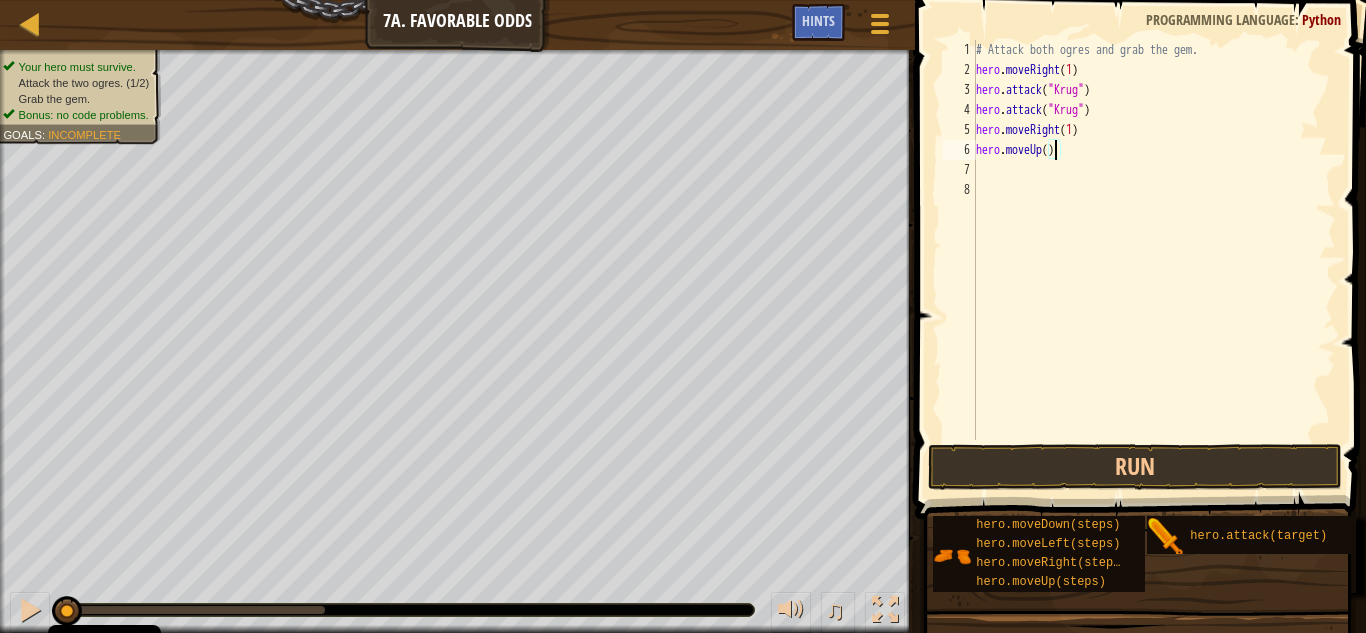 type on "hero.moveUp(1)" 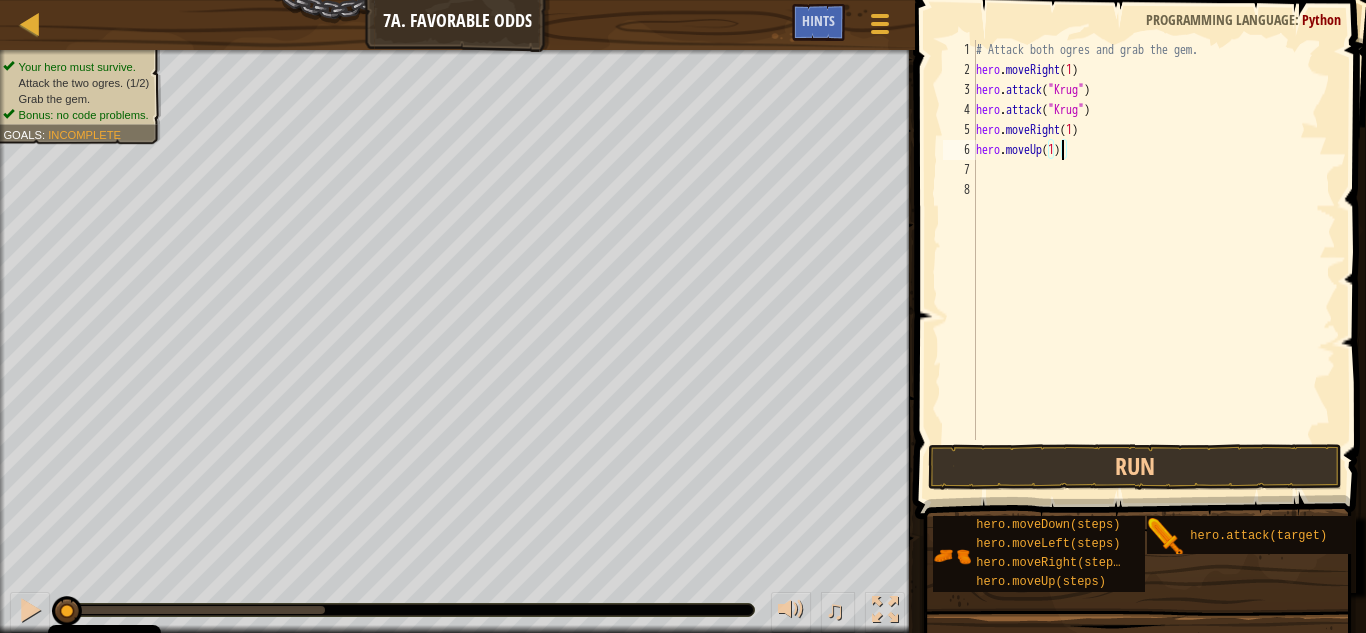 click on "# Attack both ogres and grab the gem. hero . moveRight ( 1 ) hero . attack ( "[PERSON_NAME]" ) hero . attack ( "[PERSON_NAME]" ) hero . moveRight ( 1 ) hero . moveUp ( 1 )" at bounding box center (1154, 260) 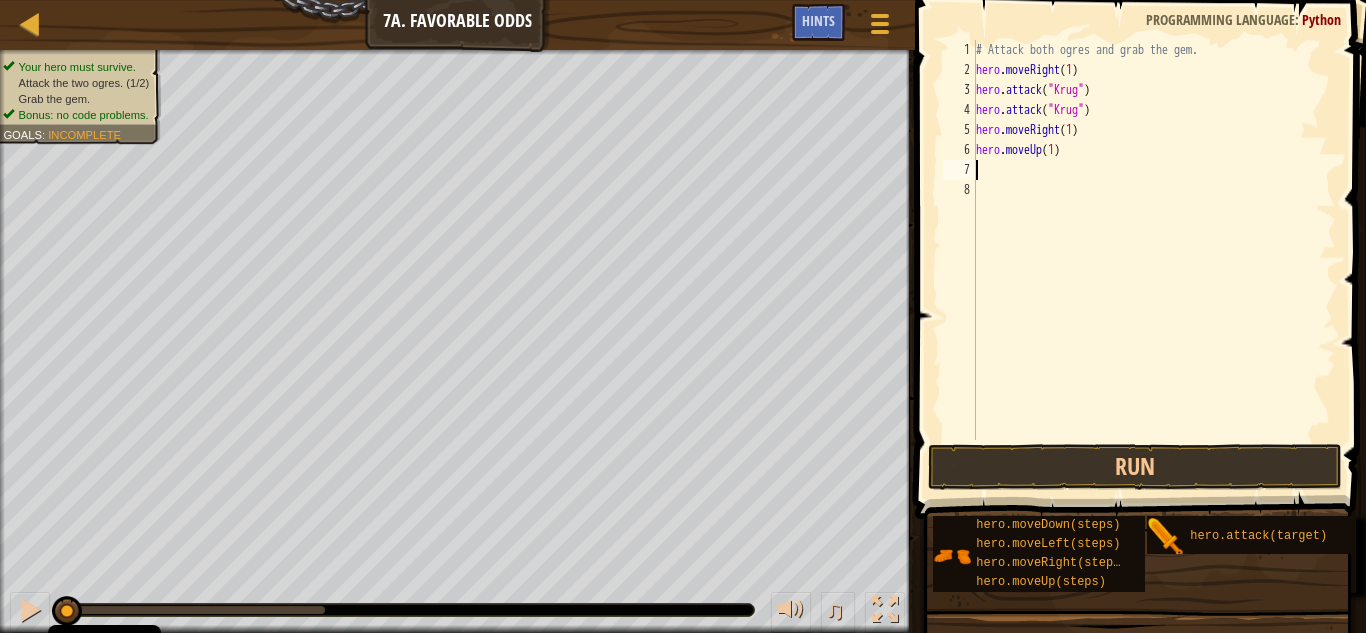 scroll, scrollTop: 9, scrollLeft: 0, axis: vertical 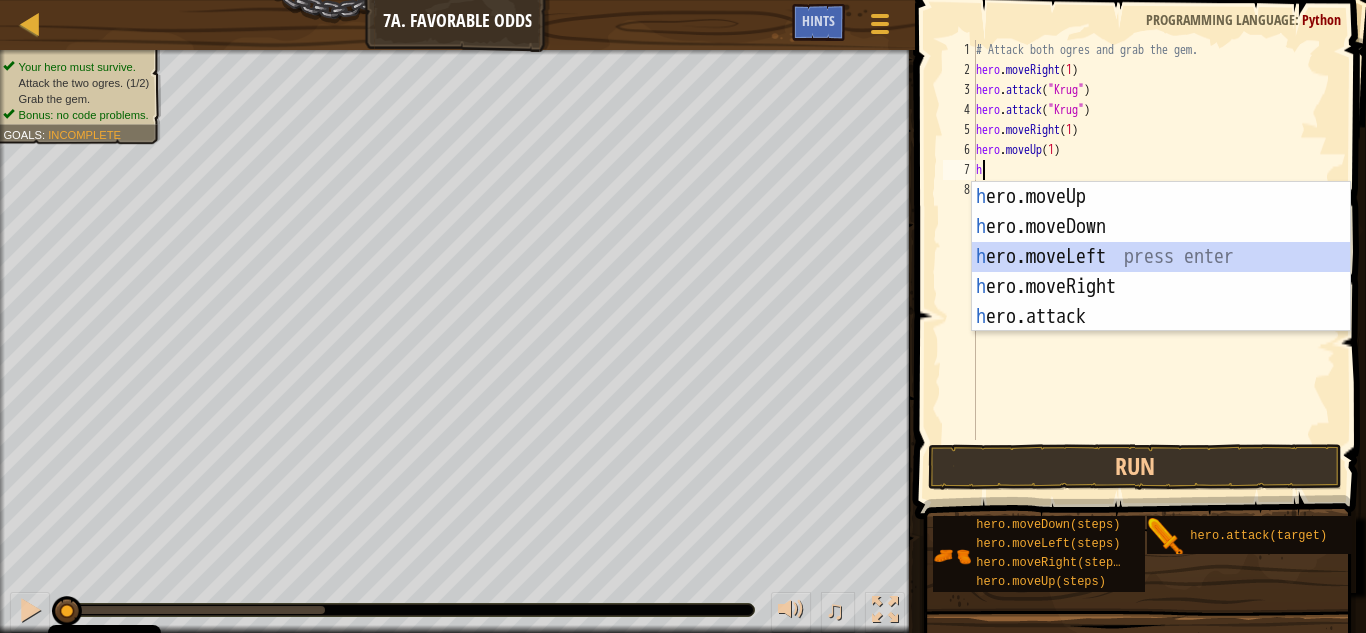 click on "h ero.moveUp press enter h ero.moveDown press enter h ero.moveLeft press enter h ero.moveRight press enter h ero.attack press enter" at bounding box center (1161, 287) 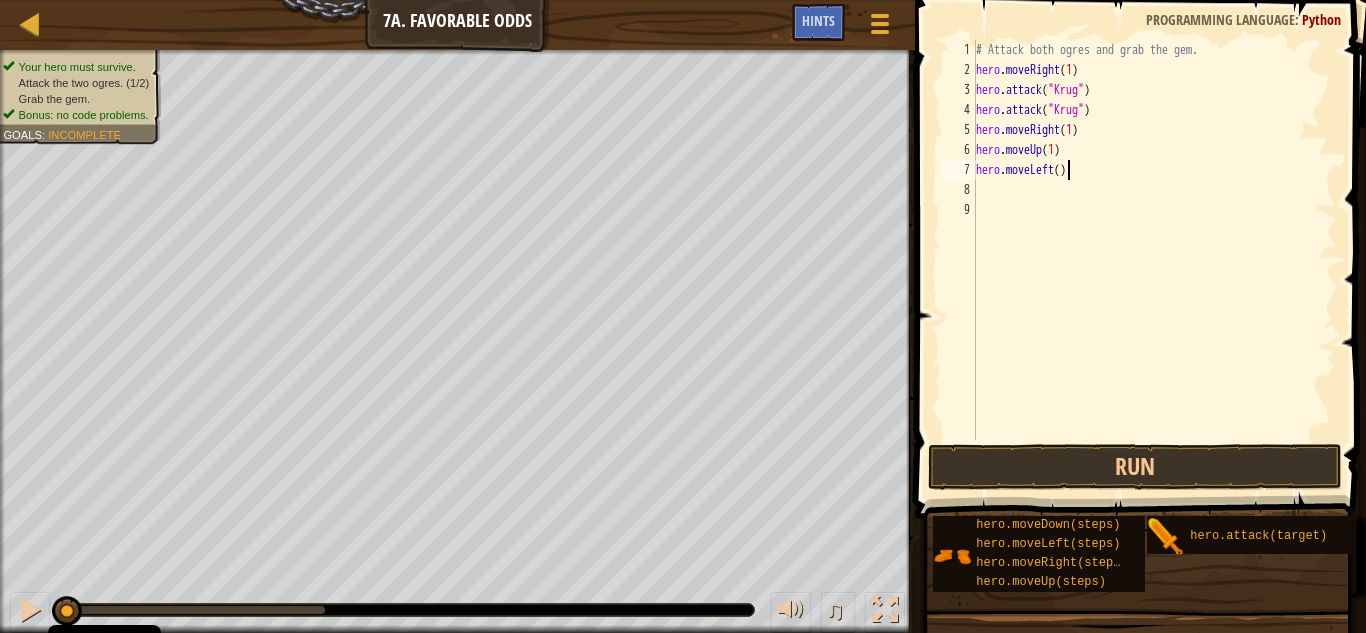 click on "# Attack both ogres and grab the gem. hero . moveRight ( 1 ) hero . attack ( "[PERSON_NAME]" ) hero . attack ( "[PERSON_NAME]" ) hero . moveRight ( 1 ) hero . moveUp ( 1 ) hero . moveLeft ( )" at bounding box center [1154, 260] 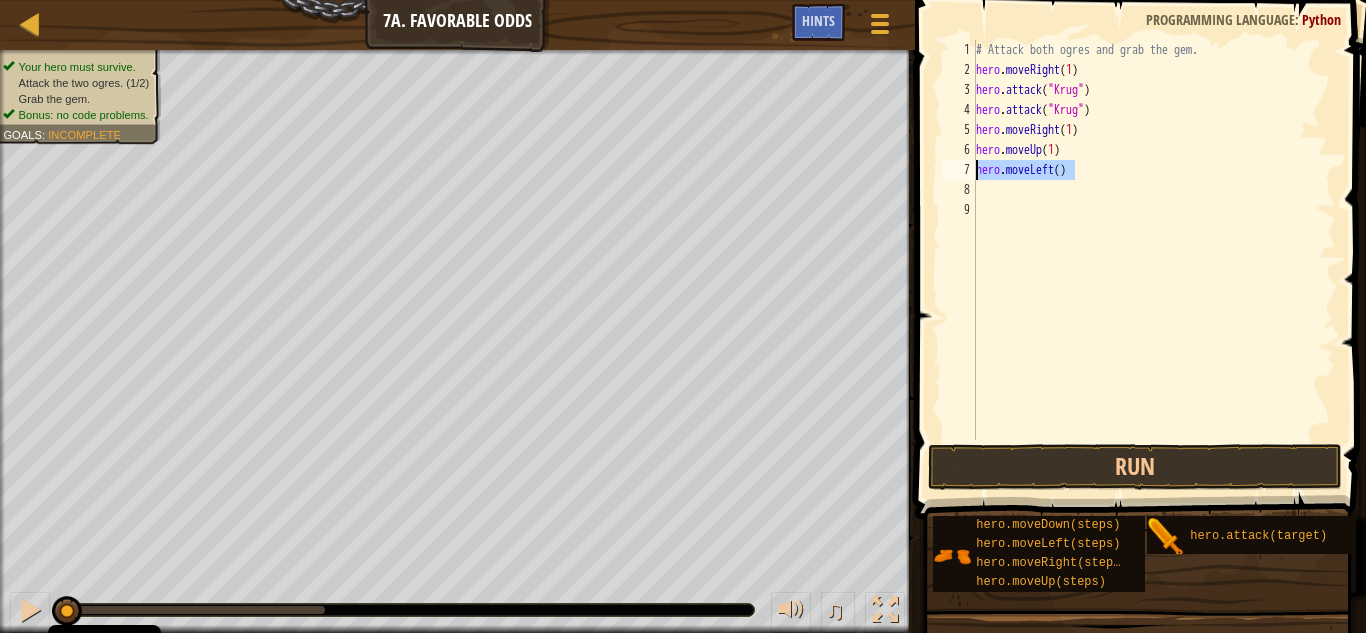 drag, startPoint x: 1075, startPoint y: 167, endPoint x: 976, endPoint y: 166, distance: 99.00505 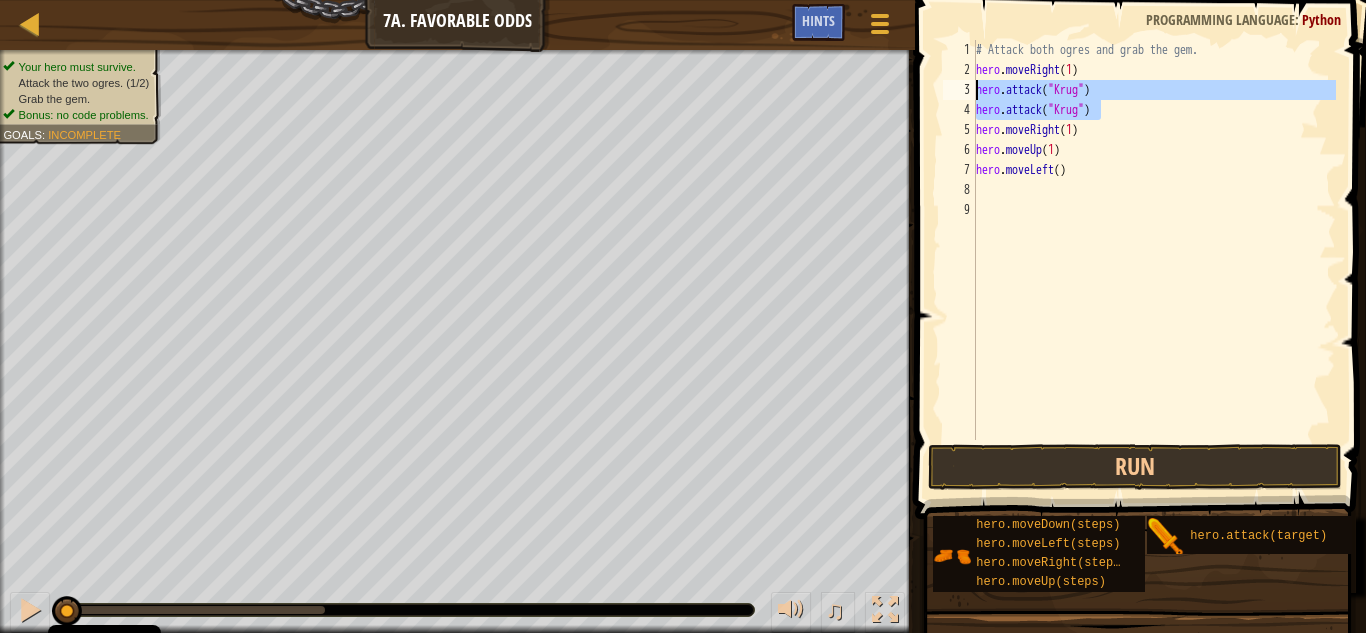 drag, startPoint x: 1105, startPoint y: 105, endPoint x: 973, endPoint y: 85, distance: 133.50656 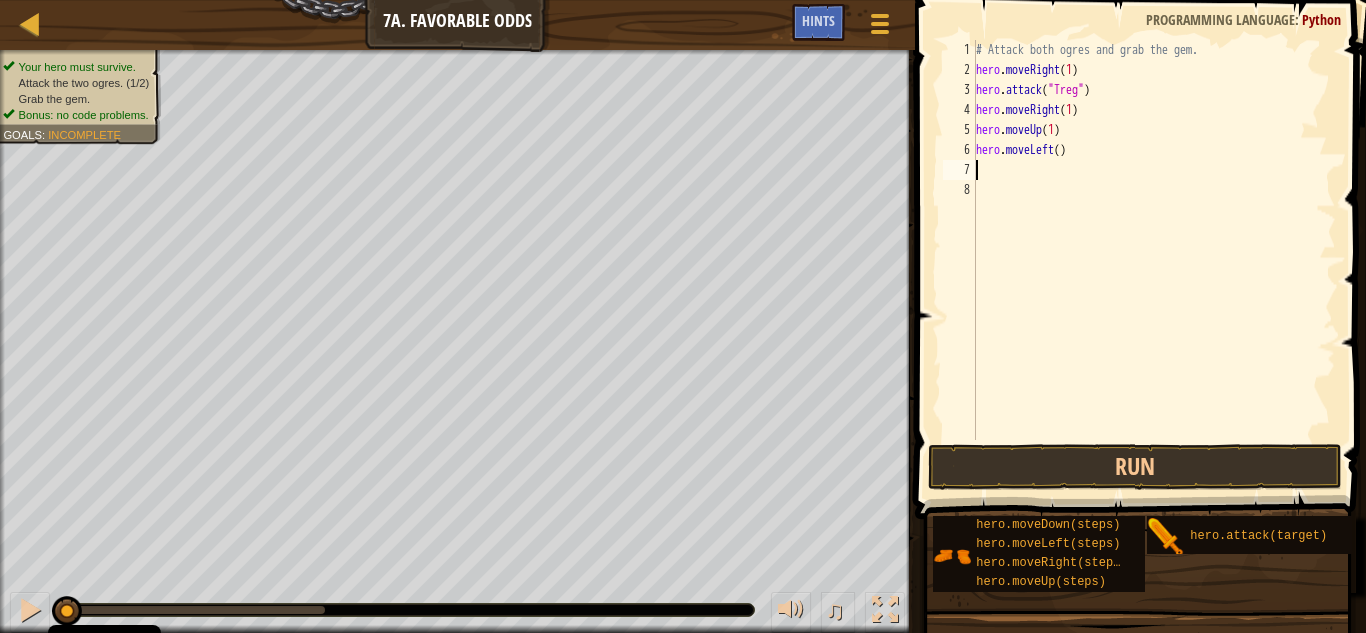 paste on "hero.attack("Treg")" 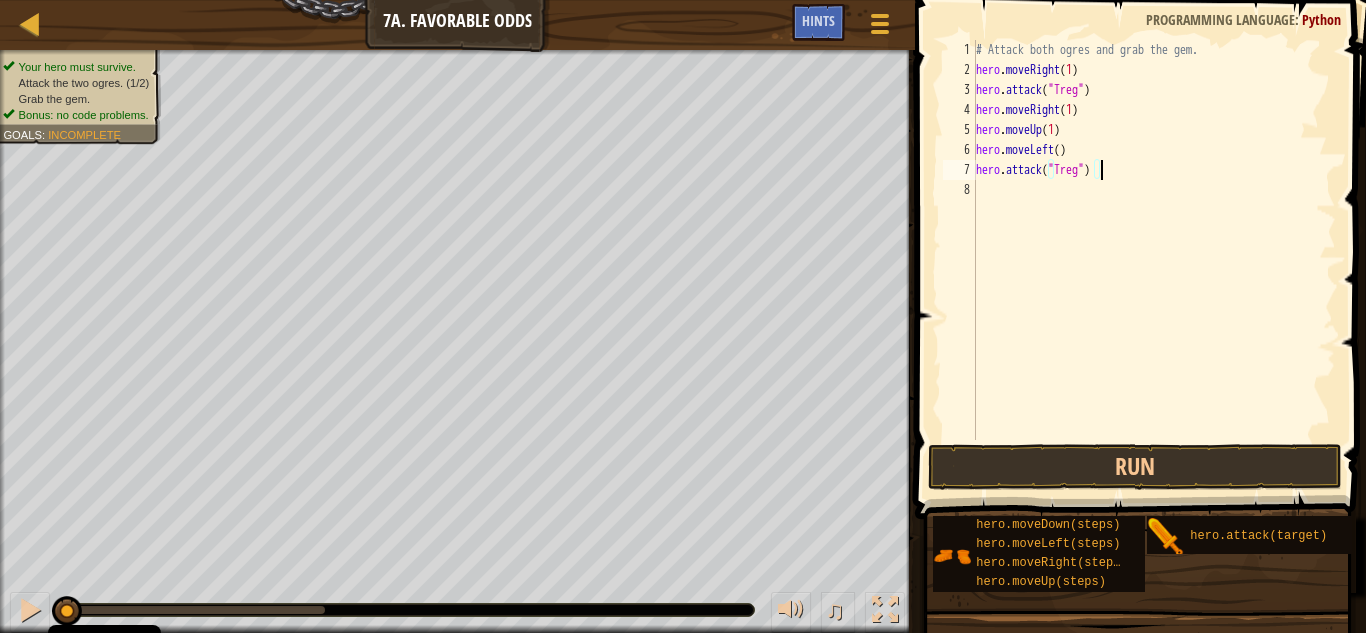 click on "# Attack both ogres and grab the gem. hero . moveRight ( 1 ) hero . attack ( "Treg" ) hero . moveRight ( 1 ) hero . moveUp ( 1 ) hero . moveLeft ( ) hero . attack ( "Treg" )" at bounding box center (1154, 260) 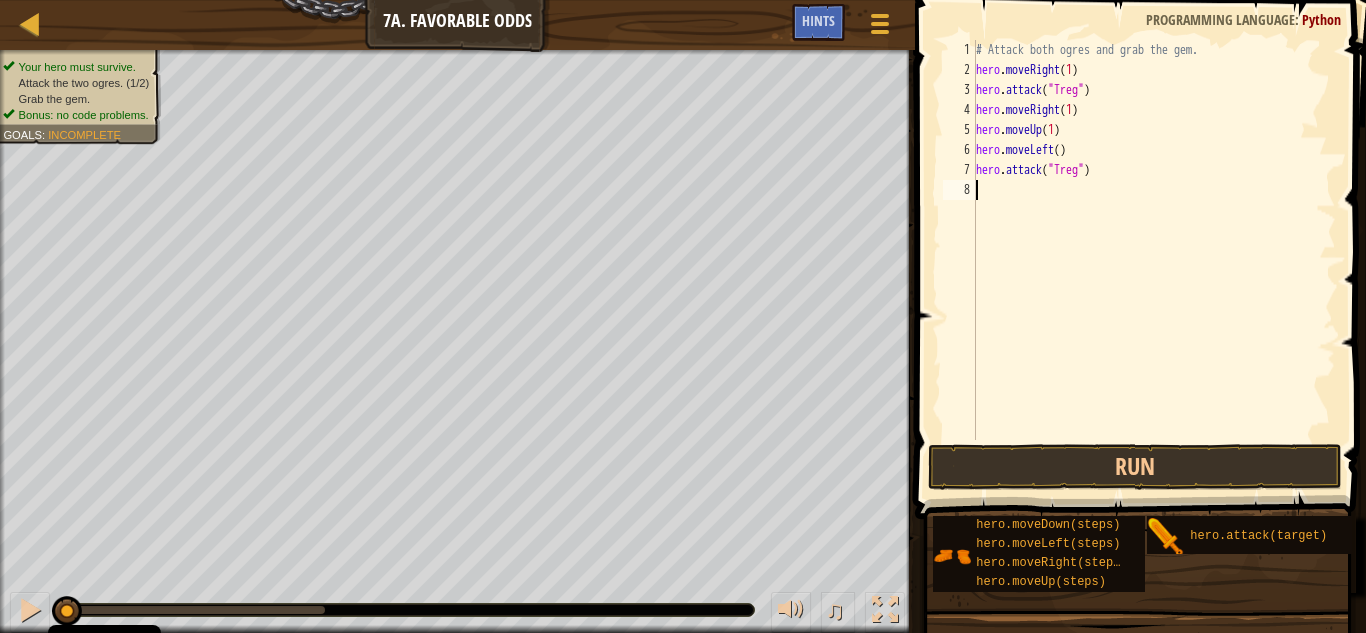 paste on "hero.attack("Treg")" 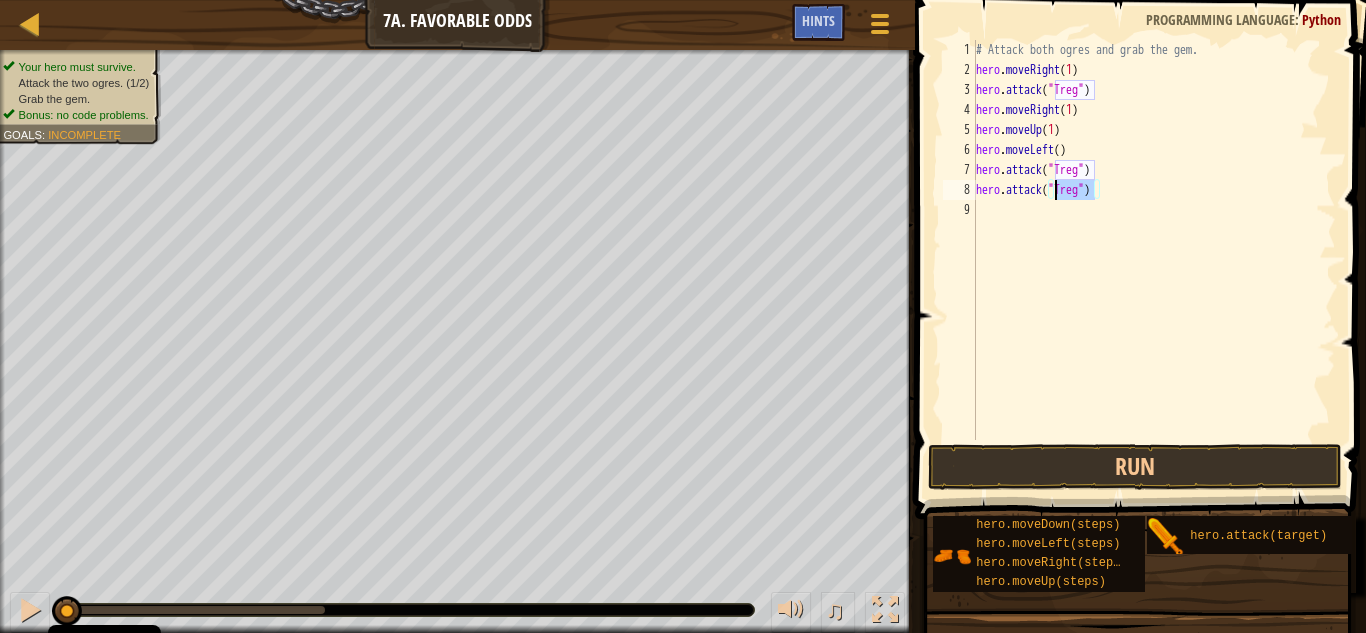 drag, startPoint x: 1093, startPoint y: 190, endPoint x: 1058, endPoint y: 197, distance: 35.69314 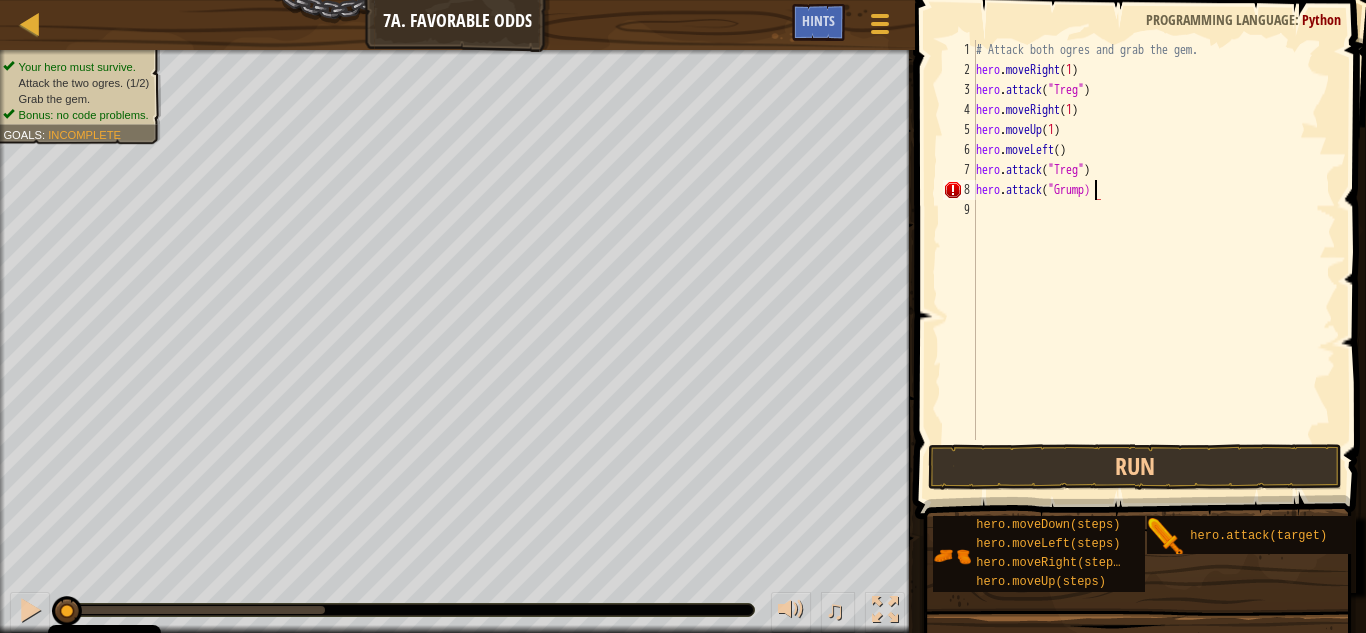 scroll, scrollTop: 9, scrollLeft: 10, axis: both 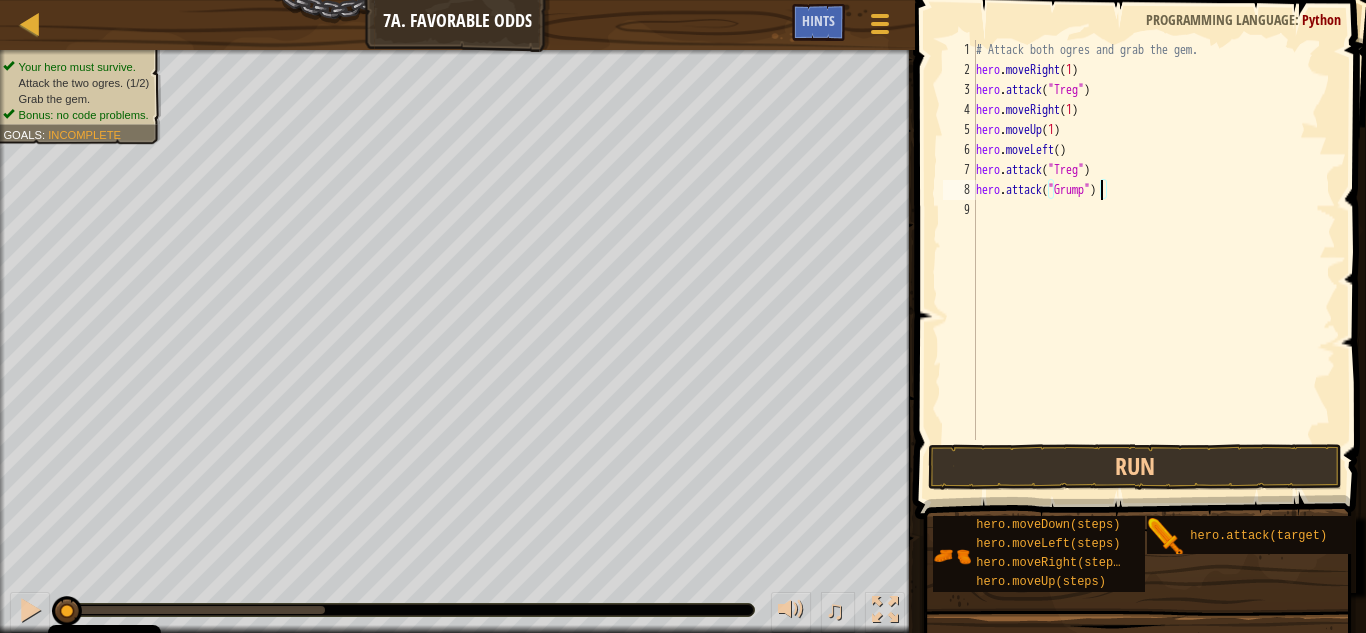 click on "# Attack both ogres and grab the gem. hero . moveRight ( 1 ) hero . attack ( "Treg" ) hero . moveRight ( 1 ) hero . moveUp ( 1 ) hero . moveLeft ( ) hero . attack ( "Treg" ) hero . attack ( "Grump" )" at bounding box center [1154, 260] 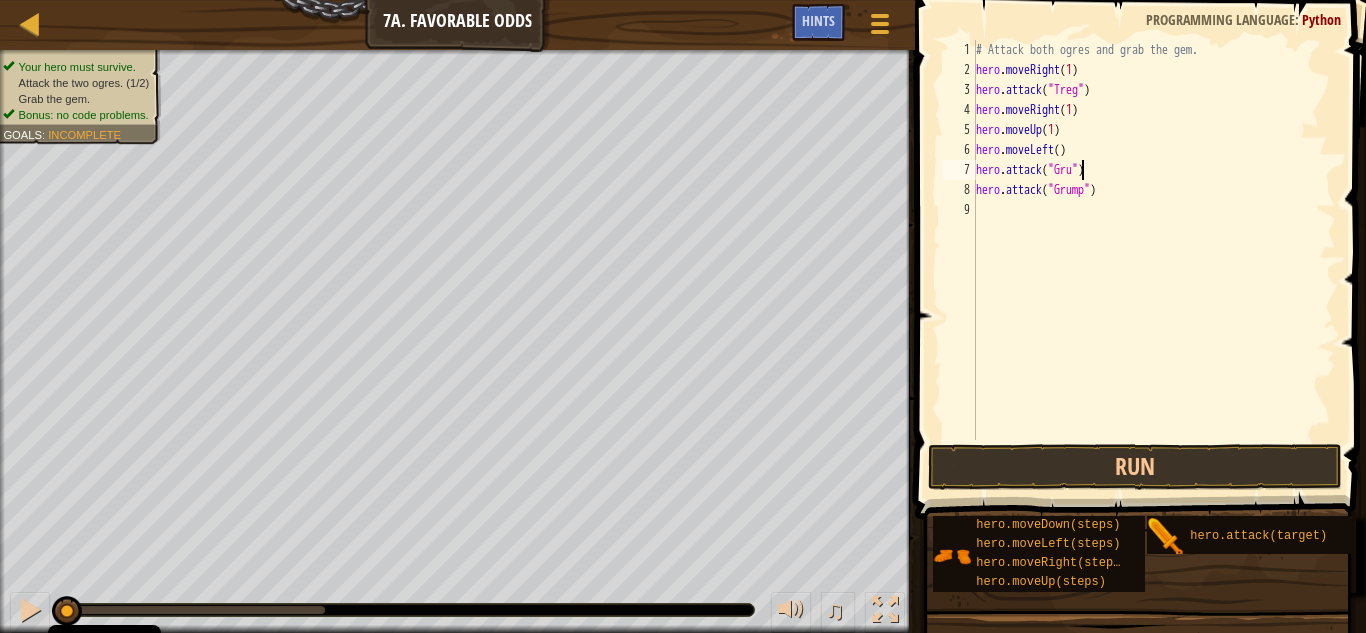 scroll, scrollTop: 9, scrollLeft: 9, axis: both 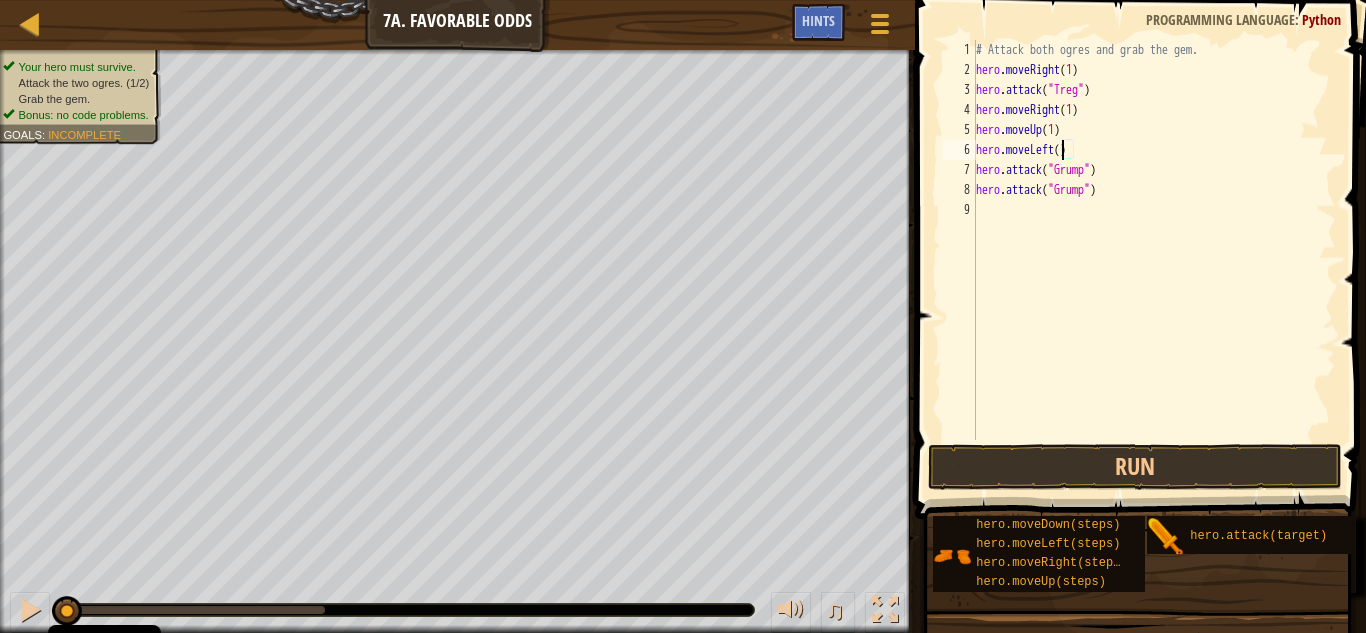 click on "# Attack both ogres and grab the gem. hero . moveRight ( 1 ) hero . attack ( "Treg" ) hero . moveRight ( 1 ) hero . moveUp ( 1 ) hero . moveLeft ( ) hero . attack ( "Grump" ) hero . attack ( "Grump" )" at bounding box center [1154, 260] 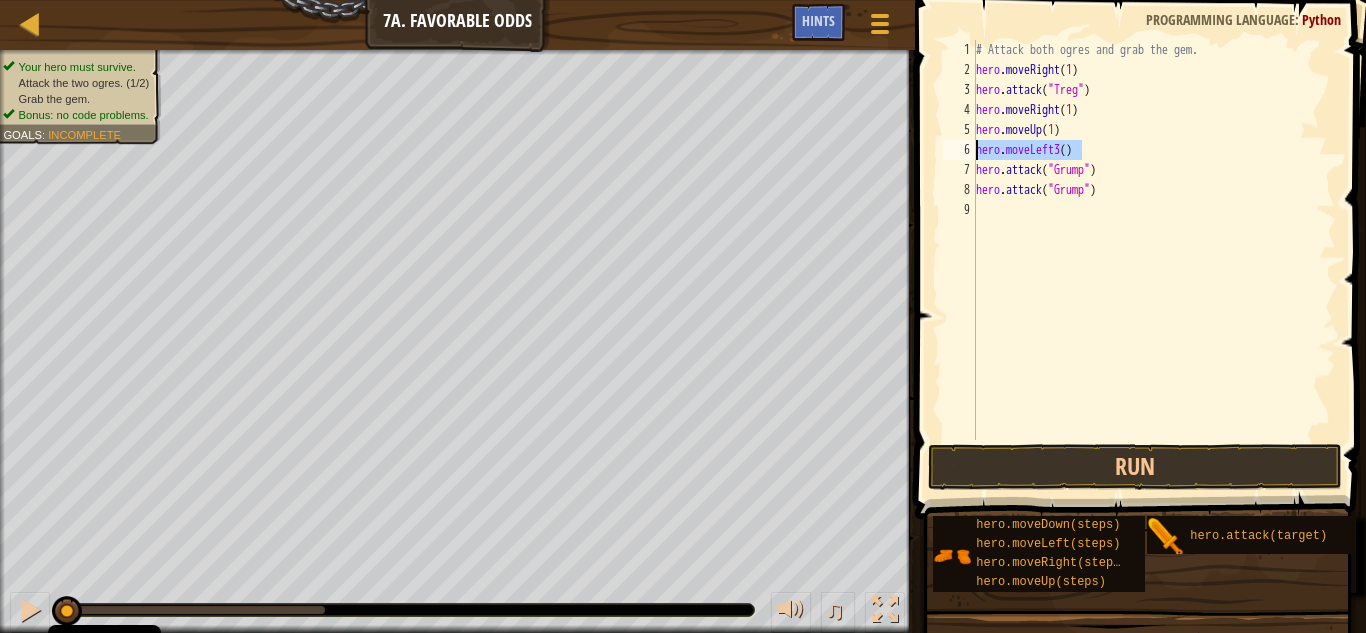drag, startPoint x: 1085, startPoint y: 153, endPoint x: 977, endPoint y: 149, distance: 108.07405 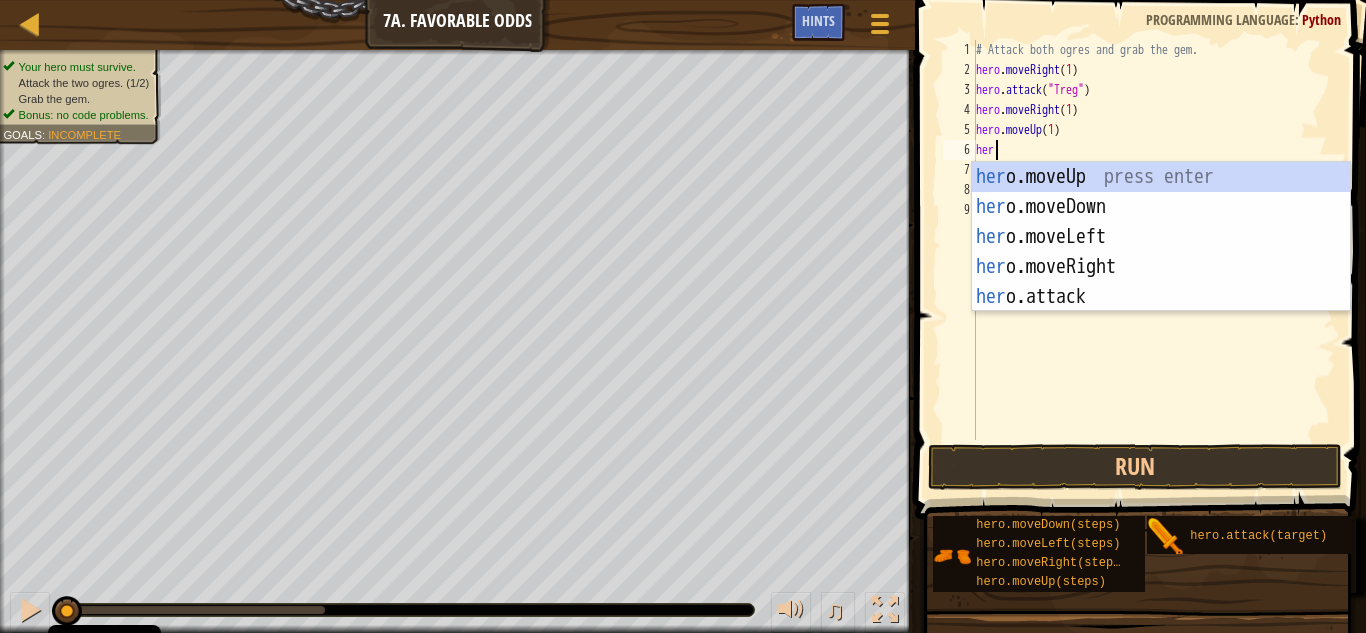 scroll, scrollTop: 9, scrollLeft: 1, axis: both 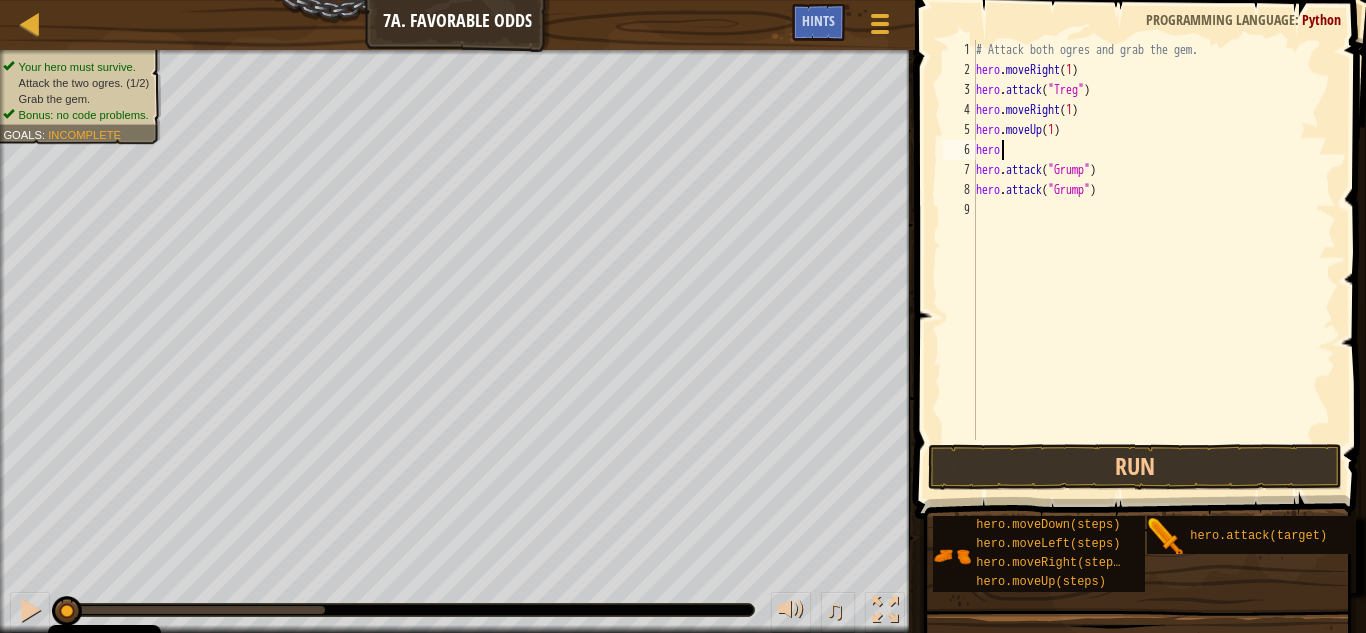 type on "hero." 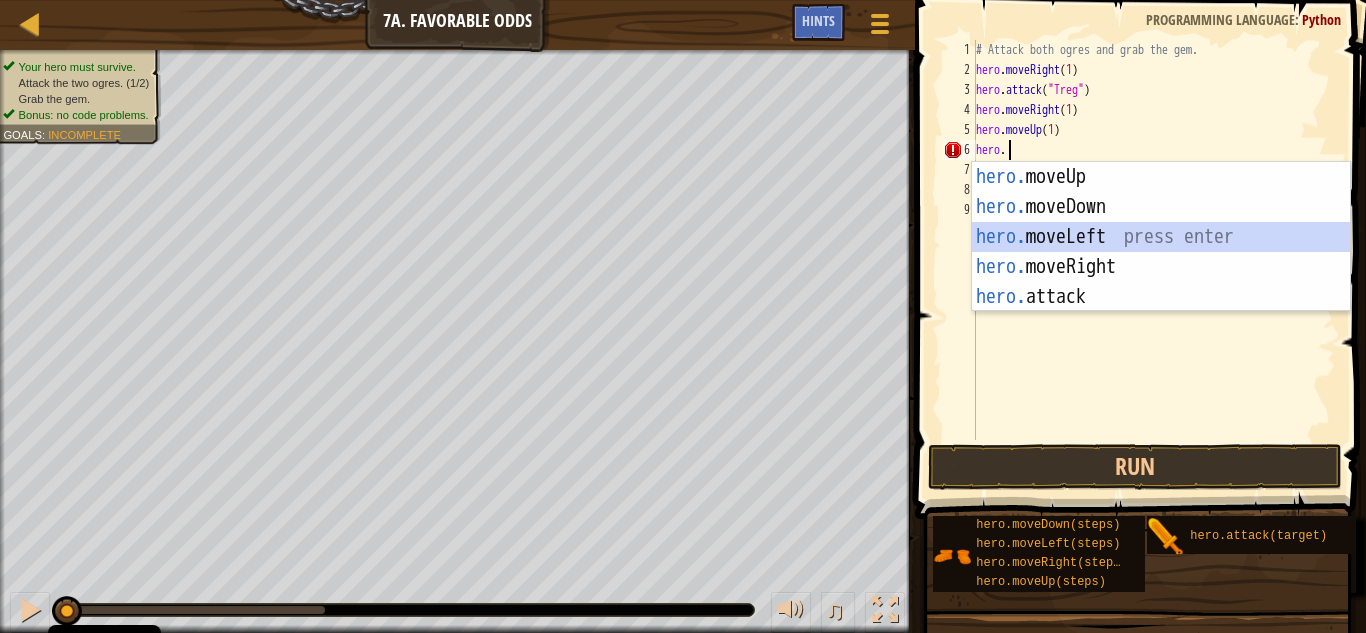click on "hero. moveUp press enter hero. moveDown press enter hero. moveLeft press enter hero. moveRight press enter hero. attack press enter" at bounding box center [1161, 267] 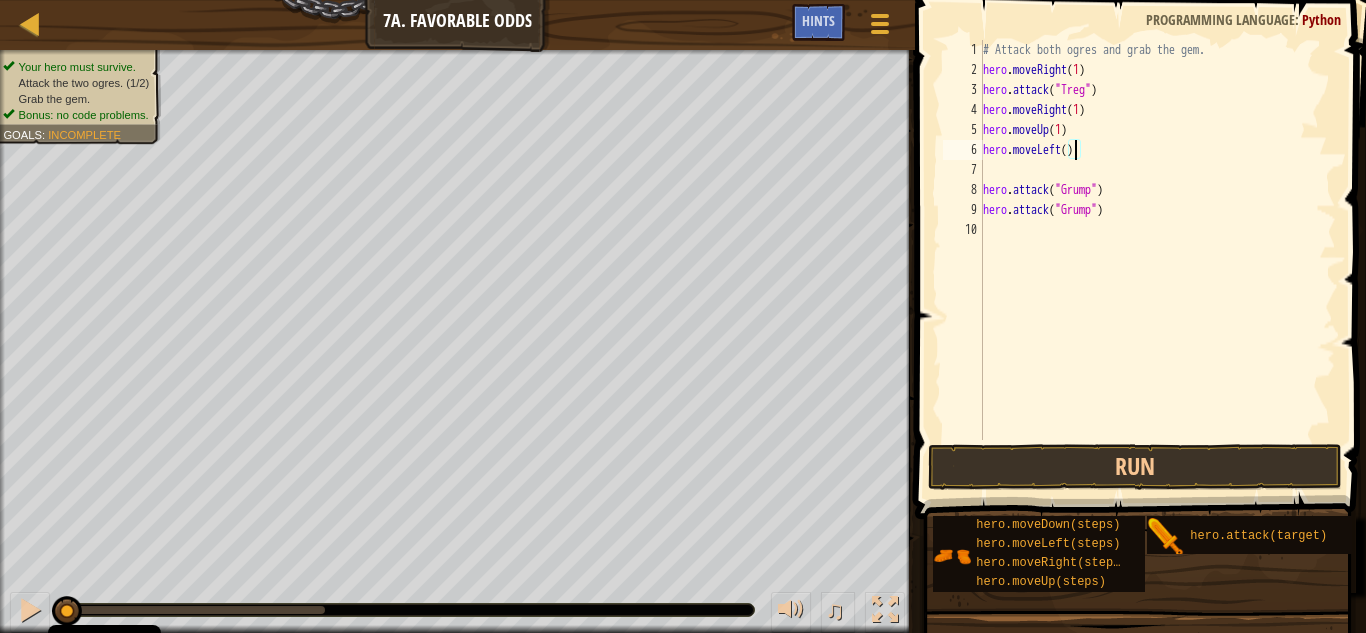 click on "# Attack both ogres and grab the gem. hero . moveRight ( 1 ) hero . attack ( "Treg" ) hero . moveRight ( 1 ) hero . moveUp ( 1 ) hero . moveLeft ( ) hero . attack ( "Grump" ) hero . attack ( "Grump" )" at bounding box center (1157, 260) 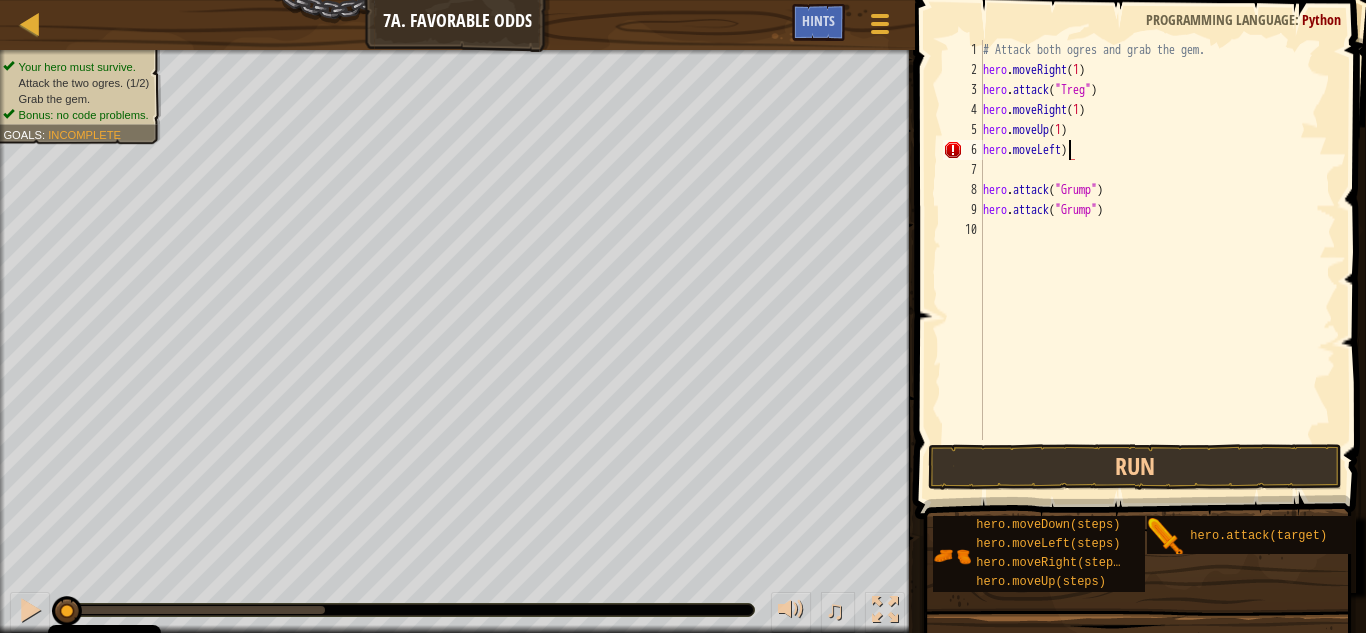 scroll, scrollTop: 9, scrollLeft: 7, axis: both 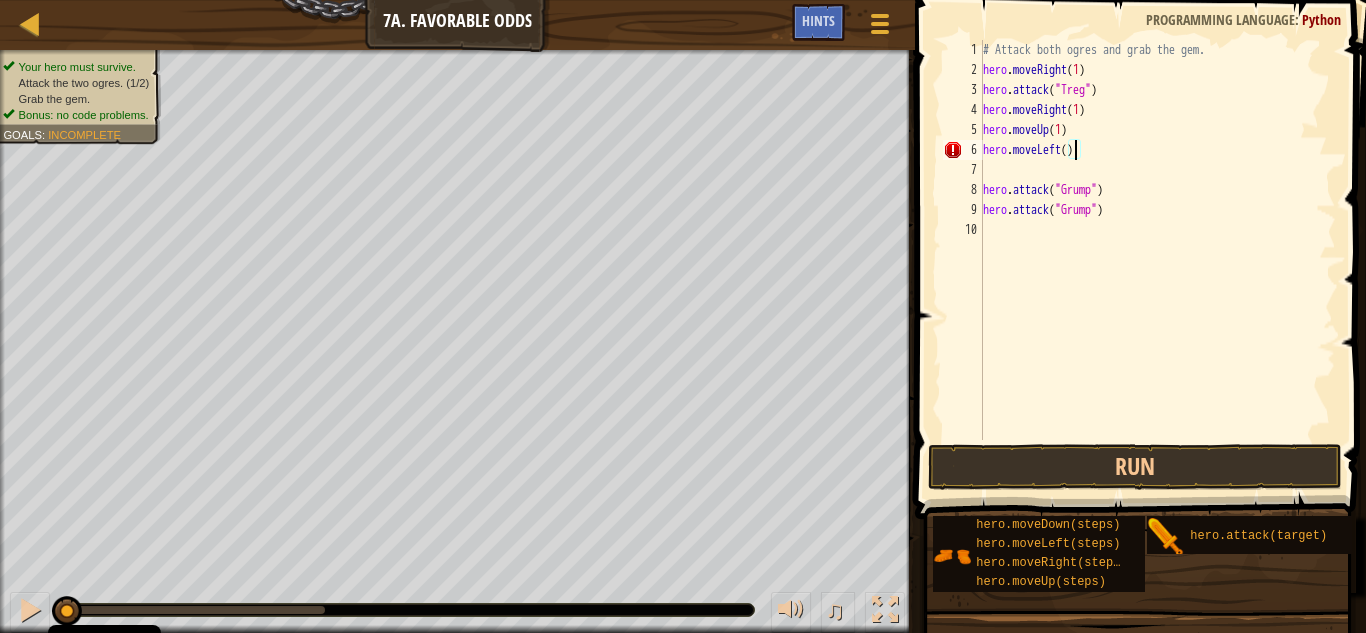 type on "hero.moveLeft(!)" 